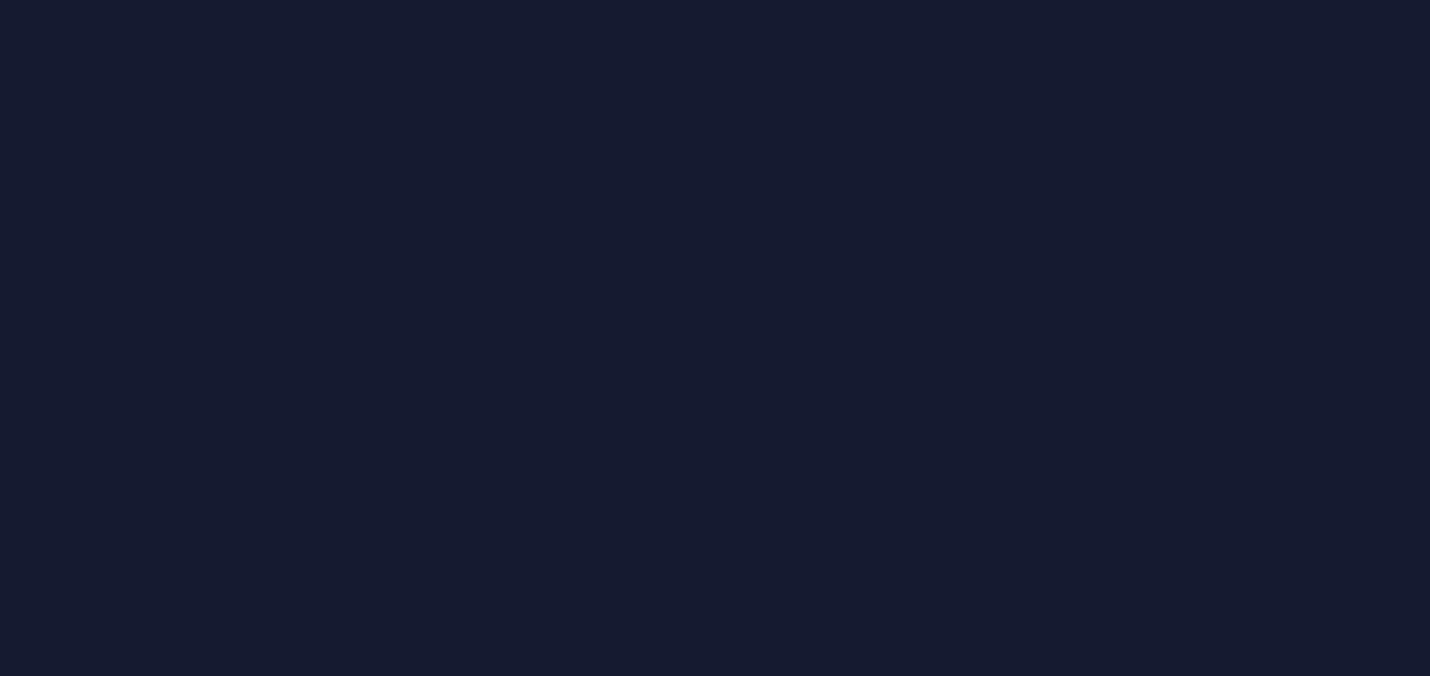 scroll, scrollTop: 0, scrollLeft: 0, axis: both 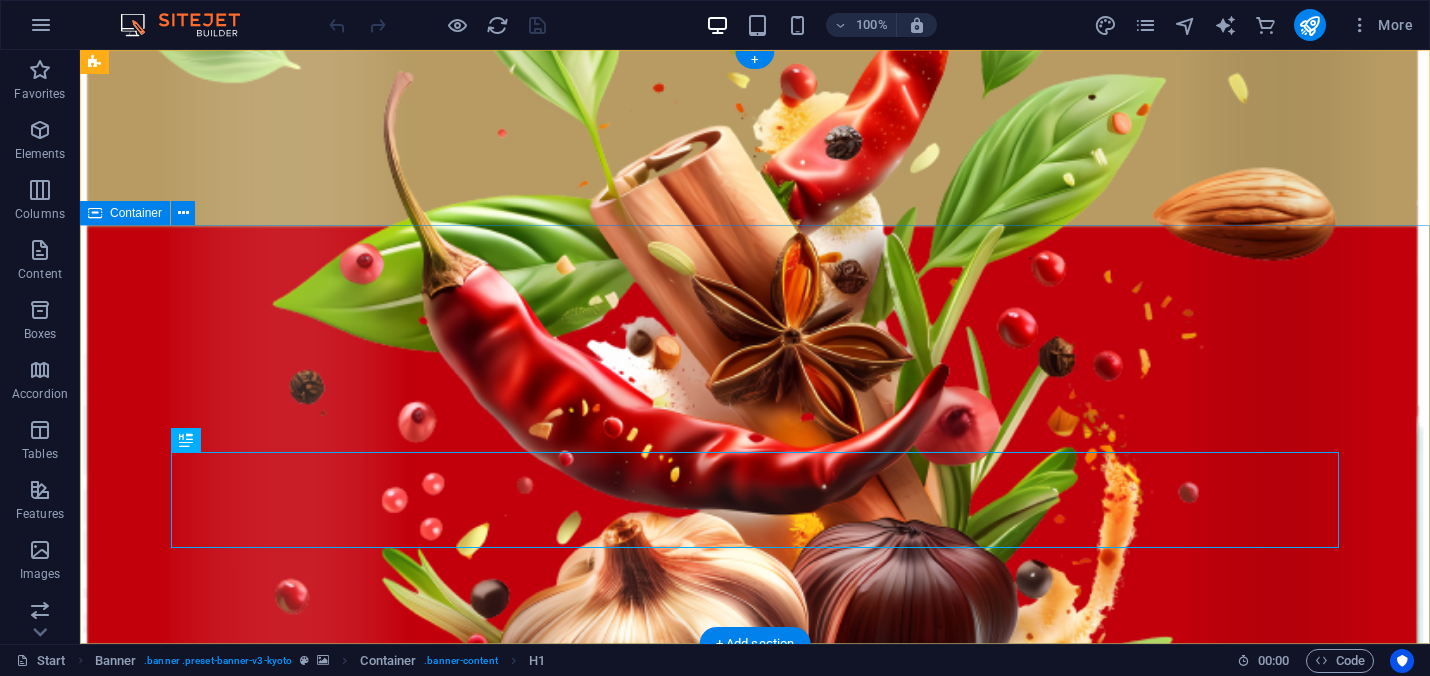 click on "taste of india" at bounding box center (755, 963) 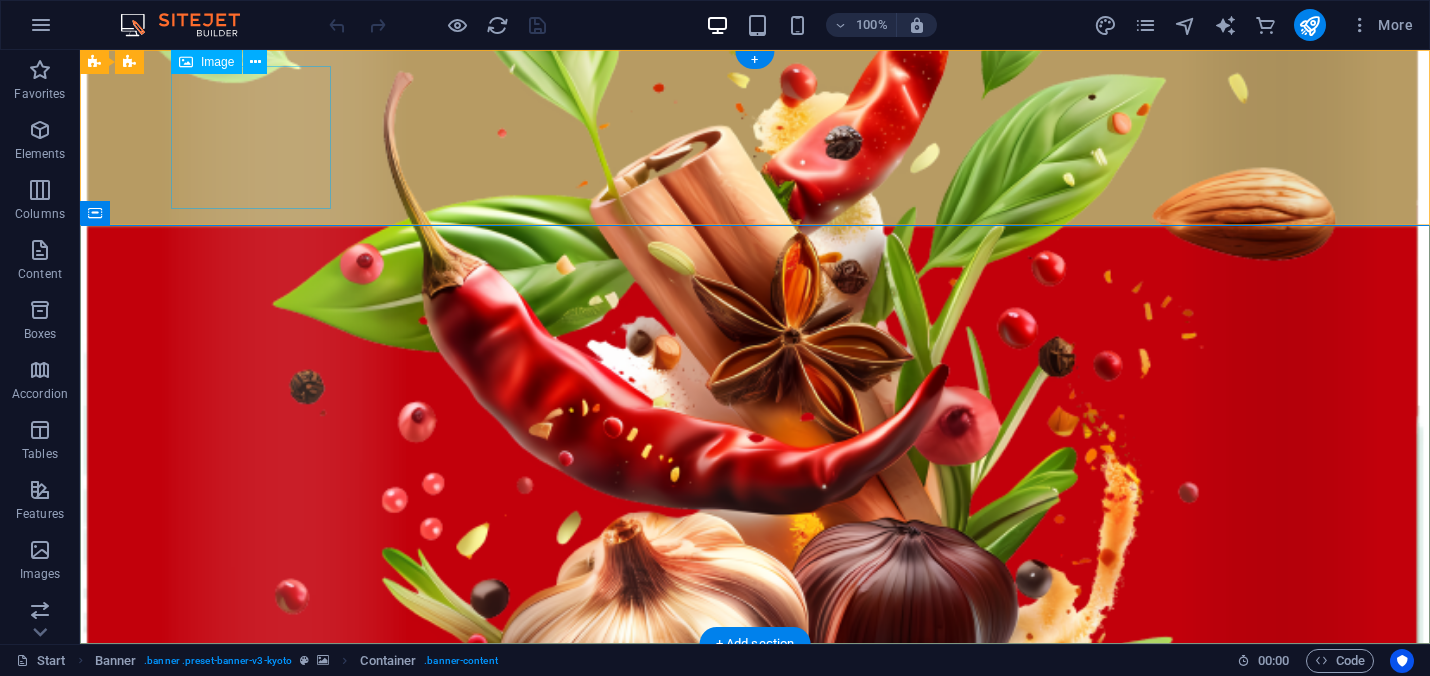 click at bounding box center [755, 731] 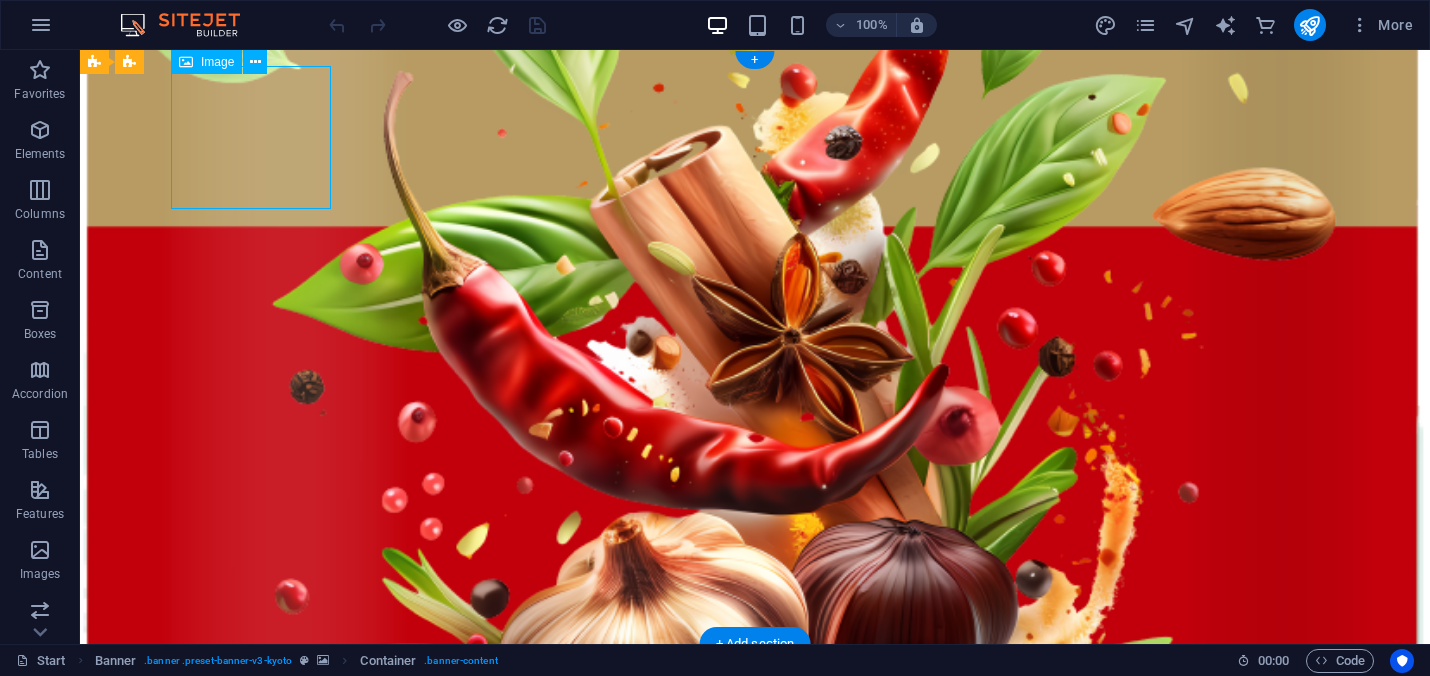 click at bounding box center (755, 731) 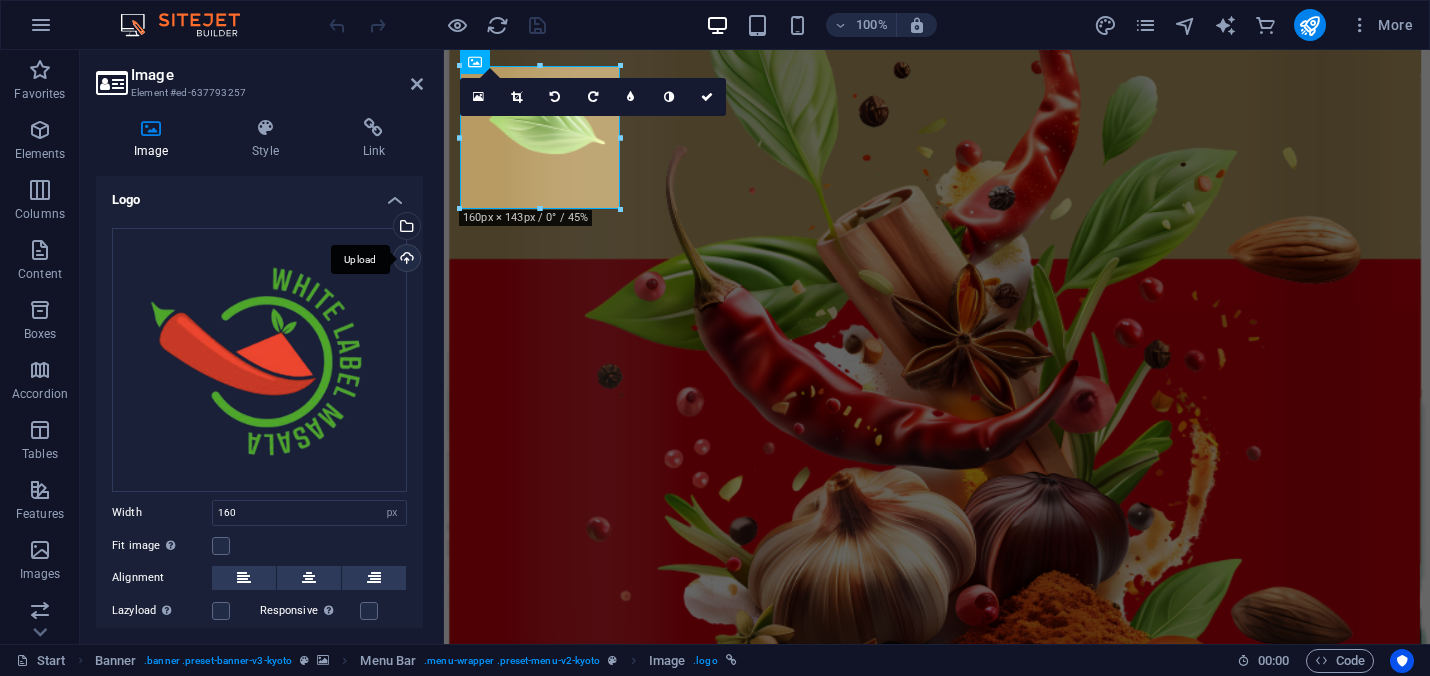 click on "Upload" at bounding box center (405, 260) 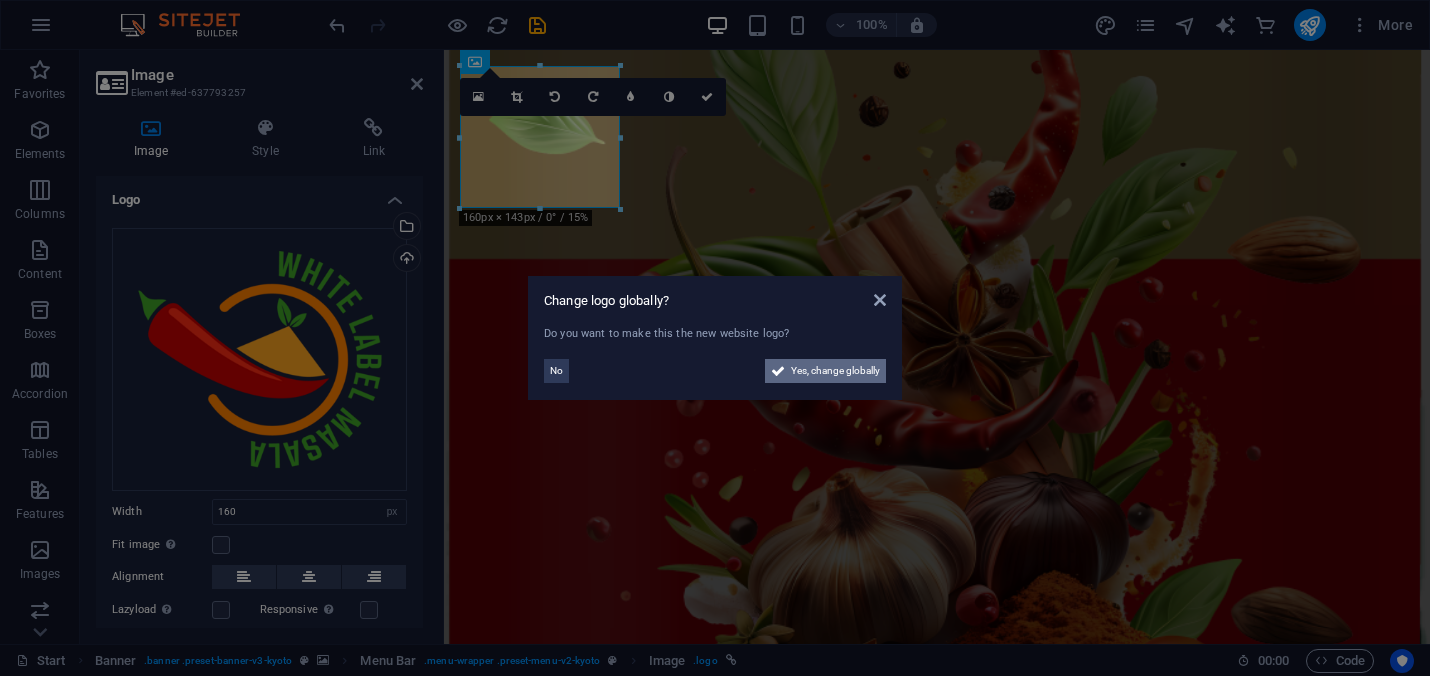 click on "Yes, change globally" at bounding box center [835, 371] 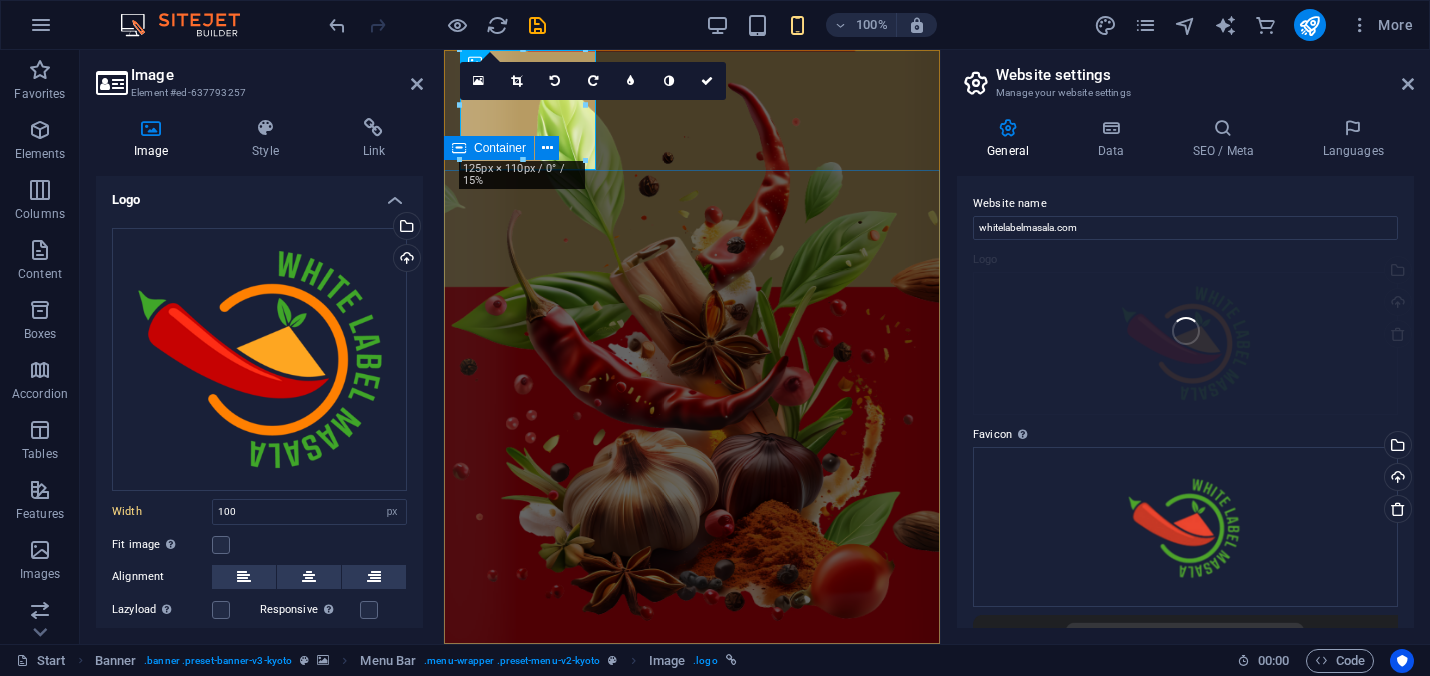 type on "100" 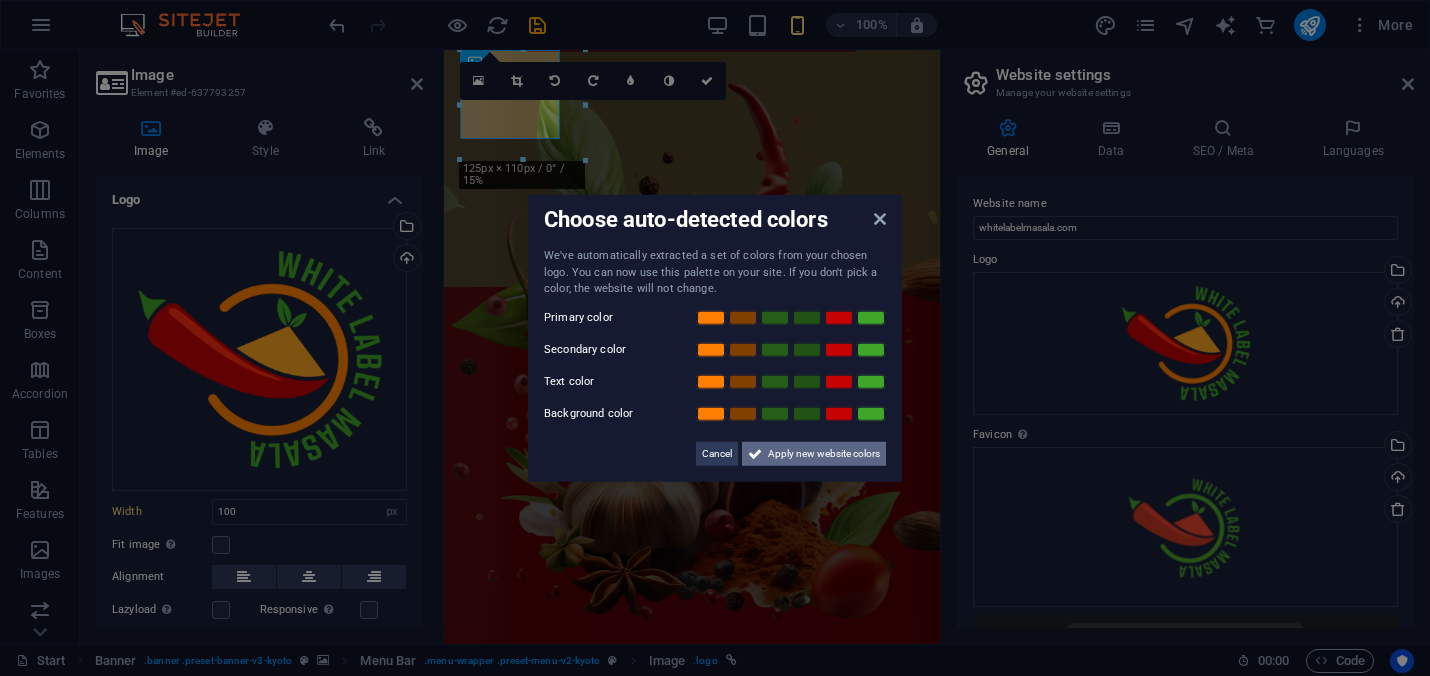 click on "Apply new website colors" at bounding box center (824, 453) 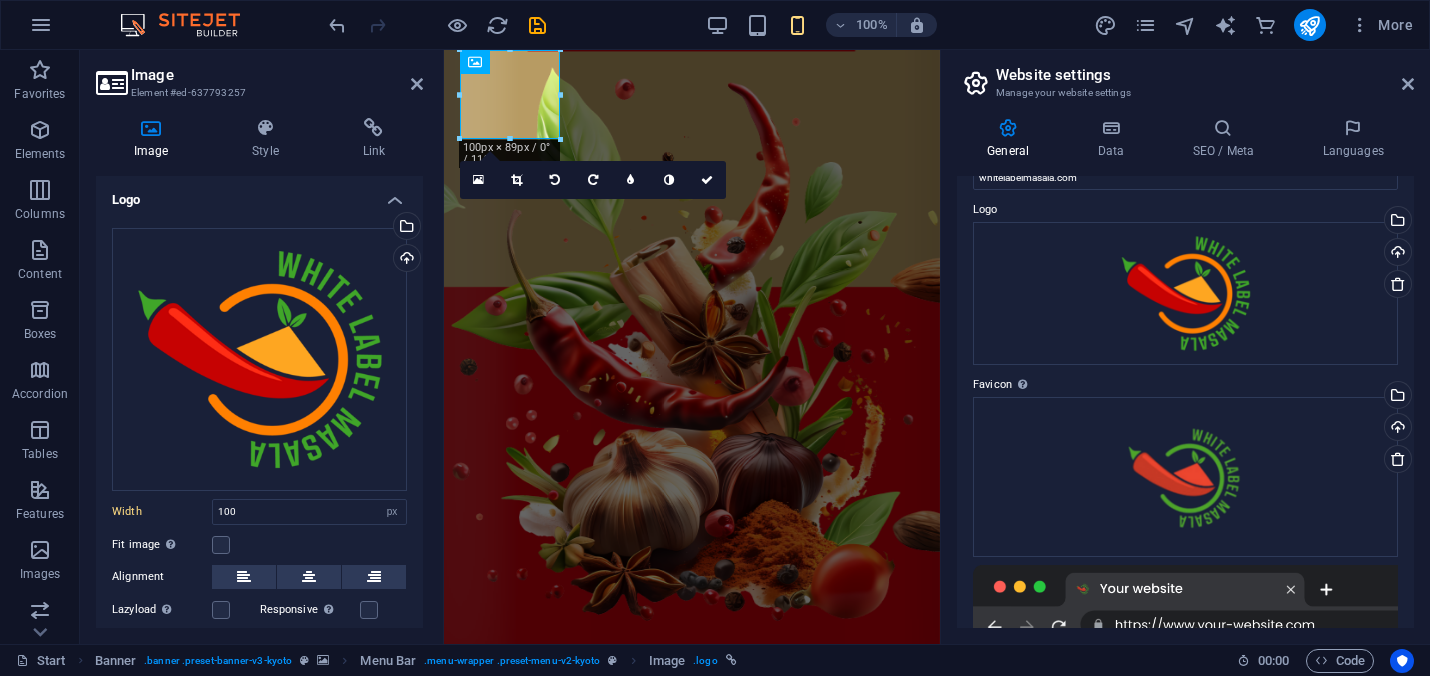 scroll, scrollTop: 0, scrollLeft: 0, axis: both 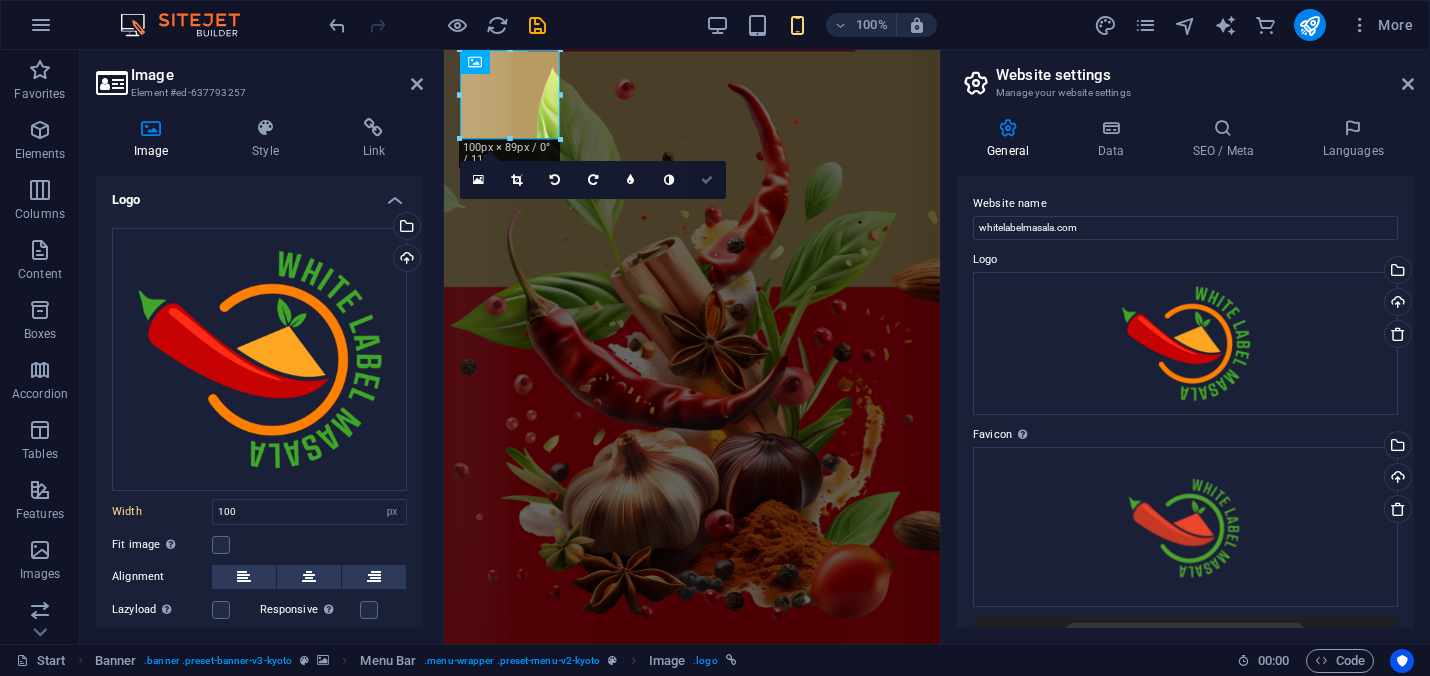 click at bounding box center (707, 180) 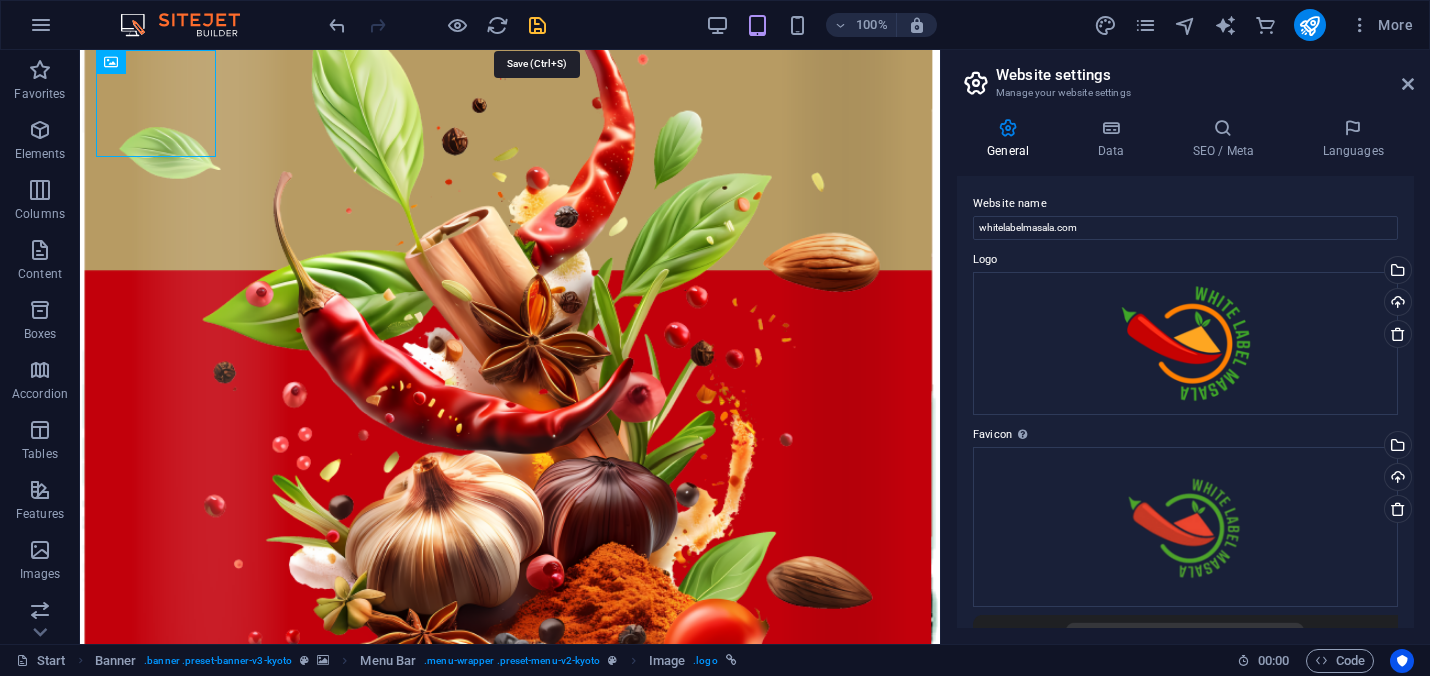 click at bounding box center [537, 25] 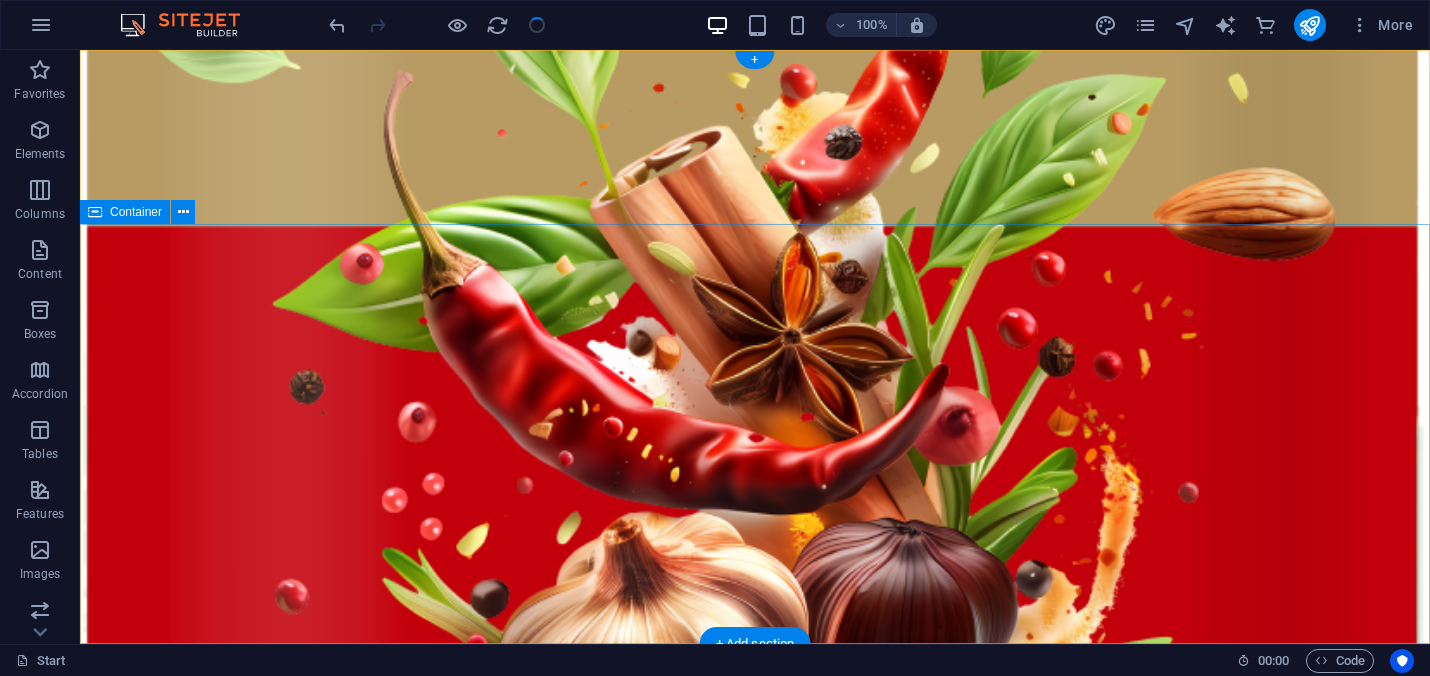 click on "taste of india" at bounding box center (755, 962) 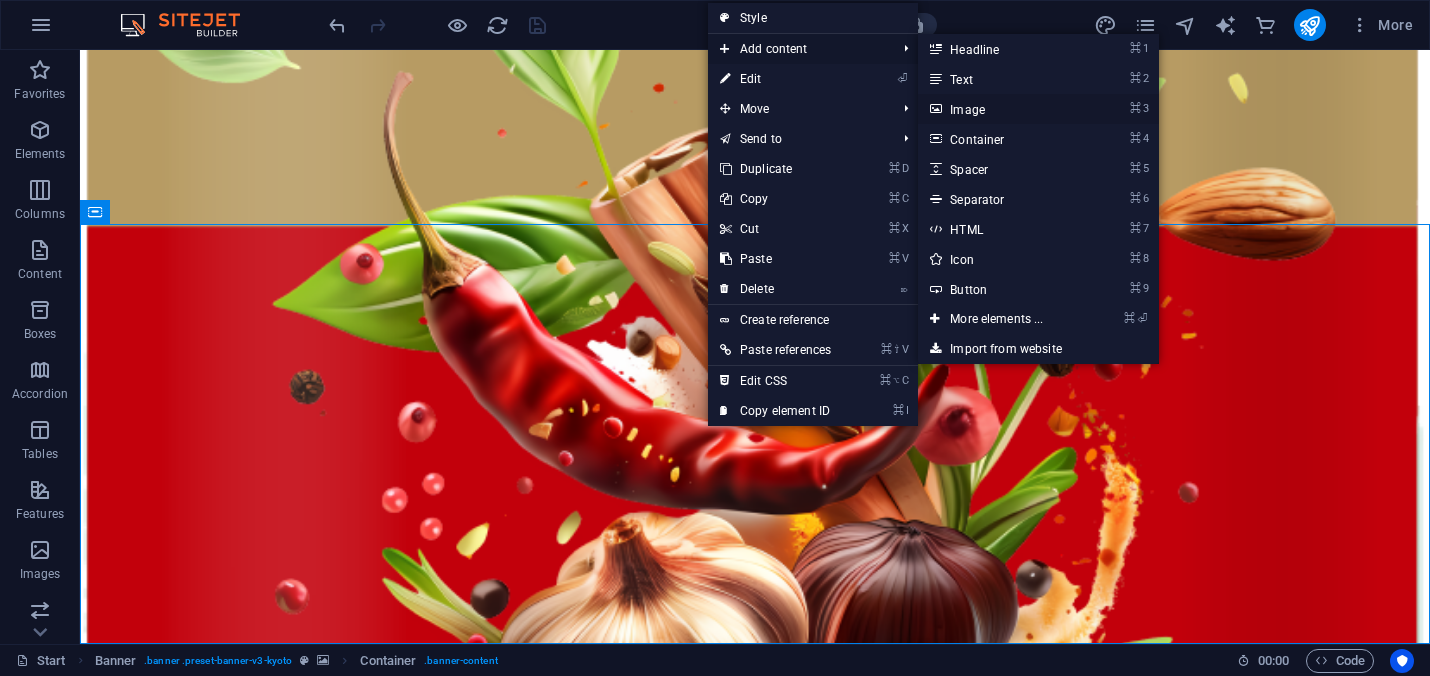 click on "⌘ 3  Image" at bounding box center [1000, 109] 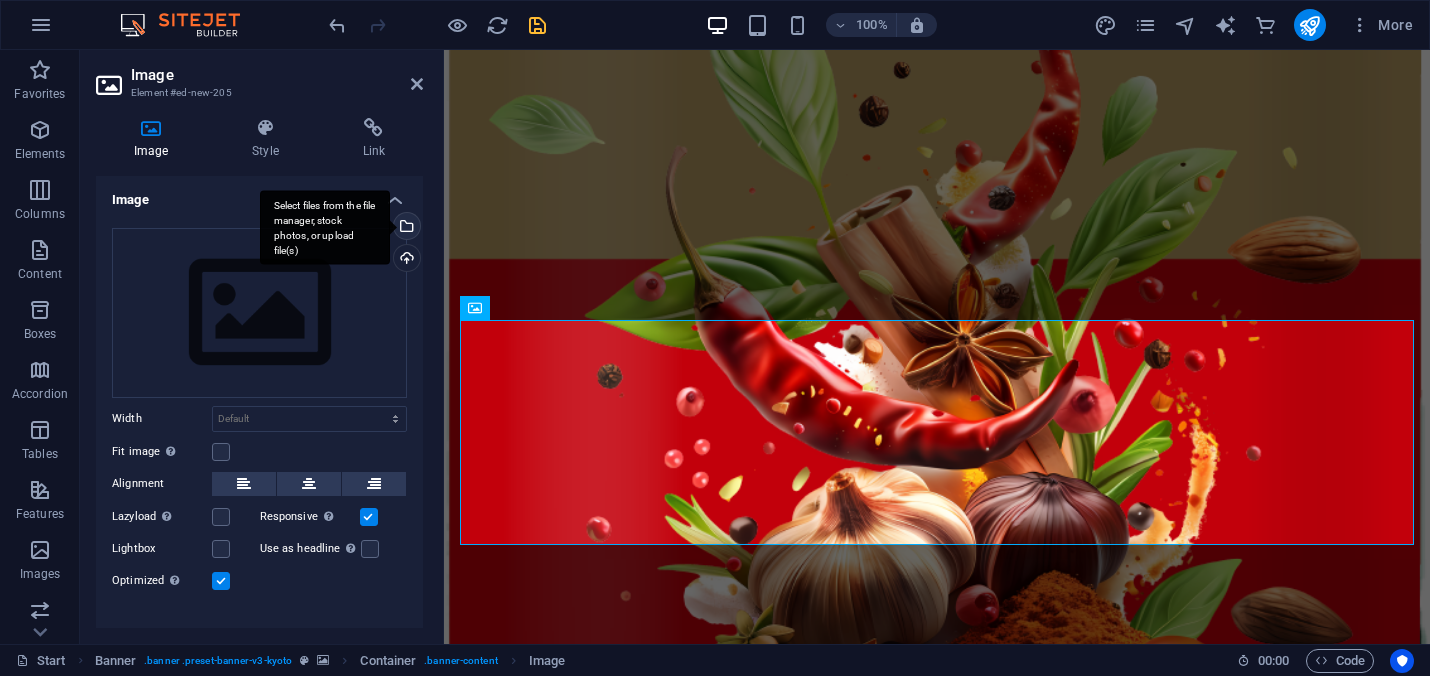 click on "Select files from the file manager, stock photos, or upload file(s)" at bounding box center (325, 227) 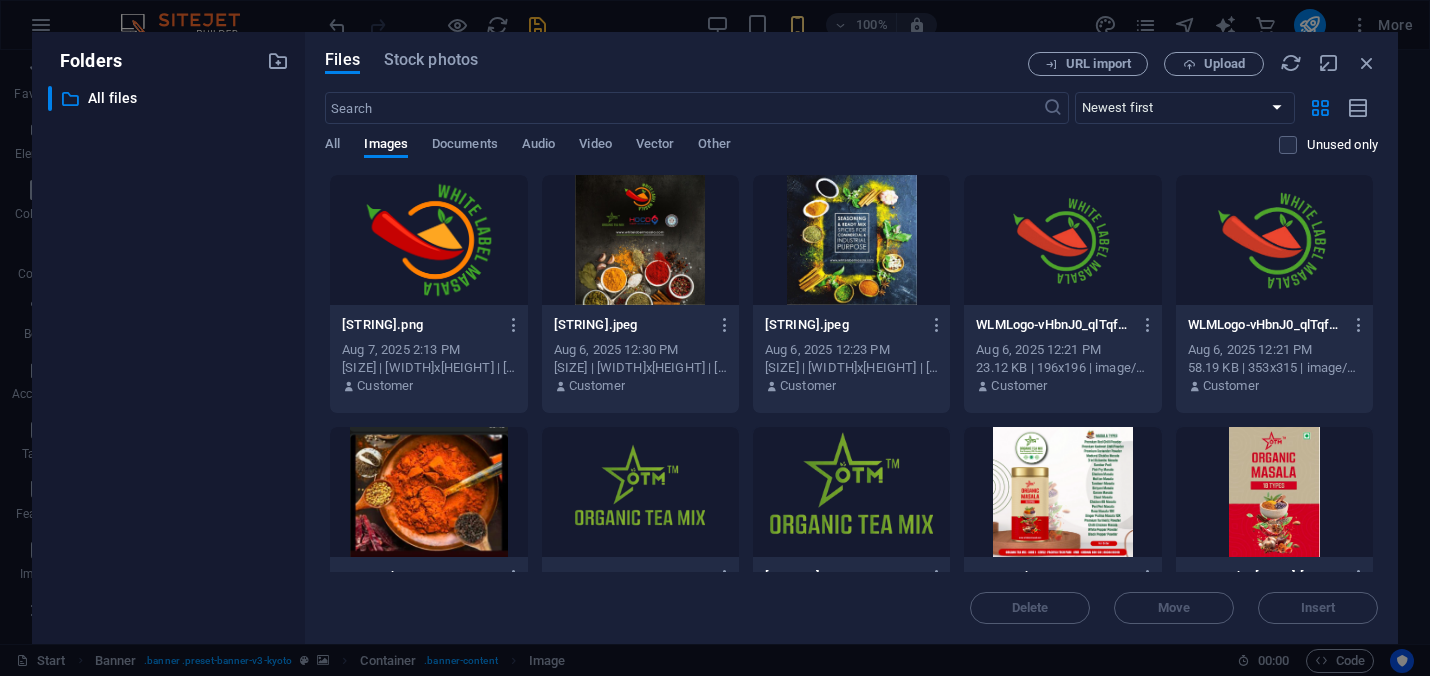 click at bounding box center (428, 240) 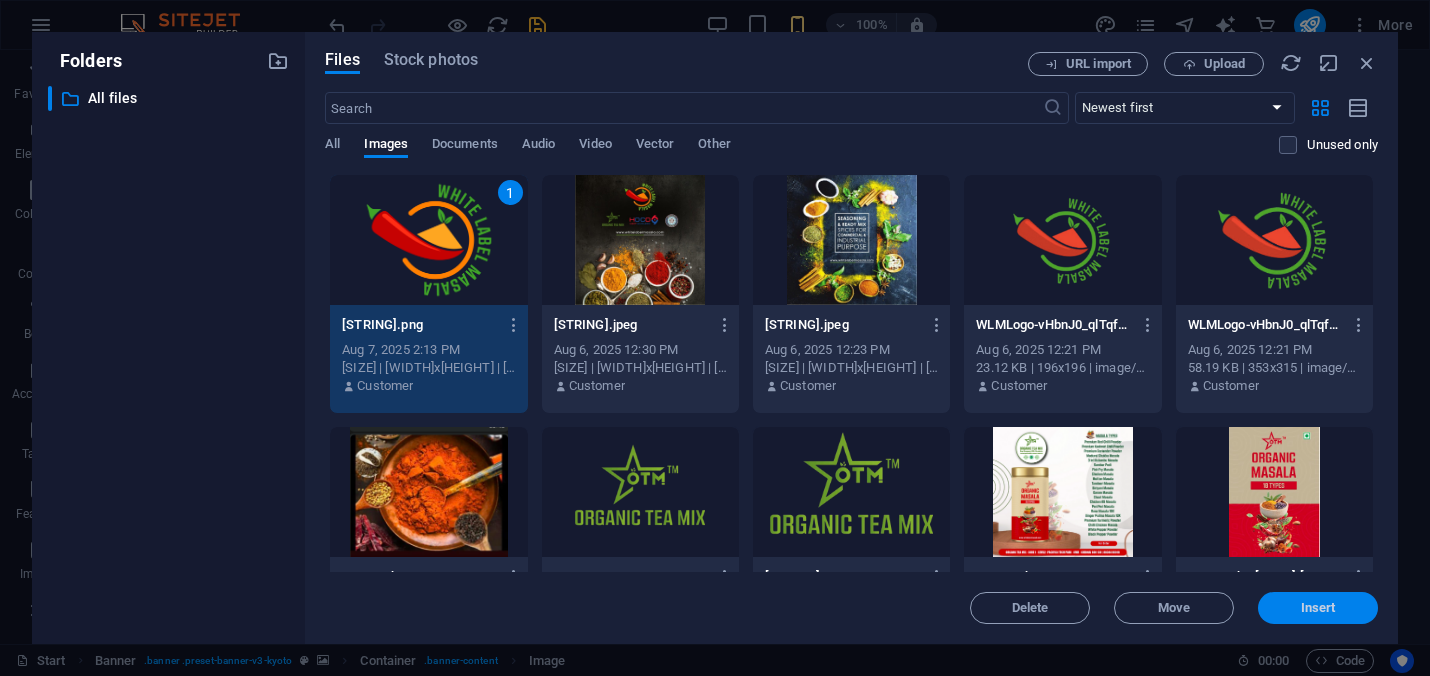 click on "Insert" at bounding box center [1318, 608] 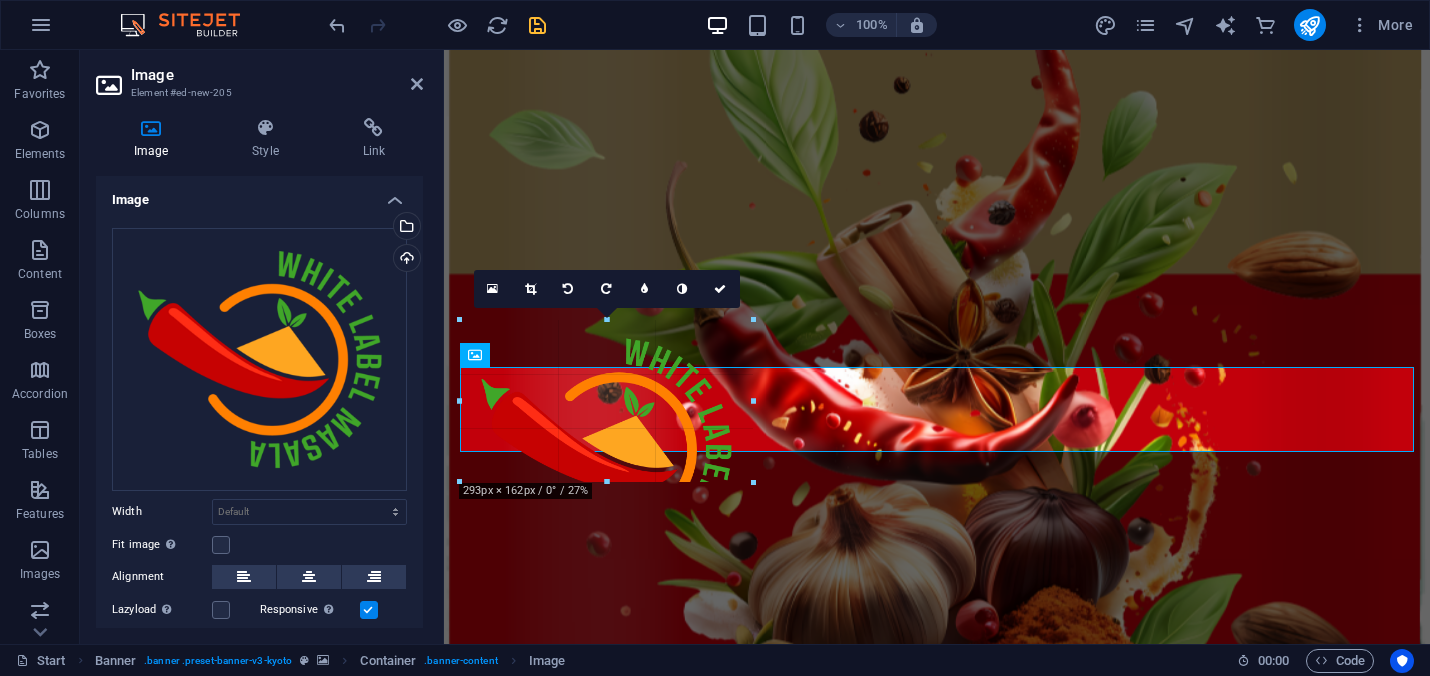 drag, startPoint x: 462, startPoint y: 322, endPoint x: 660, endPoint y: 377, distance: 205.49696 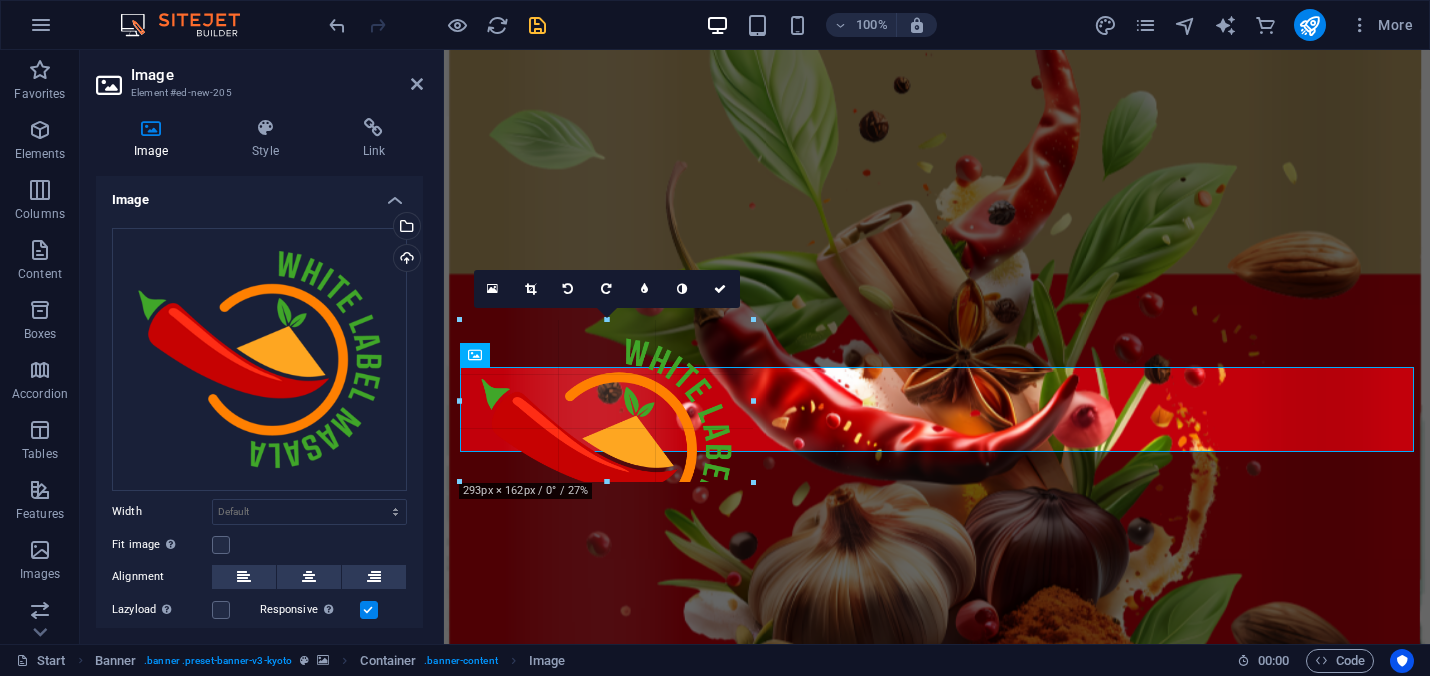 type on "293" 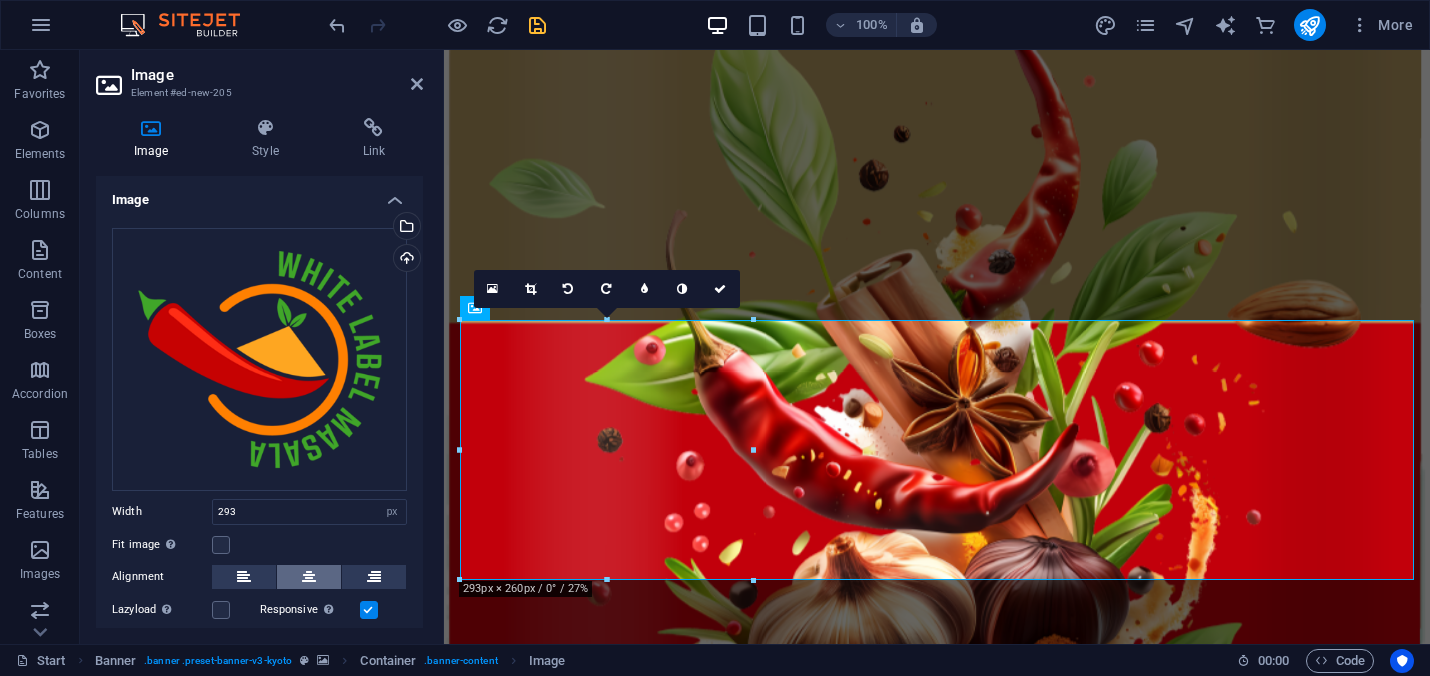click at bounding box center [309, 577] 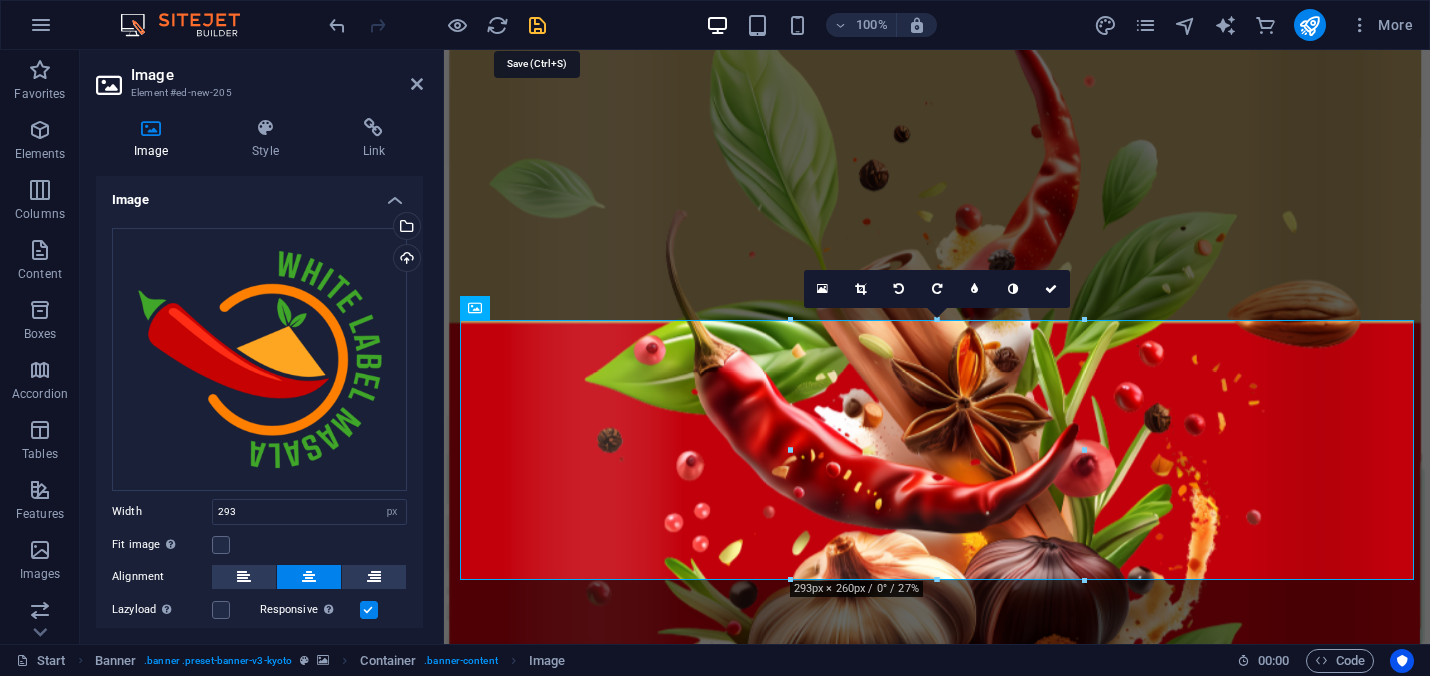 click at bounding box center (537, 25) 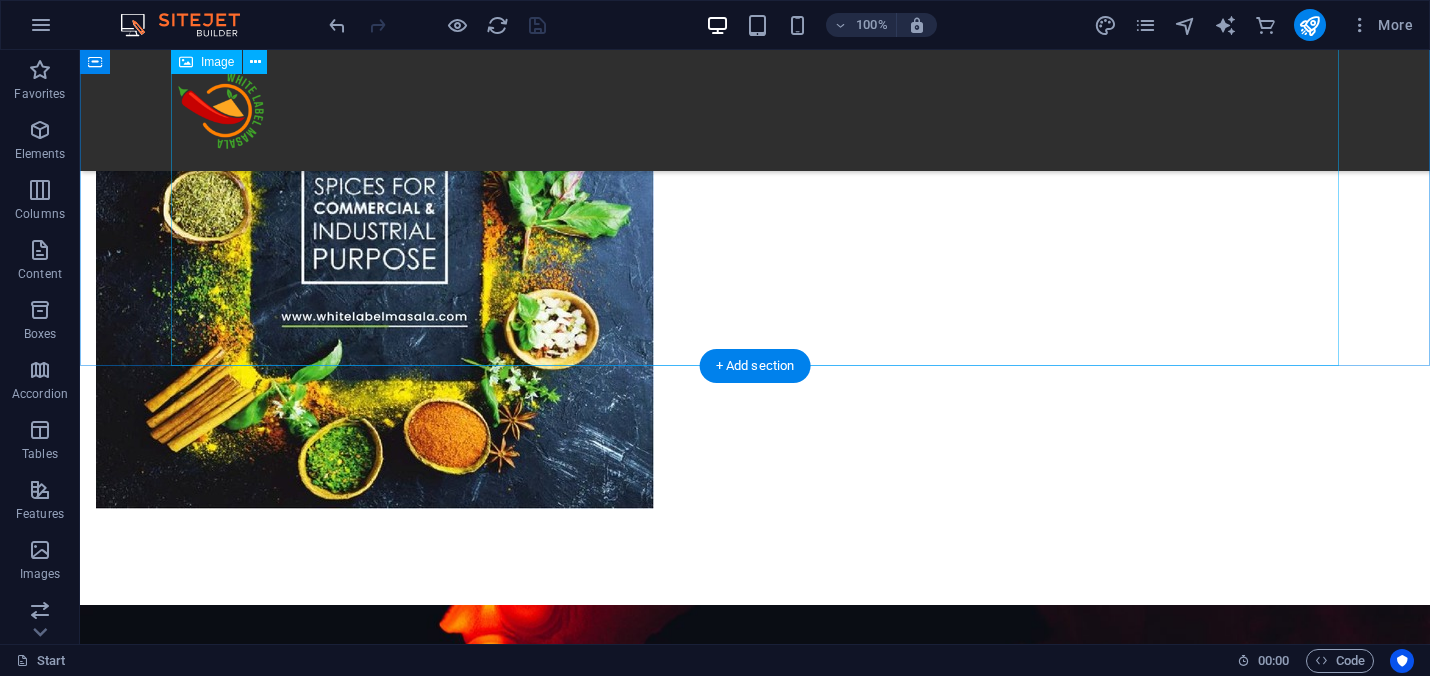 scroll, scrollTop: 2736, scrollLeft: 0, axis: vertical 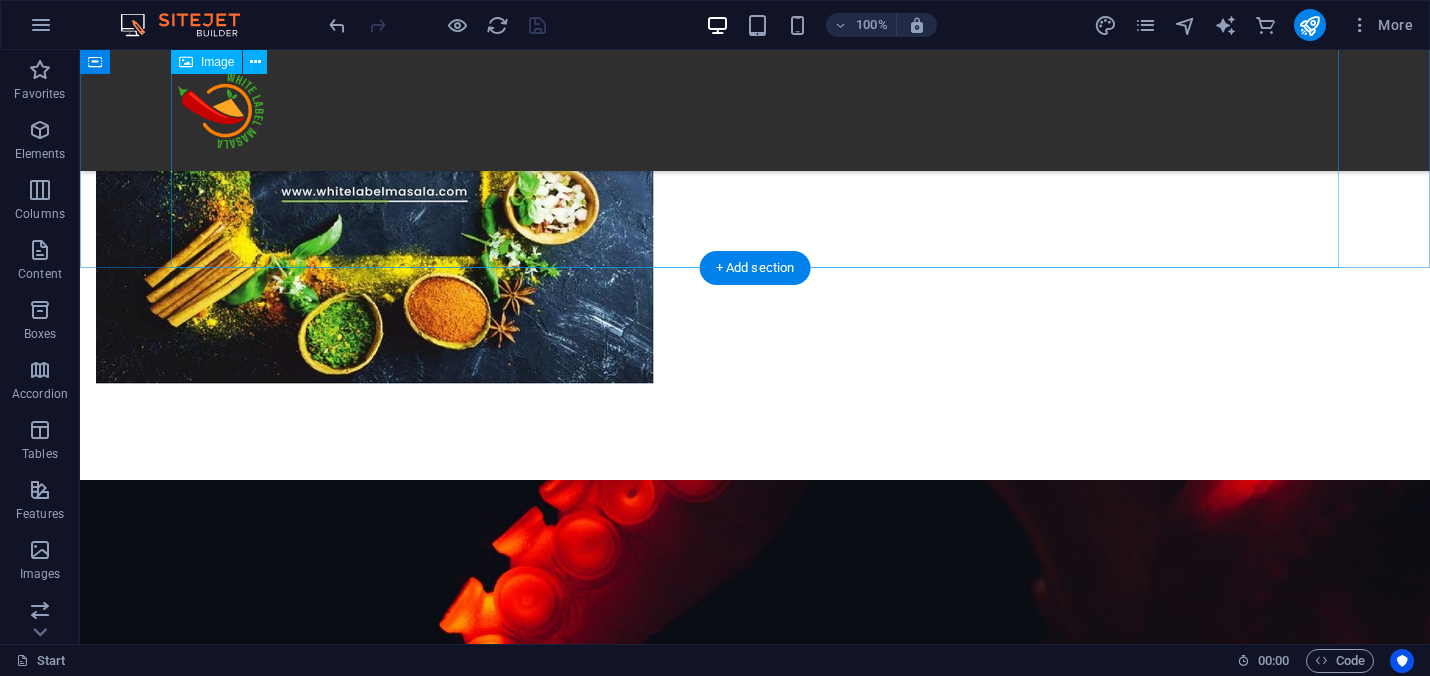click at bounding box center (755, 3208) 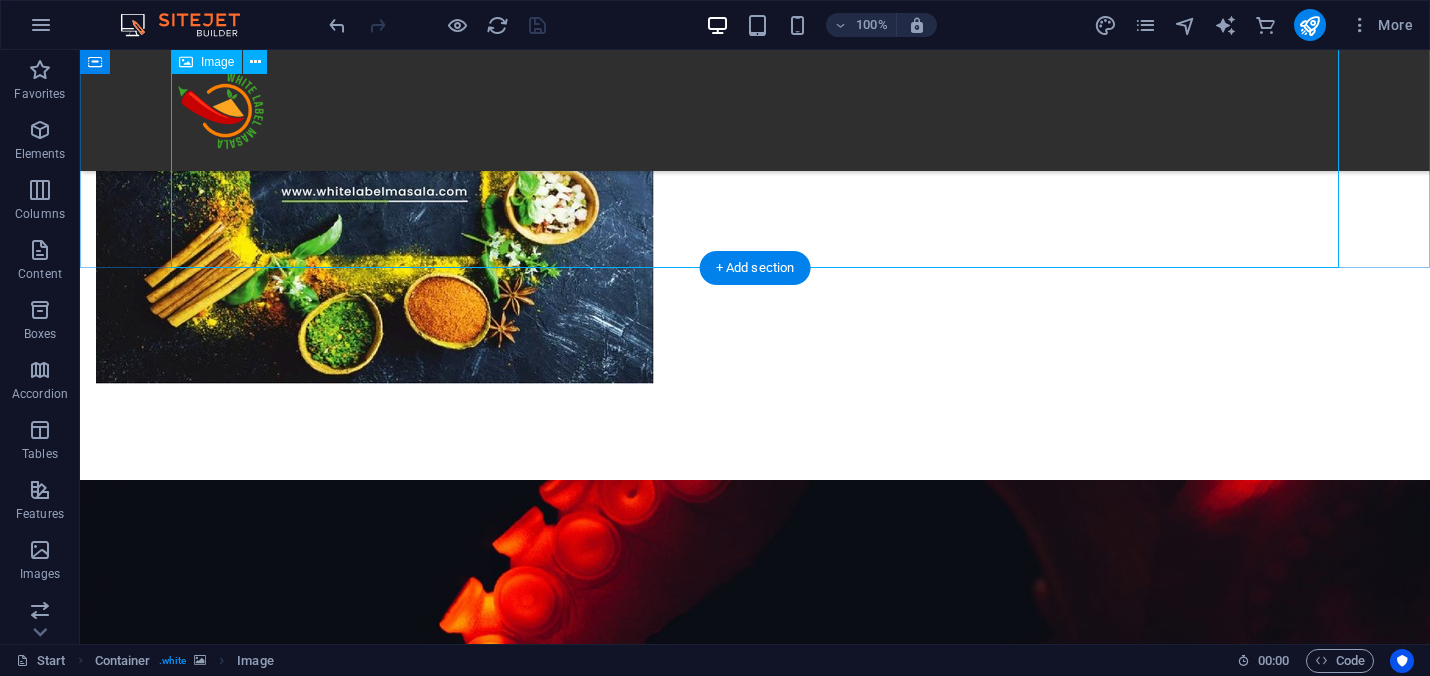 click at bounding box center [755, 3208] 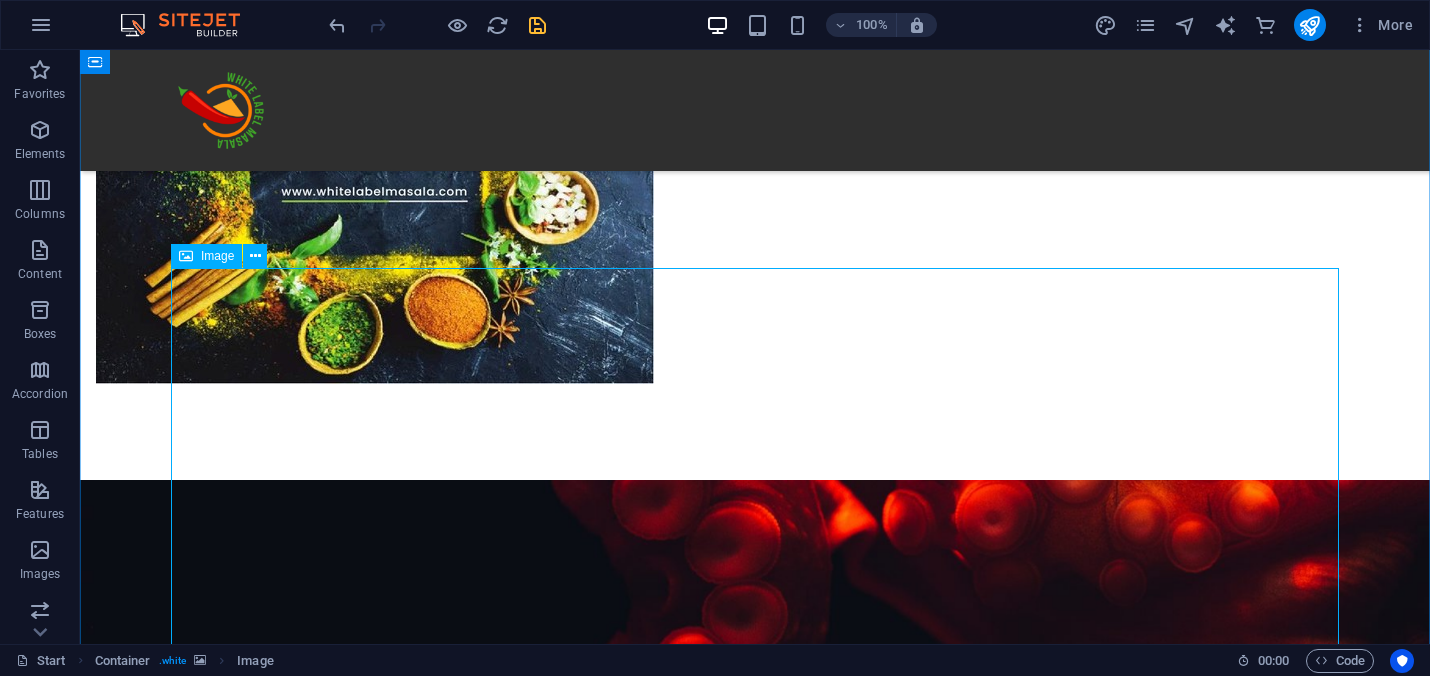 click at bounding box center (755, 4454) 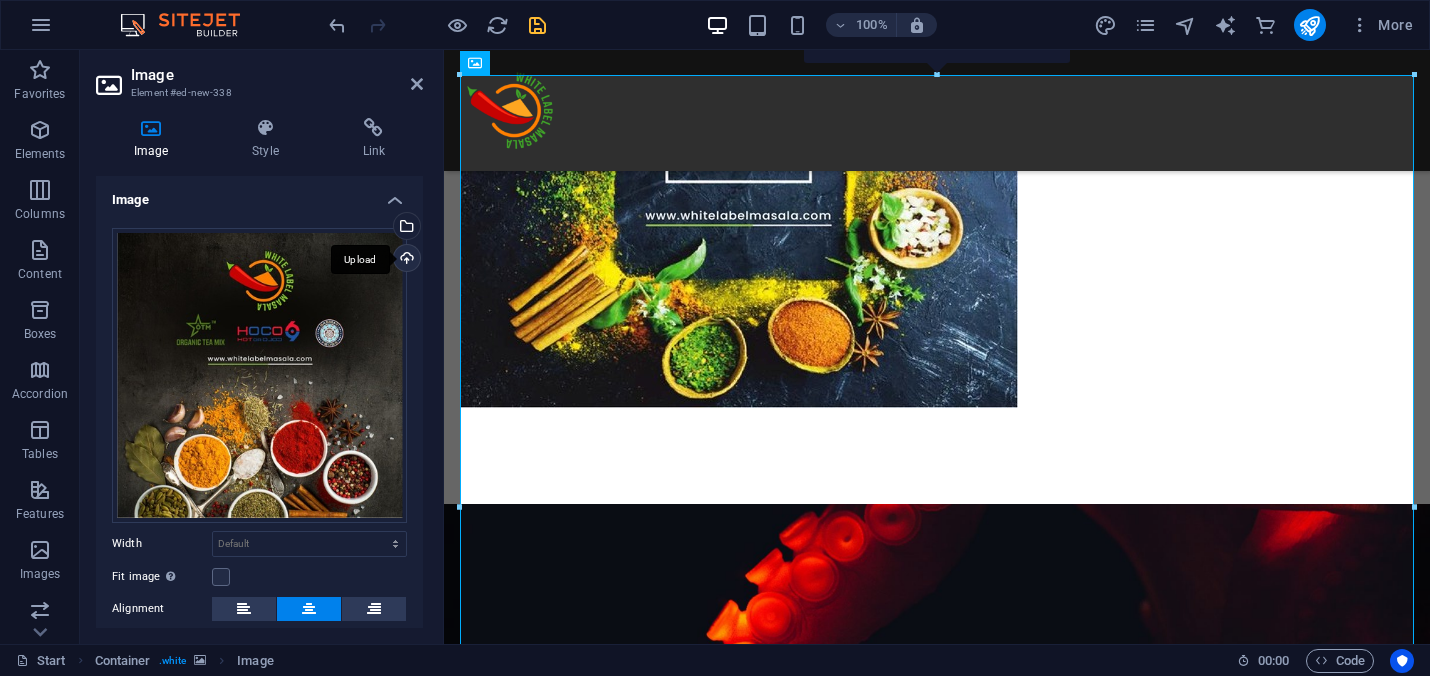 click on "Upload" at bounding box center (405, 260) 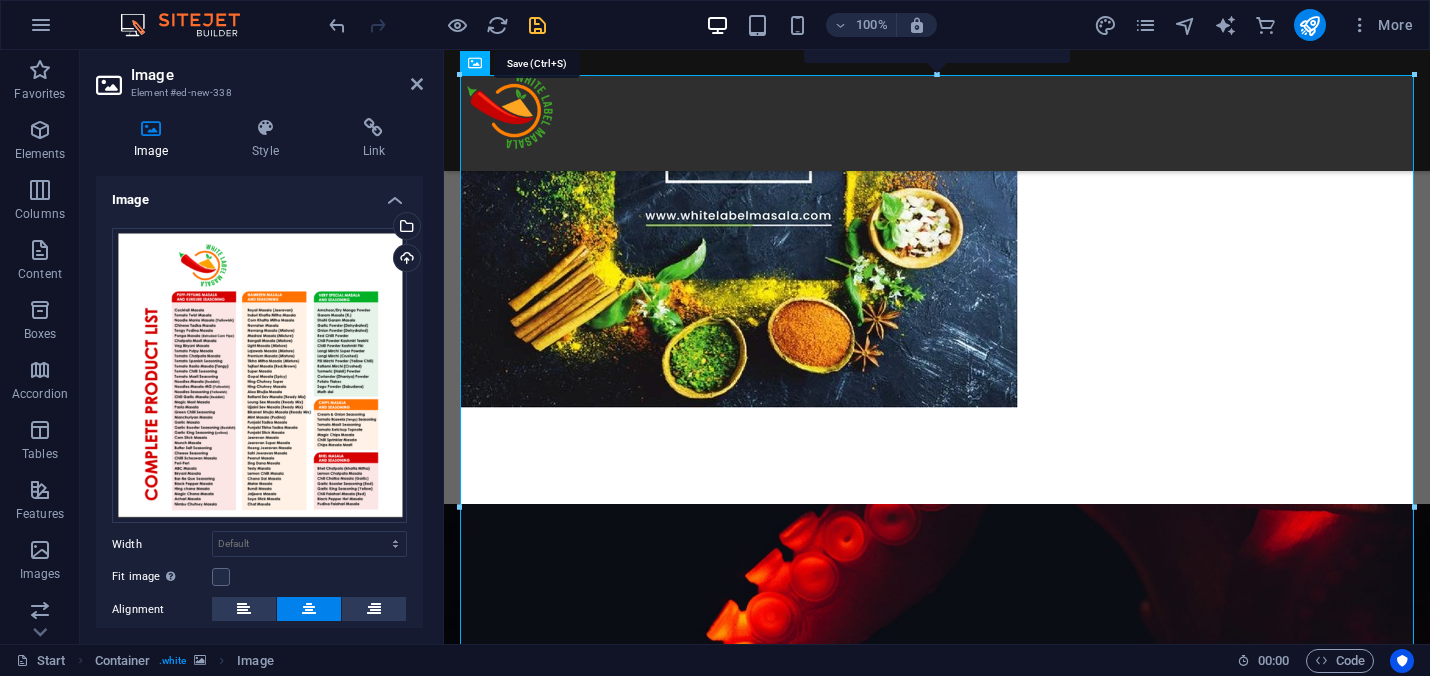 click at bounding box center (537, 25) 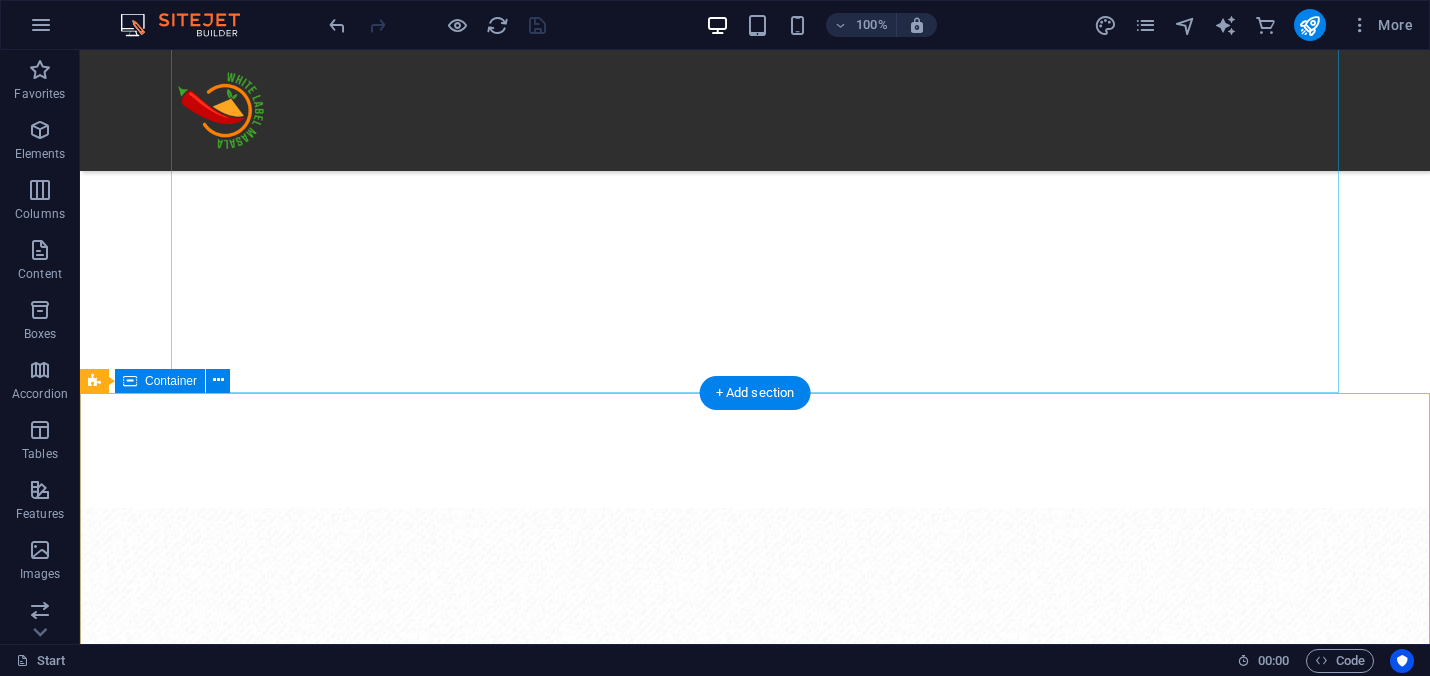 scroll, scrollTop: 3749, scrollLeft: 0, axis: vertical 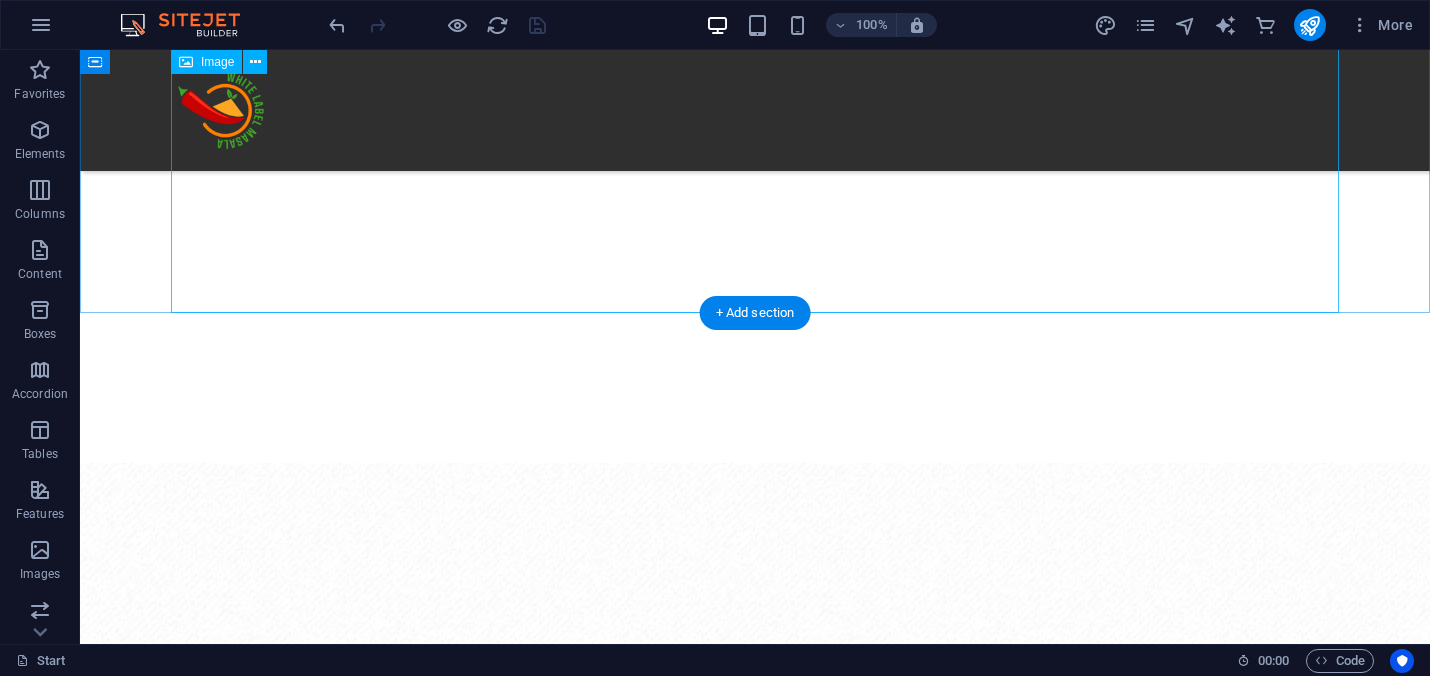 click at bounding box center [755, 4475] 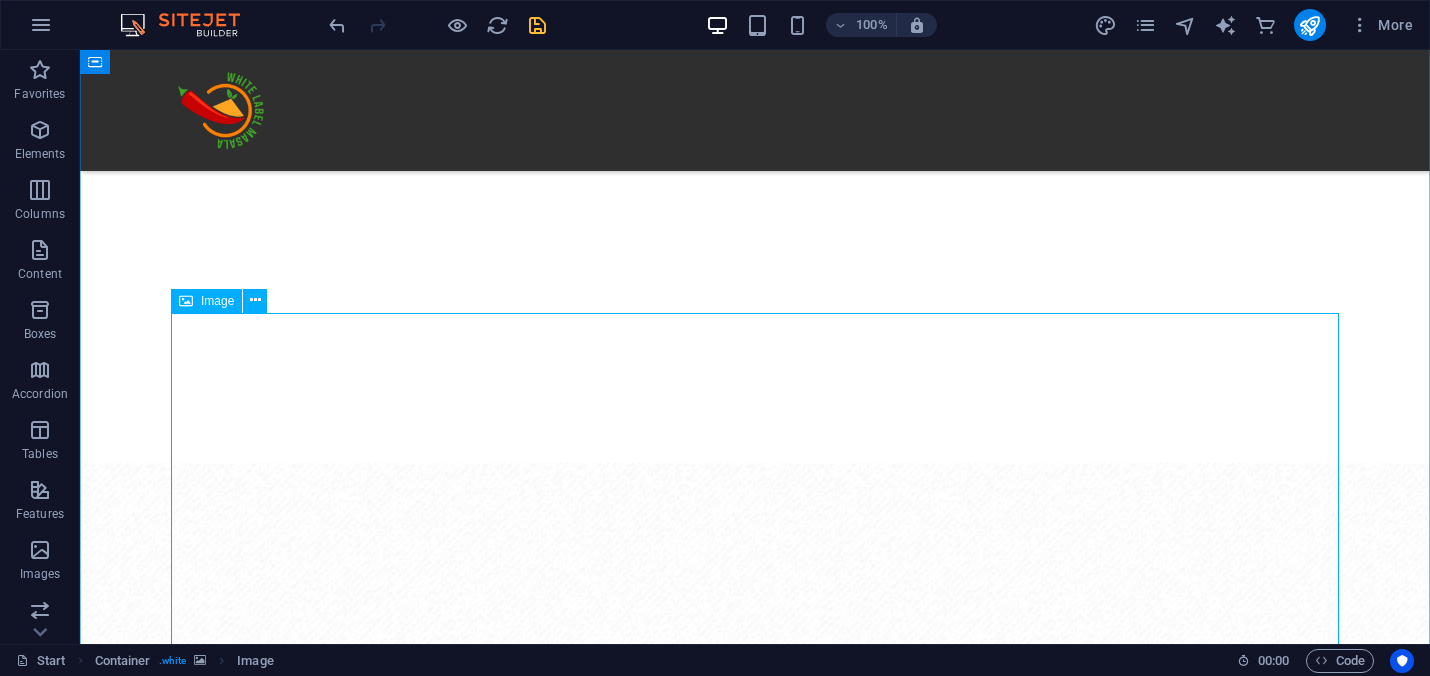 click at bounding box center (755, 5721) 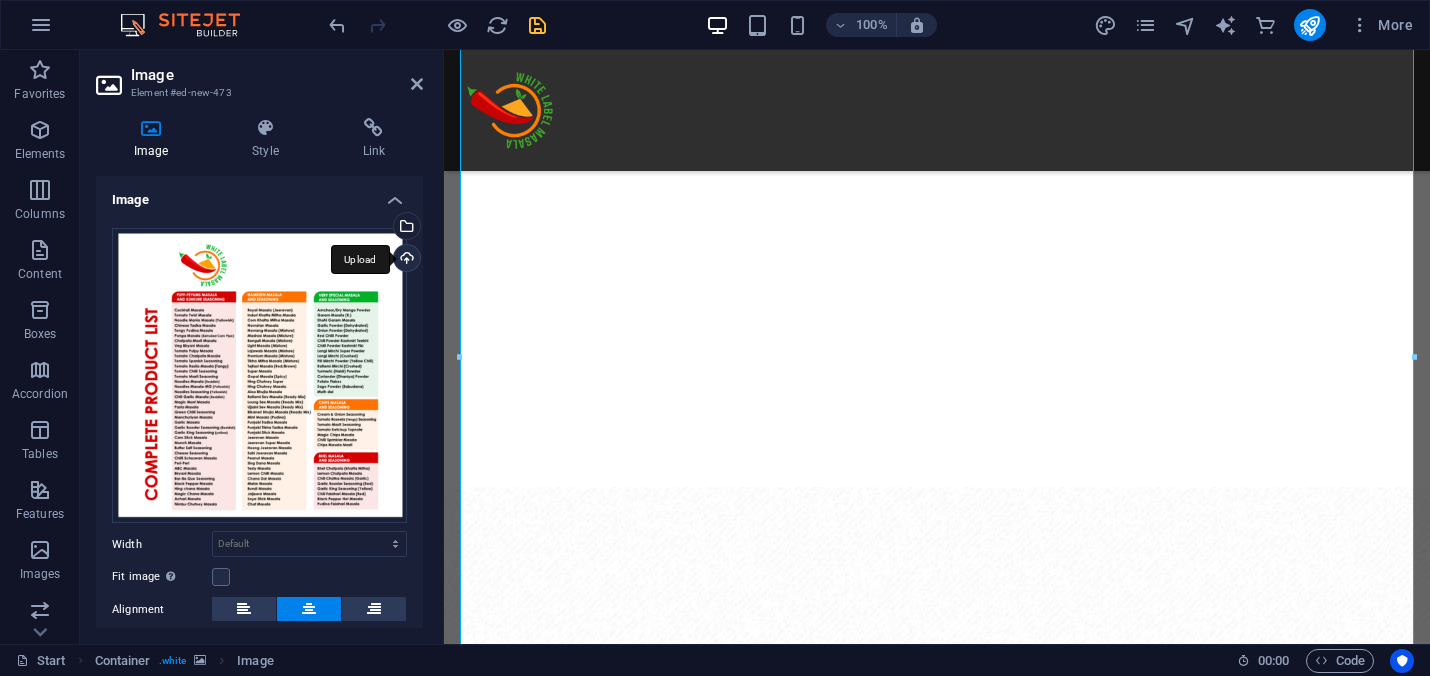 click on "Upload" at bounding box center [405, 260] 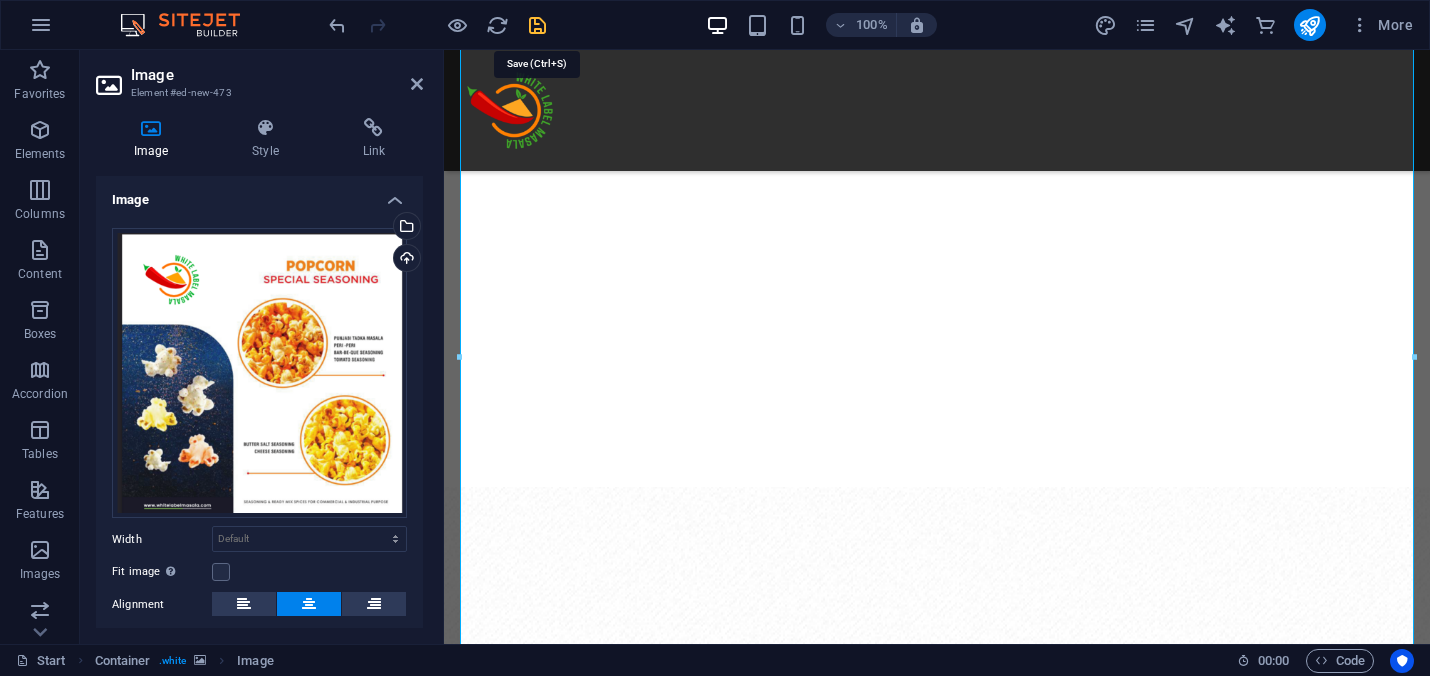 click at bounding box center [537, 25] 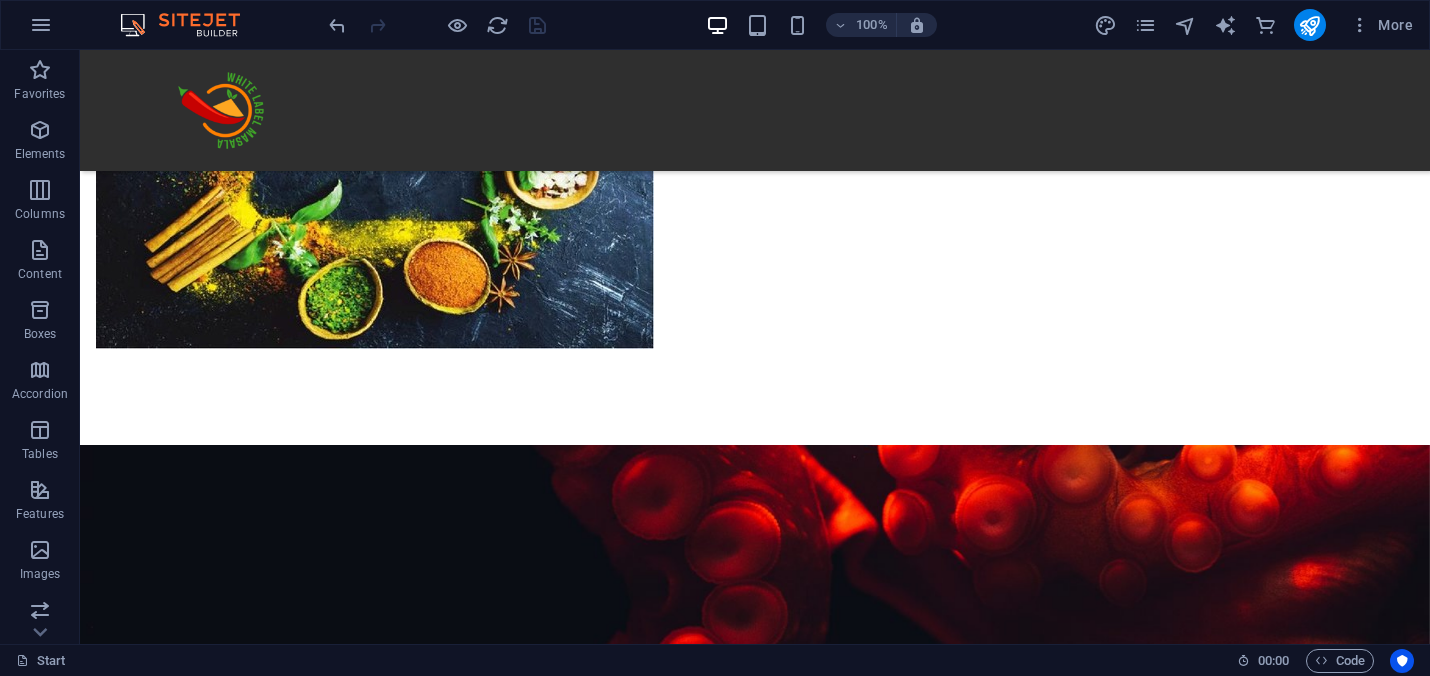 scroll, scrollTop: 2773, scrollLeft: 0, axis: vertical 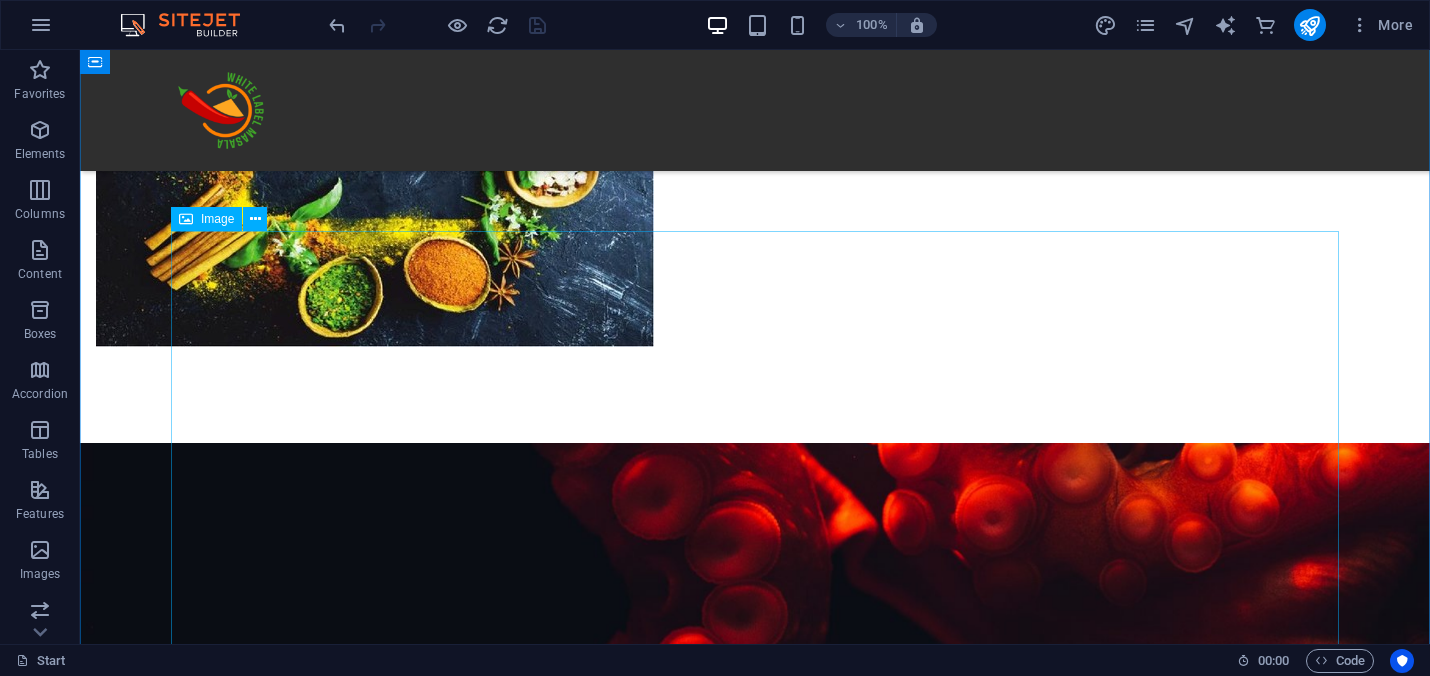 click at bounding box center (755, 6508) 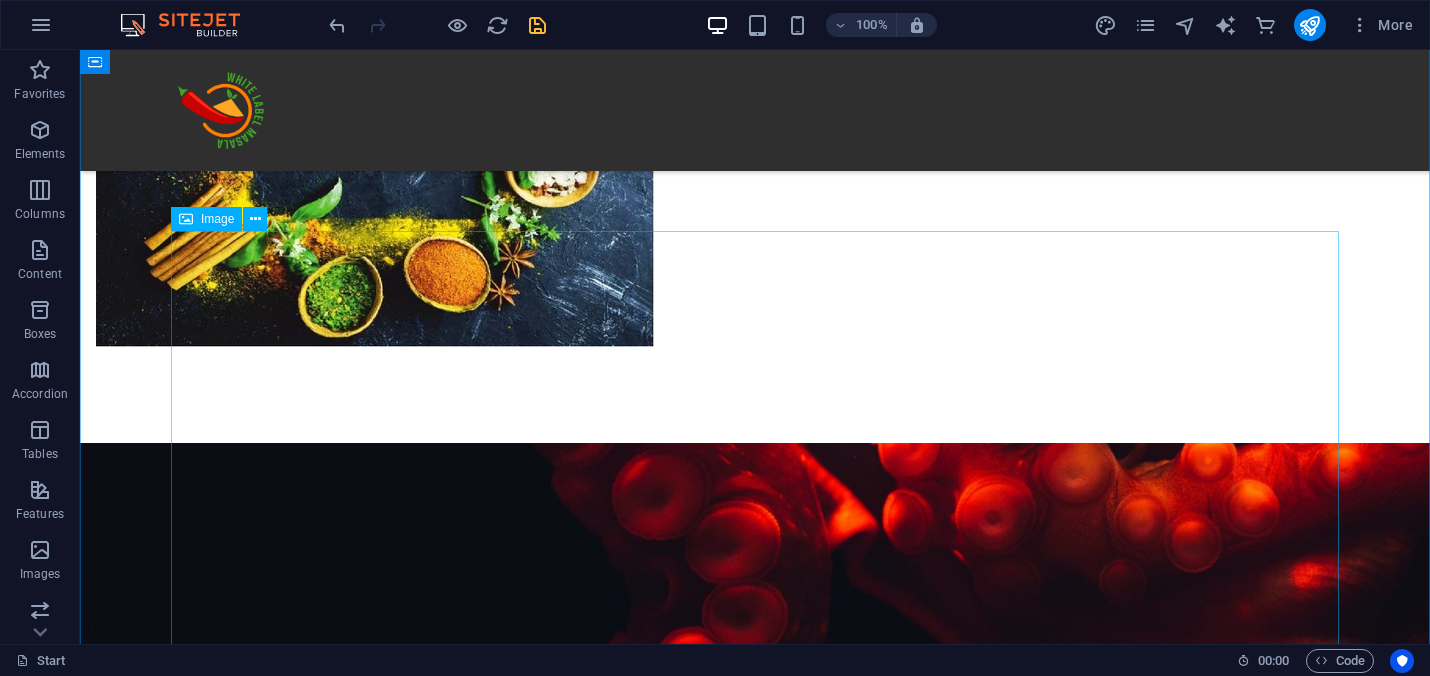 click at bounding box center (755, 5451) 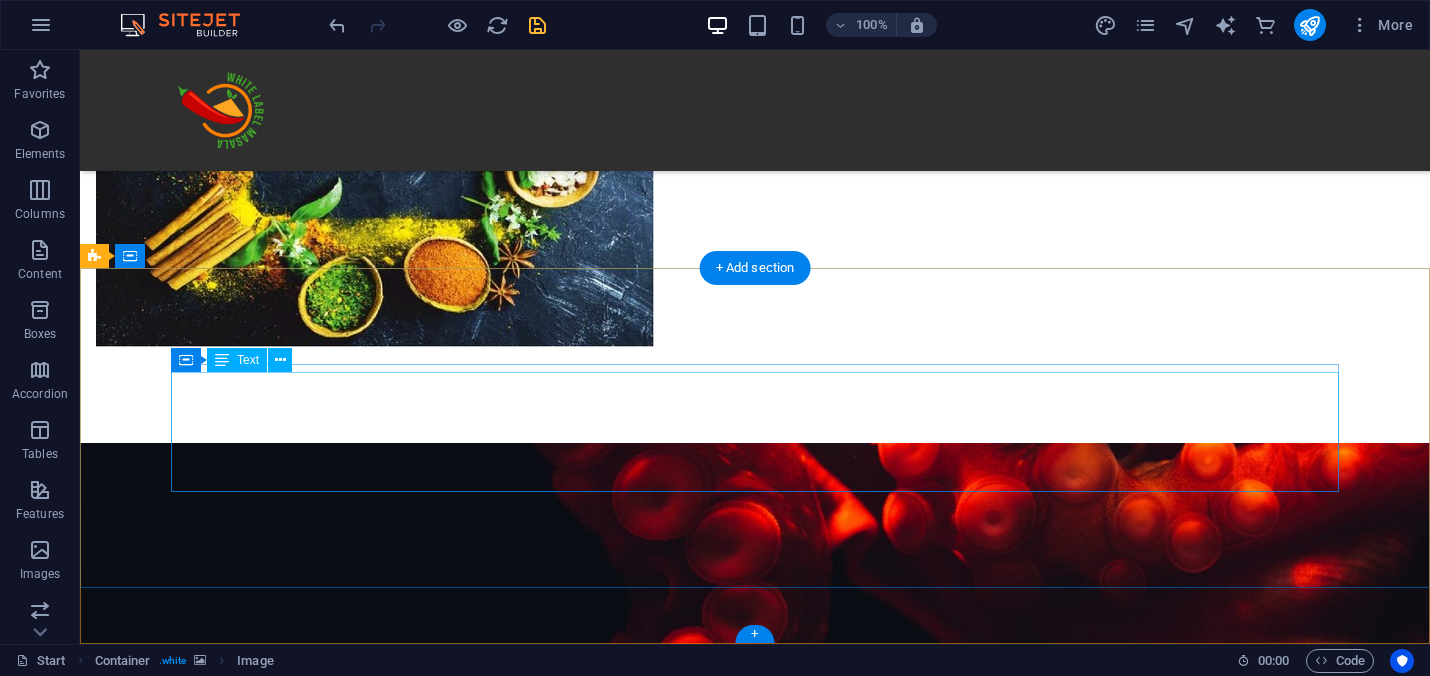 scroll, scrollTop: 2736, scrollLeft: 0, axis: vertical 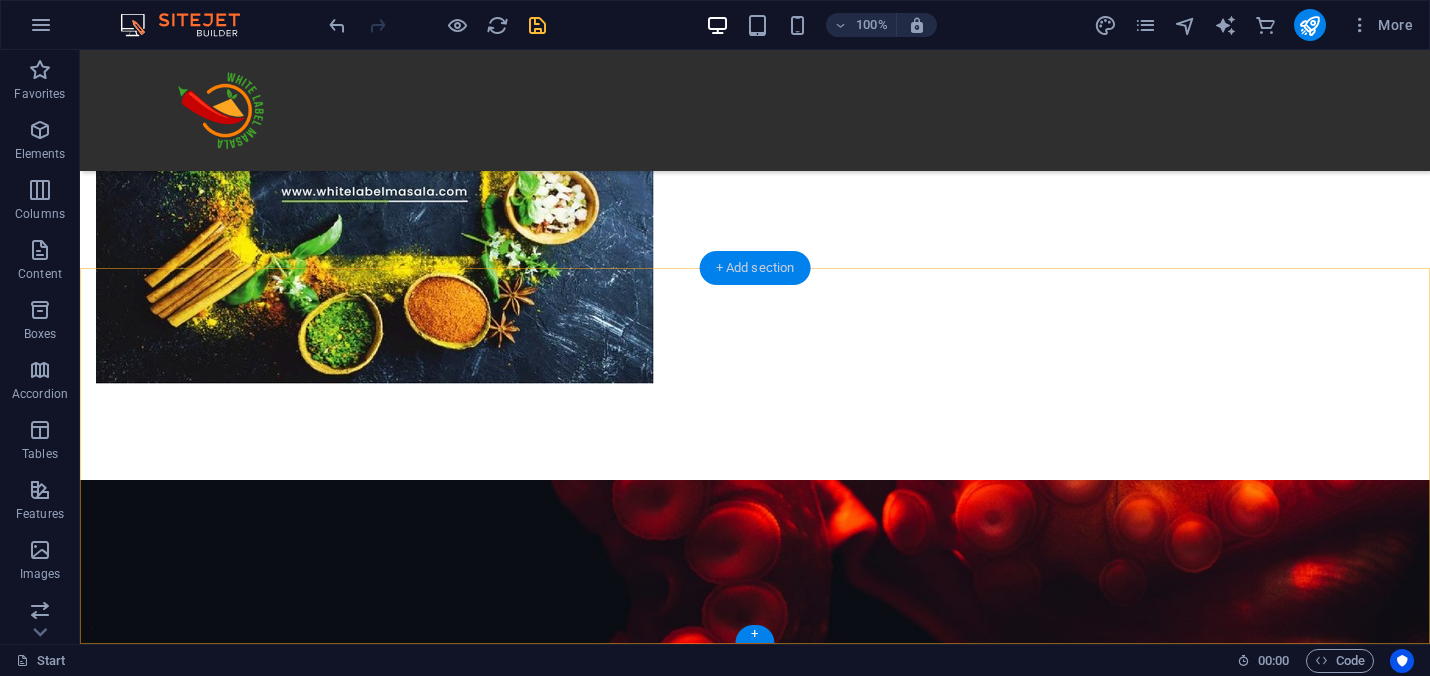 click on "+ Add section" at bounding box center [755, 268] 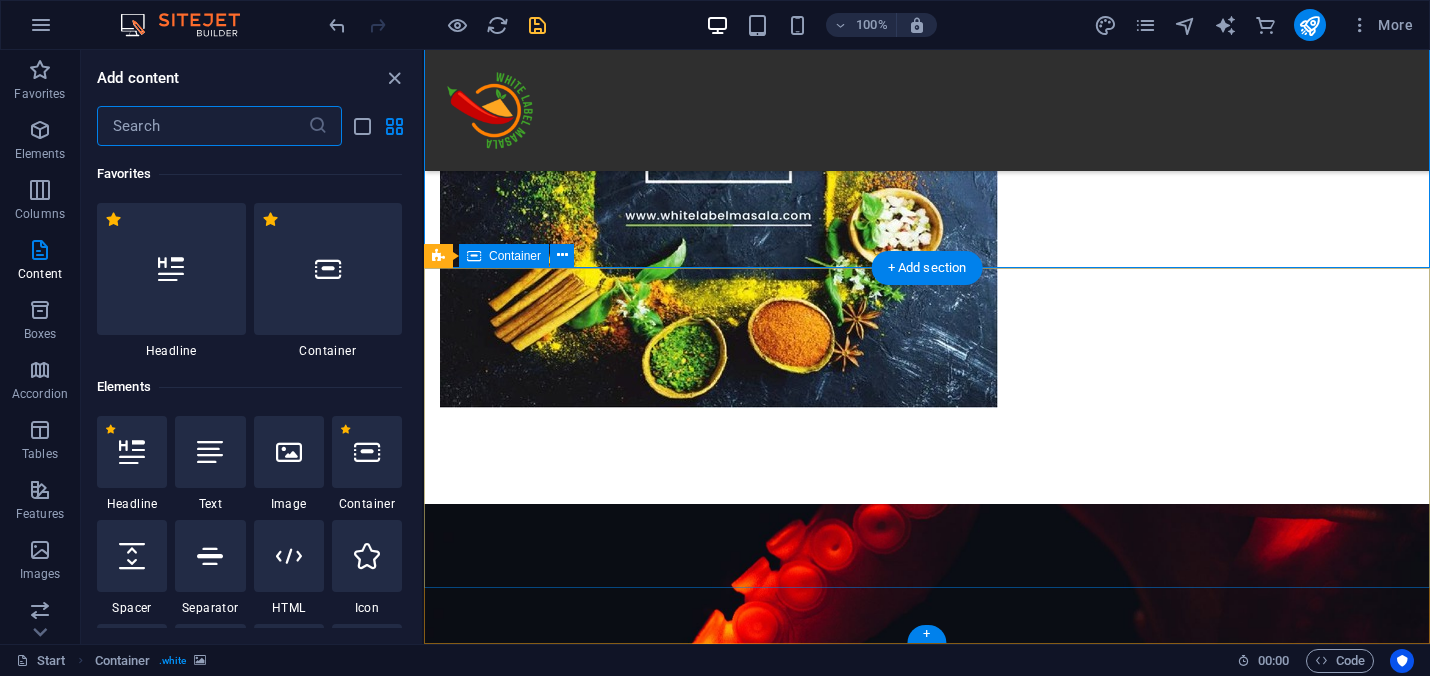 scroll, scrollTop: 2561, scrollLeft: 0, axis: vertical 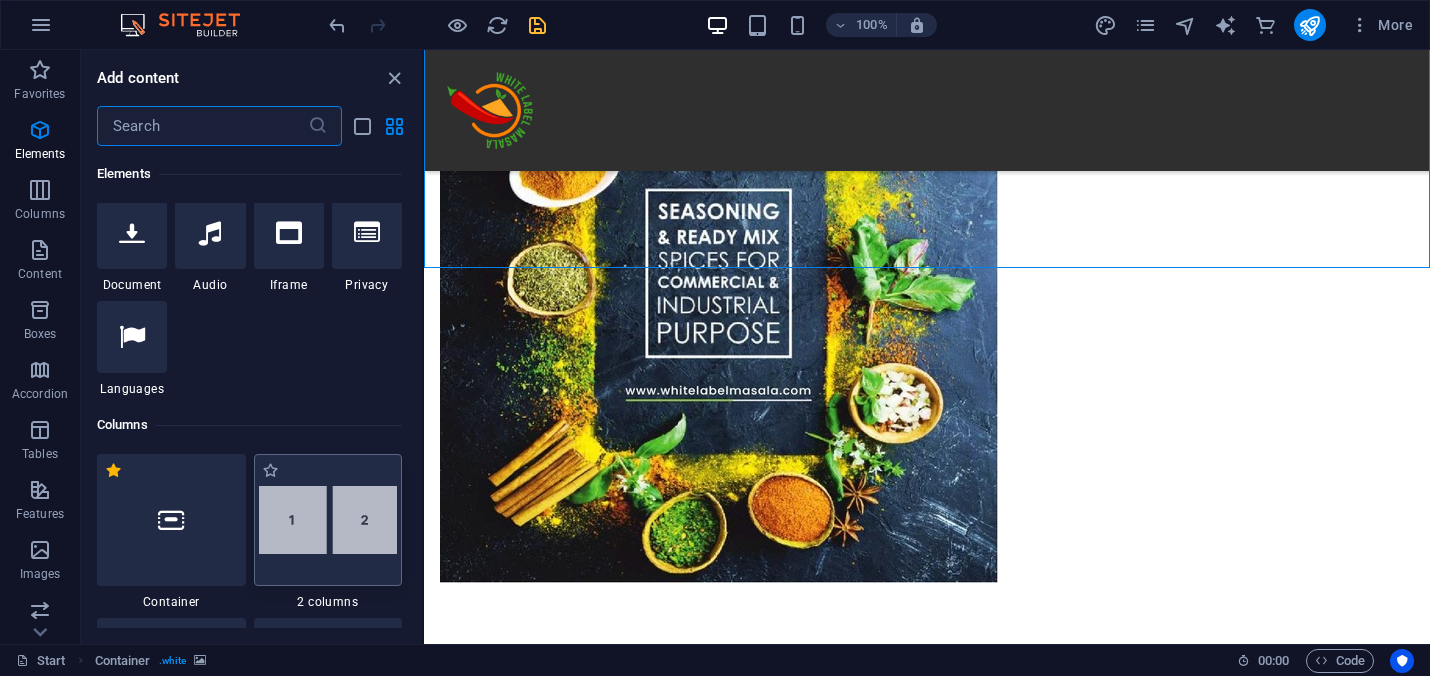 click at bounding box center [328, 520] 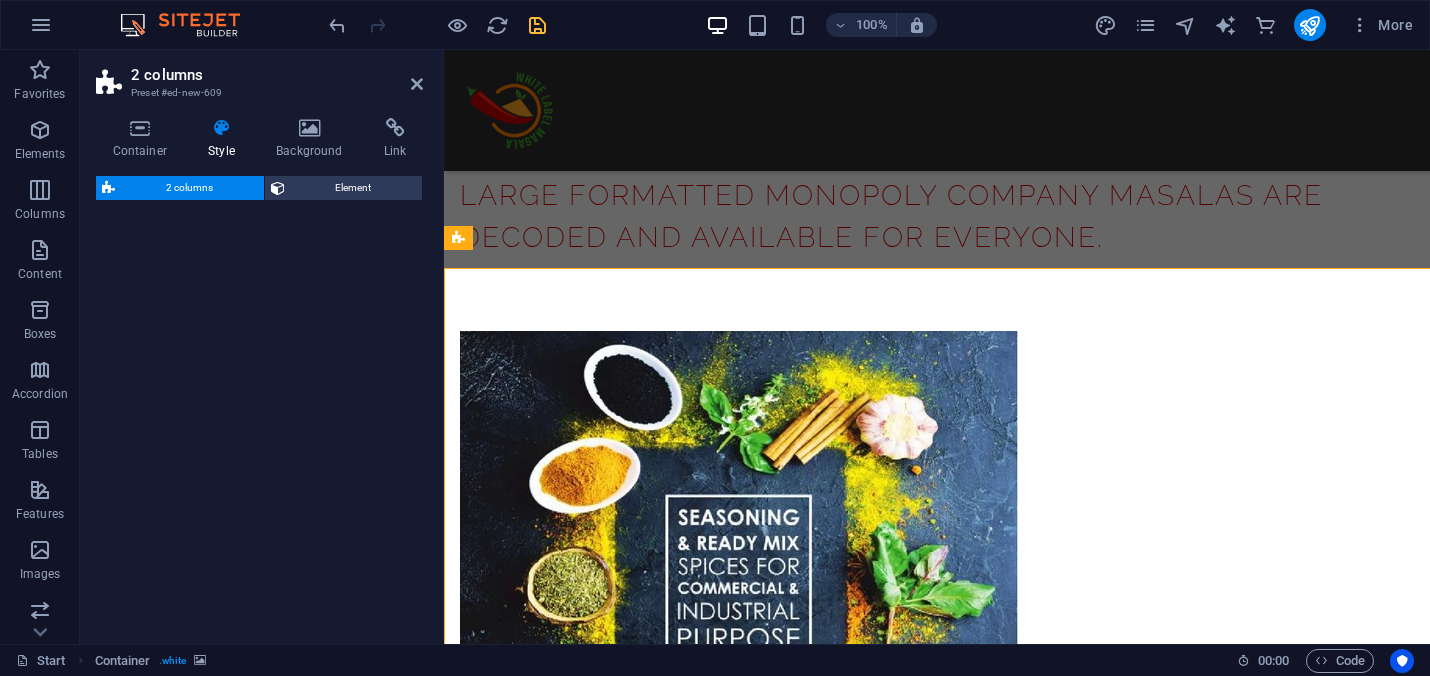 select on "rem" 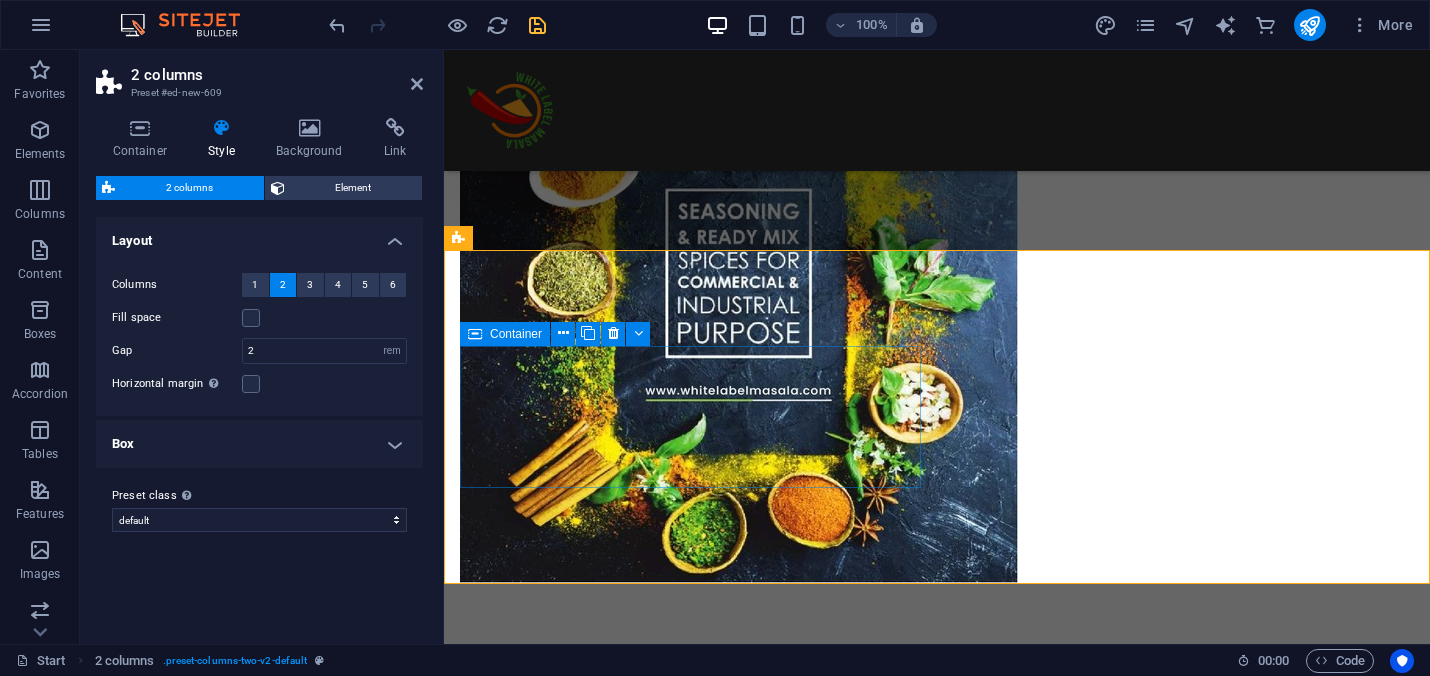 click on "Drop content here or  Add elements  Paste clipboard" at bounding box center (690, 3663) 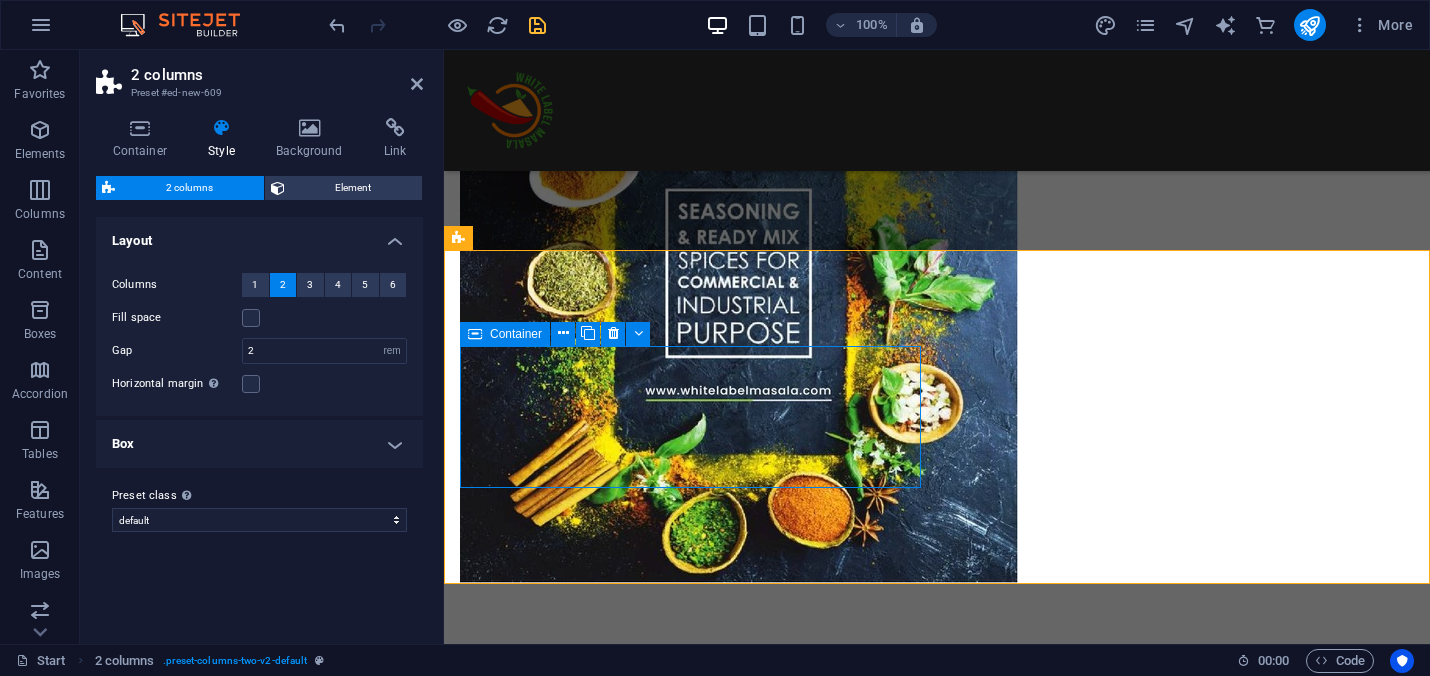 click on "Drop content here or  Add elements  Paste clipboard" at bounding box center (690, 3663) 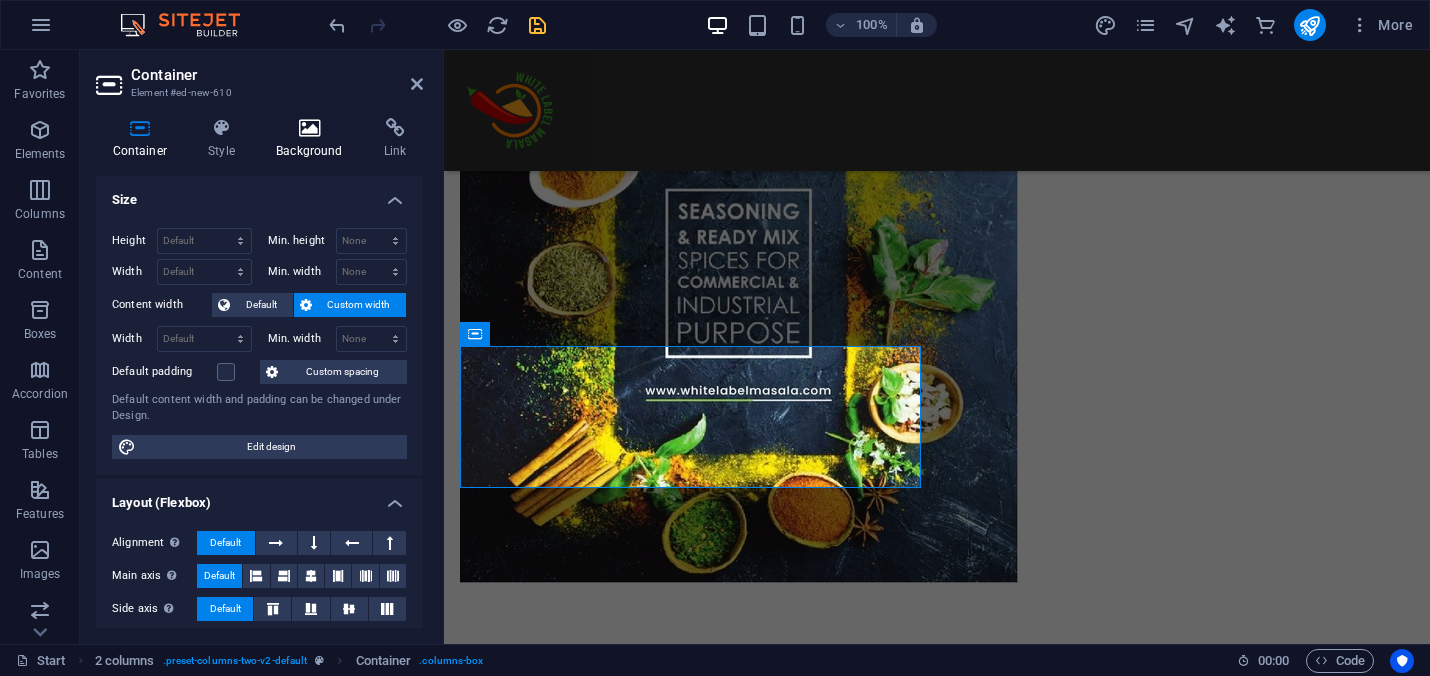 click on "Background" at bounding box center [314, 139] 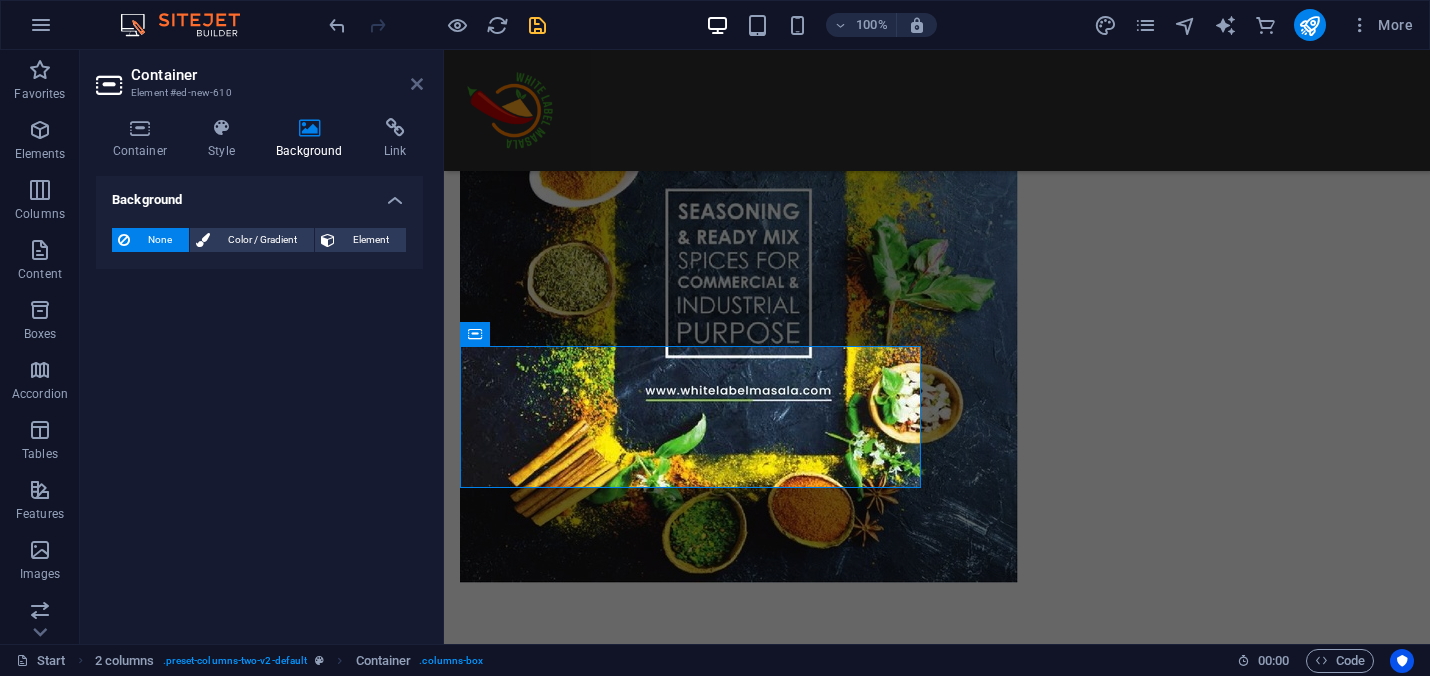 click at bounding box center (417, 84) 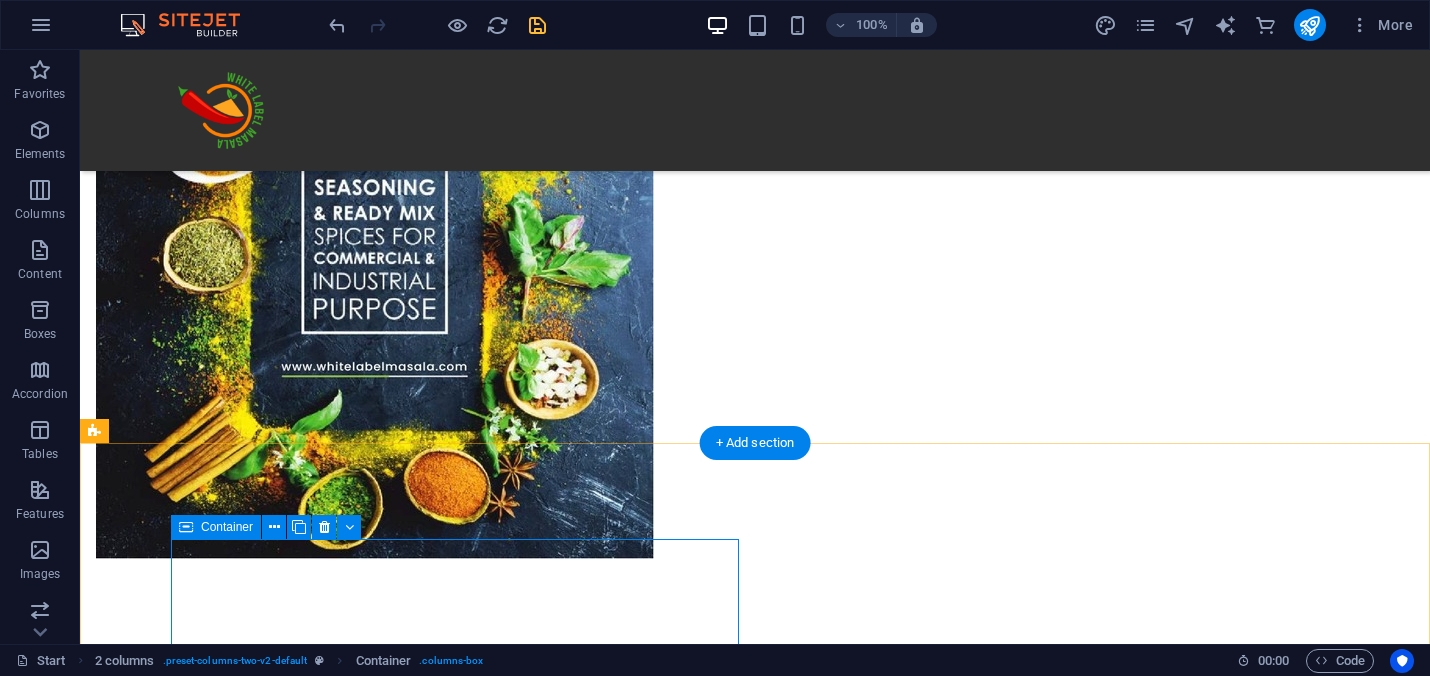 click on "Drop content here or  Add elements  Paste clipboard" at bounding box center (380, 3968) 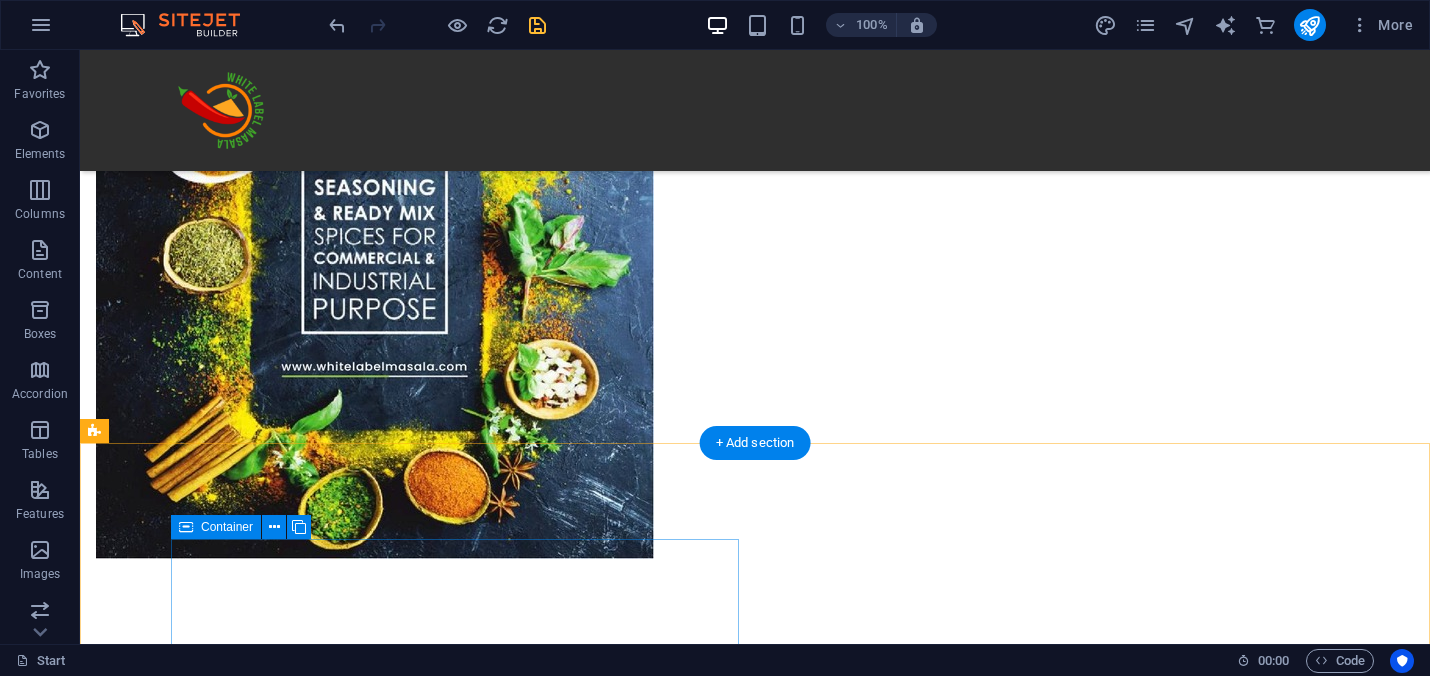 click on "Drop content here or  Add elements  Paste clipboard" at bounding box center [380, 4161] 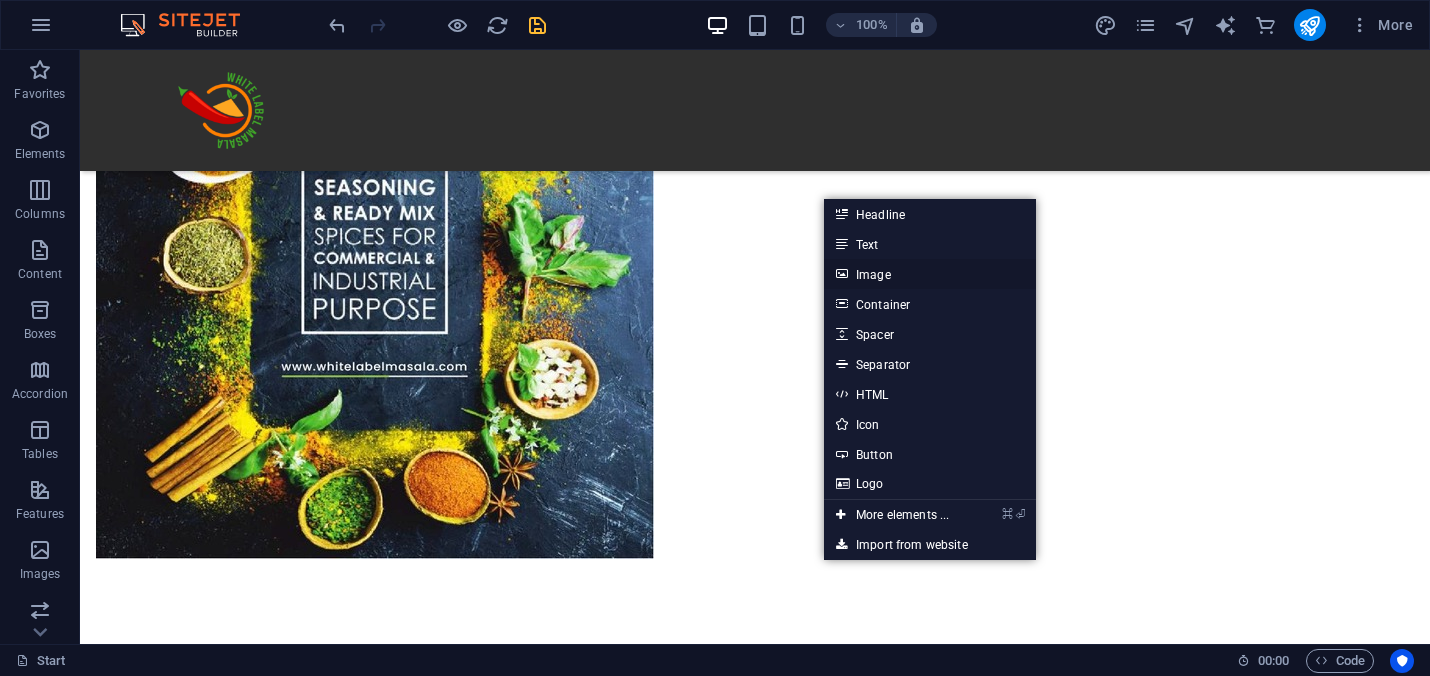 click on "Image" at bounding box center (930, 274) 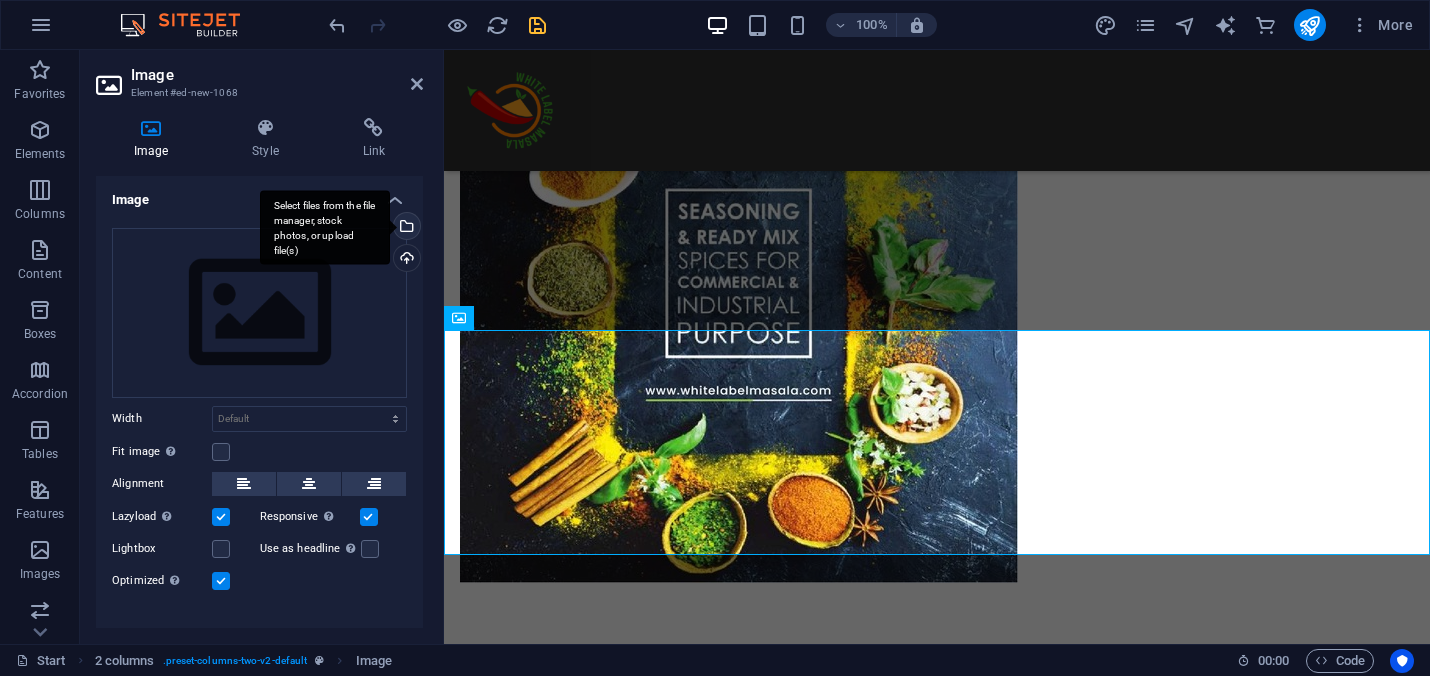click on "Select files from the file manager, stock photos, or upload file(s)" at bounding box center (405, 228) 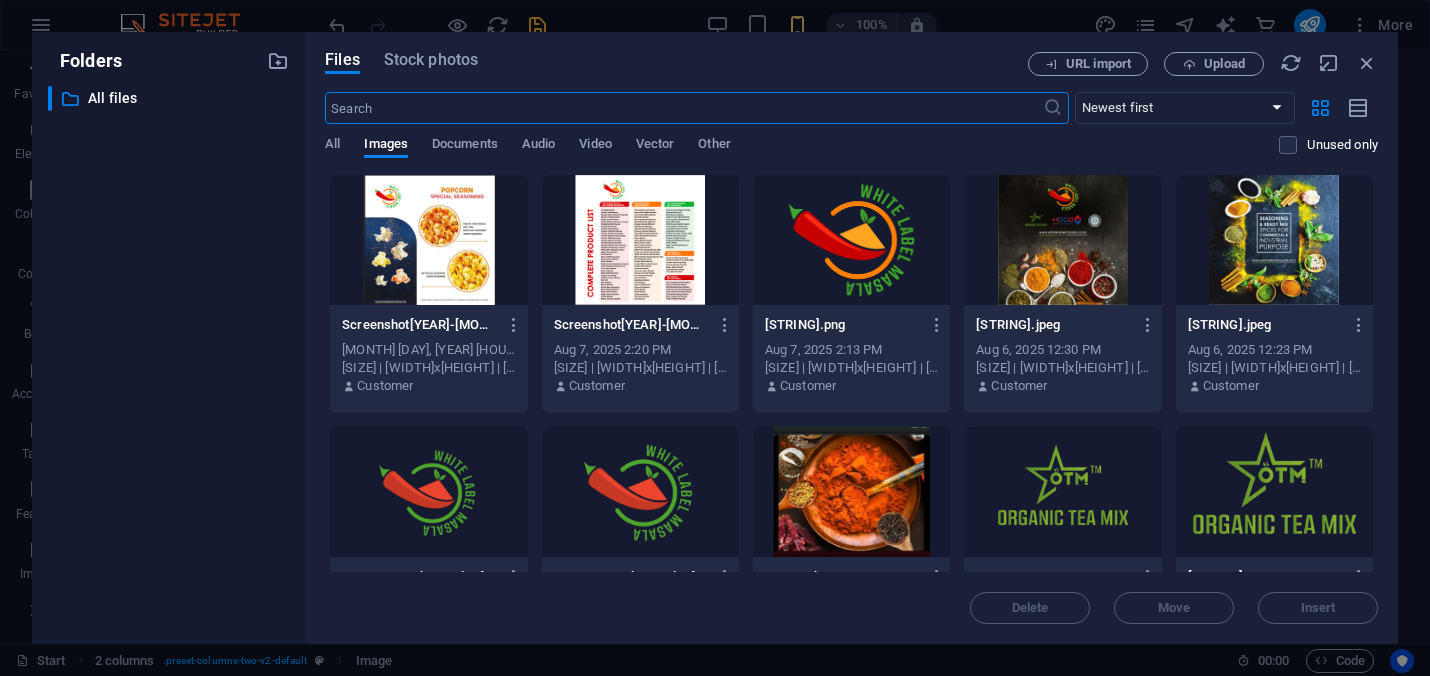 scroll, scrollTop: 2367, scrollLeft: 0, axis: vertical 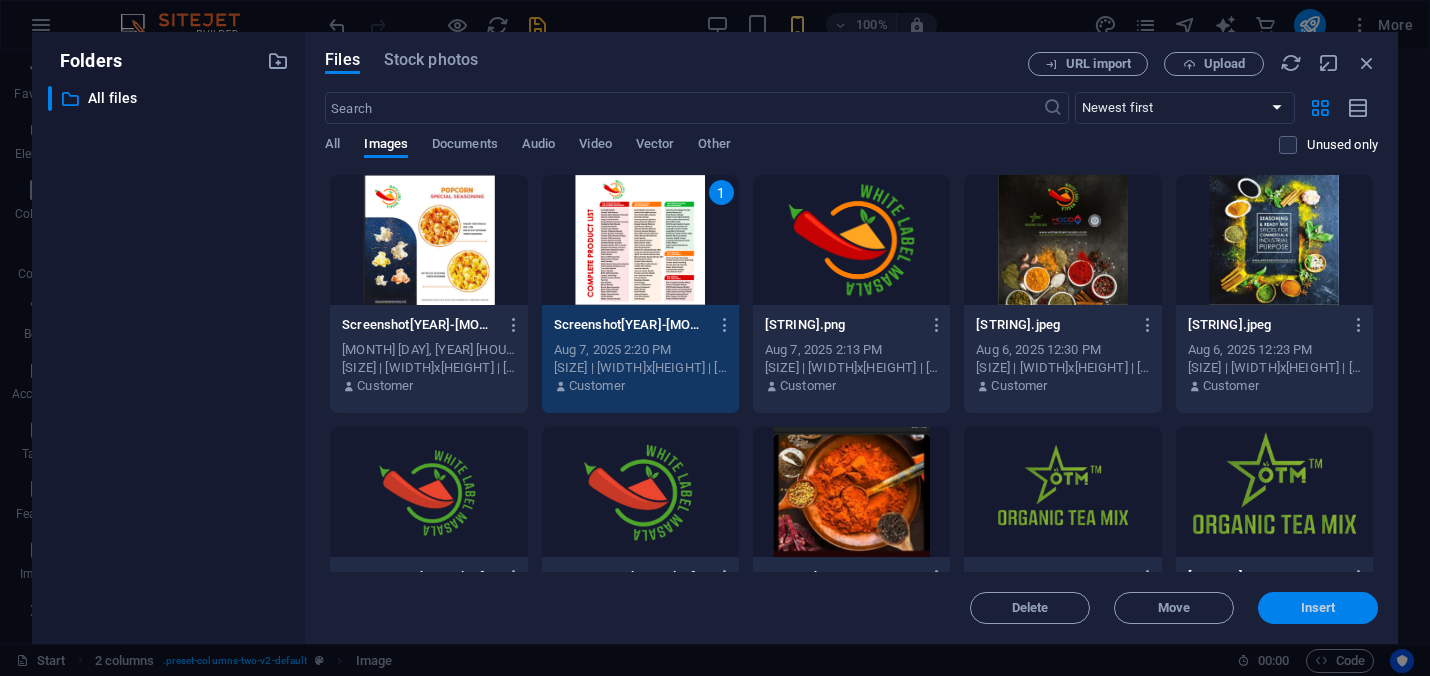 click on "Insert" at bounding box center [1318, 608] 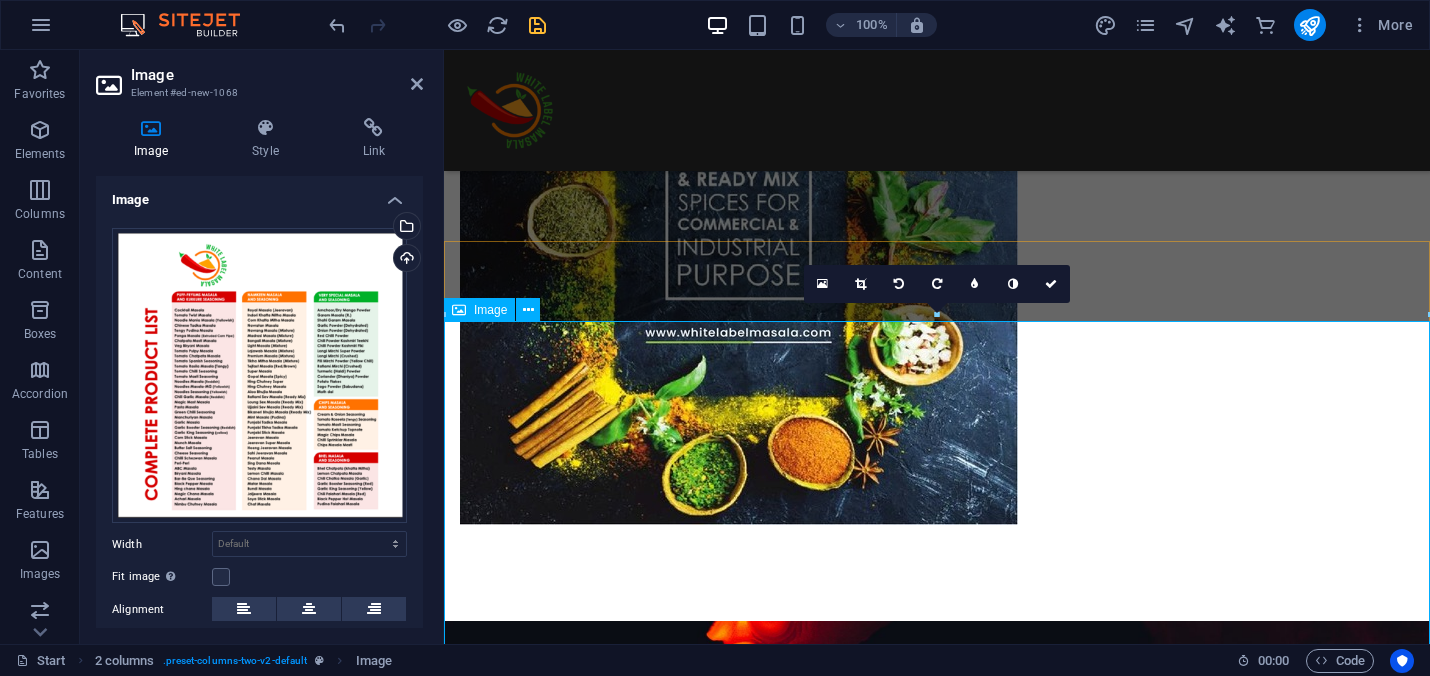 scroll, scrollTop: 2561, scrollLeft: 0, axis: vertical 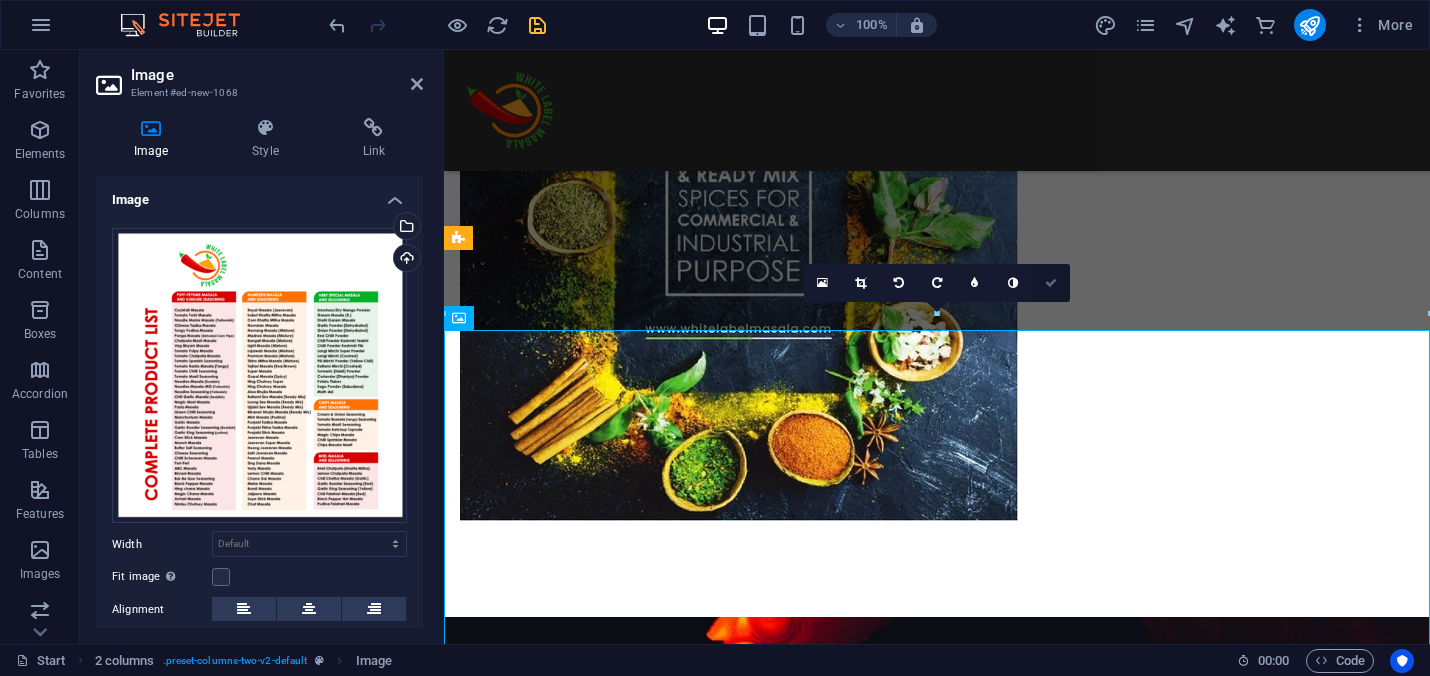 click at bounding box center (1051, 283) 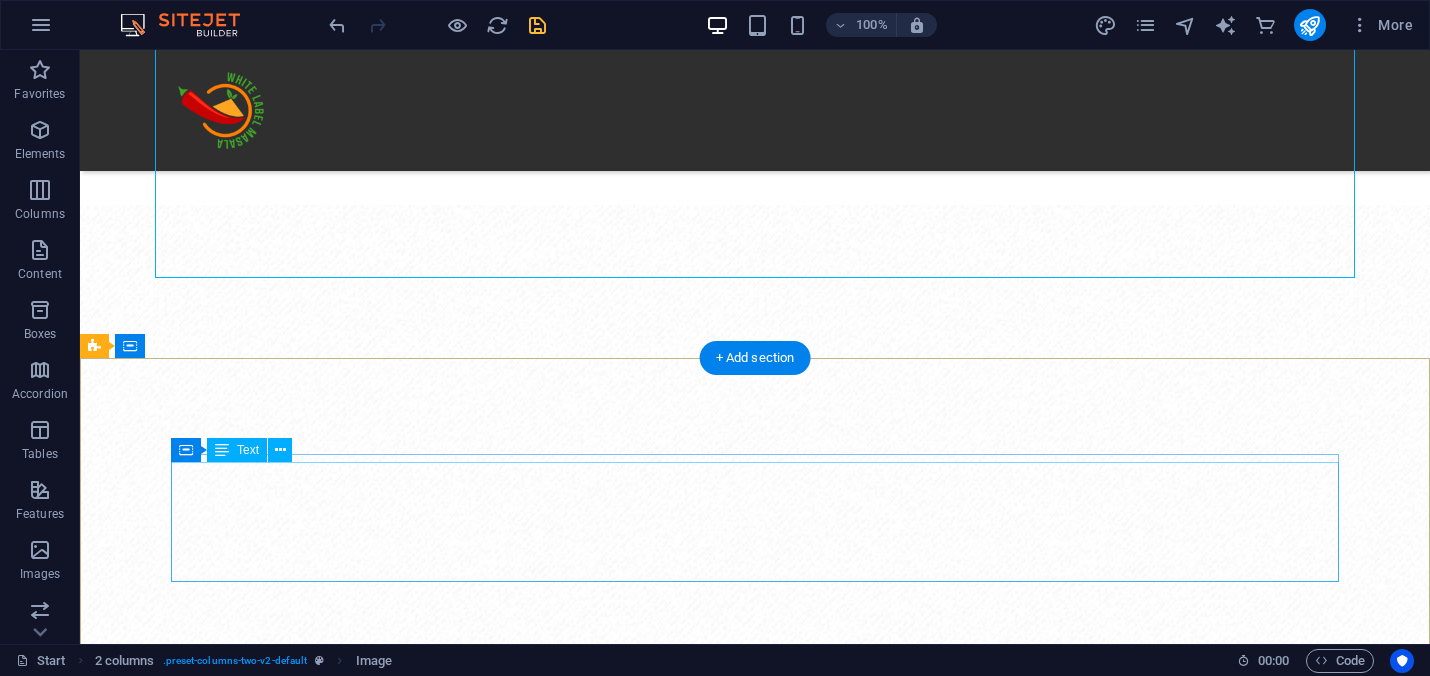 scroll, scrollTop: 4011, scrollLeft: 0, axis: vertical 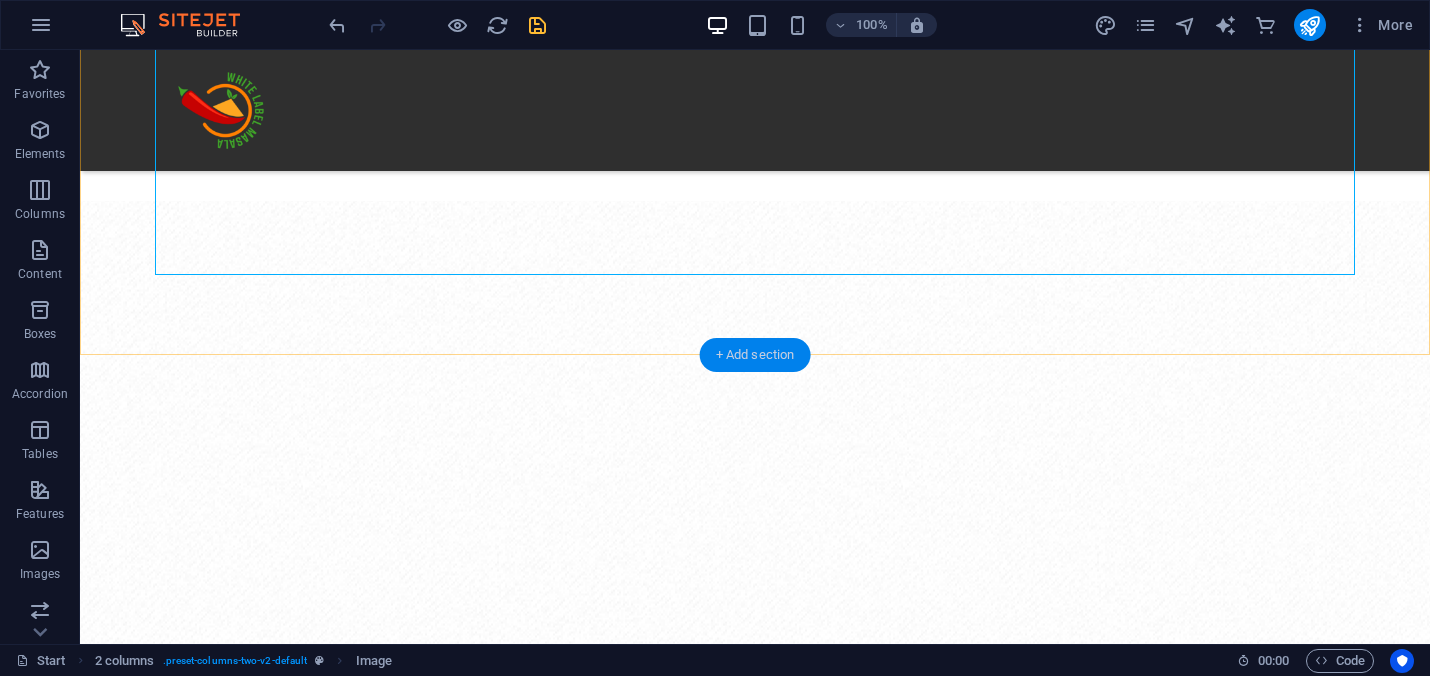 click on "+ Add section" at bounding box center [755, 355] 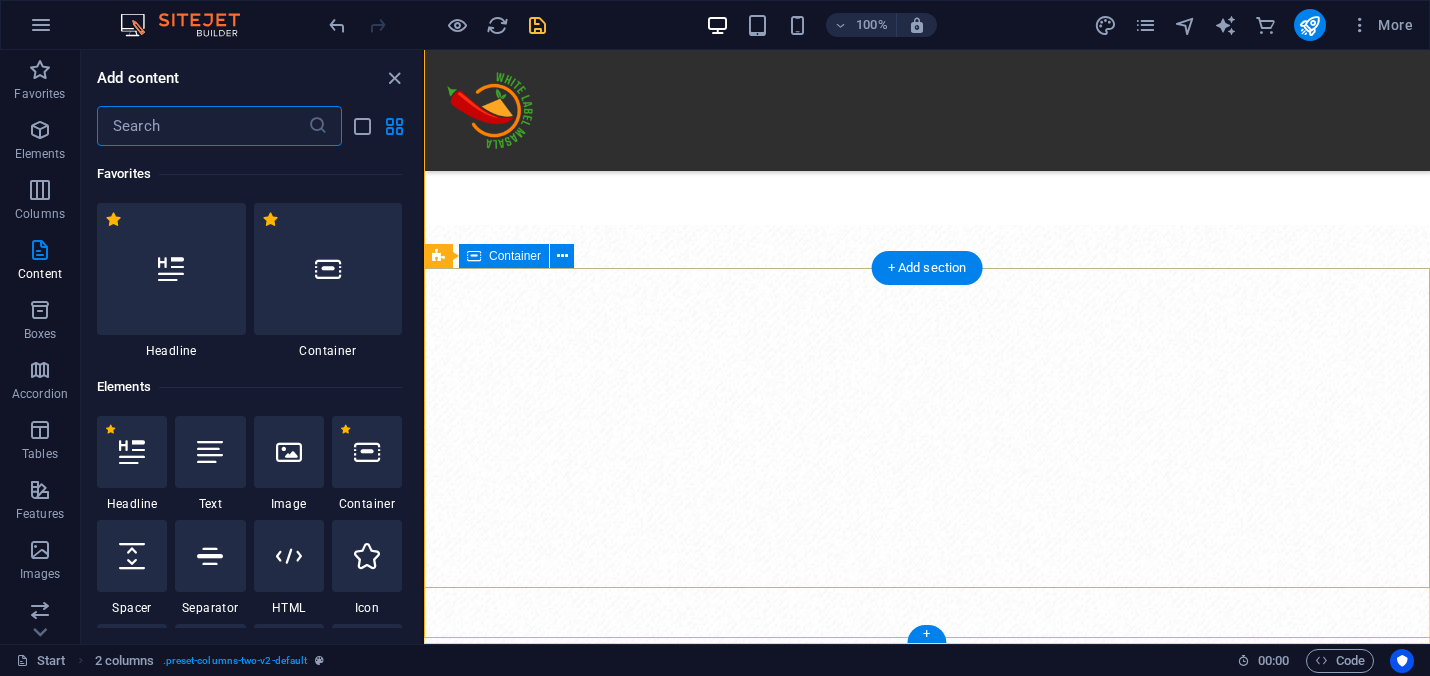 scroll, scrollTop: 3728, scrollLeft: 0, axis: vertical 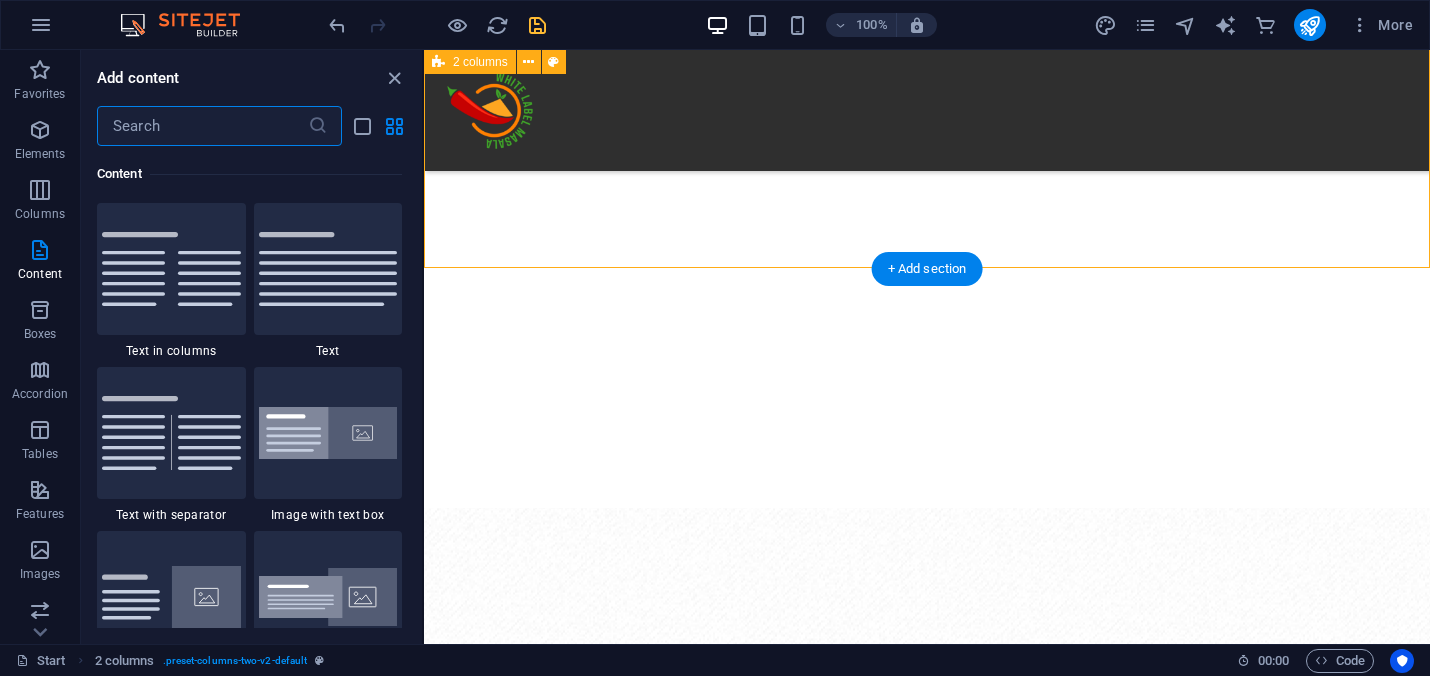 click at bounding box center [927, 3124] 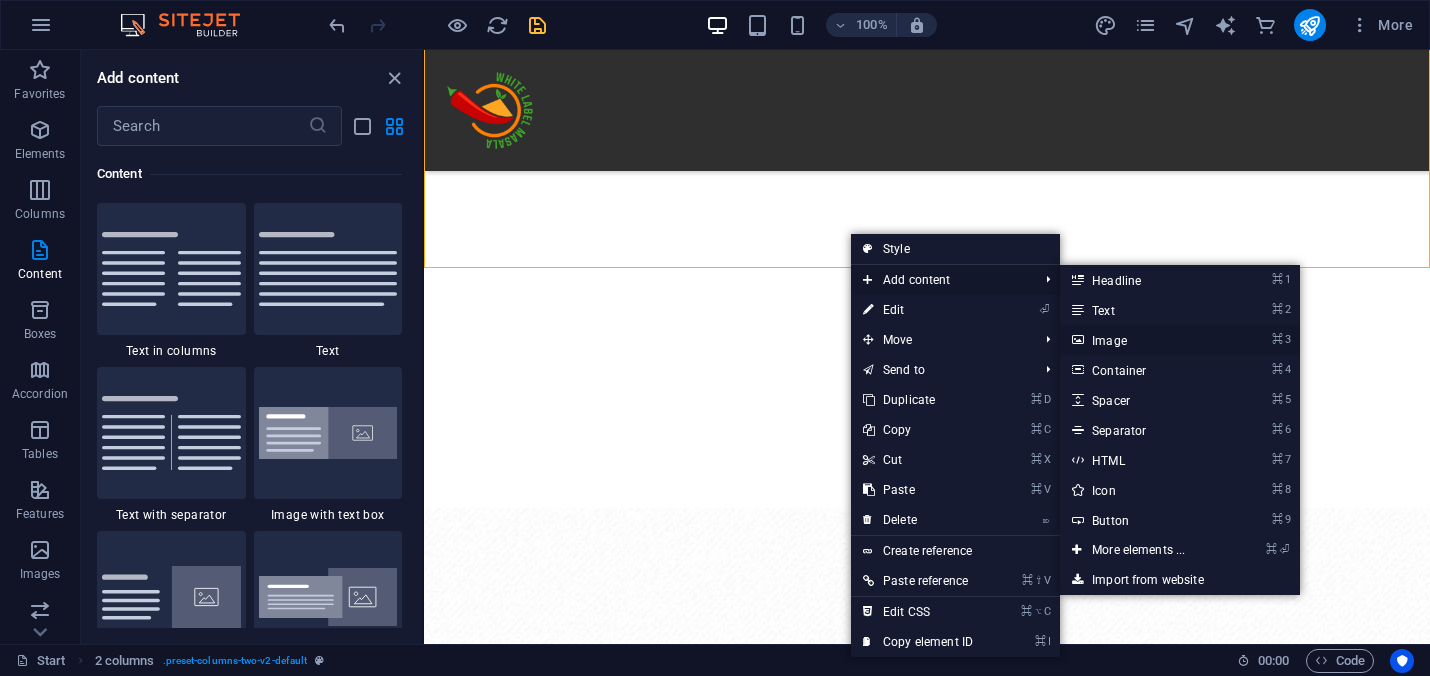 click on "⌘ 3  Image" at bounding box center (1142, 340) 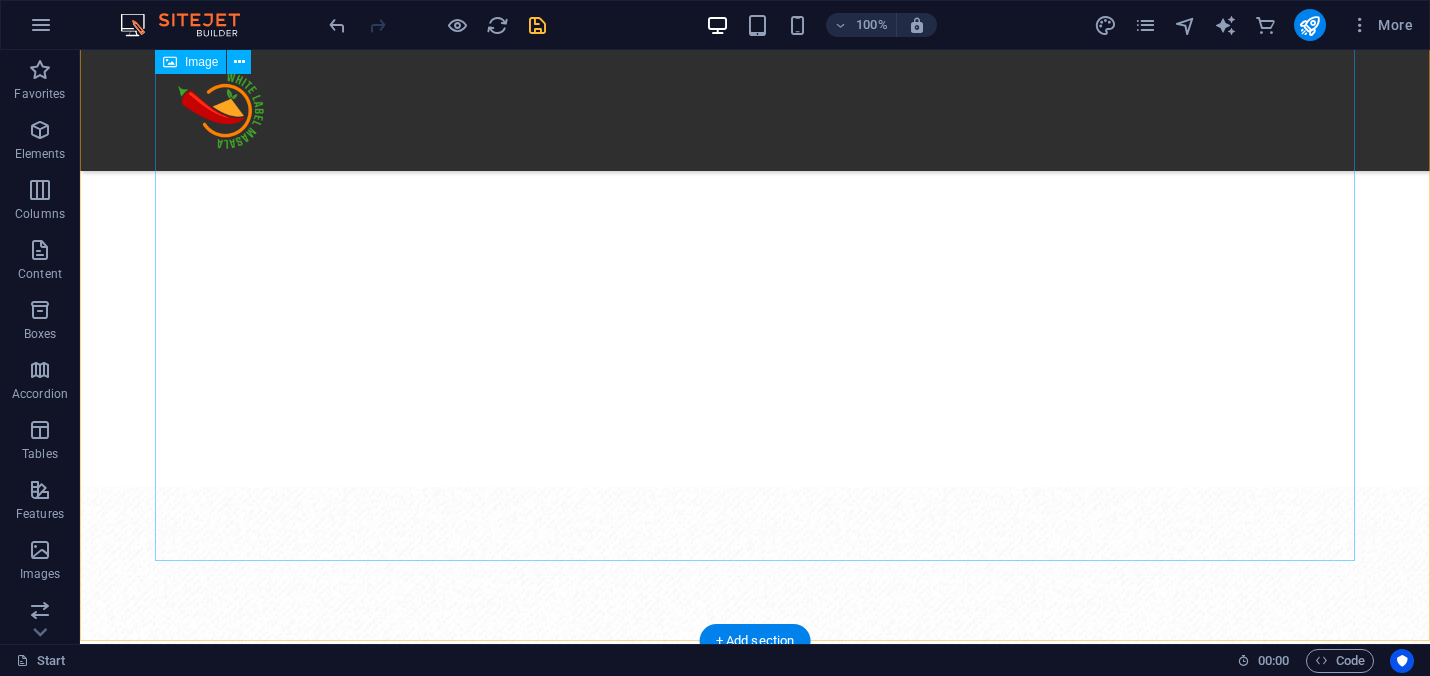 scroll, scrollTop: 4098, scrollLeft: 0, axis: vertical 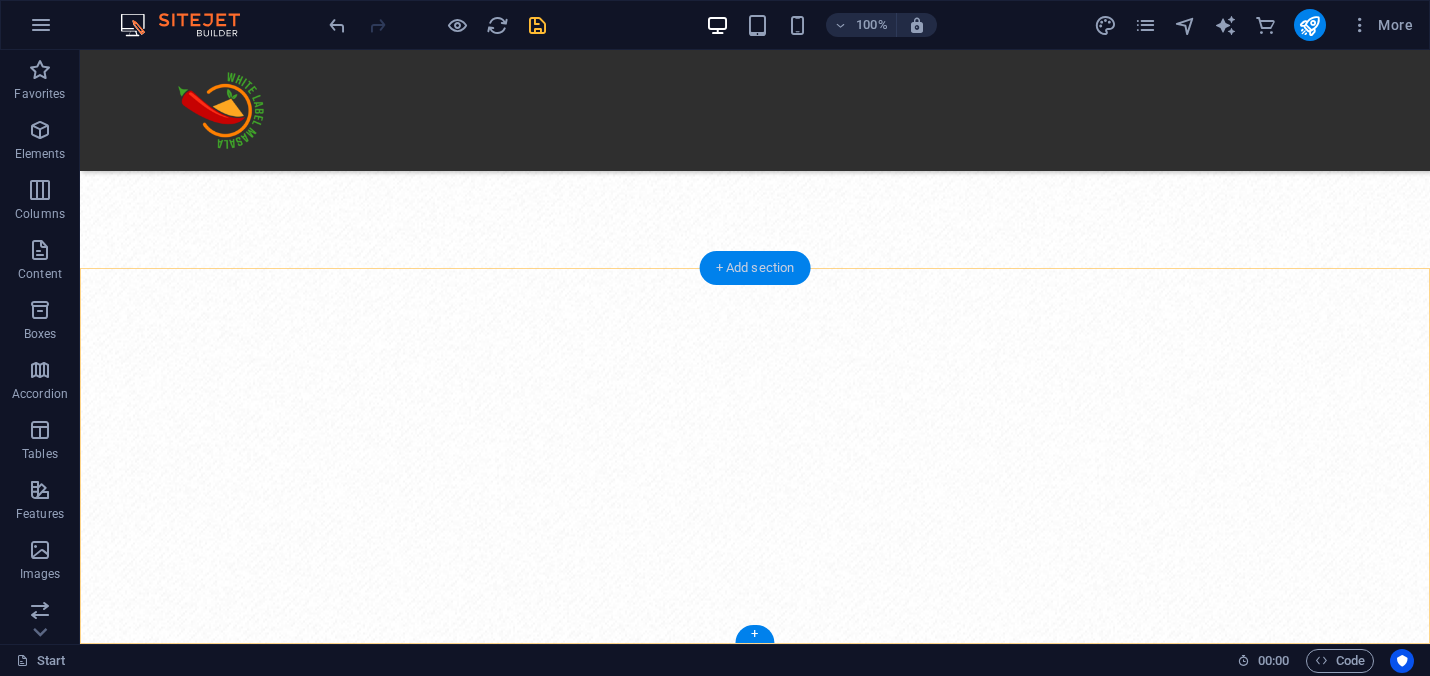 click on "+ Add section" at bounding box center (755, 268) 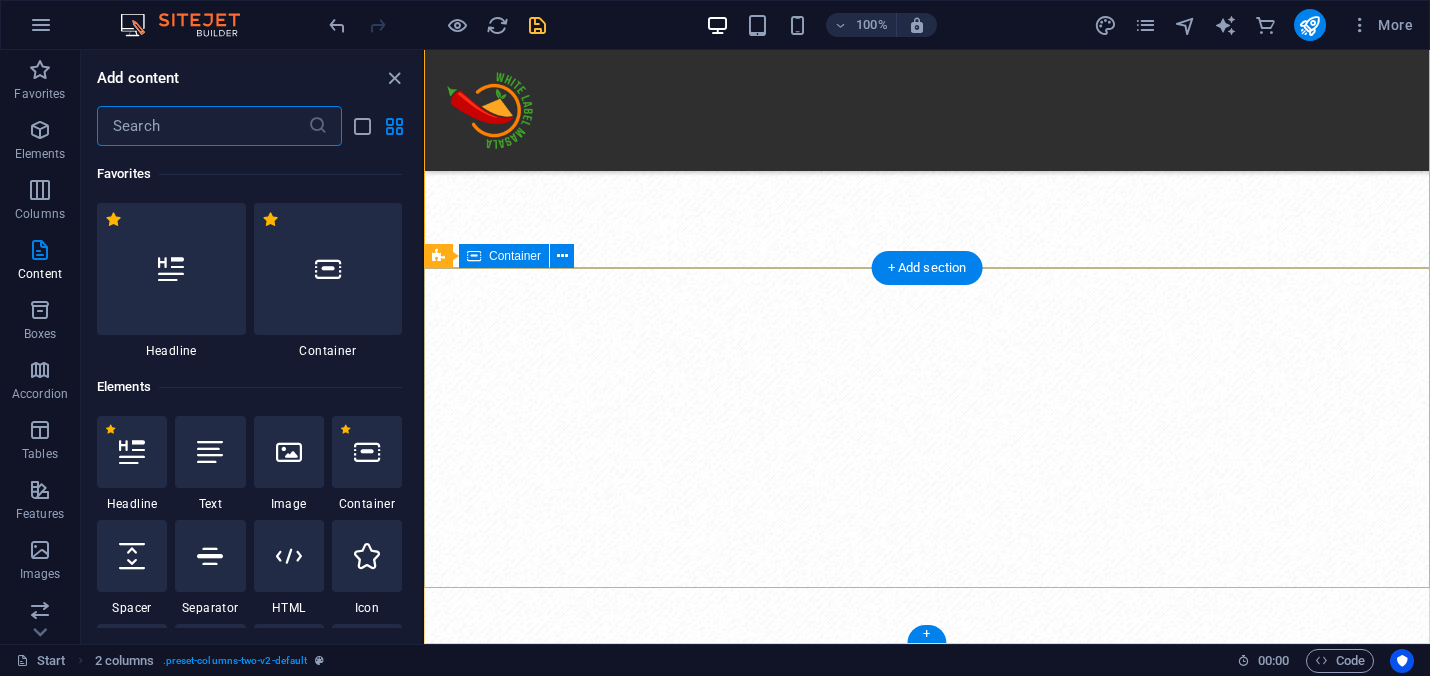 scroll, scrollTop: 3728, scrollLeft: 0, axis: vertical 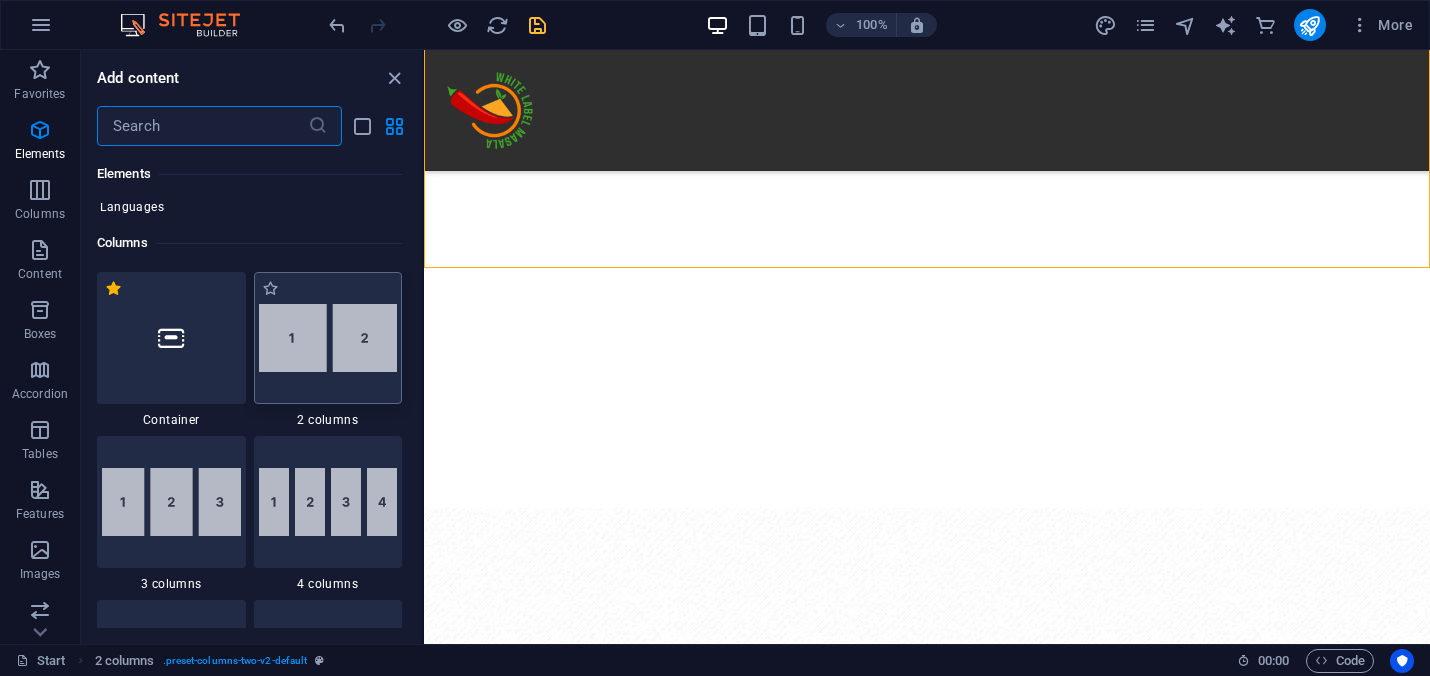 click at bounding box center (328, 338) 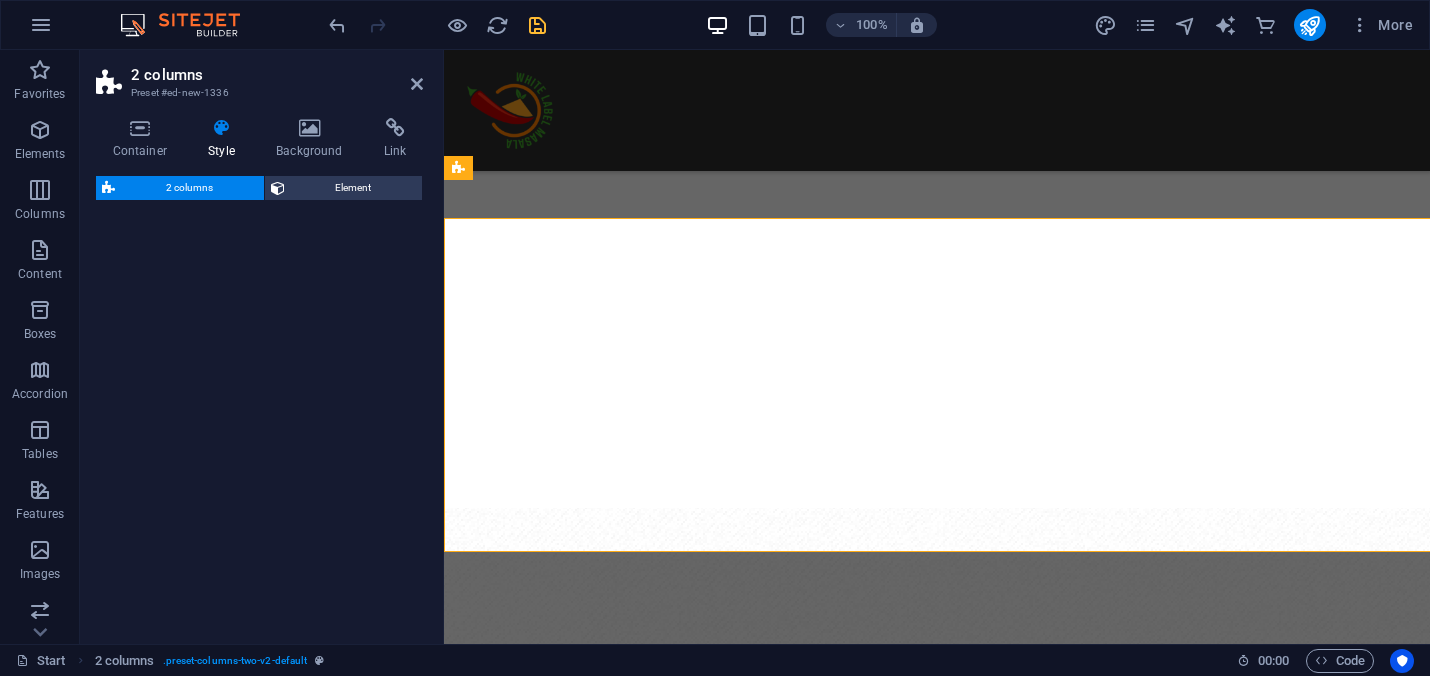 select on "rem" 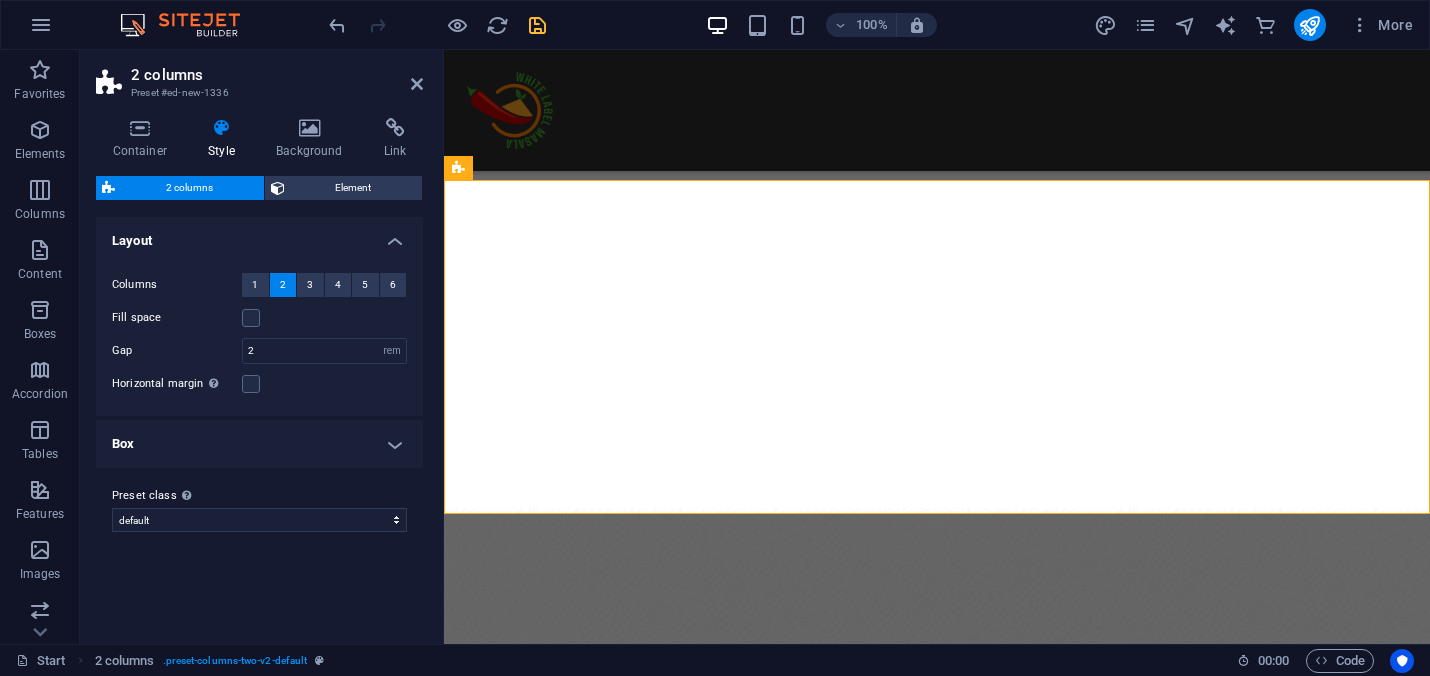 scroll, scrollTop: 3778, scrollLeft: 0, axis: vertical 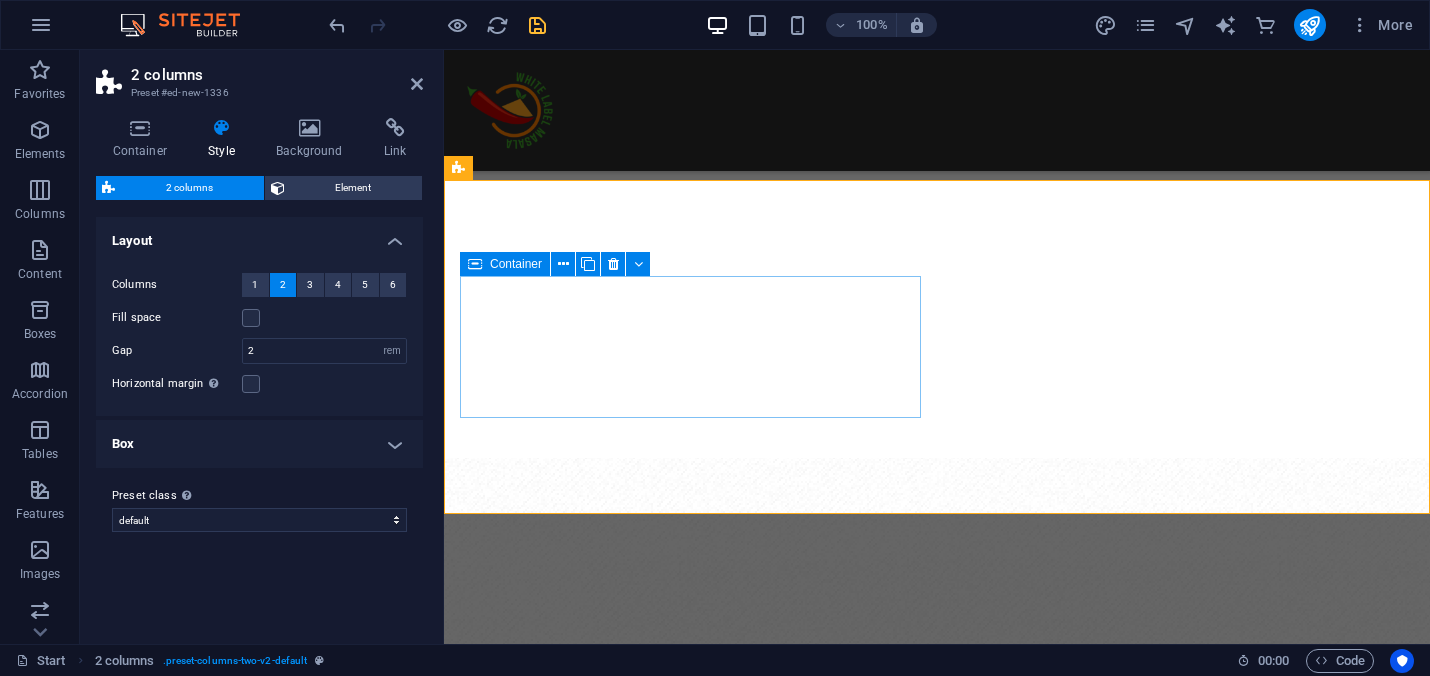 click on "Drop content here or  Add elements  Paste clipboard" at bounding box center (690, 3593) 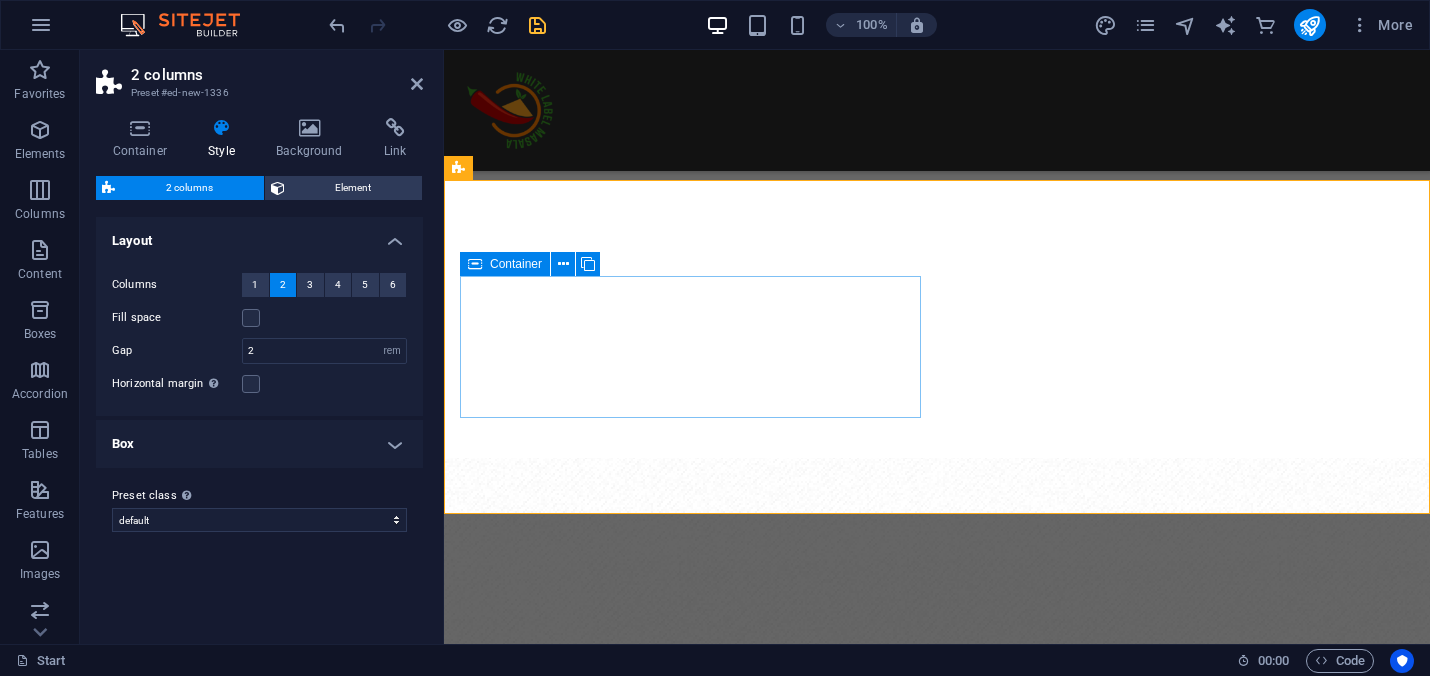 click on "Drop content here or  Add elements  Paste clipboard" at bounding box center [690, 3593] 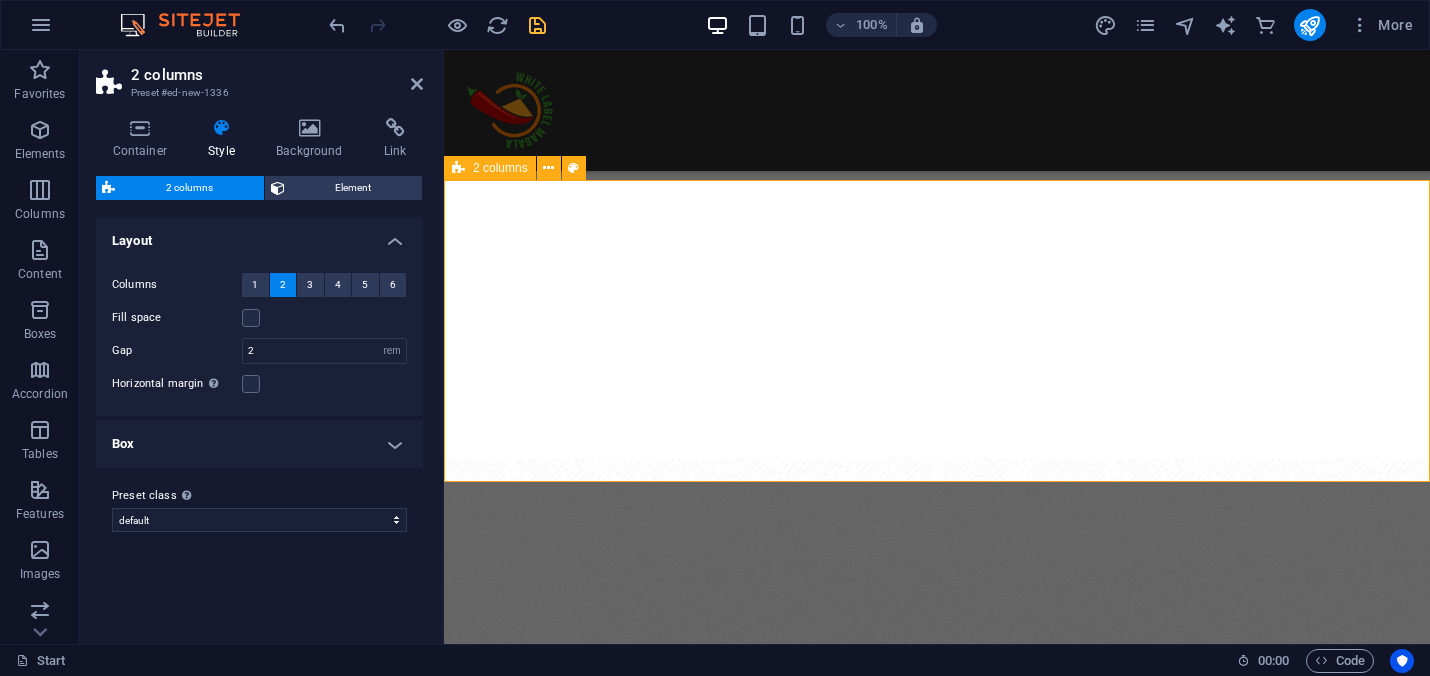 click on "Drop content here or  Add elements  Paste clipboard" at bounding box center [937, 3577] 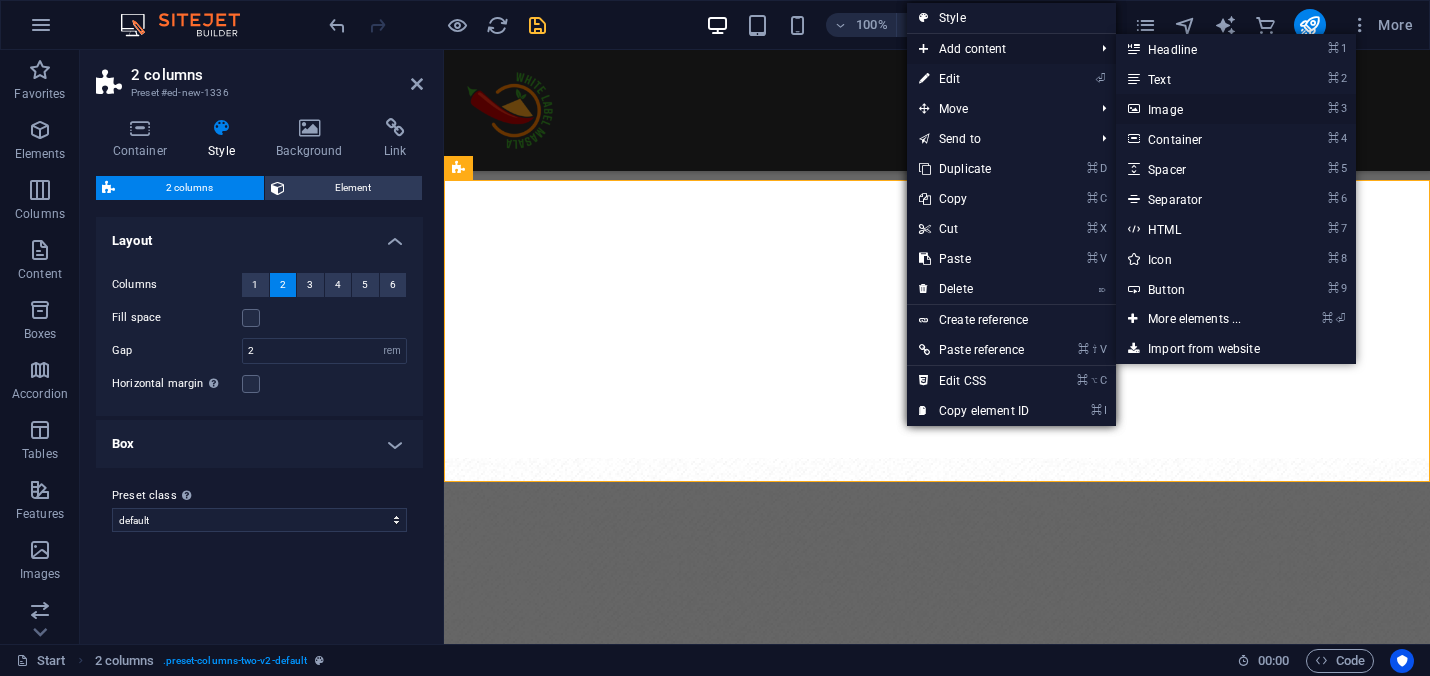 click on "⌘ 3  Image" at bounding box center [1198, 109] 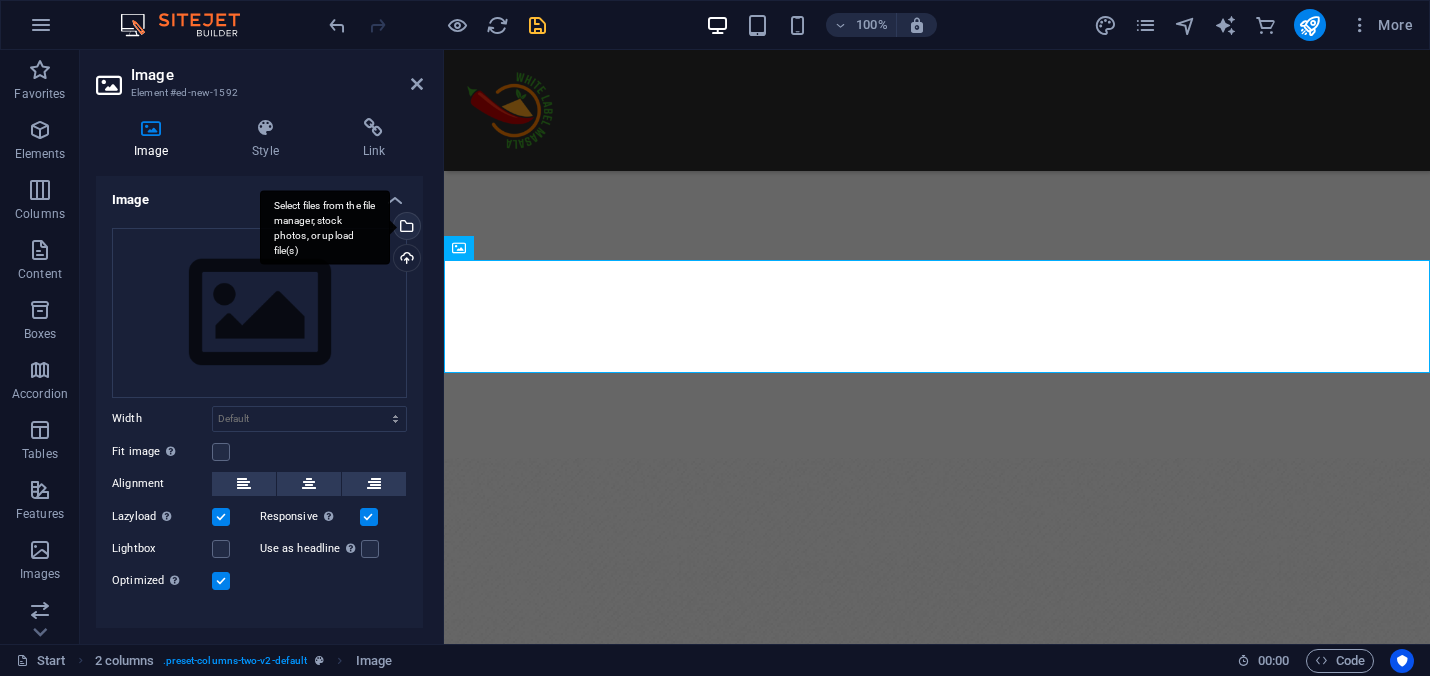 click on "Select files from the file manager, stock photos, or upload file(s)" at bounding box center (405, 228) 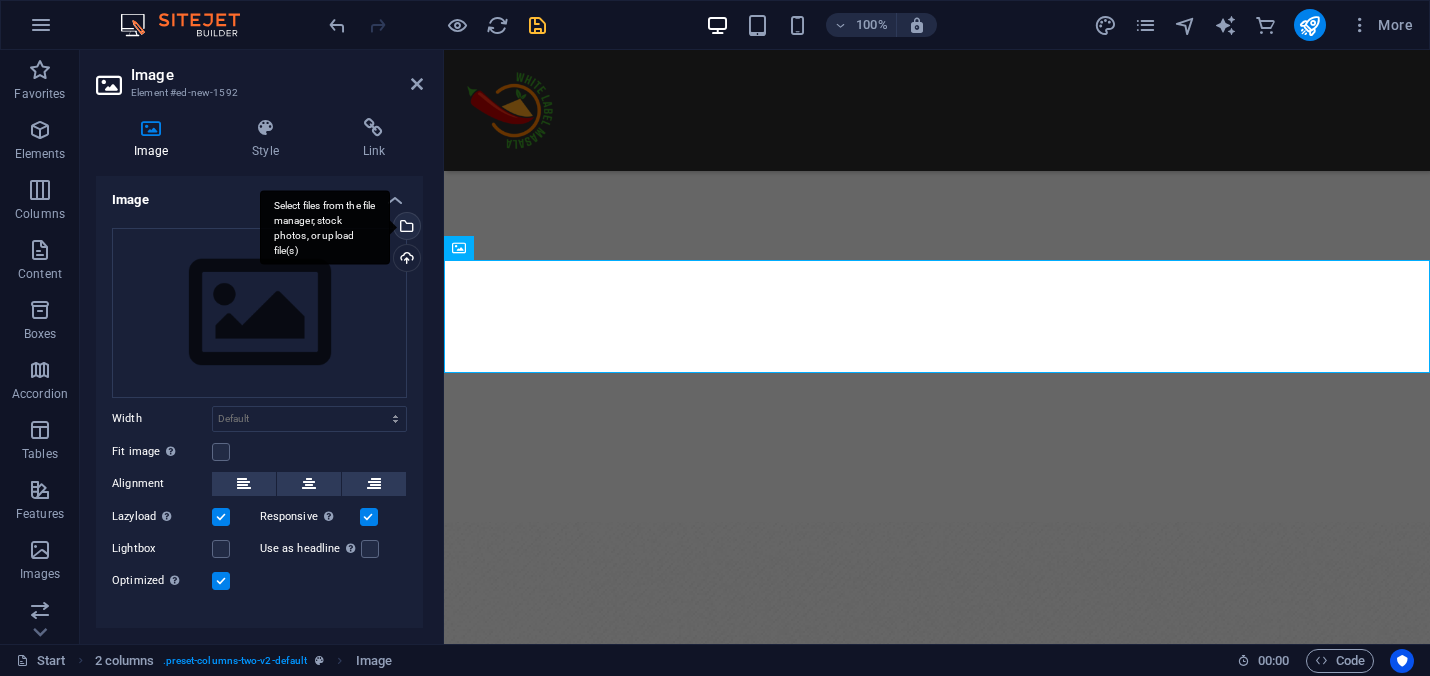 scroll, scrollTop: 2847, scrollLeft: 0, axis: vertical 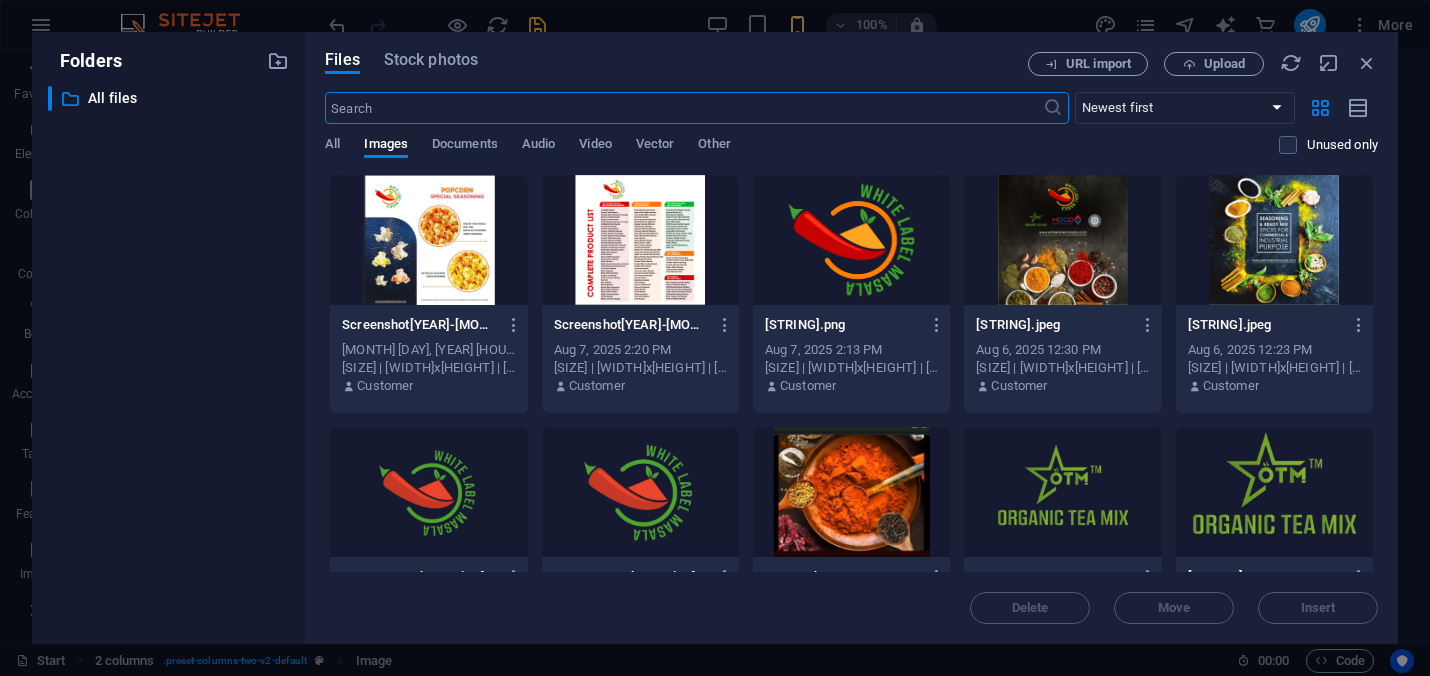 click at bounding box center [428, 240] 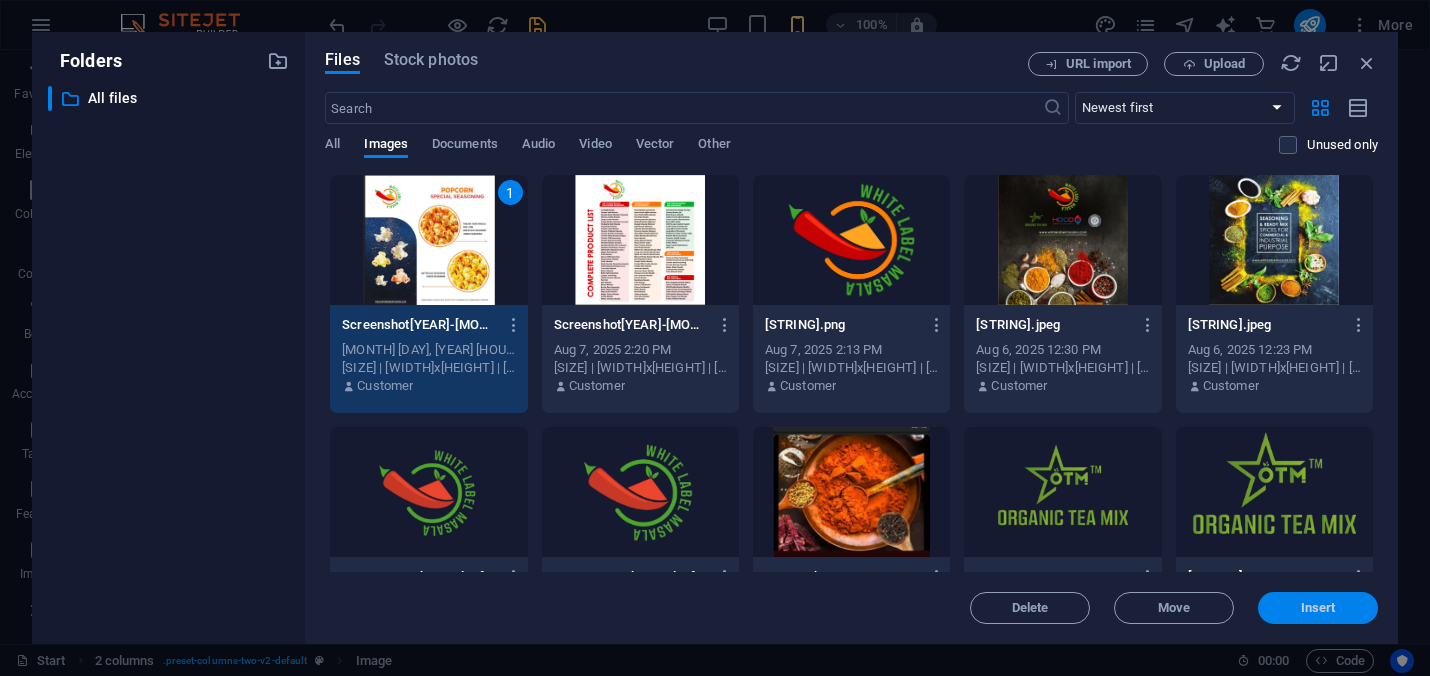 click on "Insert" at bounding box center (1318, 608) 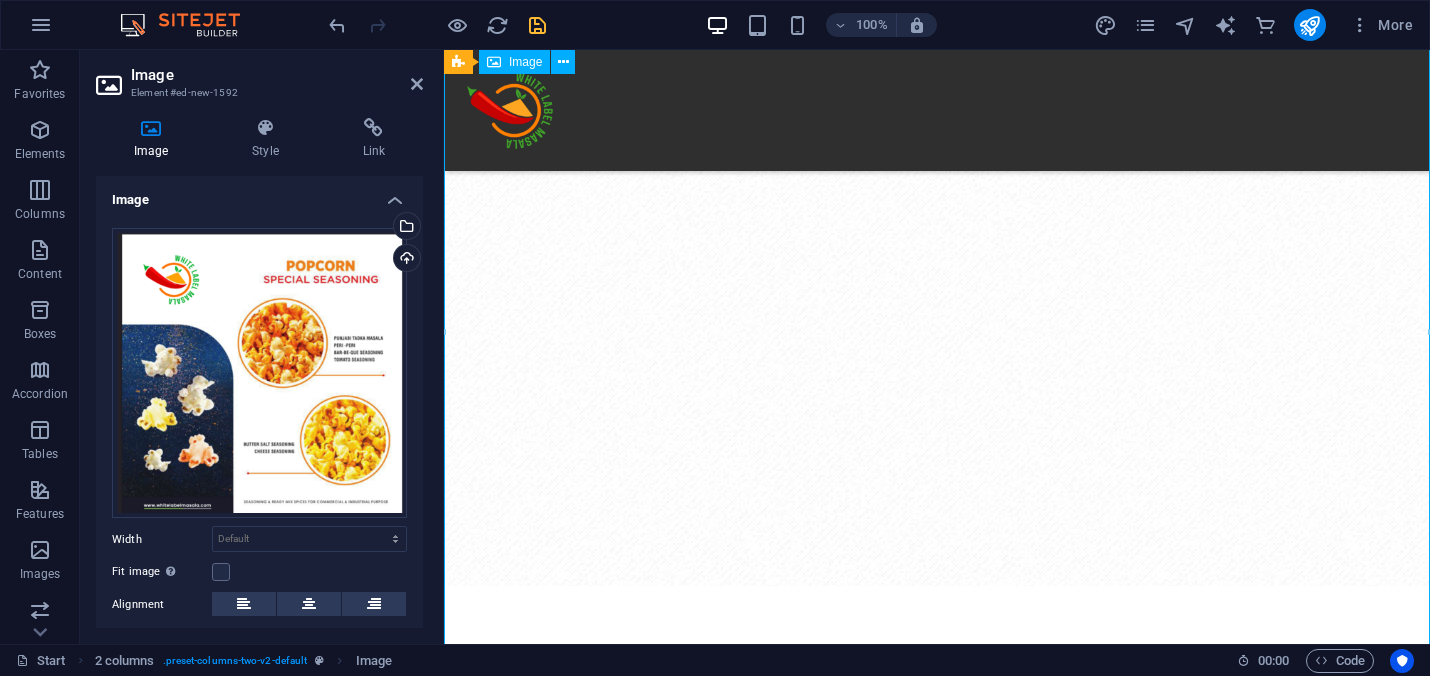 scroll, scrollTop: 4177, scrollLeft: 0, axis: vertical 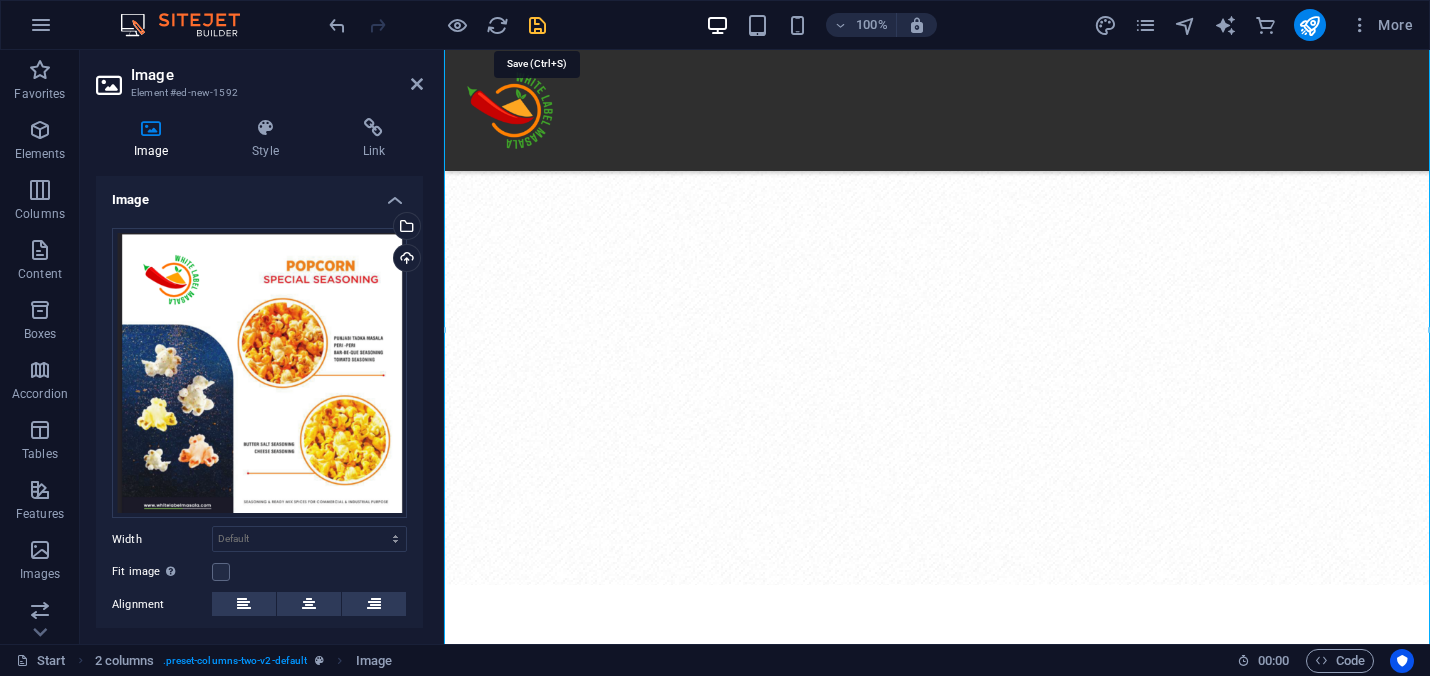 click at bounding box center (537, 25) 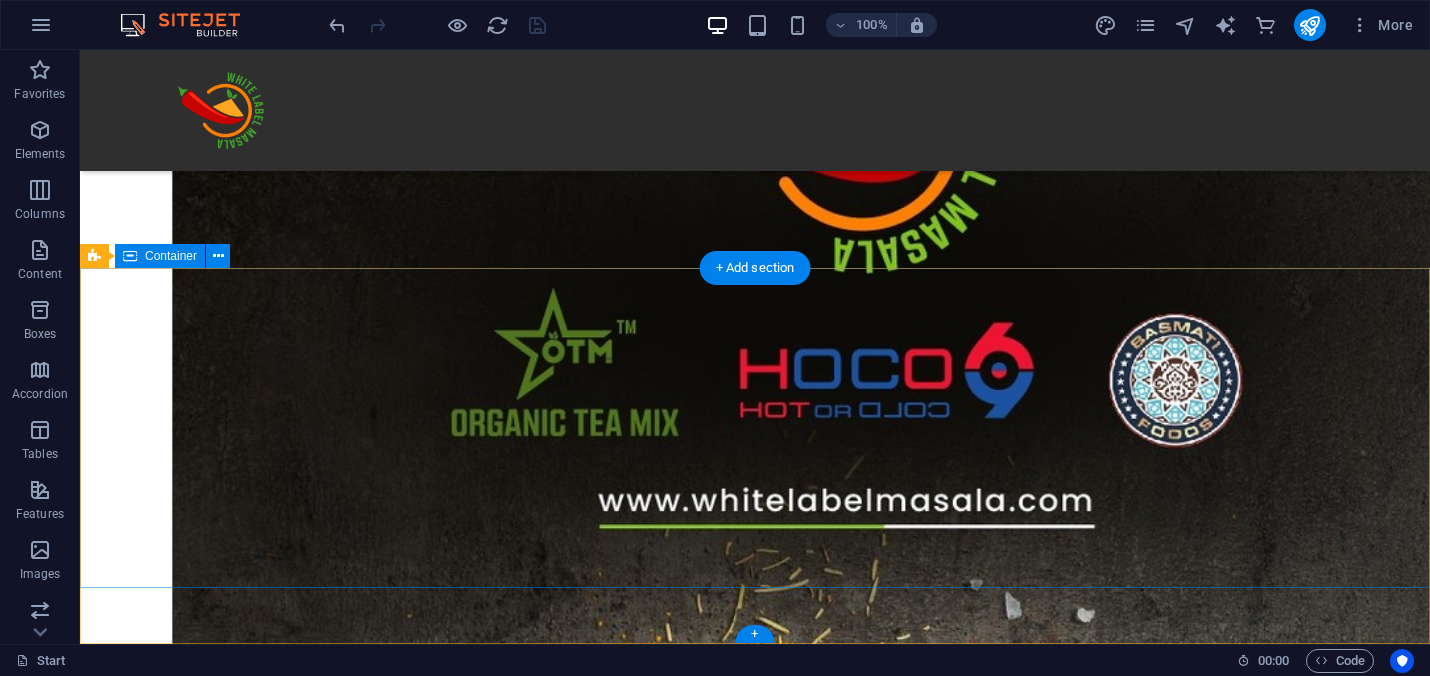 scroll, scrollTop: 5441, scrollLeft: 0, axis: vertical 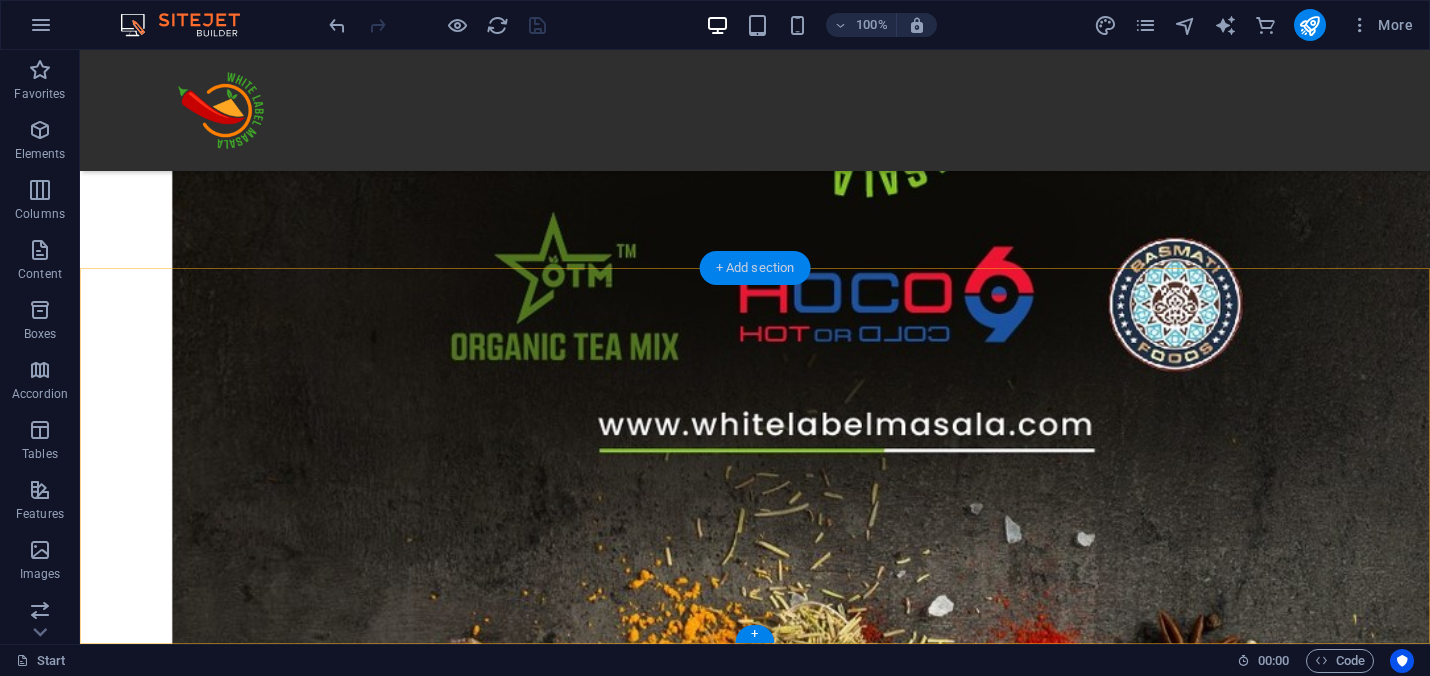 click on "+ Add section" at bounding box center [755, 268] 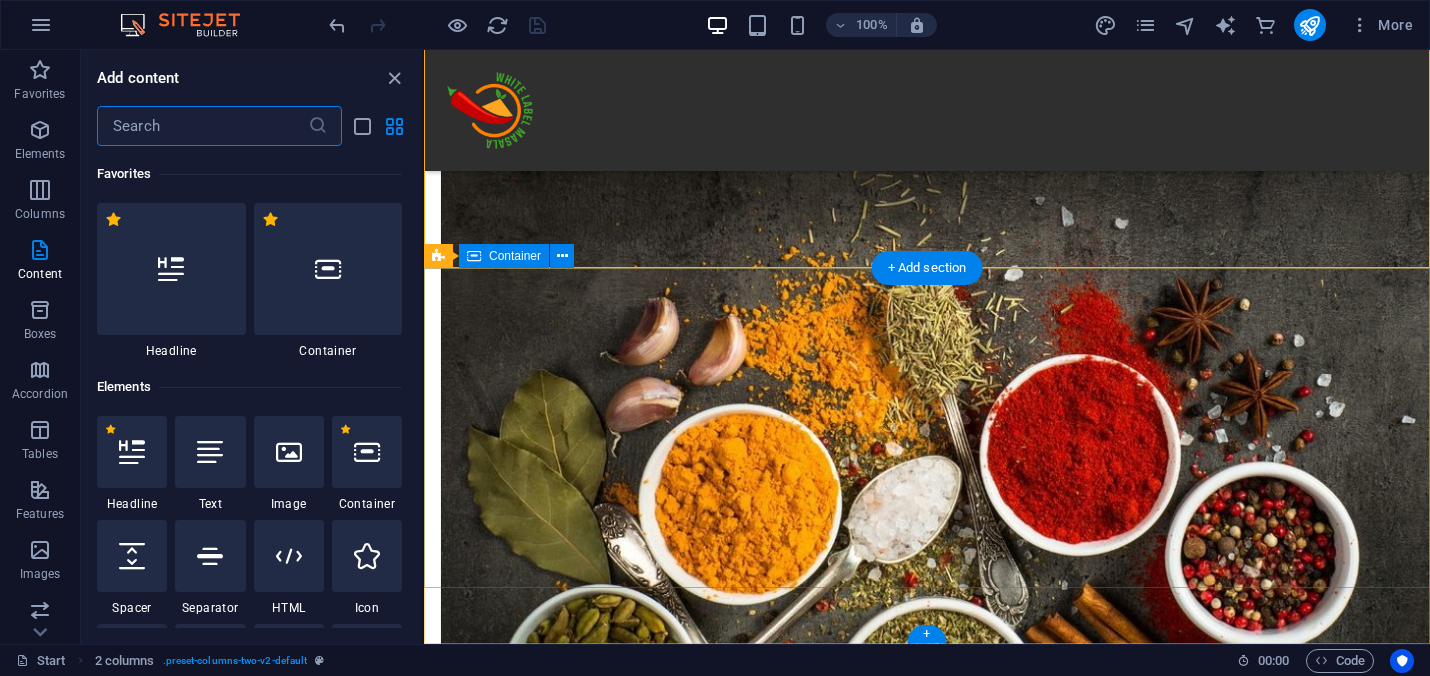 scroll, scrollTop: 4880, scrollLeft: 0, axis: vertical 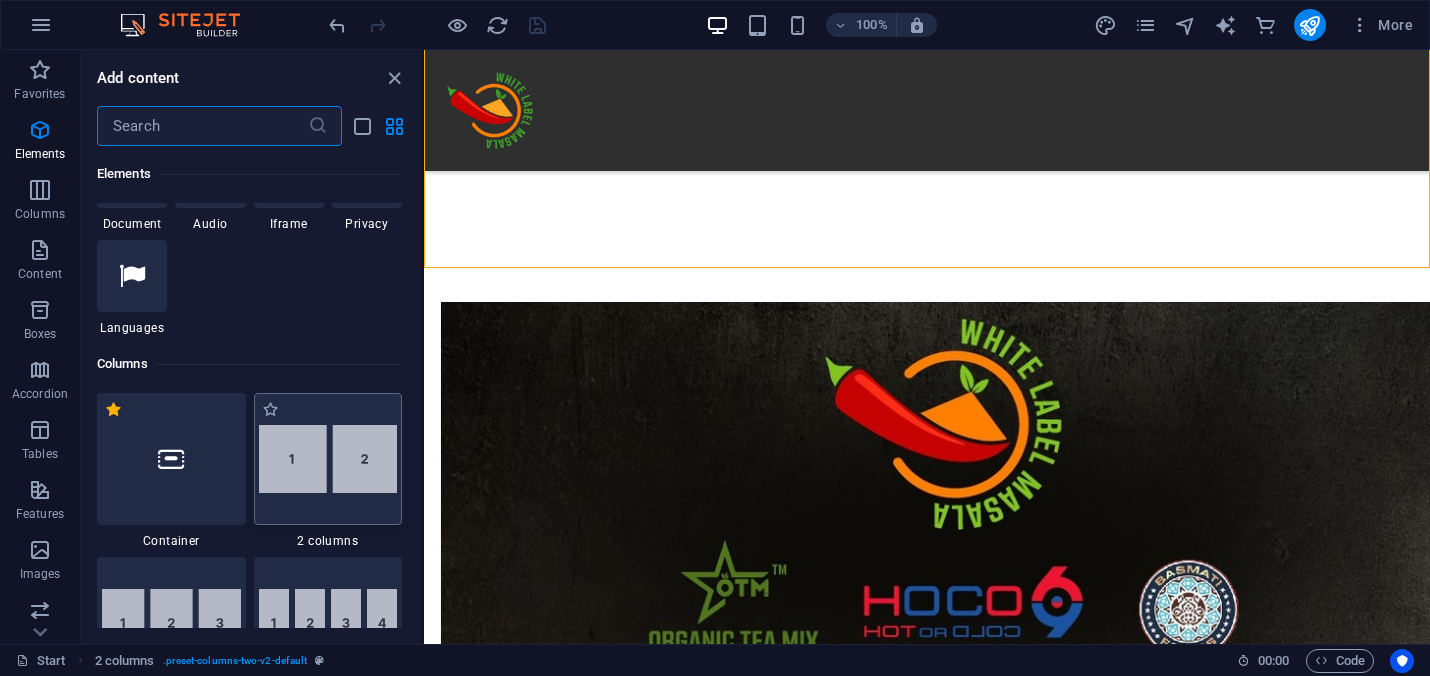 click at bounding box center [328, 459] 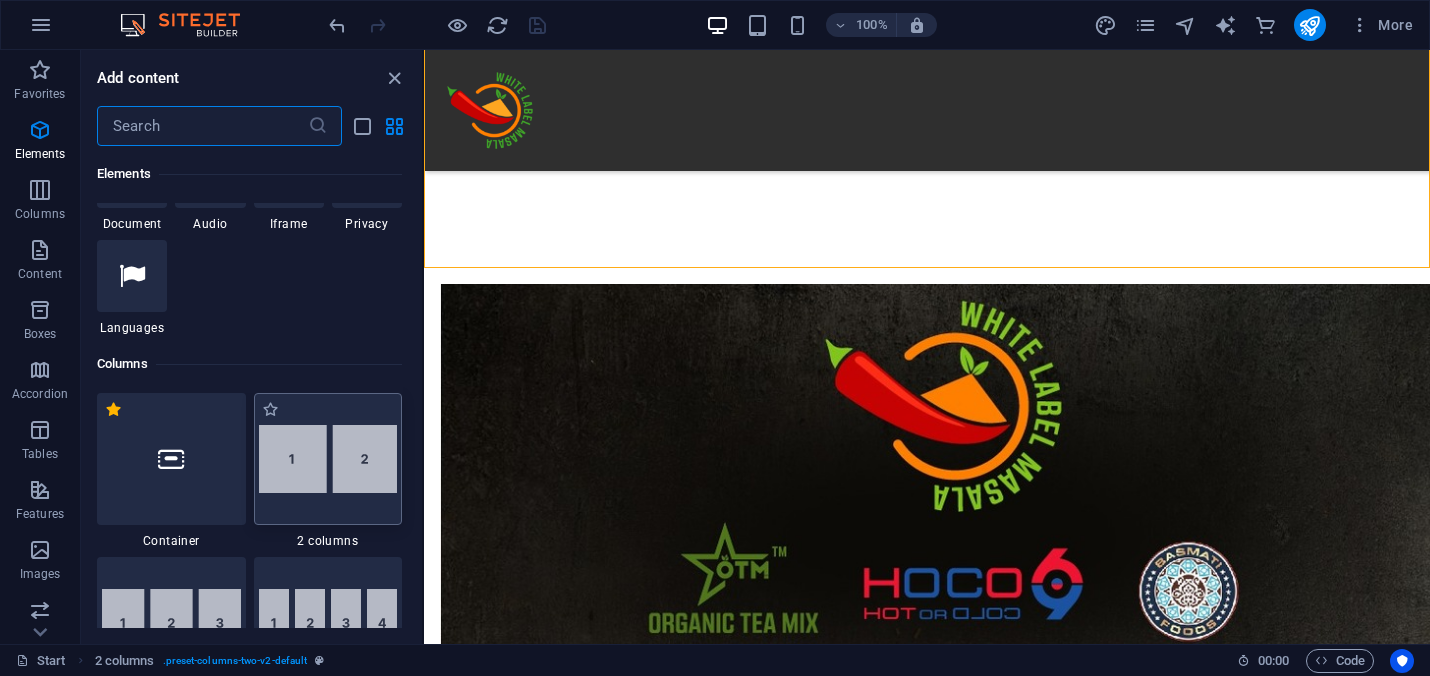 scroll, scrollTop: 4910, scrollLeft: 0, axis: vertical 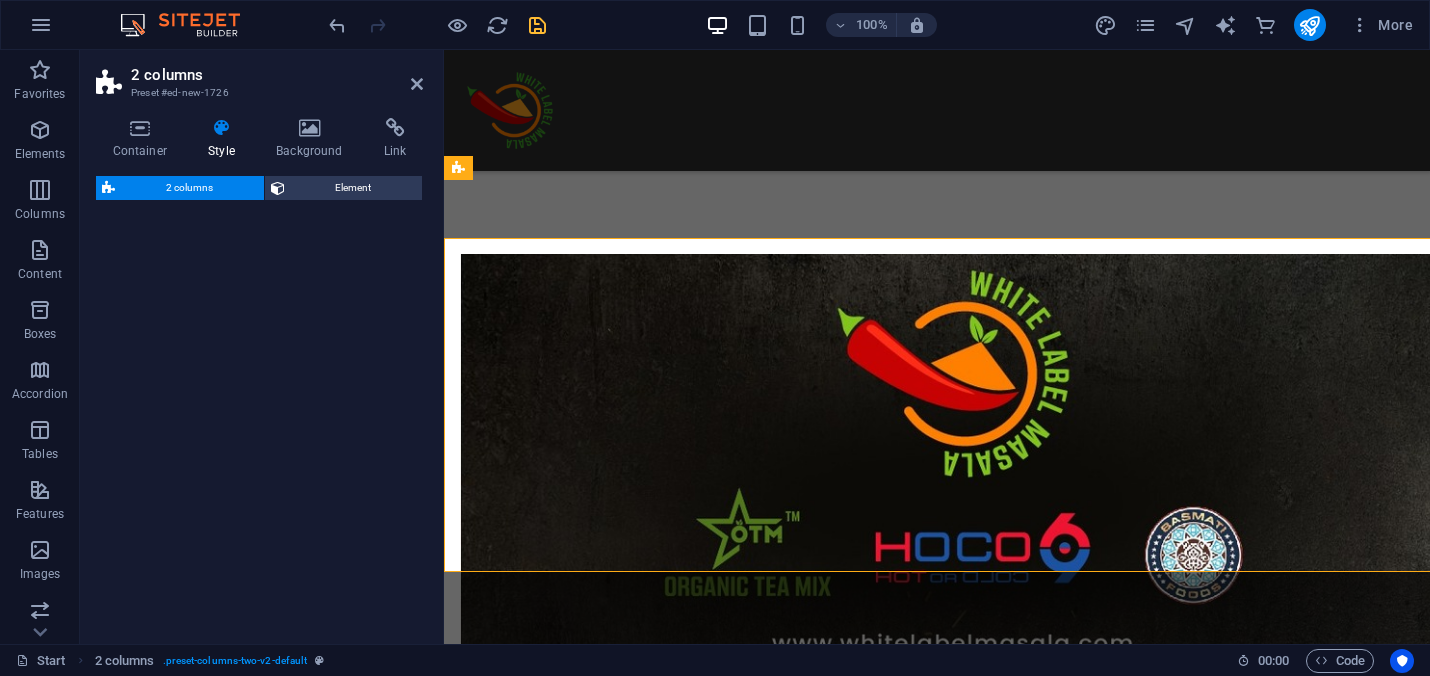 select on "rem" 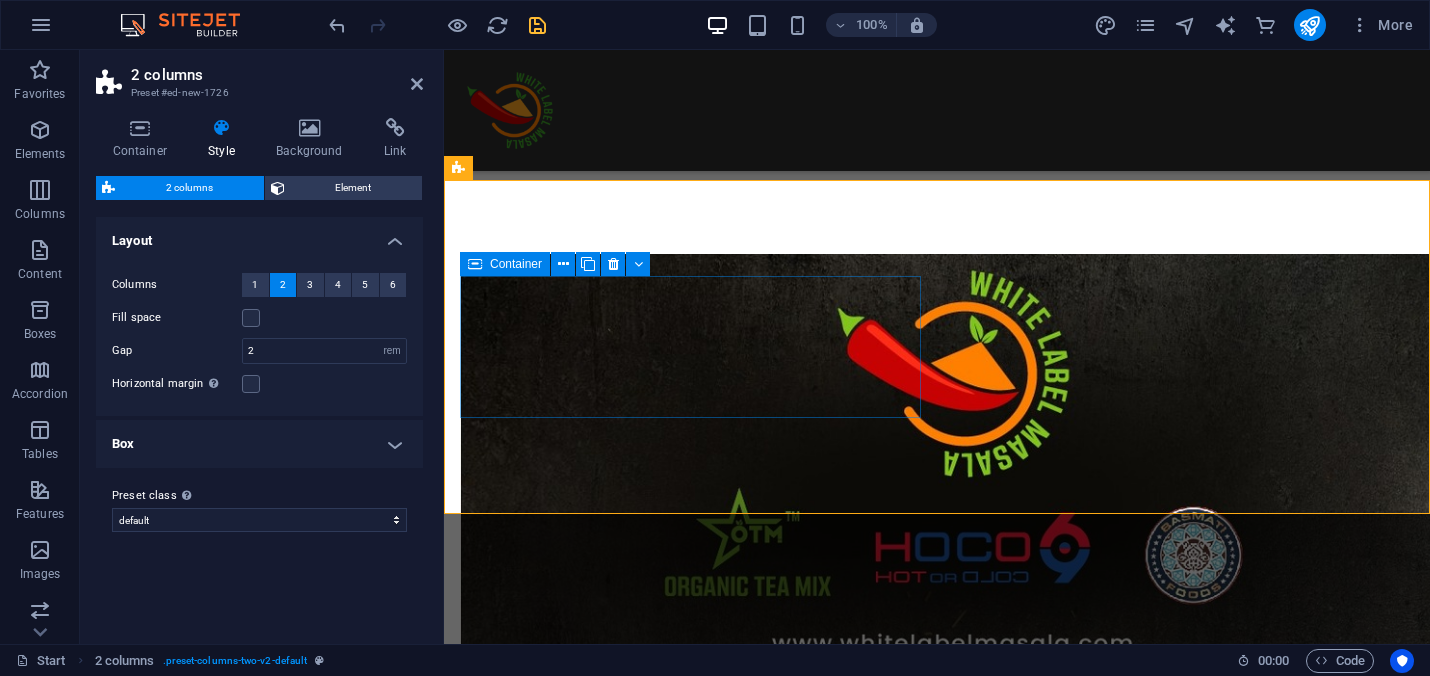 click on "Drop content here or  Add elements  Paste clipboard" at bounding box center (690, 3593) 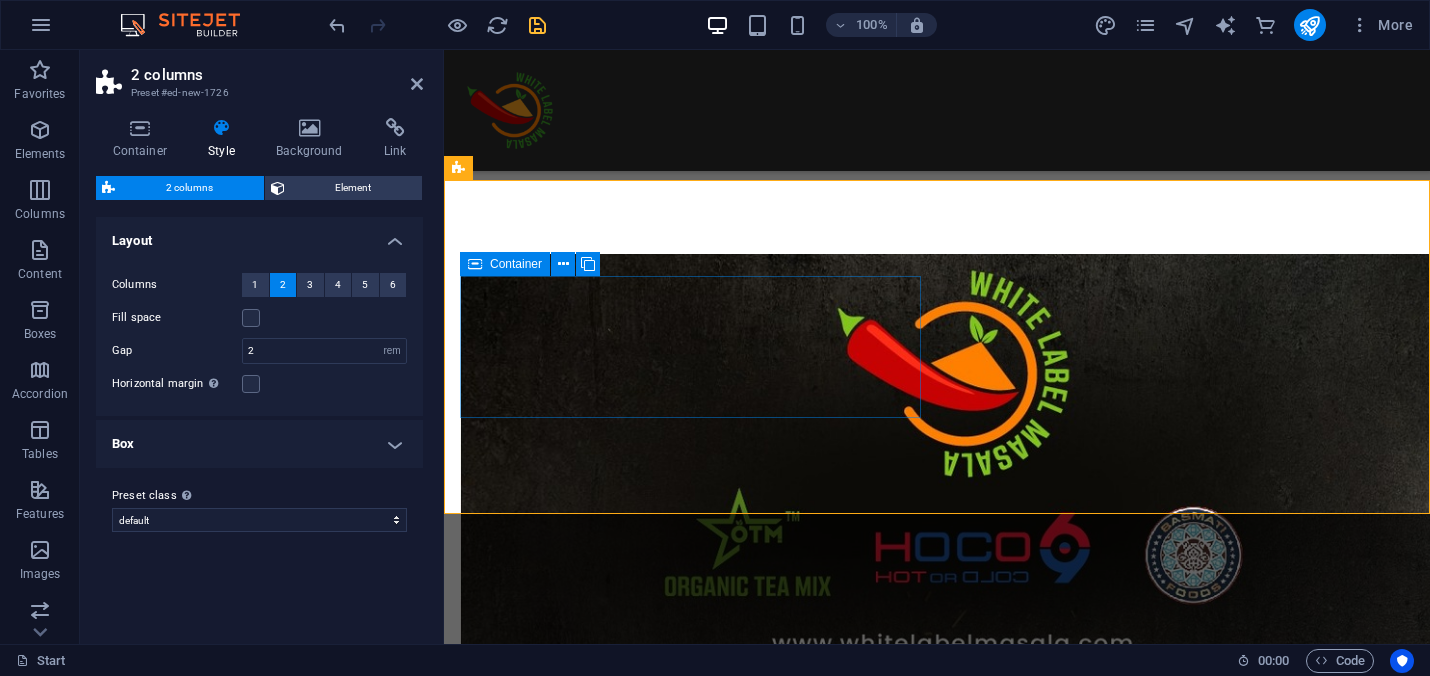 click on "Drop content here or  Add elements  Paste clipboard" at bounding box center [690, 3593] 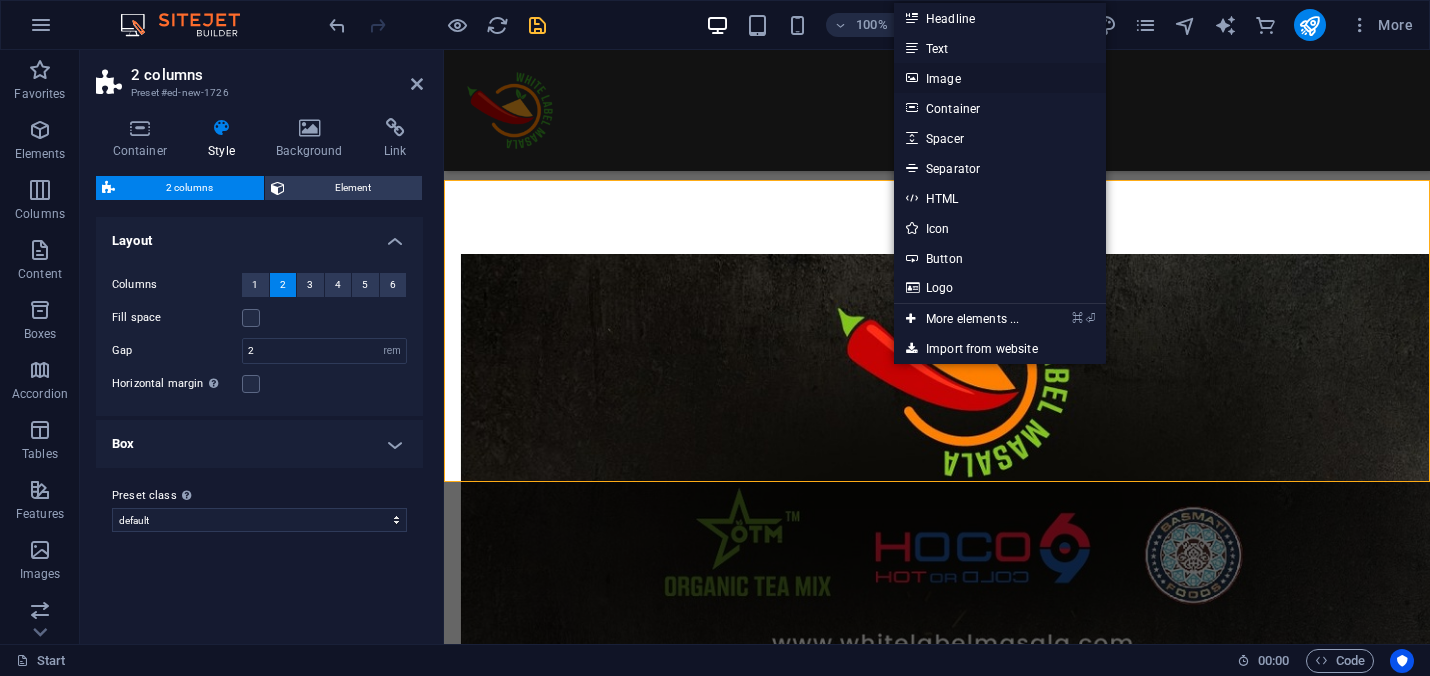 click on "Image" at bounding box center [1000, 78] 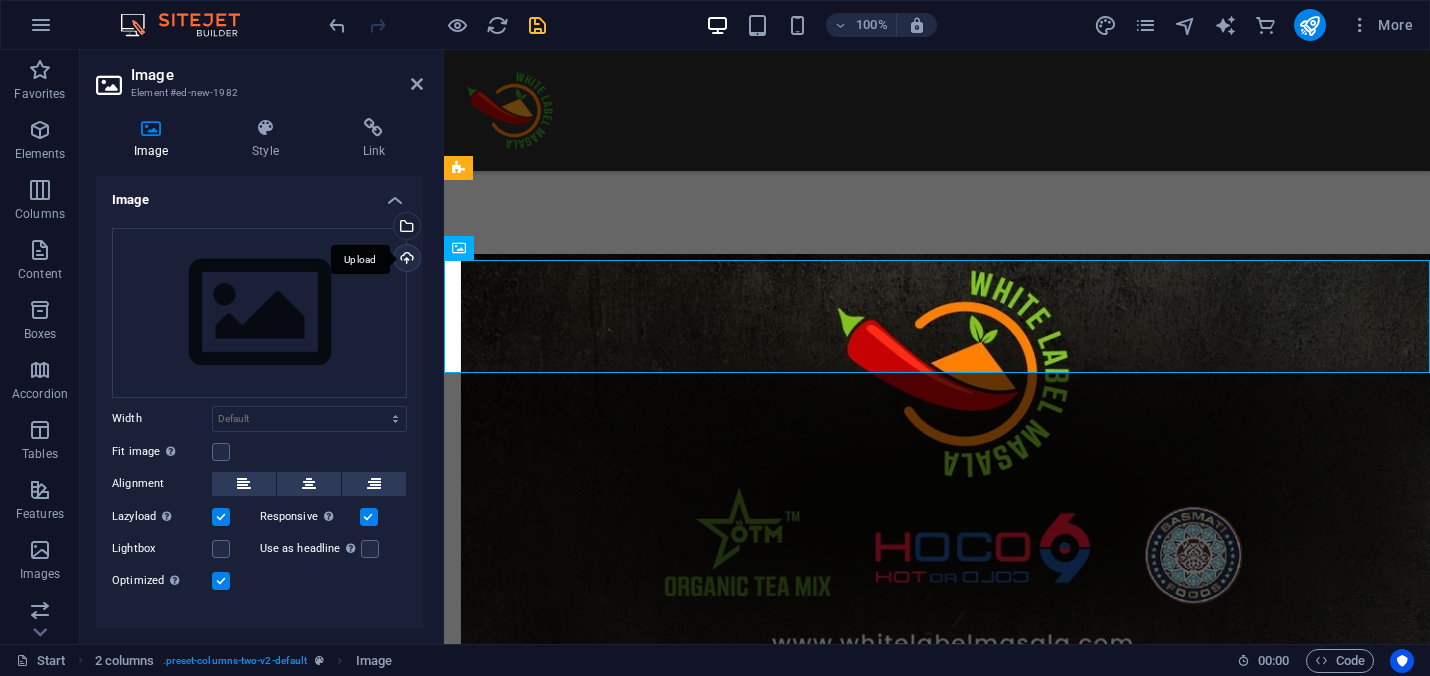 click on "Upload" at bounding box center [405, 260] 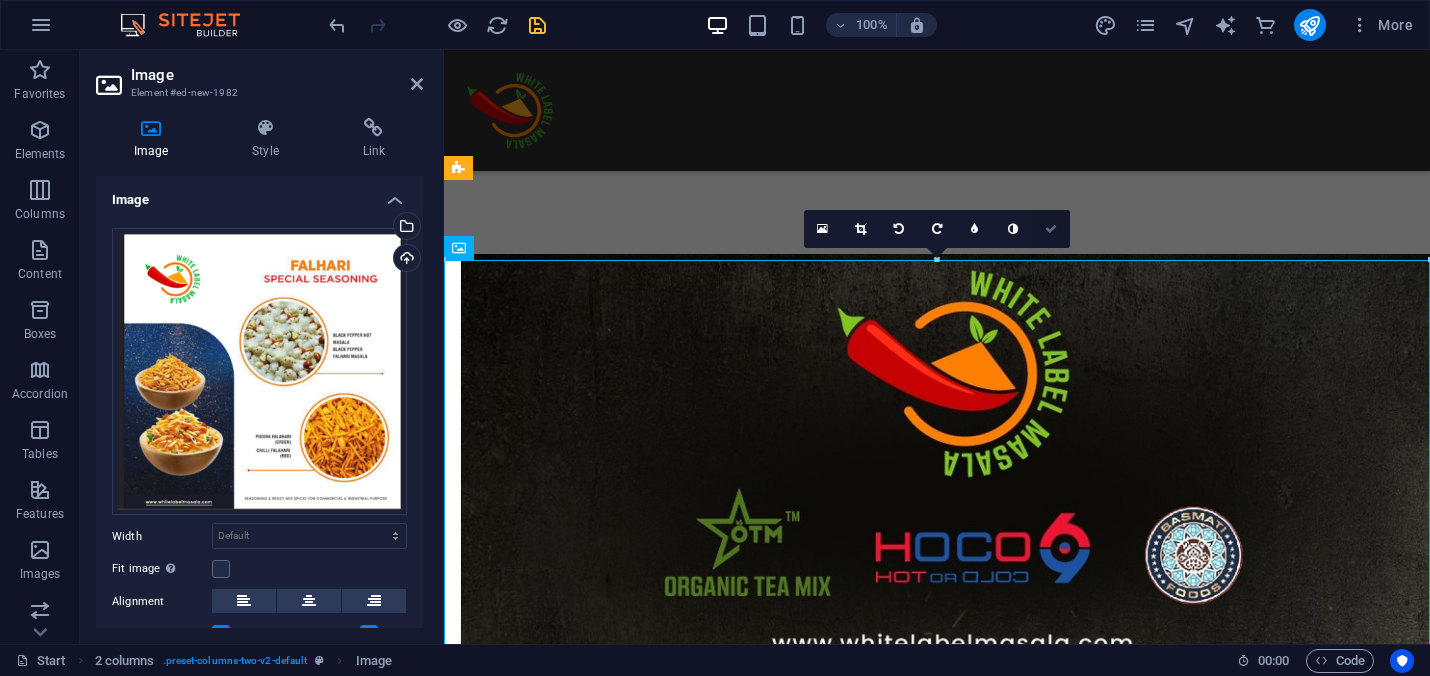 click at bounding box center [1051, 229] 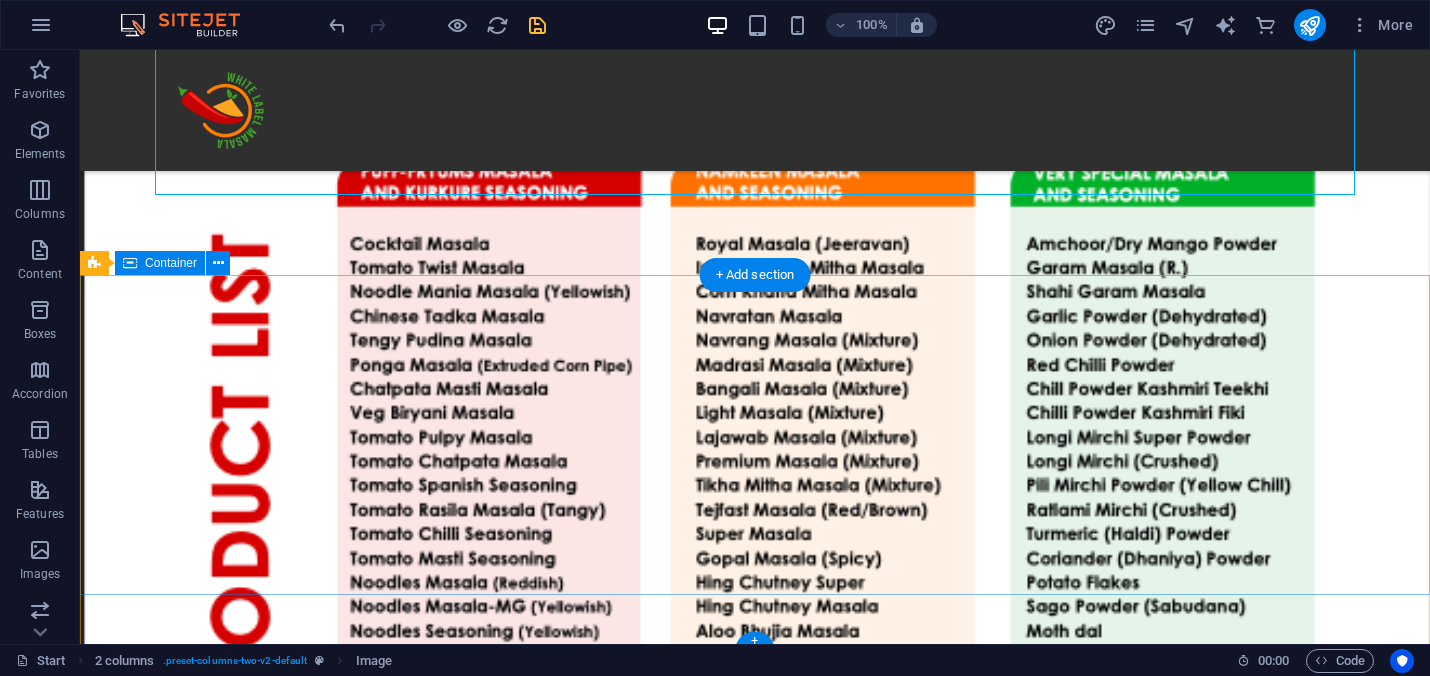 scroll, scrollTop: 6771, scrollLeft: 0, axis: vertical 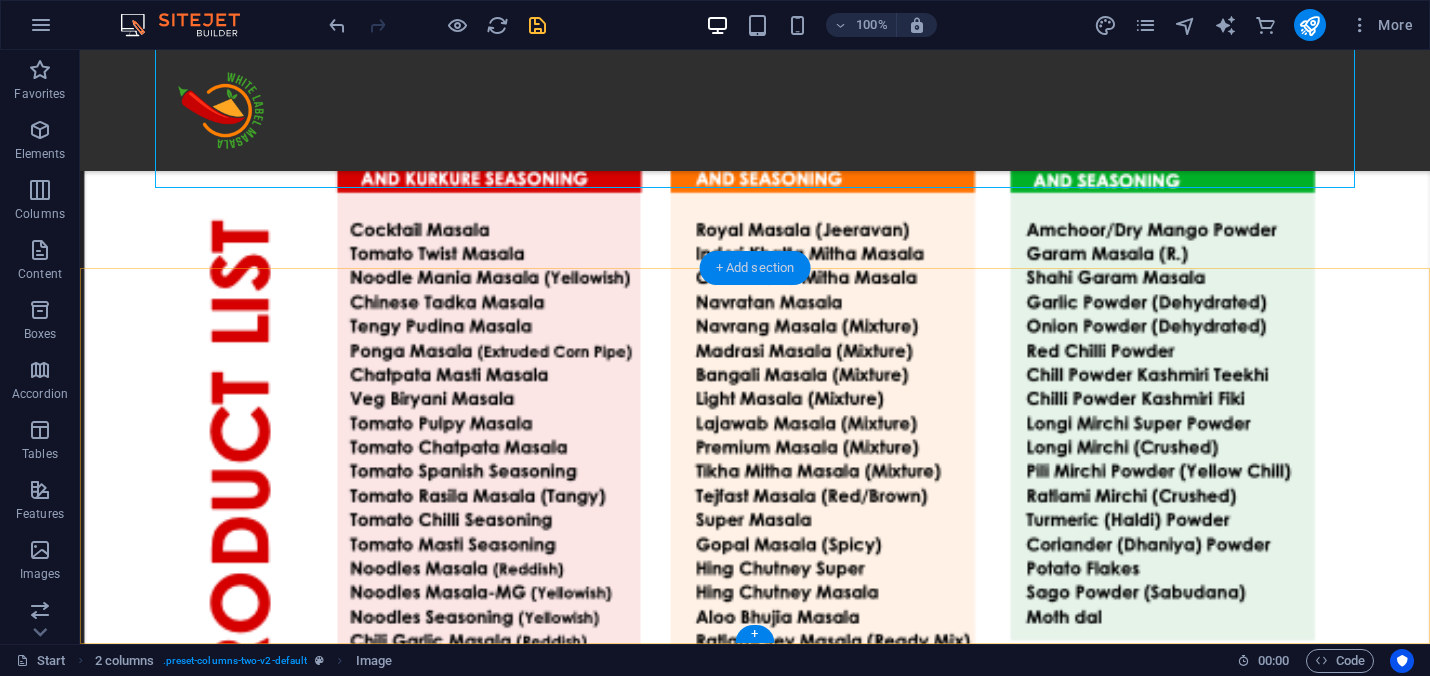 click on "+ Add section" at bounding box center (755, 268) 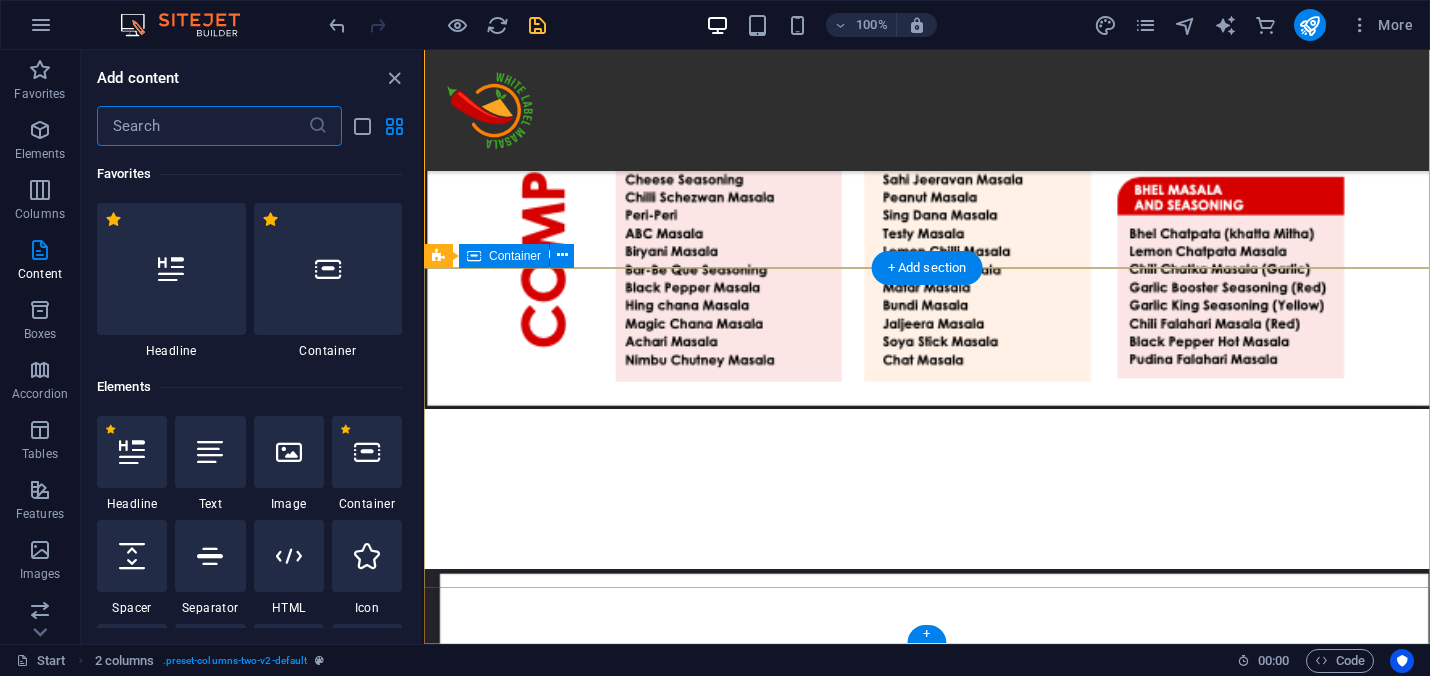 scroll, scrollTop: 6021, scrollLeft: 0, axis: vertical 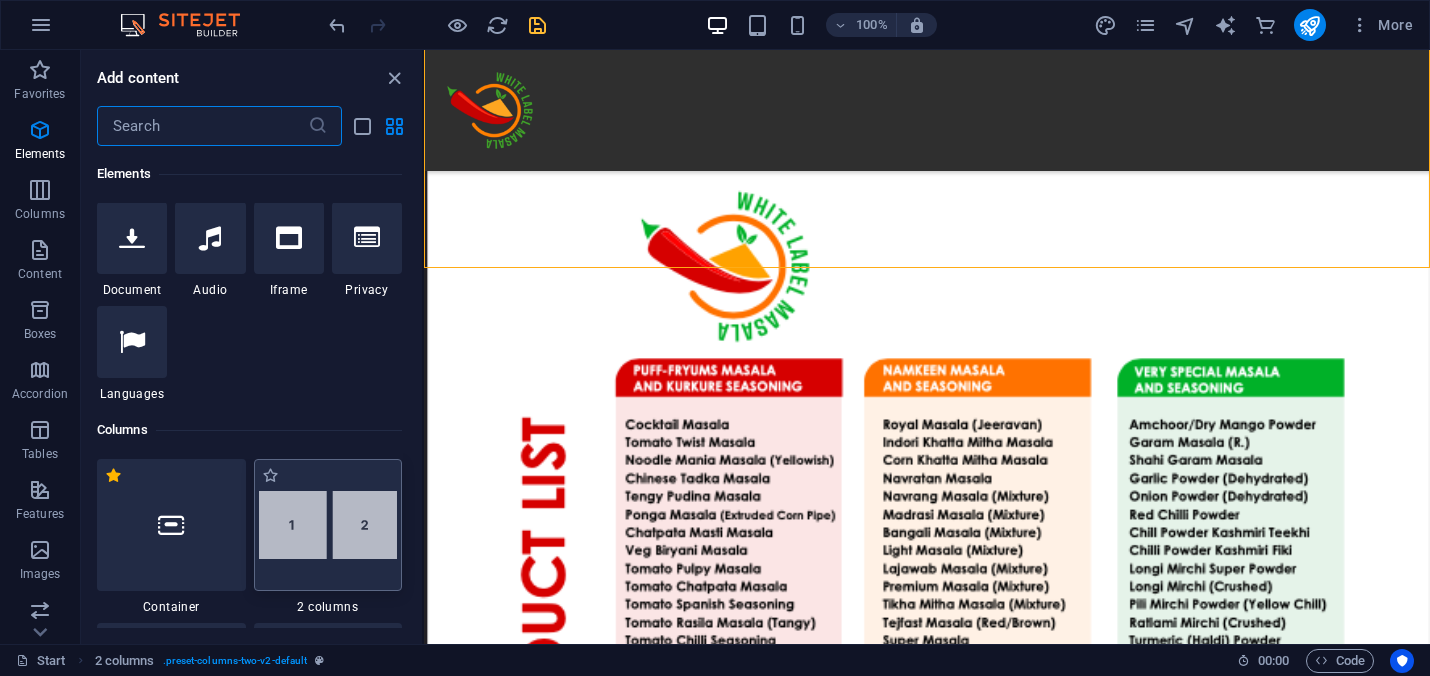 click at bounding box center [328, 525] 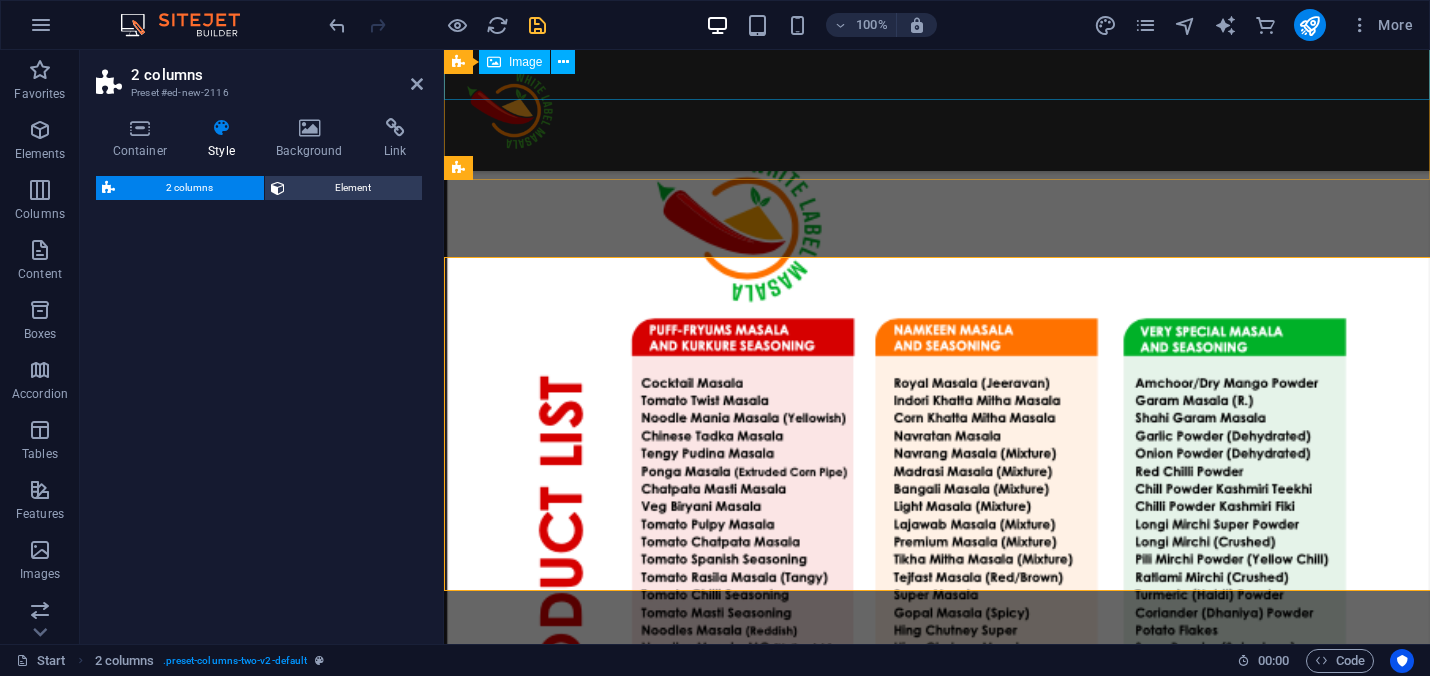 select on "rem" 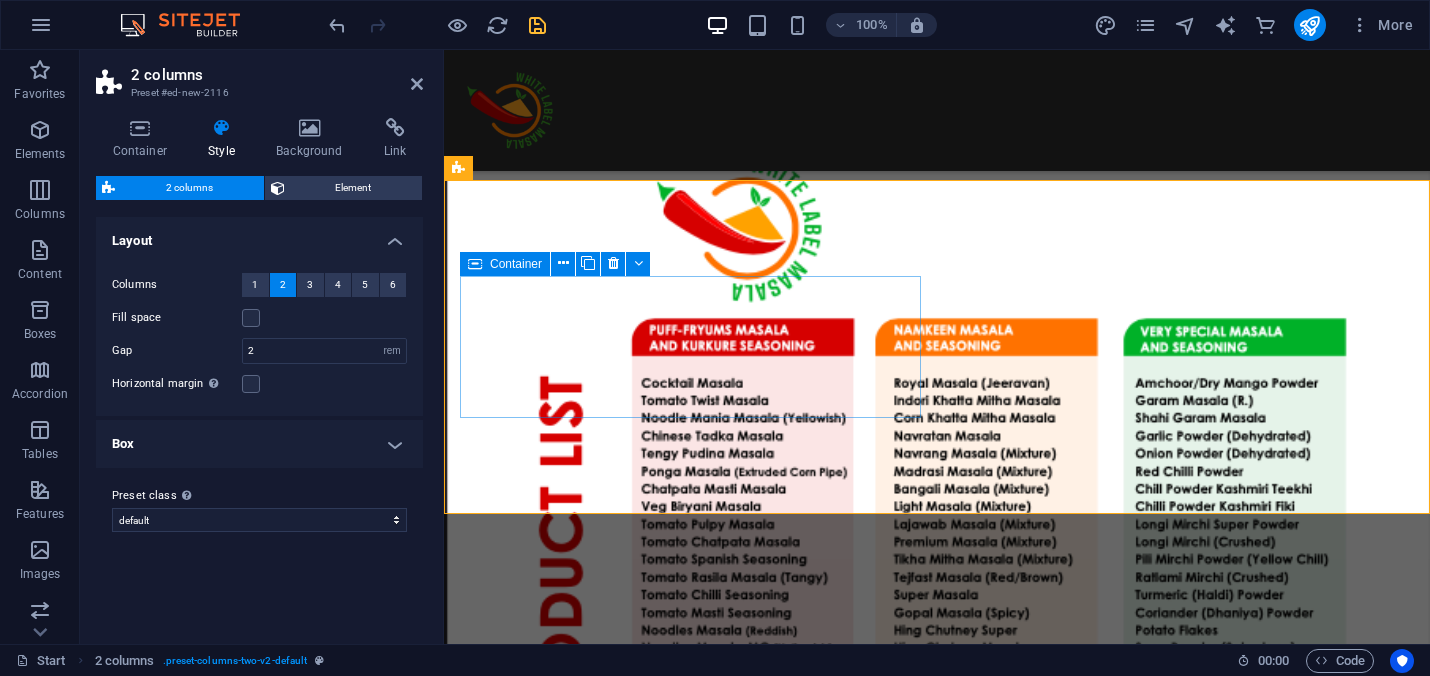 scroll, scrollTop: 6032, scrollLeft: 0, axis: vertical 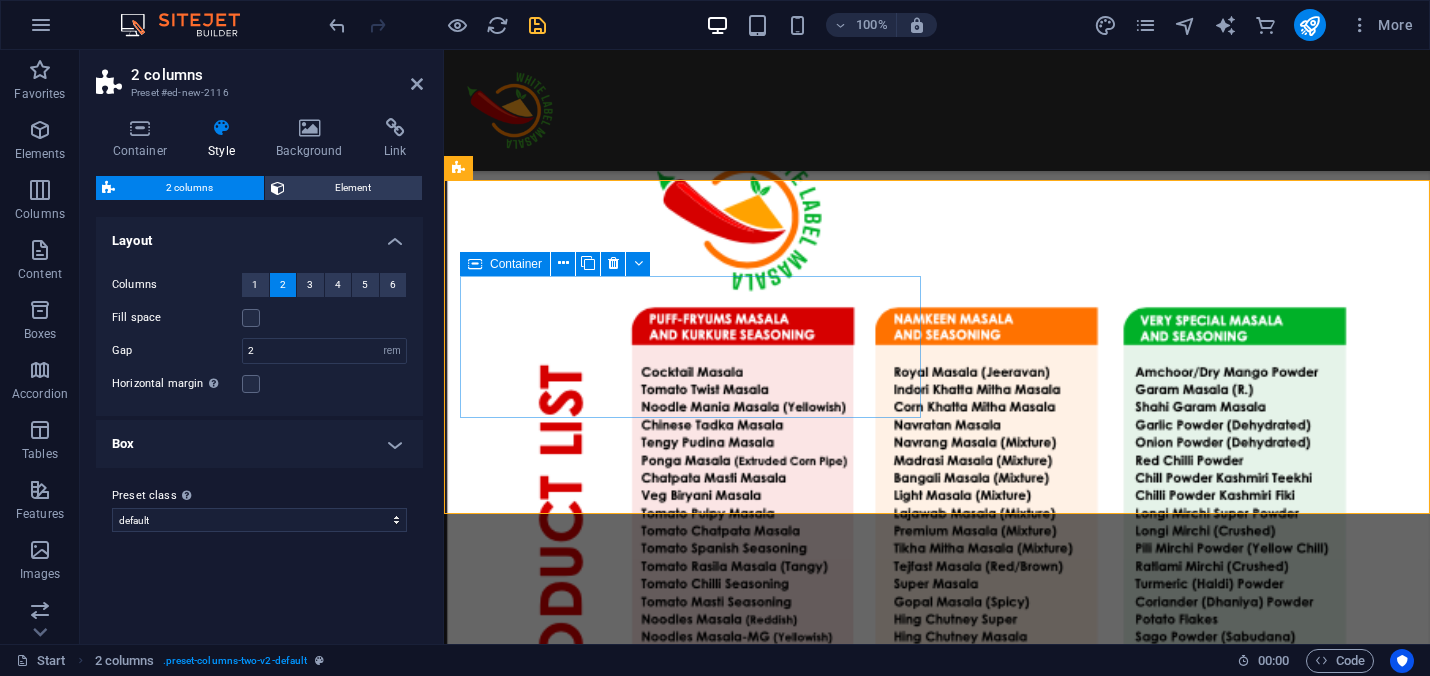 click on "Drop content here or  Add elements  Paste clipboard" at bounding box center (690, 3593) 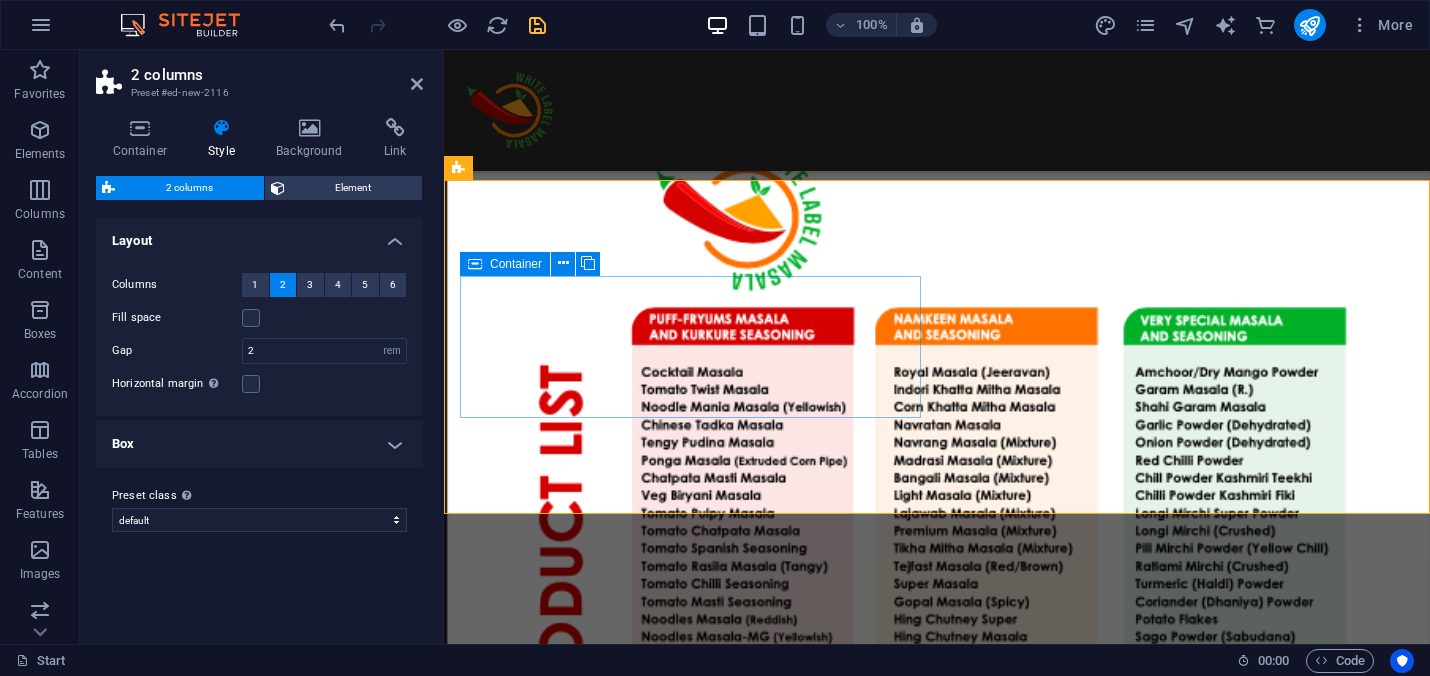 click on "Drop content here or  Add elements  Paste clipboard" at bounding box center [690, 3593] 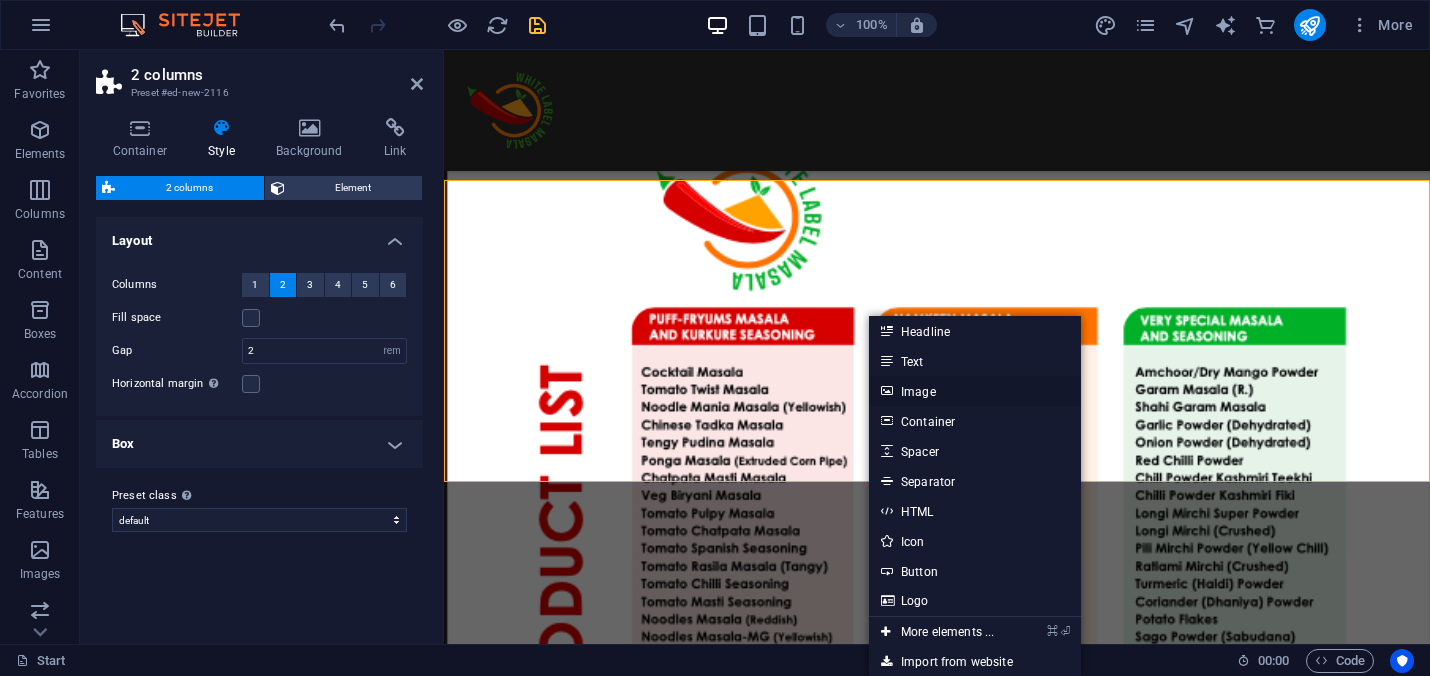 click on "Image" at bounding box center (975, 391) 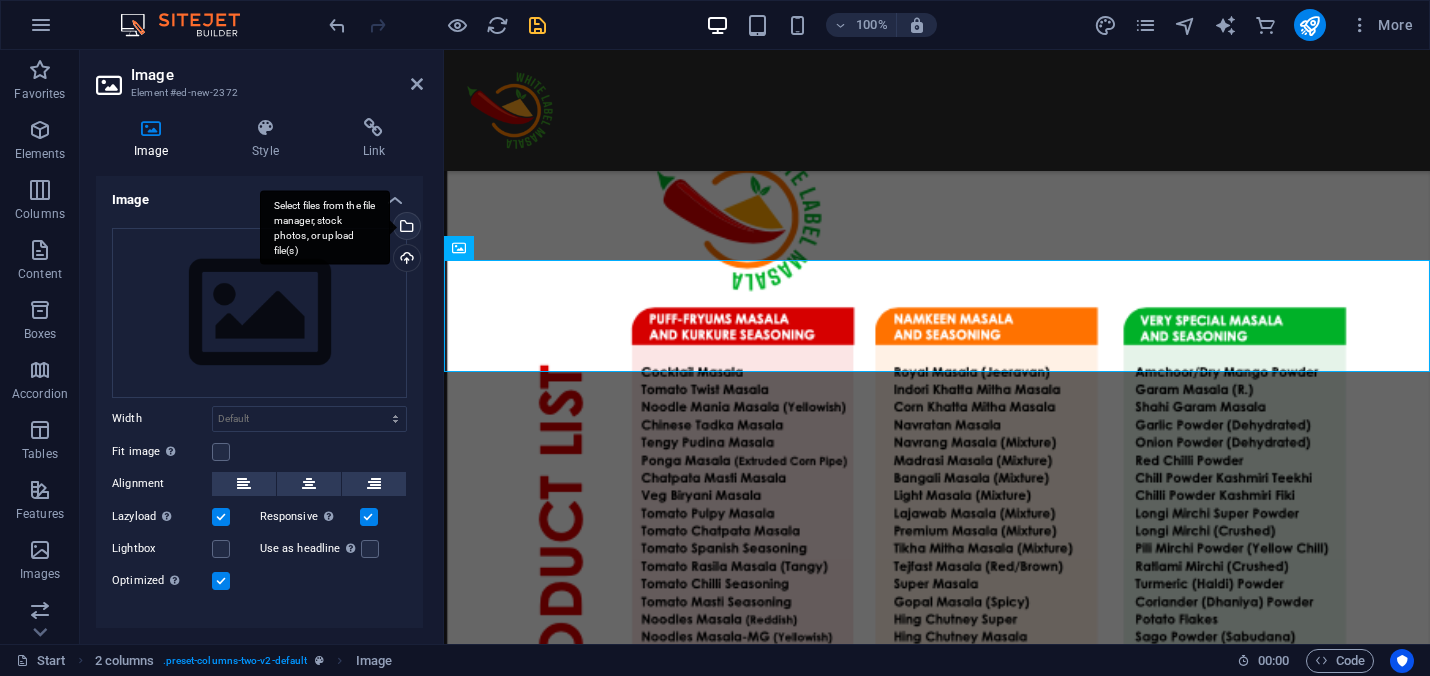 click on "Select files from the file manager, stock photos, or upload file(s)" at bounding box center [405, 228] 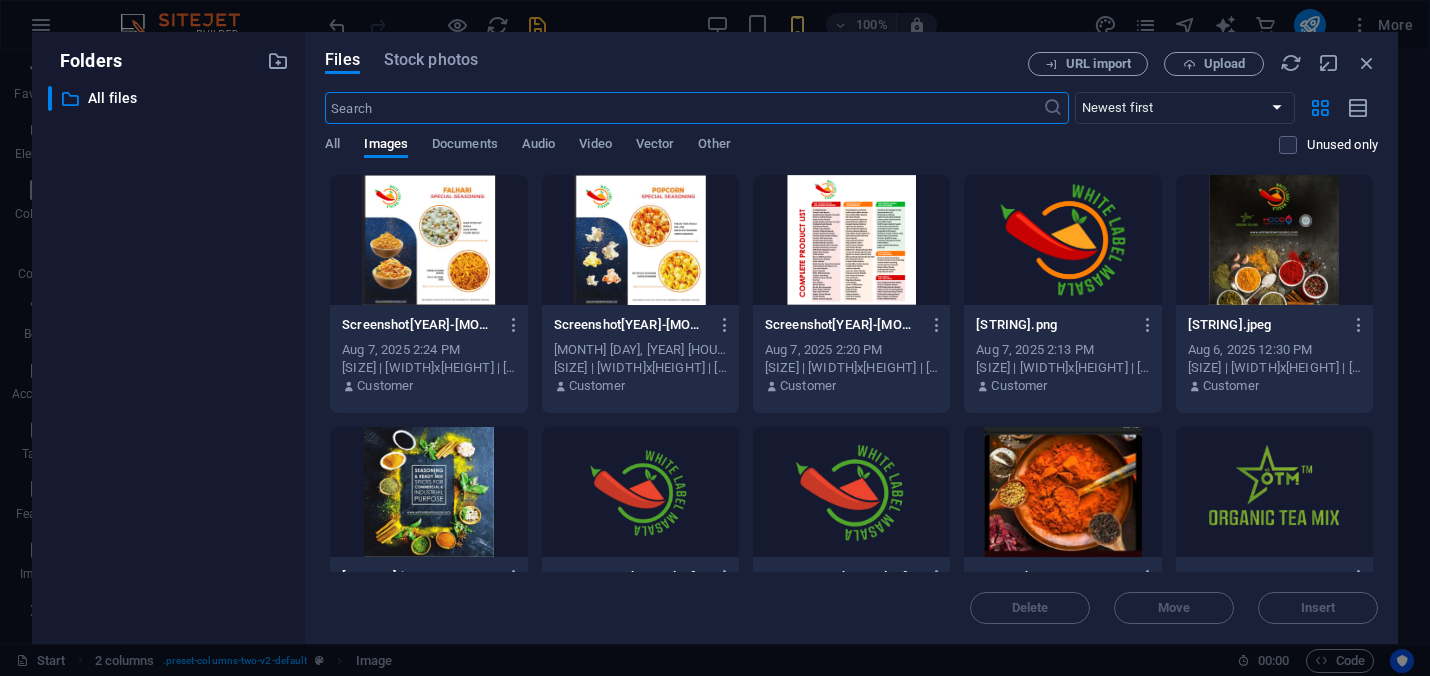 scroll, scrollTop: 4012, scrollLeft: 0, axis: vertical 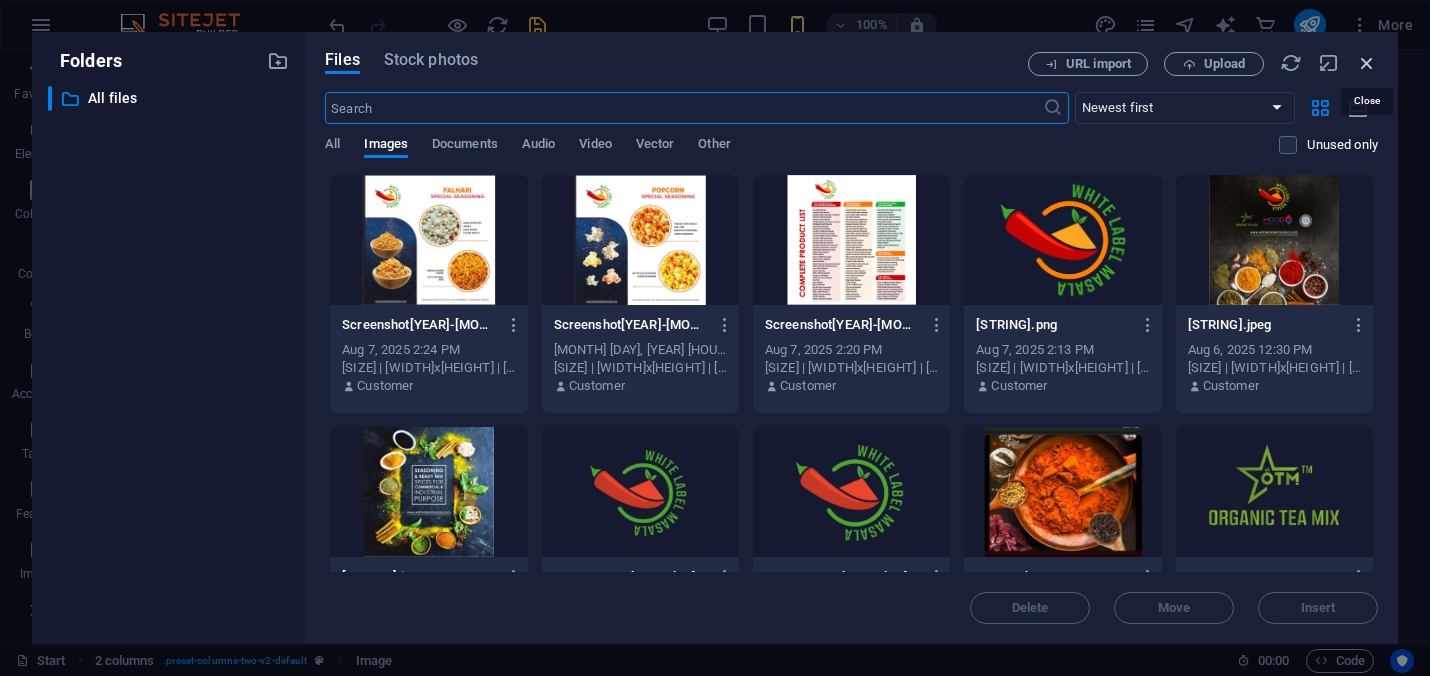 click at bounding box center [1367, 63] 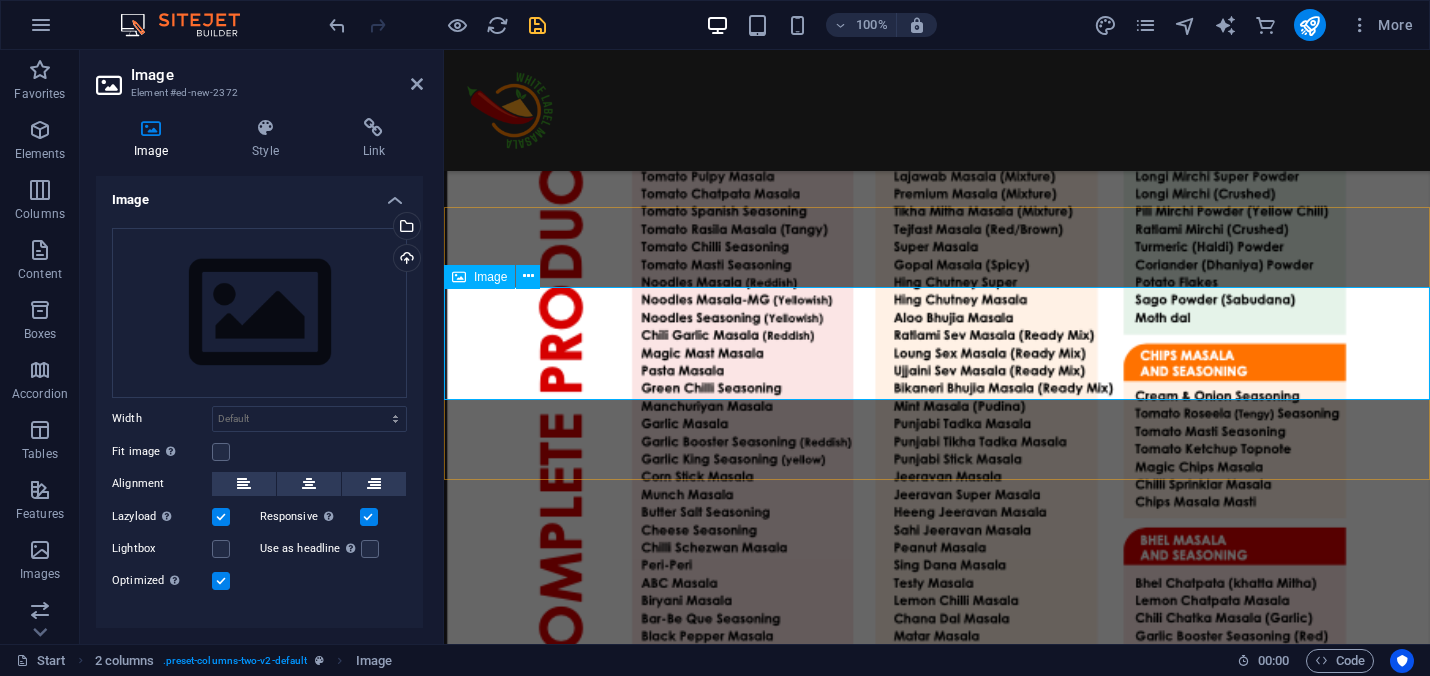scroll, scrollTop: 6001, scrollLeft: 0, axis: vertical 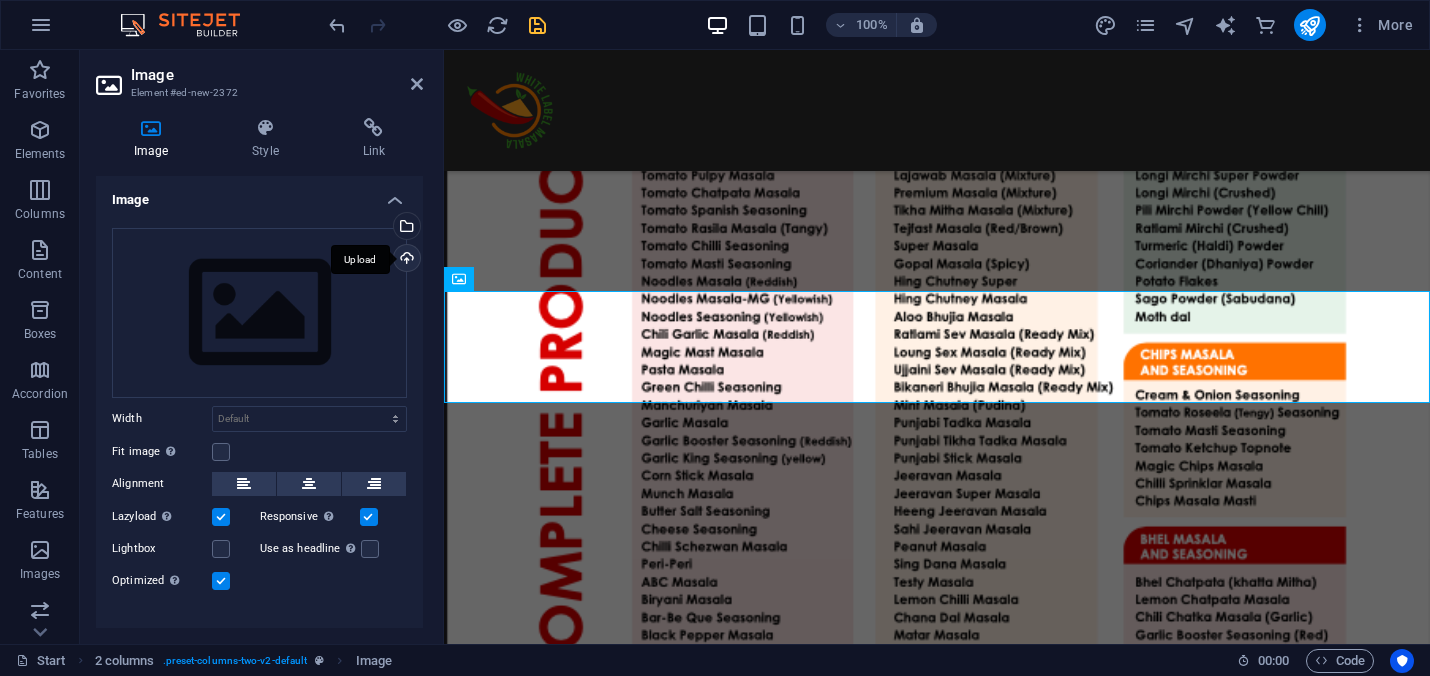 click on "Upload" at bounding box center [405, 260] 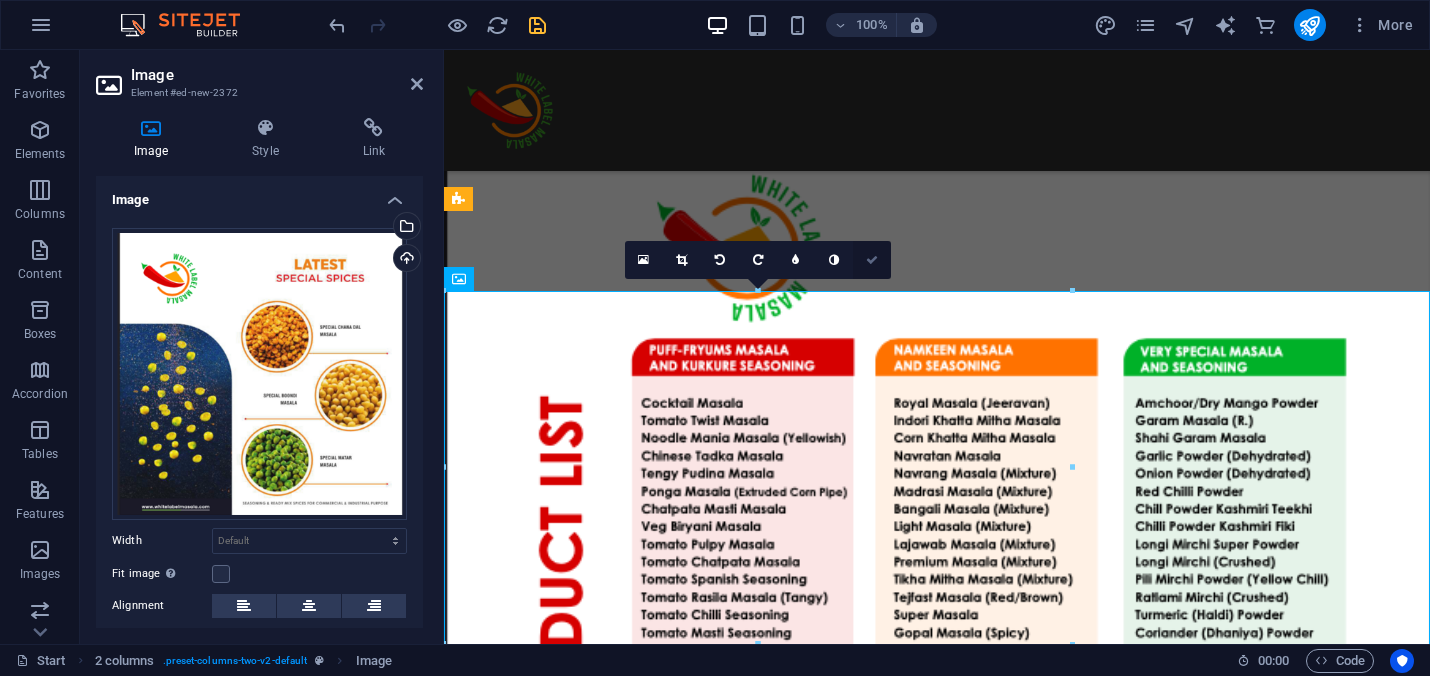 click at bounding box center [872, 260] 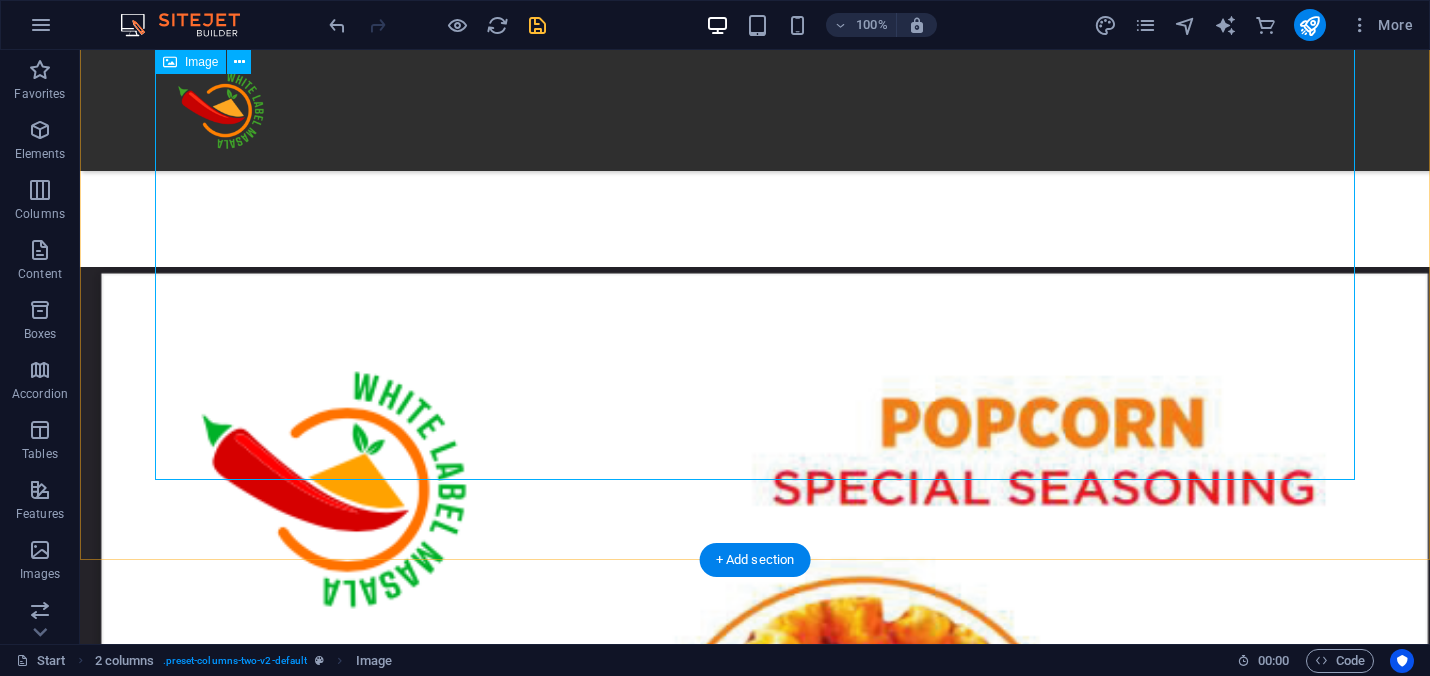 scroll, scrollTop: 8118, scrollLeft: 0, axis: vertical 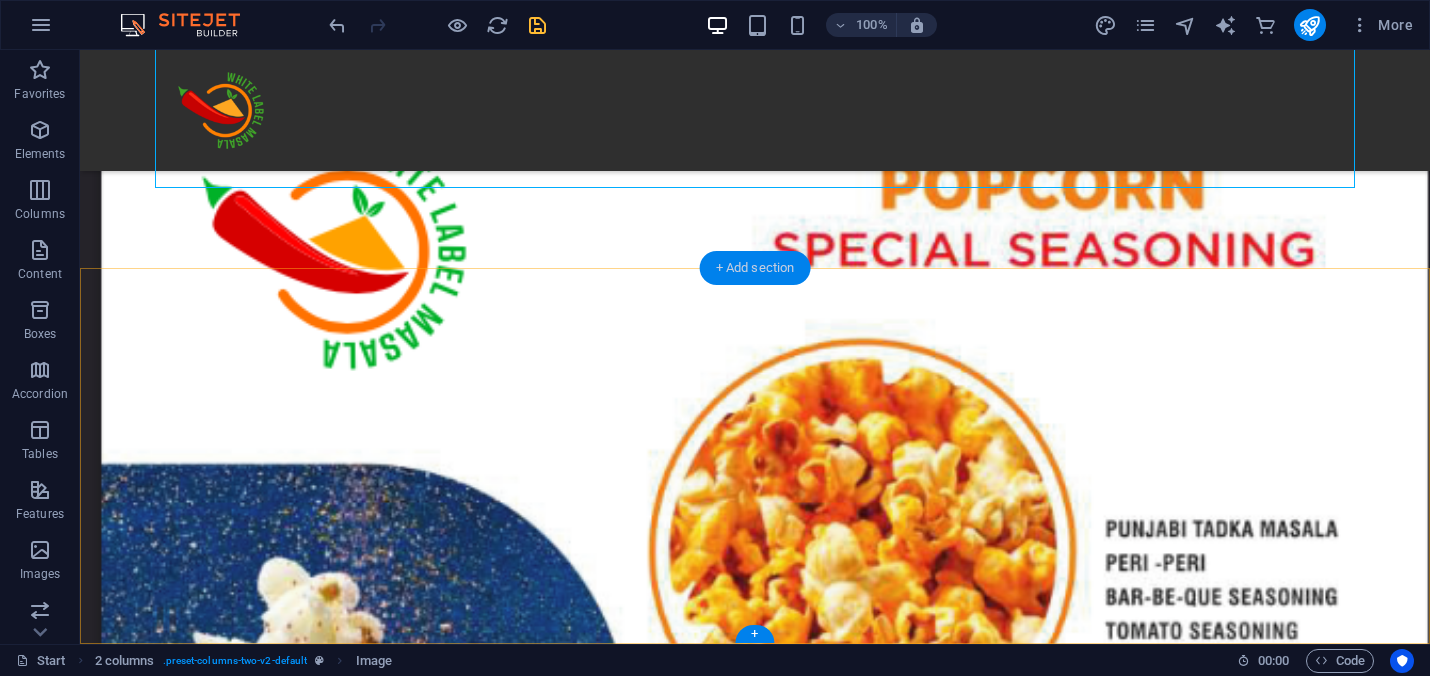 click on "+ Add section" at bounding box center (755, 268) 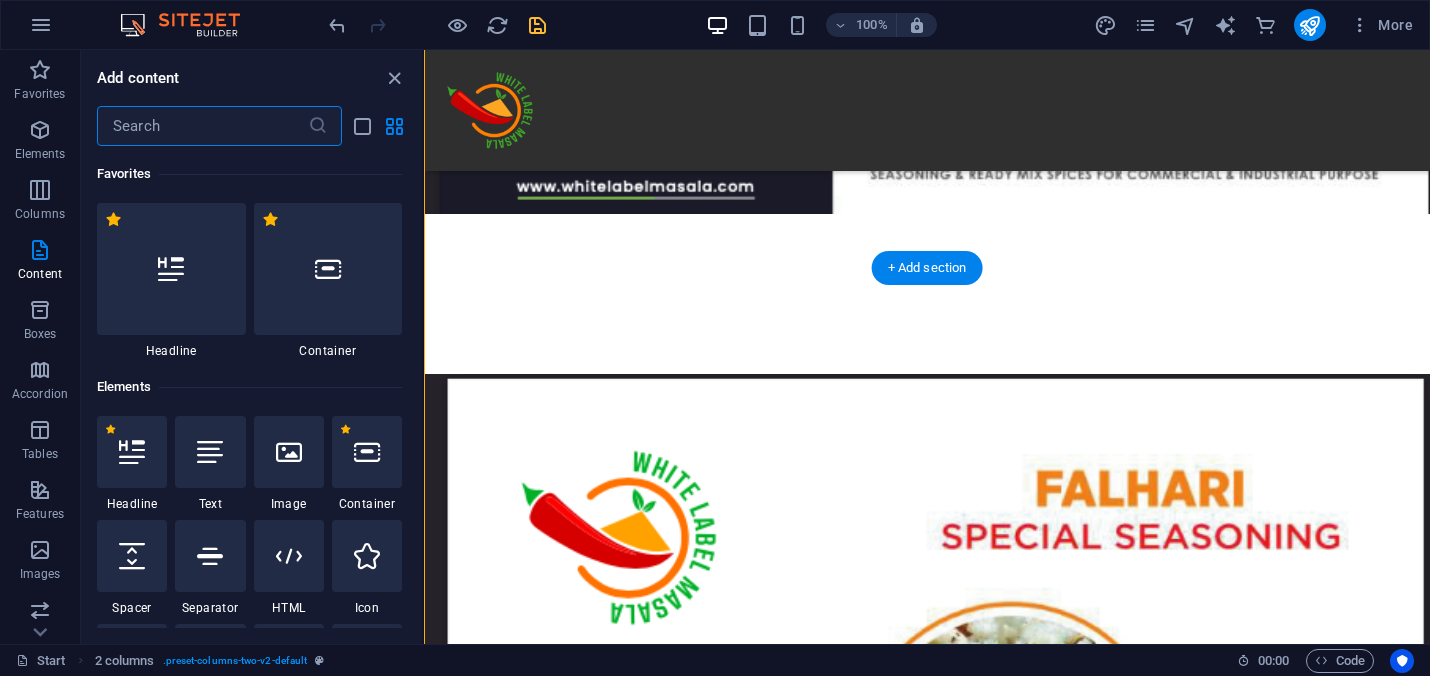 scroll, scrollTop: 7176, scrollLeft: 0, axis: vertical 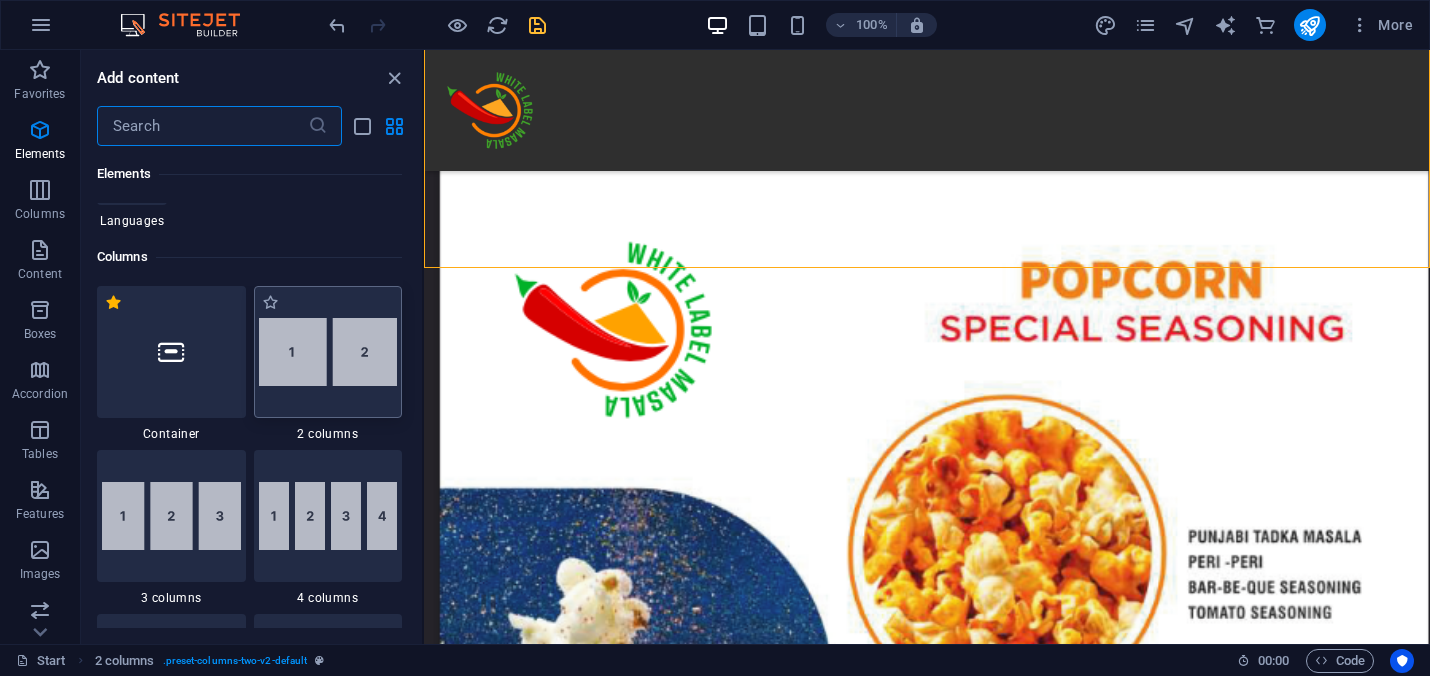 click at bounding box center [328, 352] 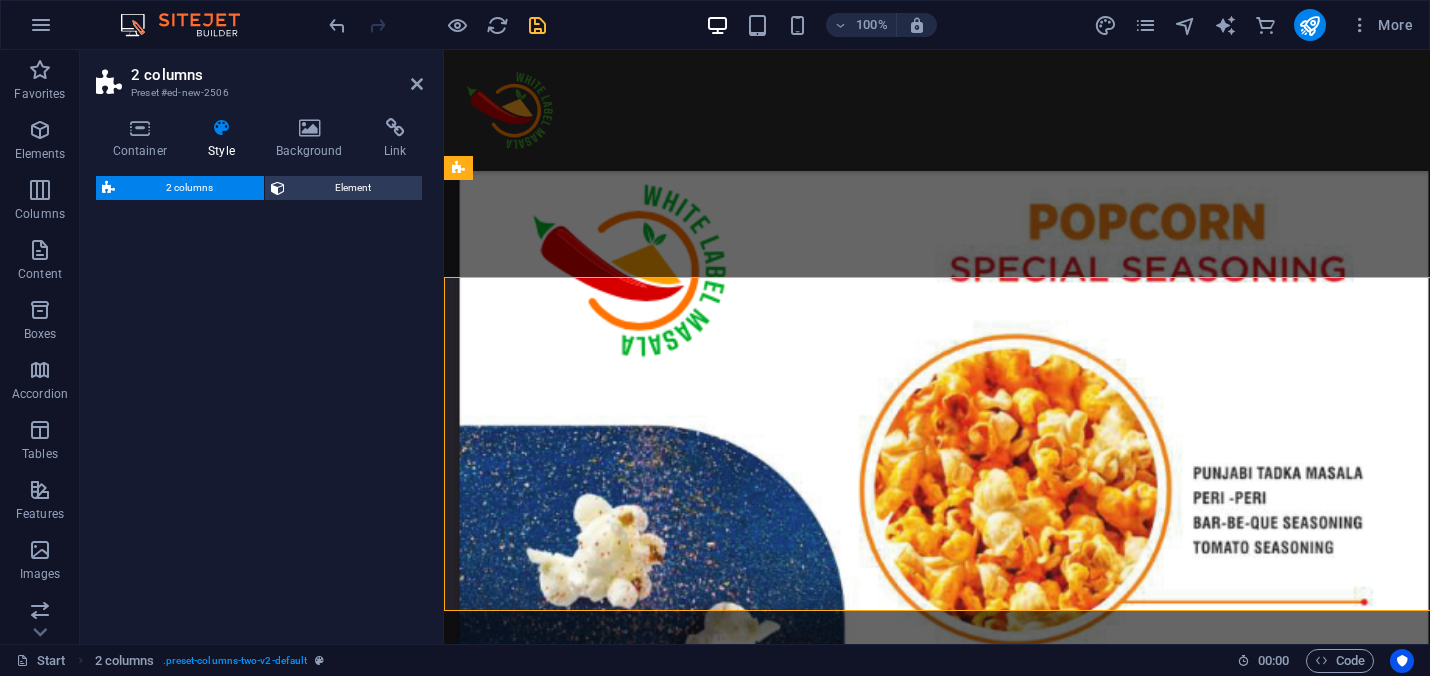 select on "rem" 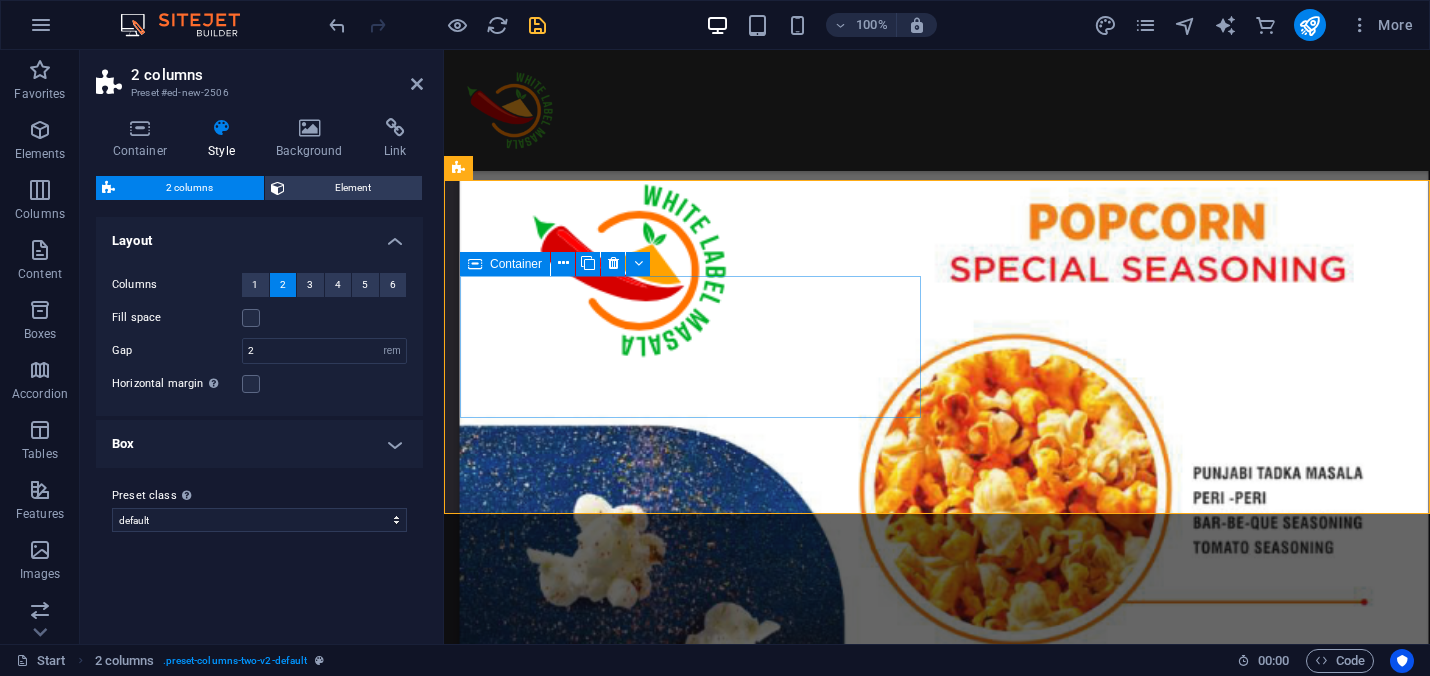 scroll, scrollTop: 7167, scrollLeft: 0, axis: vertical 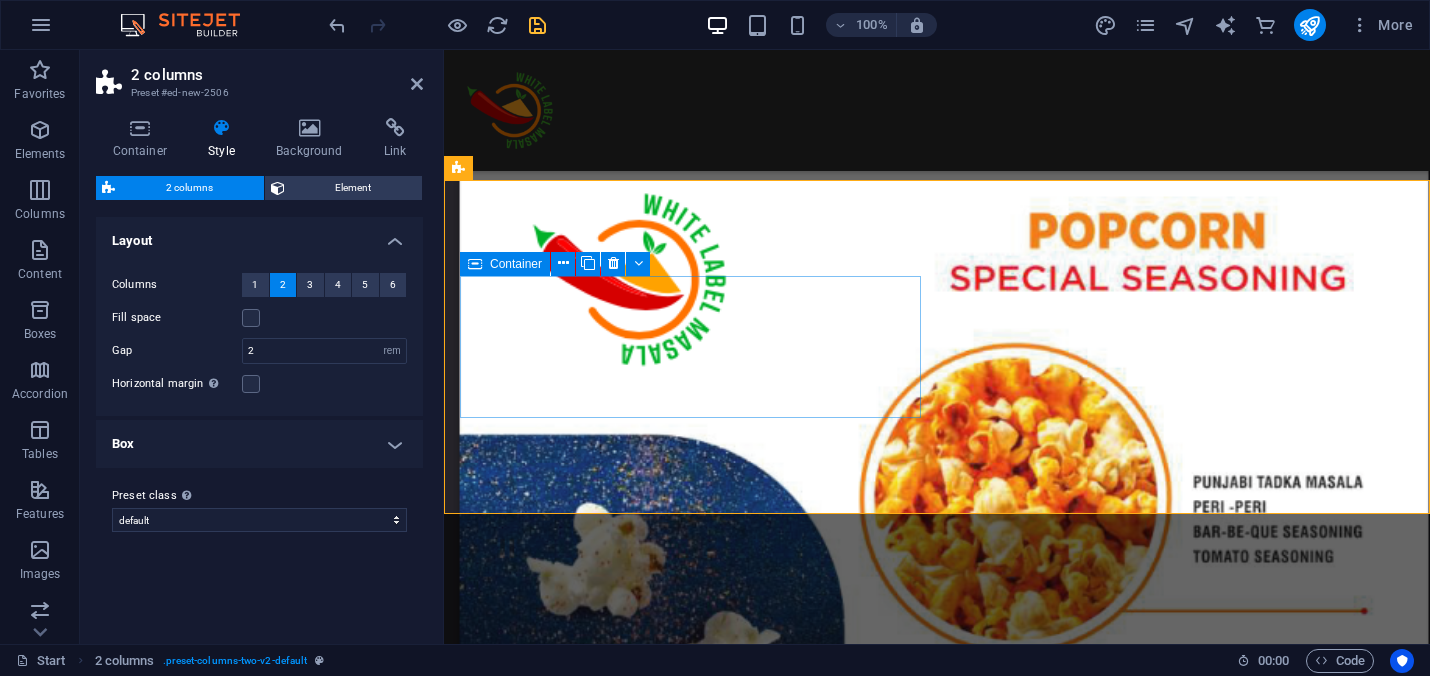 click on "Drop content here or  Add elements  Paste clipboard" at bounding box center (690, 3593) 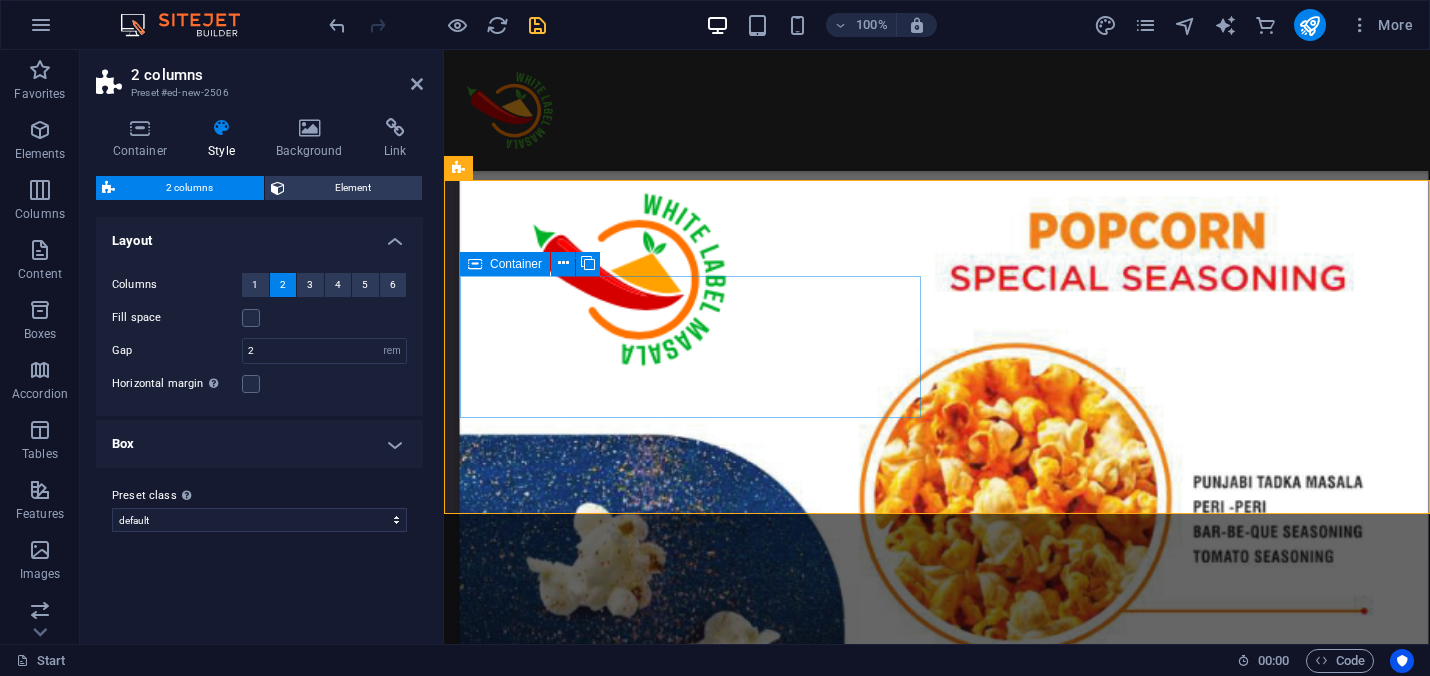 click on "Drop content here or  Add elements  Paste clipboard" at bounding box center (690, 3593) 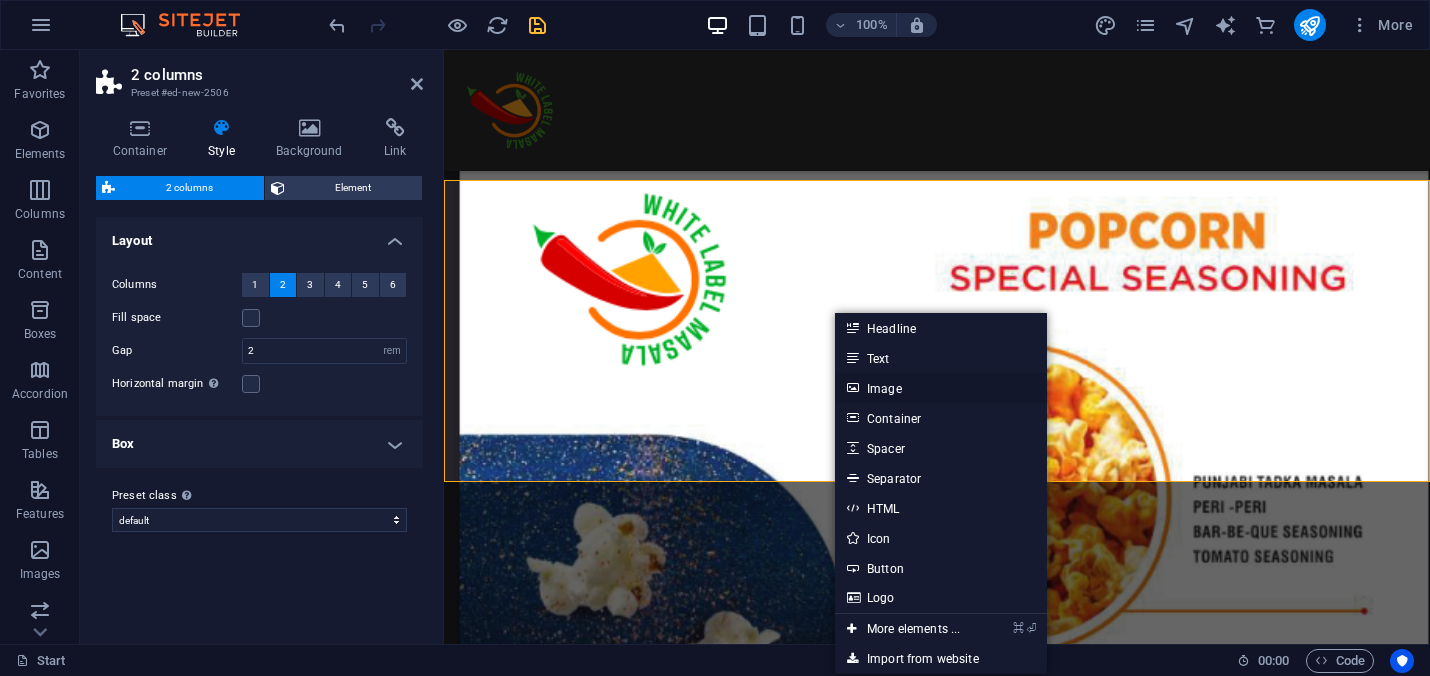click on "Image" at bounding box center [941, 388] 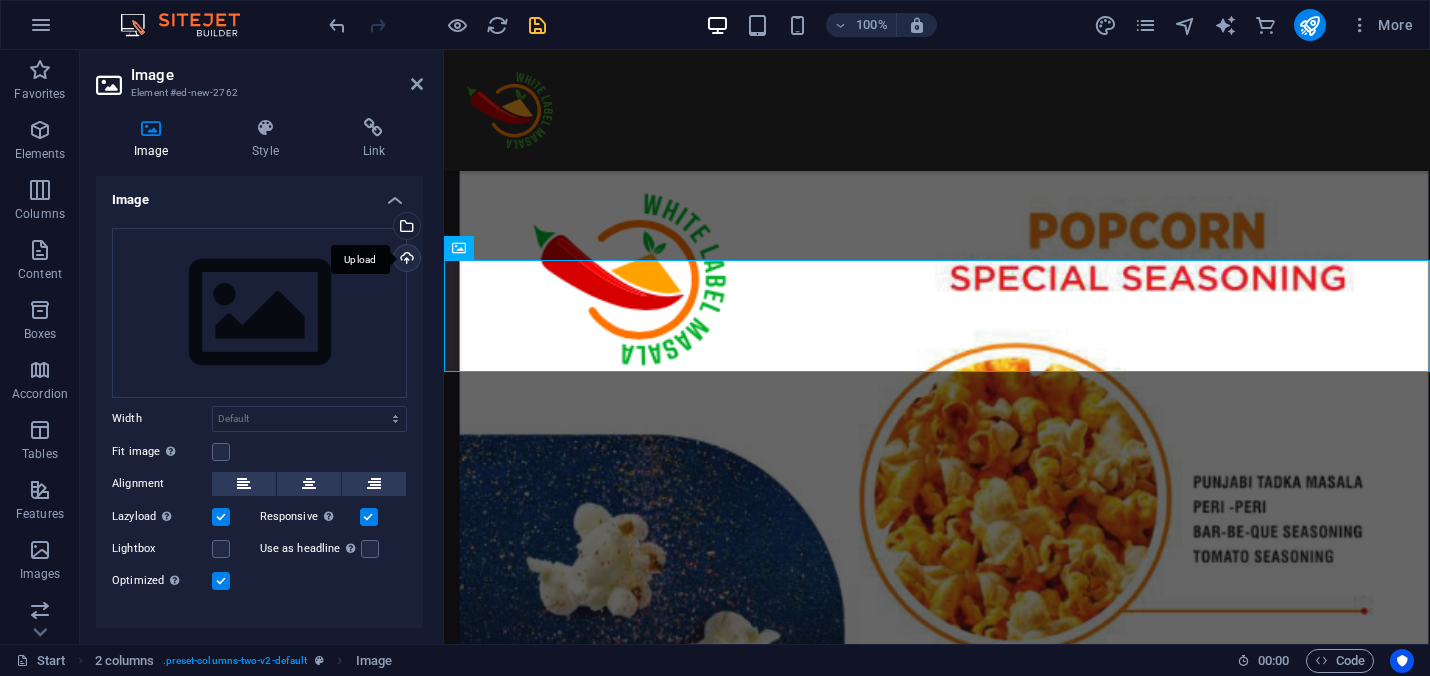 click on "Upload" at bounding box center (405, 260) 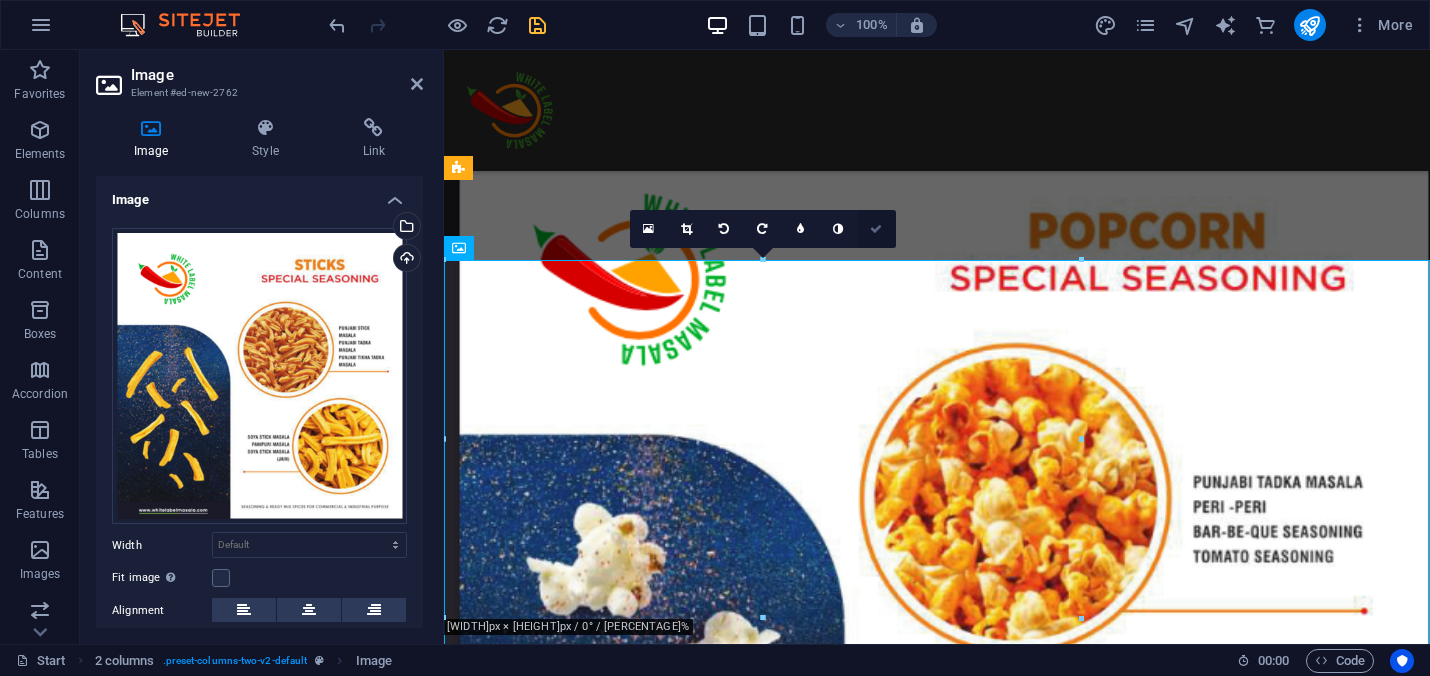 click at bounding box center [876, 229] 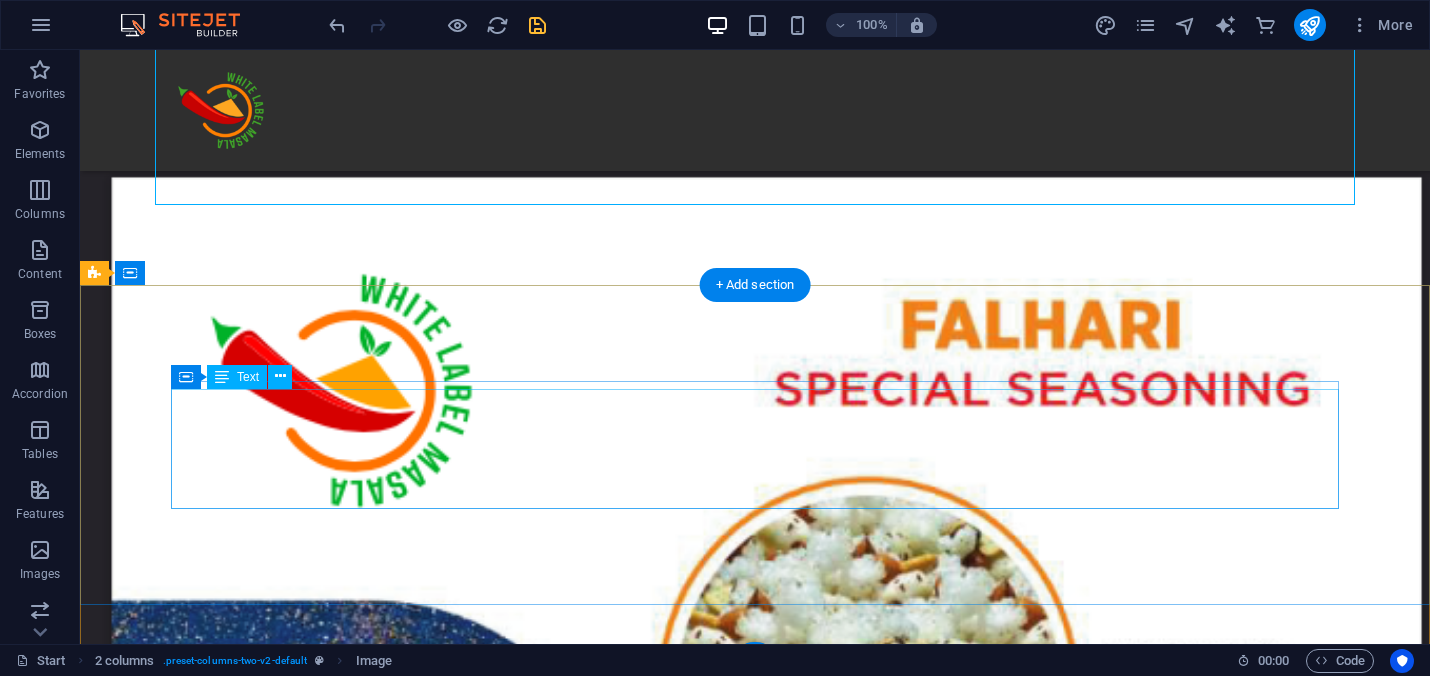 scroll, scrollTop: 9484, scrollLeft: 0, axis: vertical 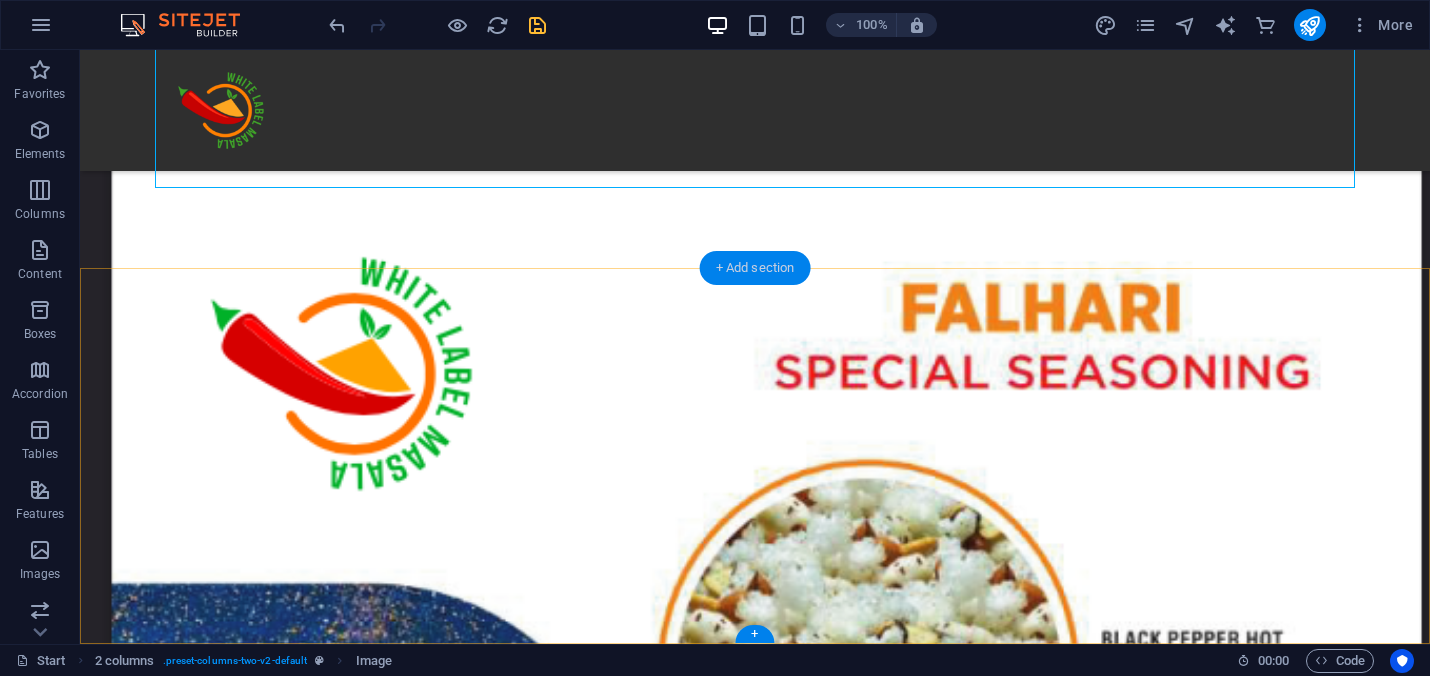 click on "+ Add section" at bounding box center (755, 268) 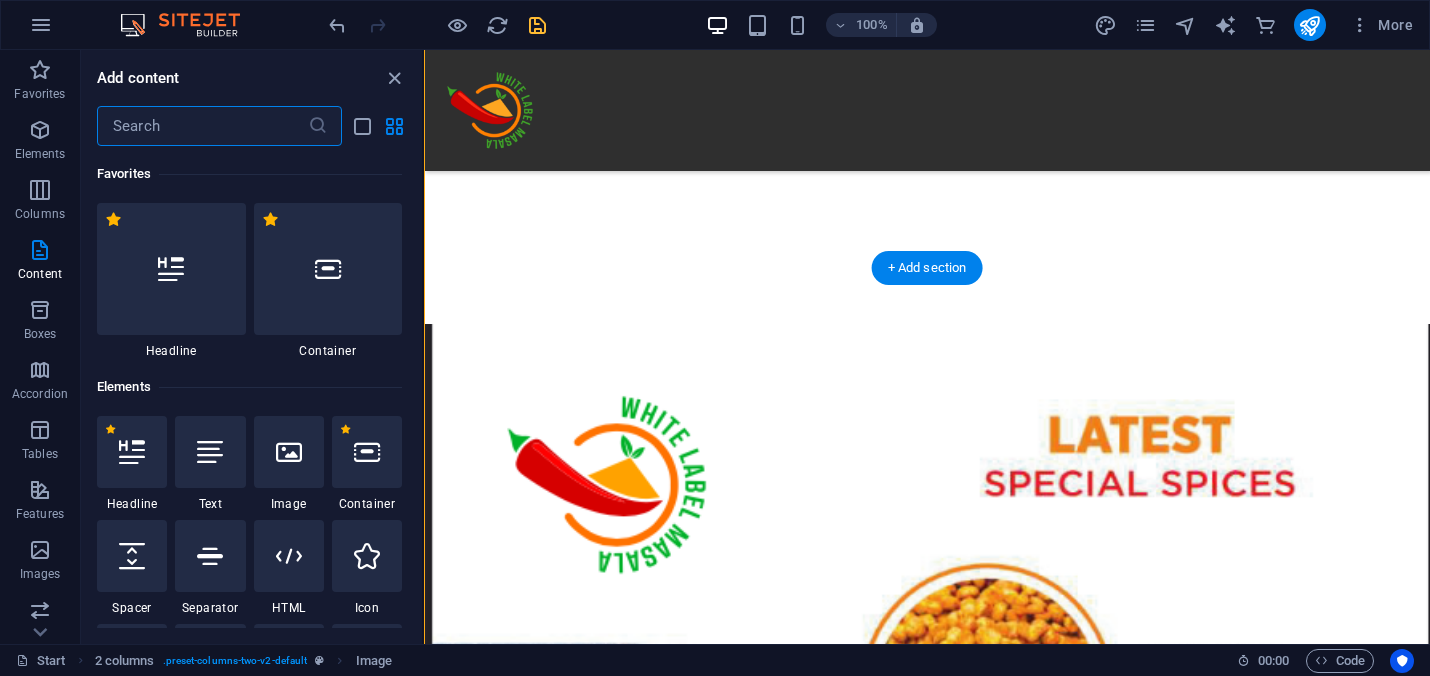 scroll, scrollTop: 8347, scrollLeft: 0, axis: vertical 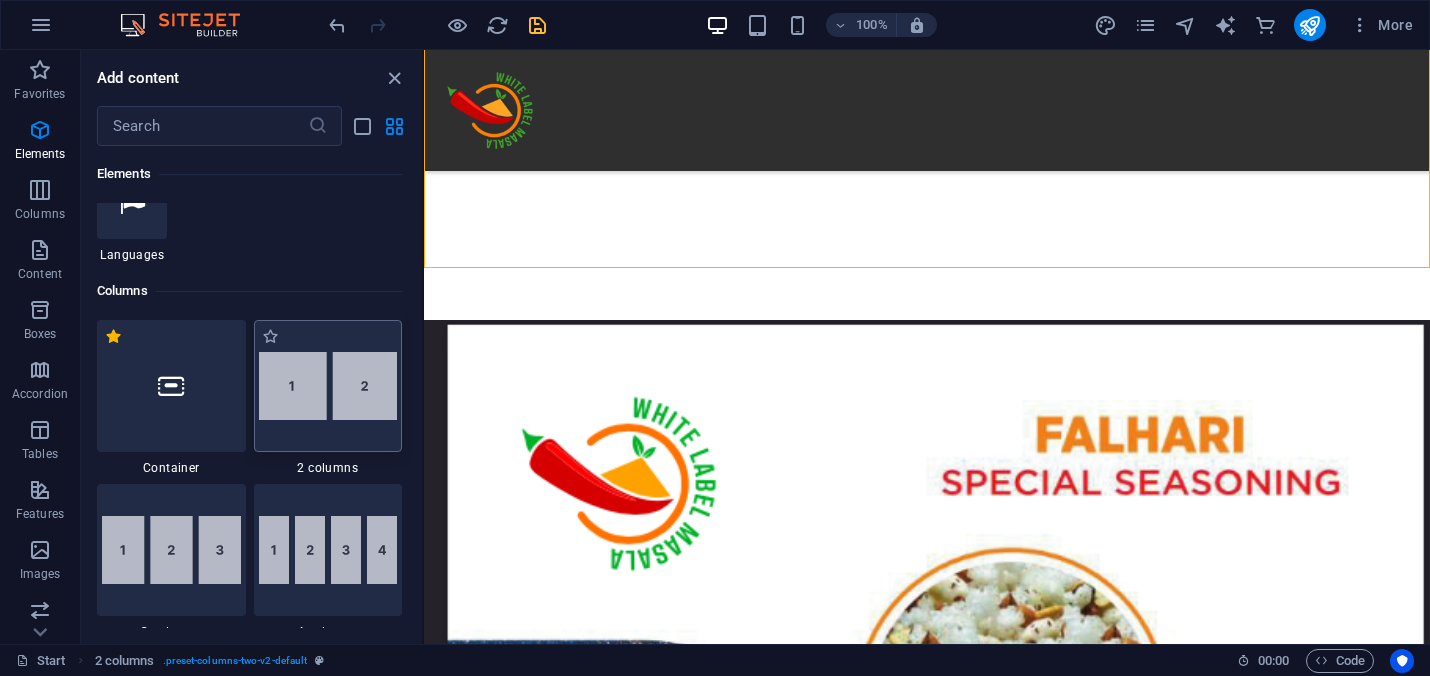 drag, startPoint x: 339, startPoint y: 376, endPoint x: 311, endPoint y: 182, distance: 196.01021 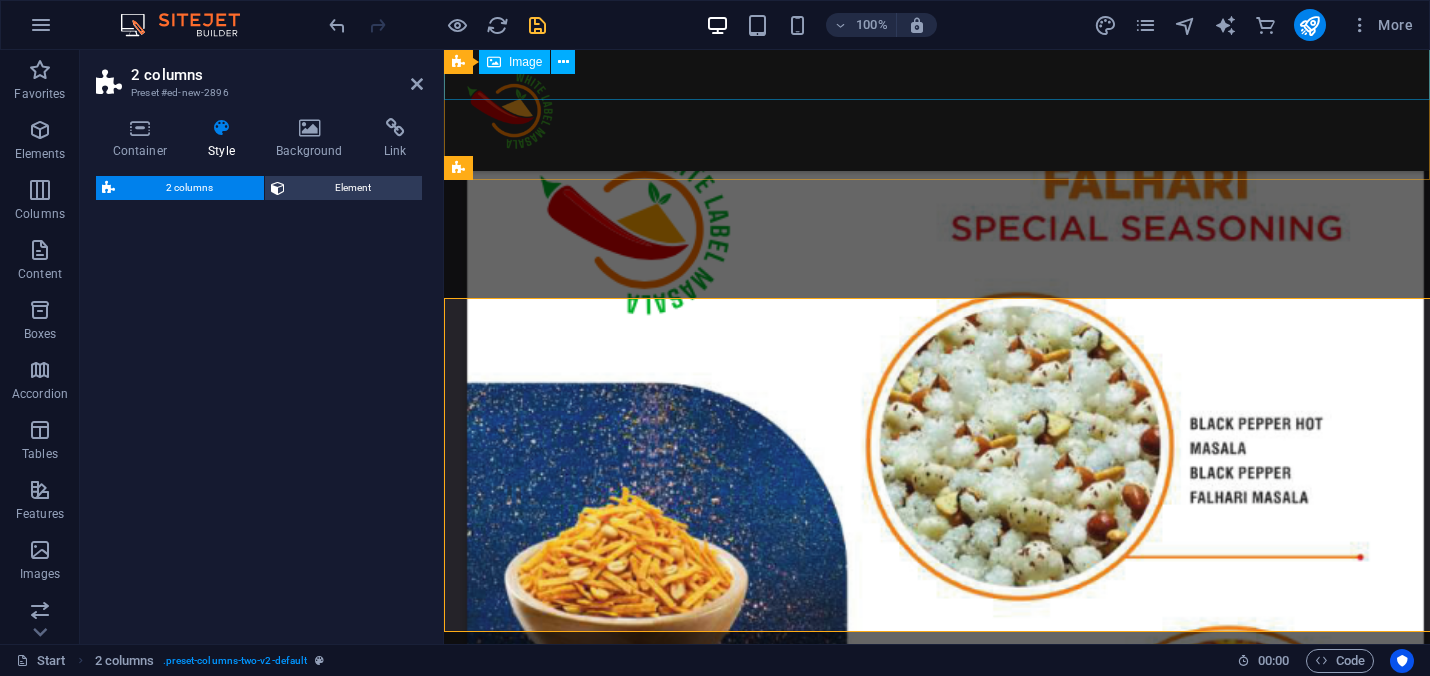 select on "rem" 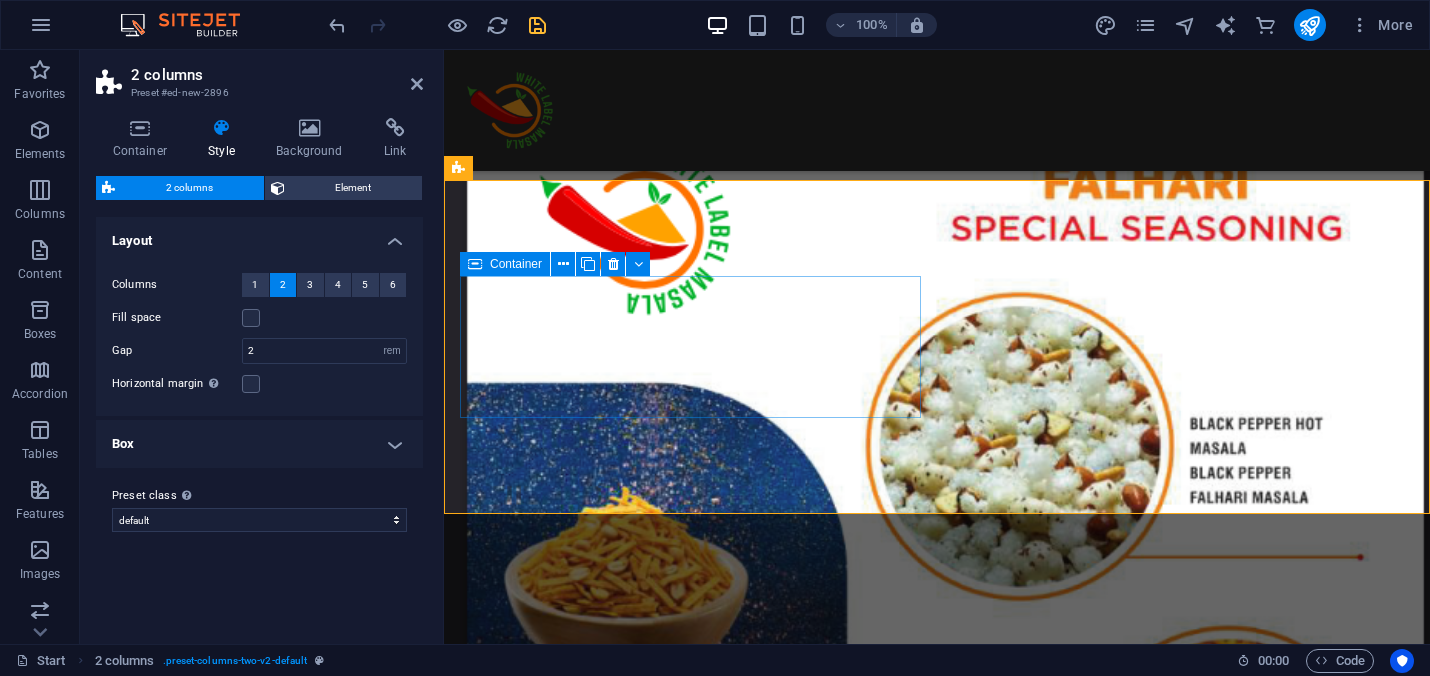 scroll, scrollTop: 8317, scrollLeft: 0, axis: vertical 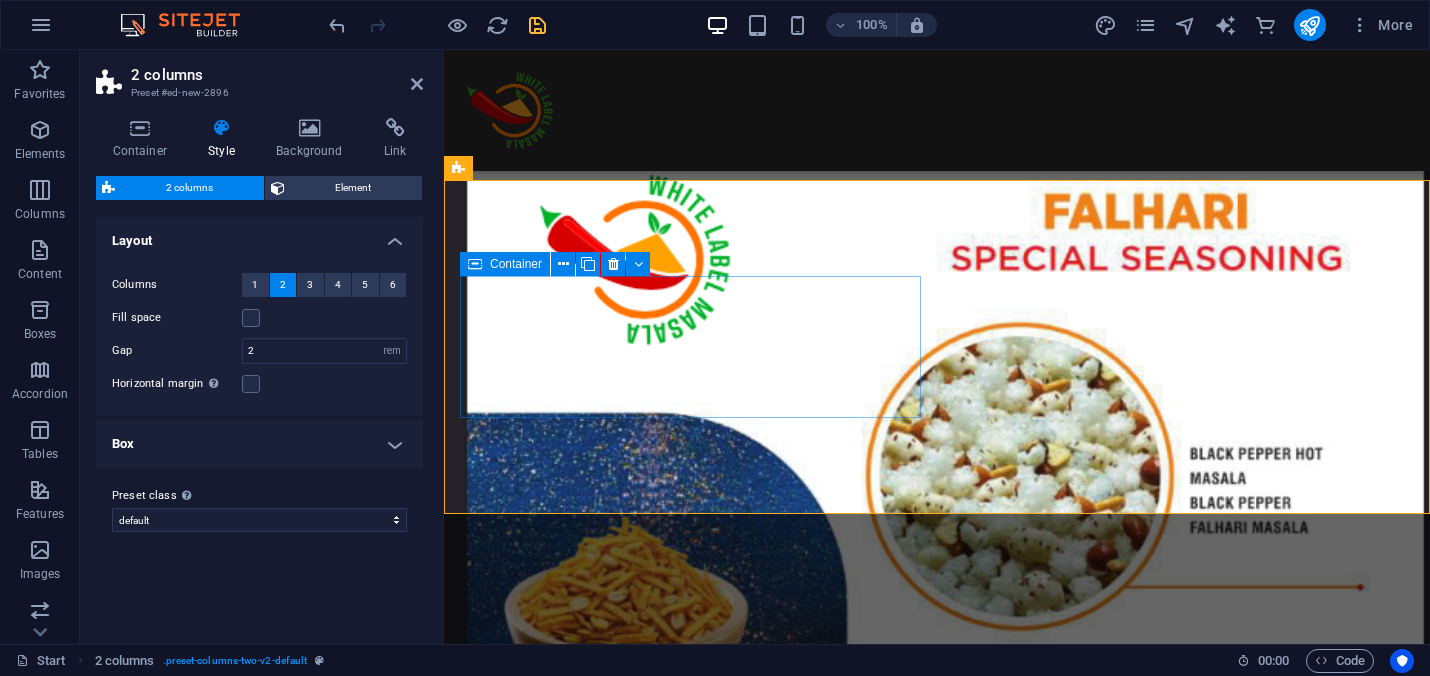 click on "Drop content here or  Add elements  Paste clipboard" at bounding box center (690, 3593) 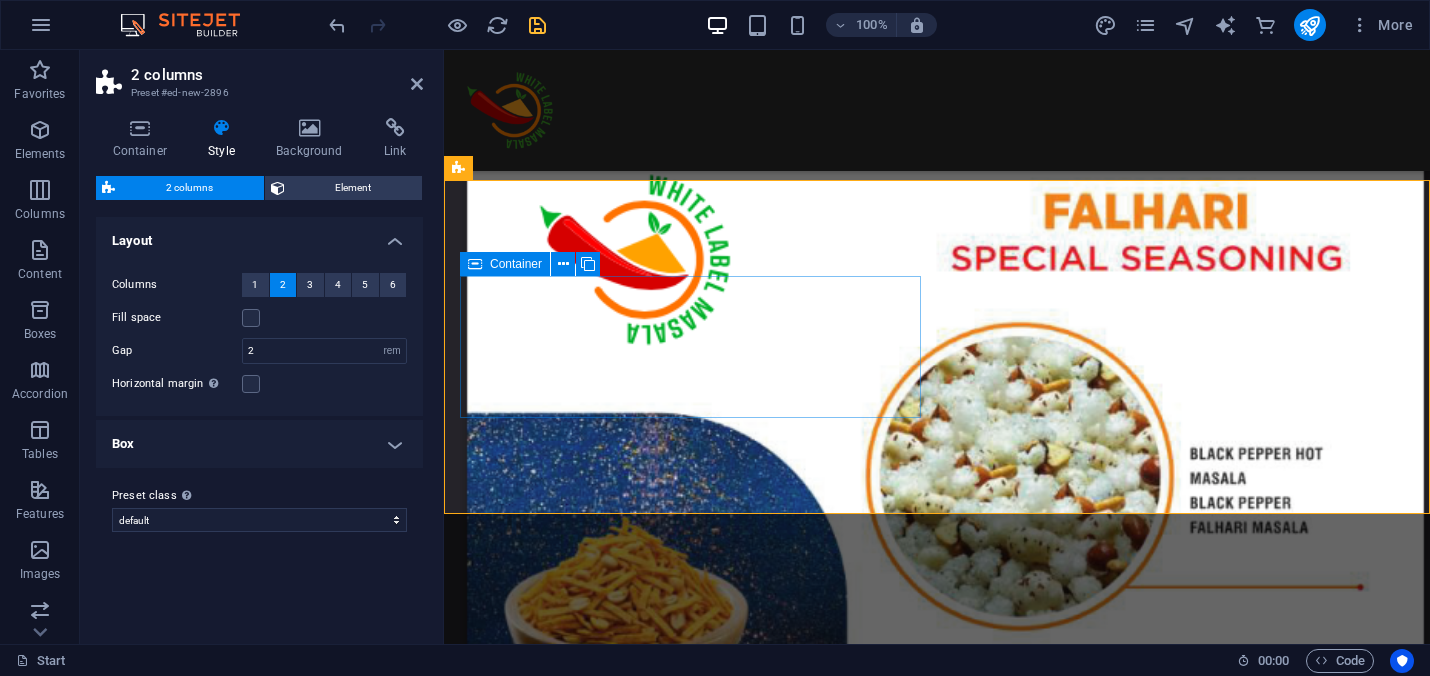 click on "Drop content here or  Add elements  Paste clipboard" at bounding box center (690, 3593) 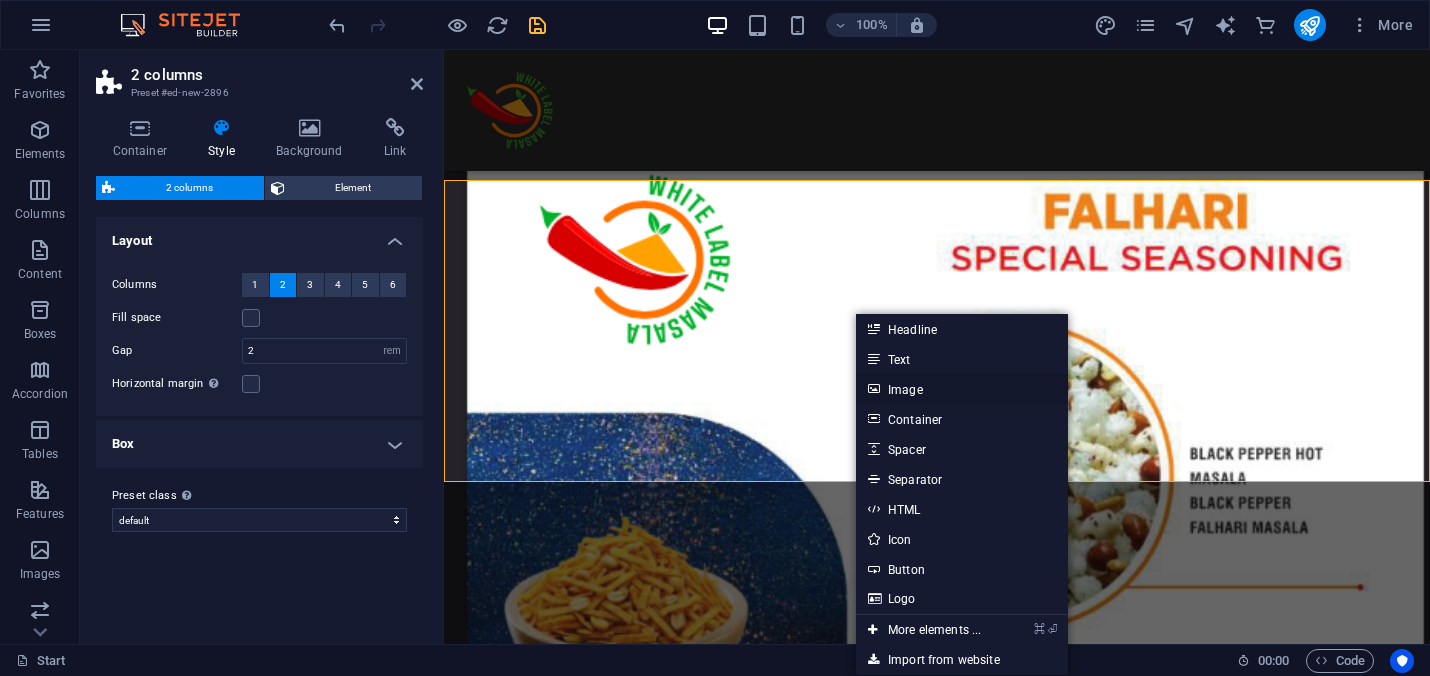 click on "Image" at bounding box center [962, 389] 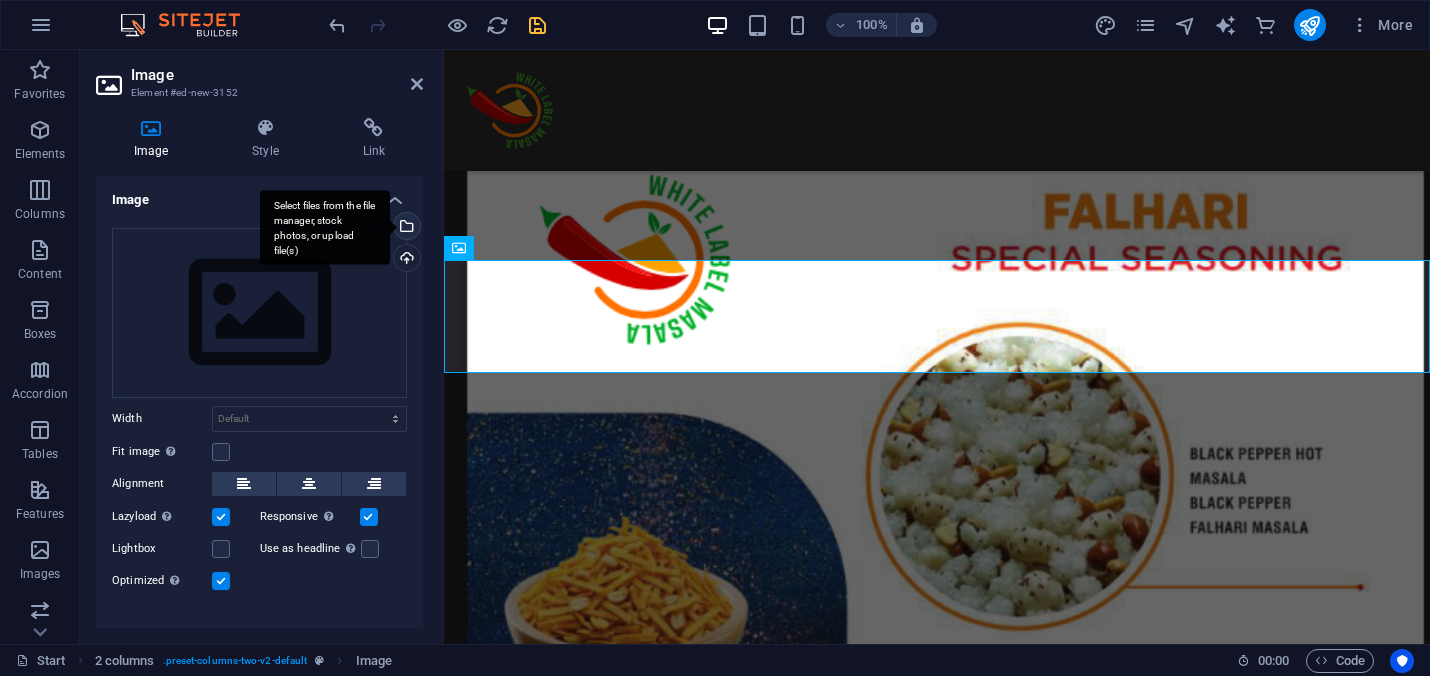 click on "Select files from the file manager, stock photos, or upload file(s)" at bounding box center [405, 228] 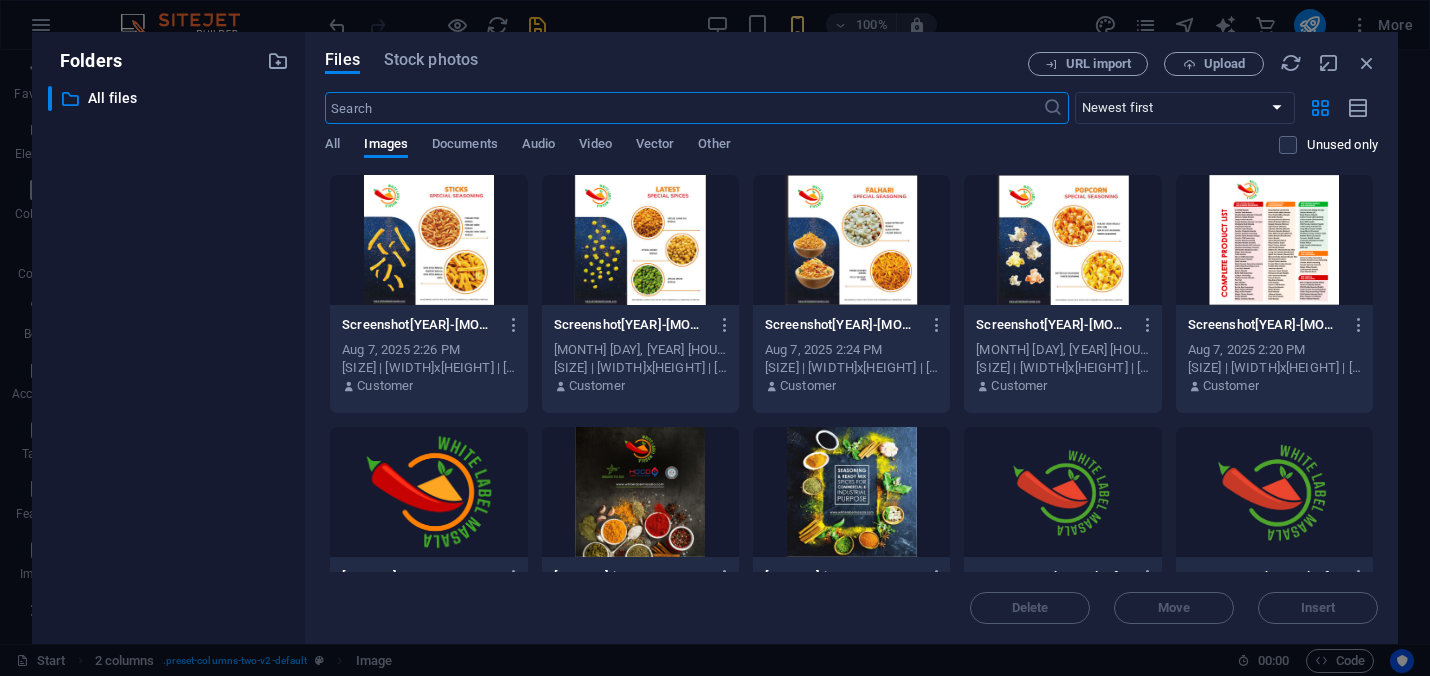 scroll, scrollTop: 5192, scrollLeft: 0, axis: vertical 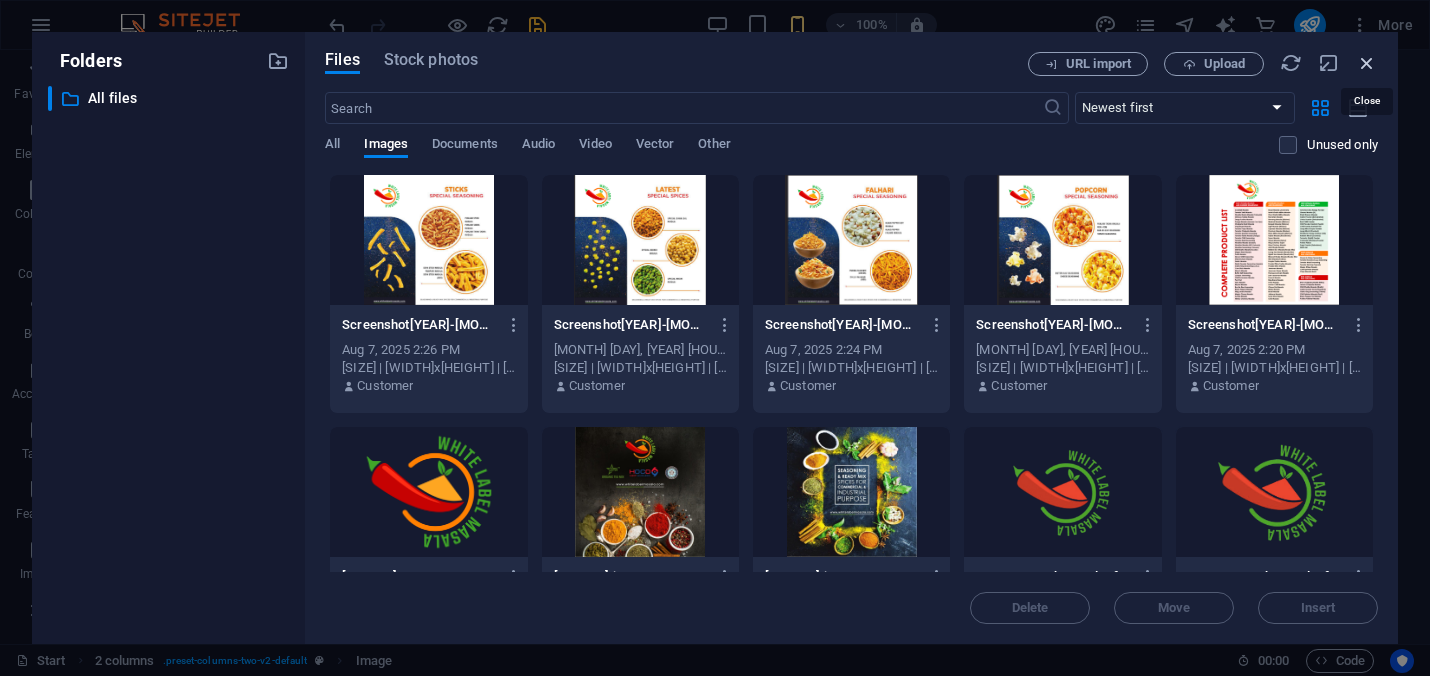 click at bounding box center [1367, 63] 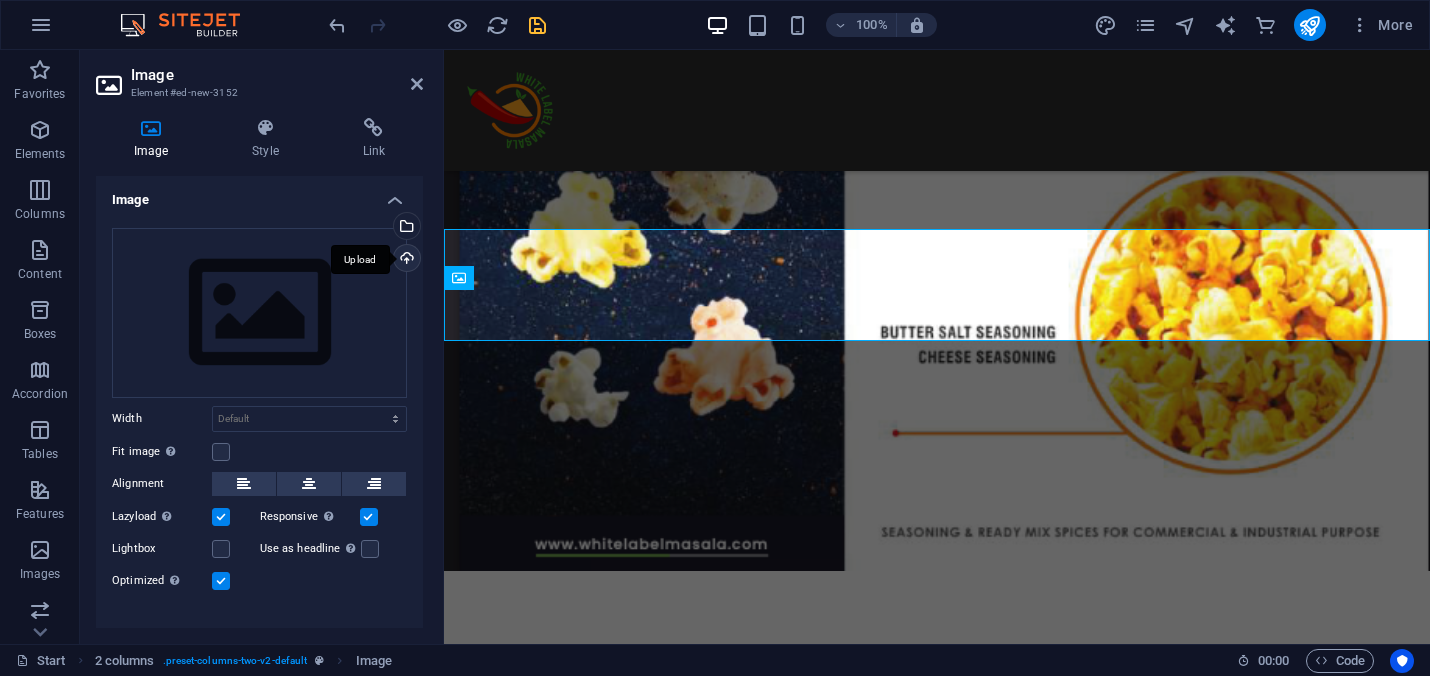scroll, scrollTop: 8287, scrollLeft: 0, axis: vertical 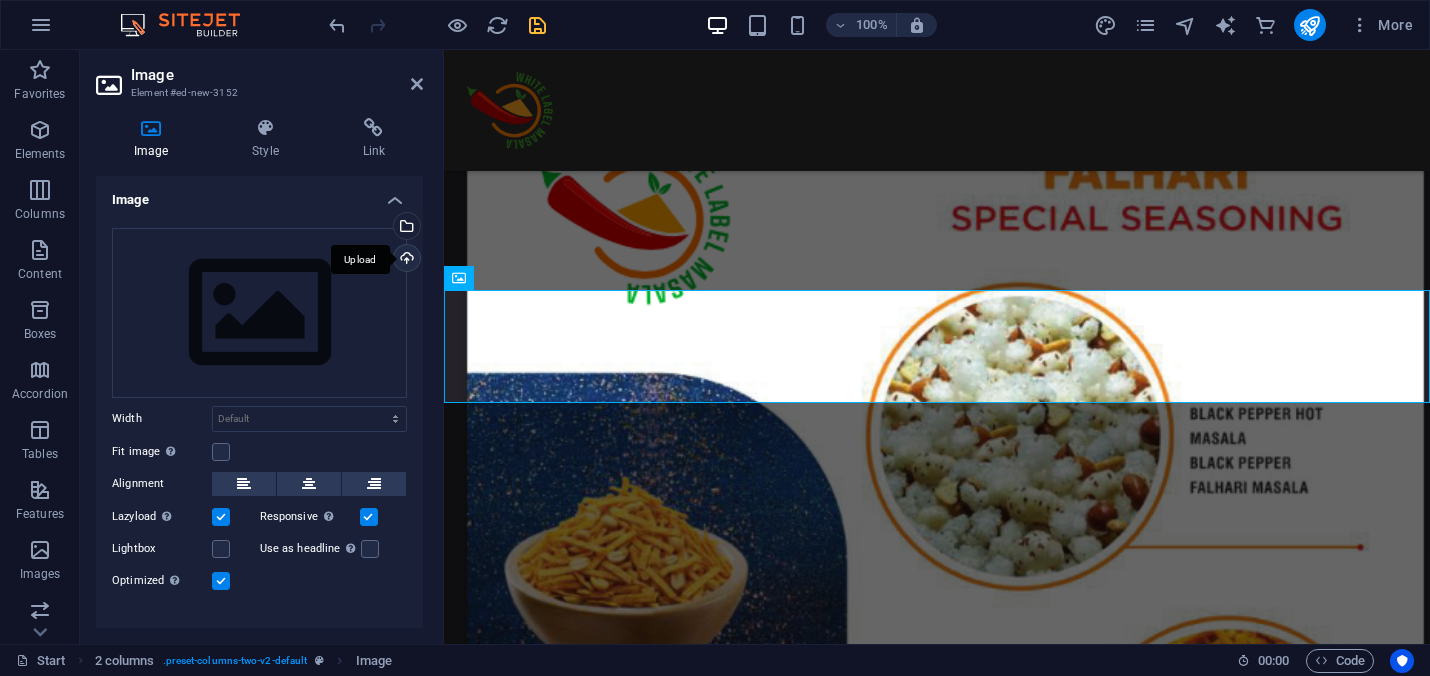 click on "Upload" at bounding box center [405, 260] 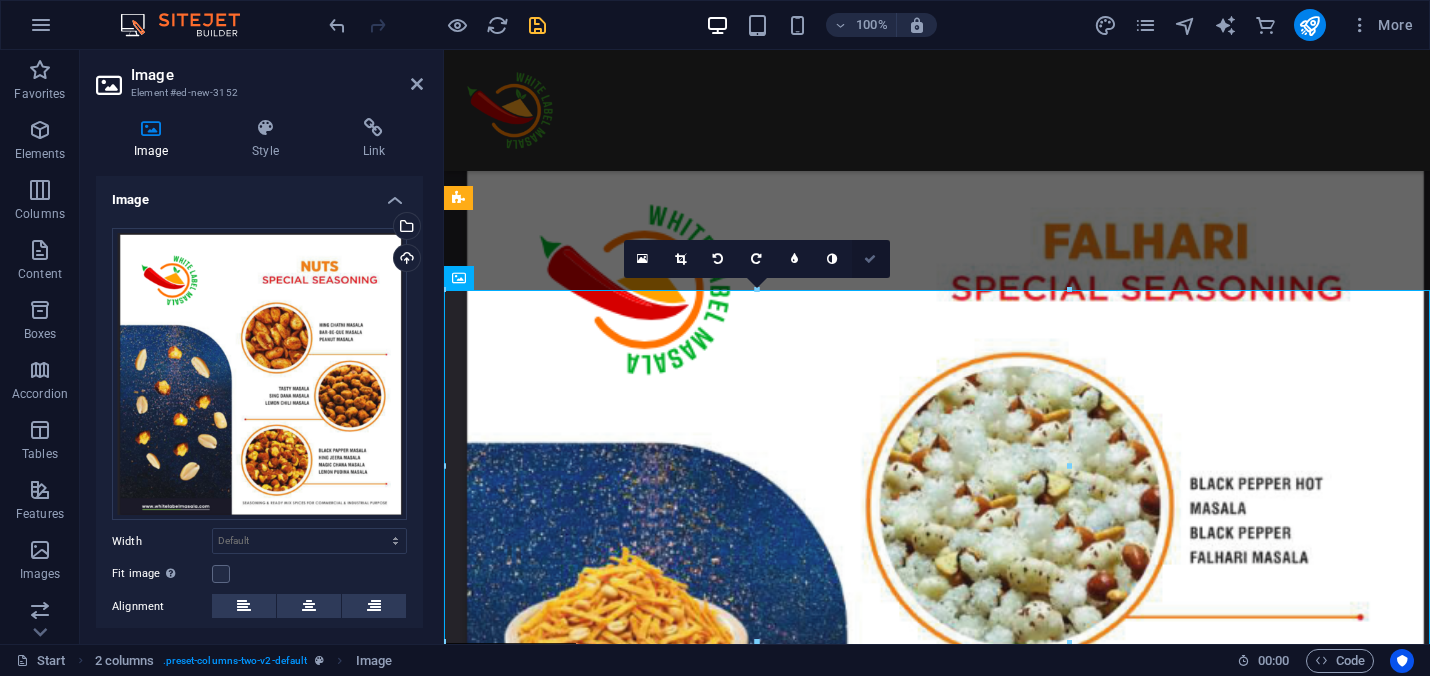 click at bounding box center (870, 259) 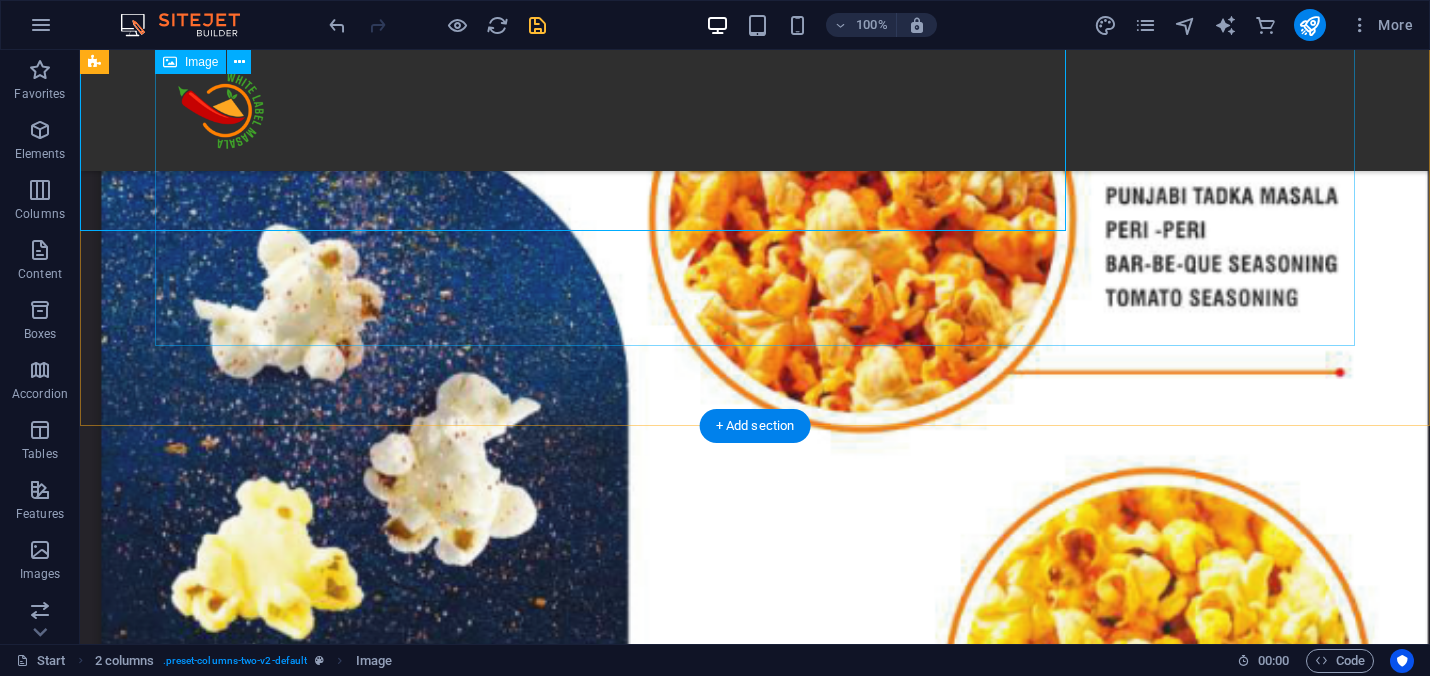 scroll, scrollTop: 9326, scrollLeft: 0, axis: vertical 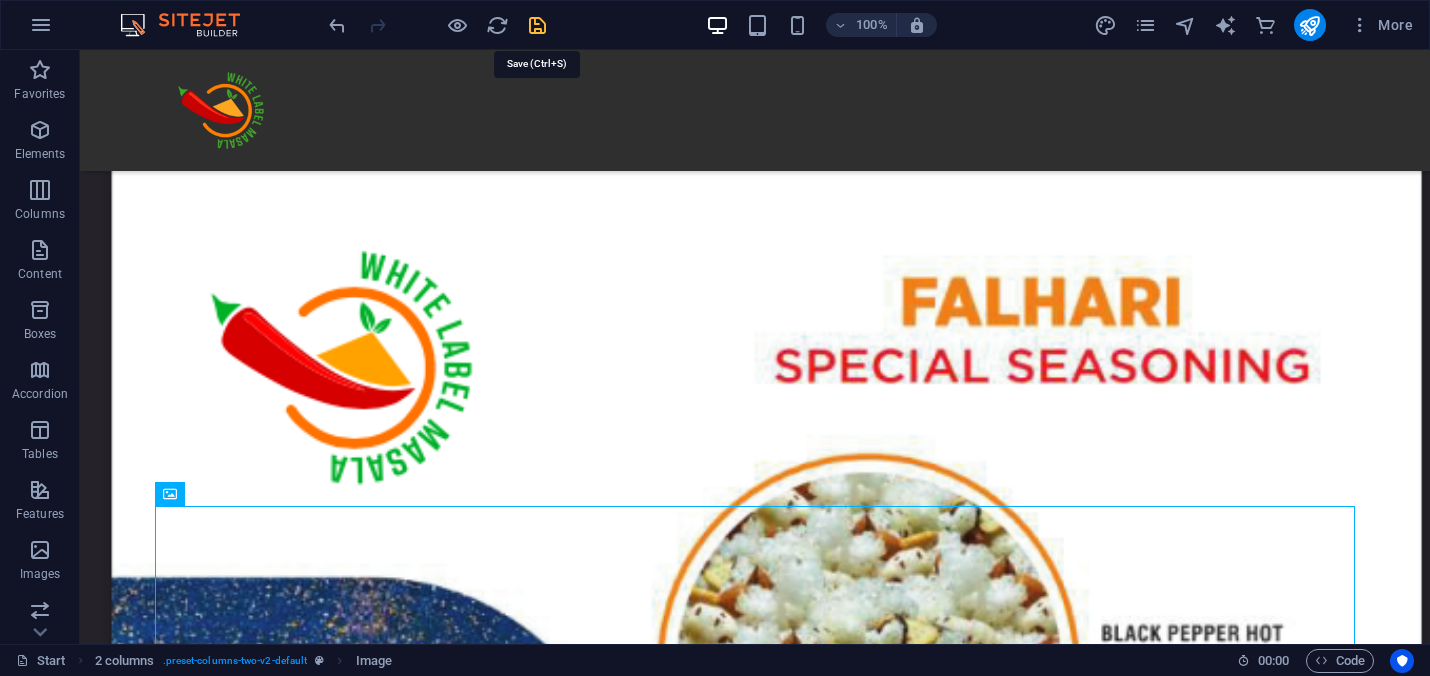 click at bounding box center [537, 25] 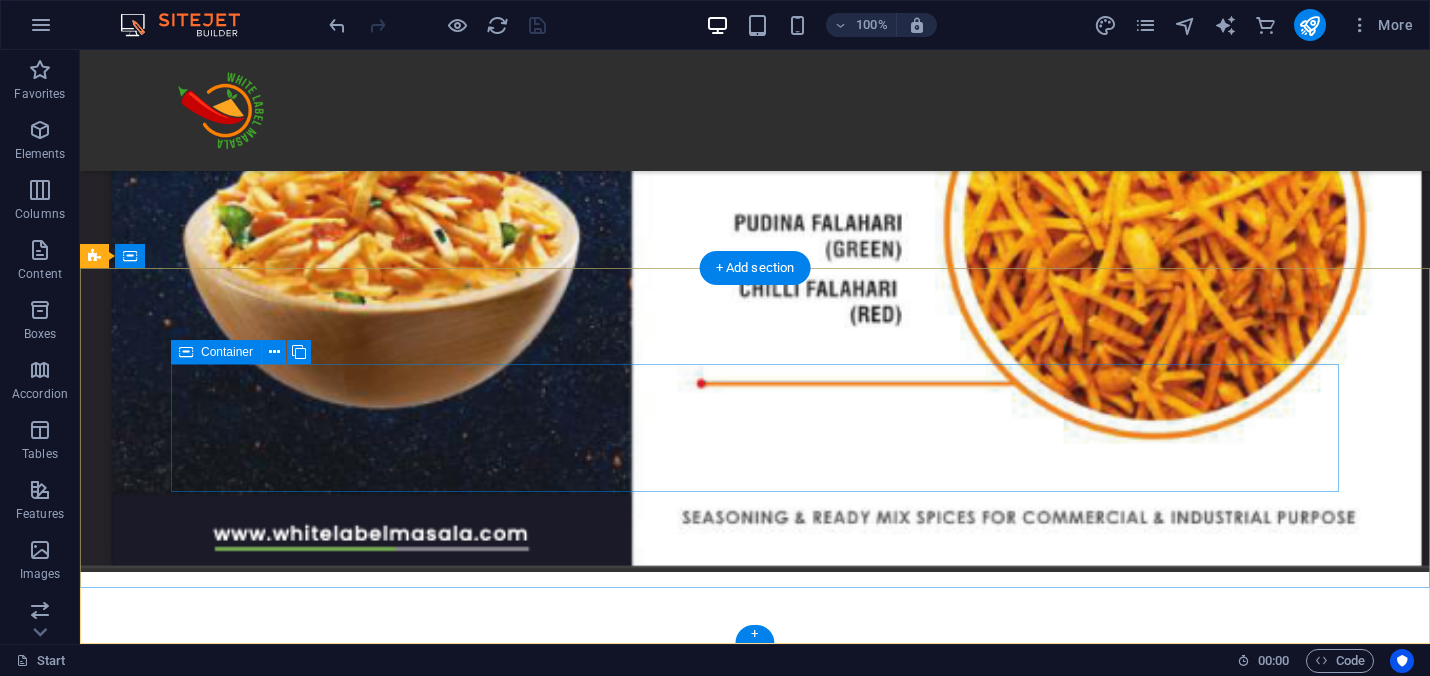 scroll, scrollTop: 10836, scrollLeft: 0, axis: vertical 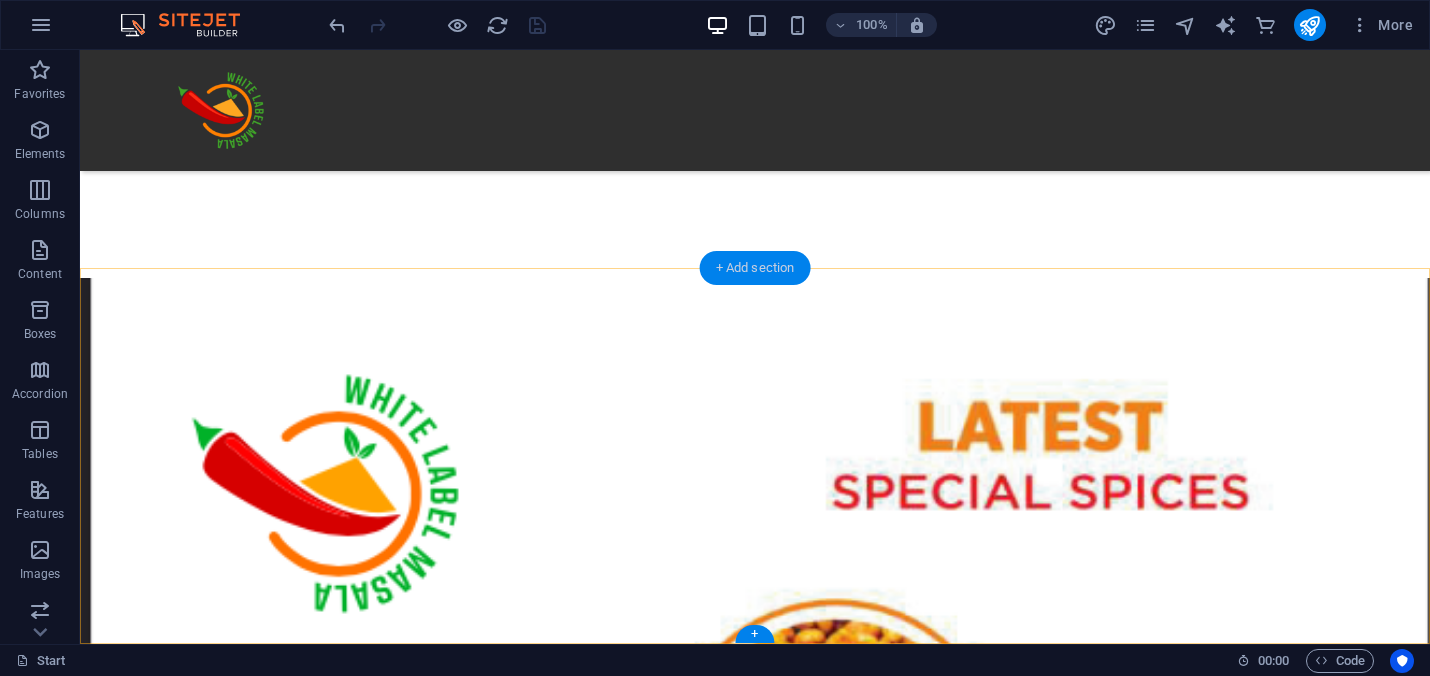 click on "+ Add section" at bounding box center (755, 268) 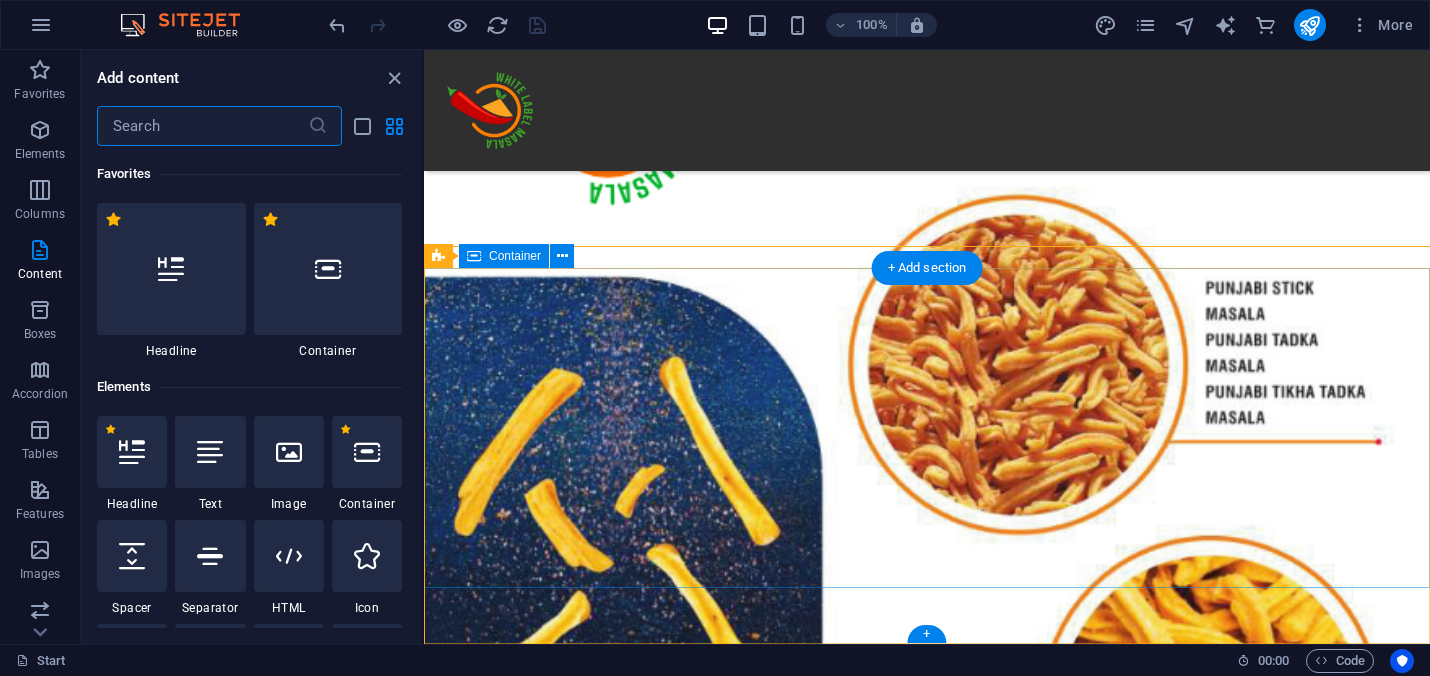 scroll, scrollTop: 9506, scrollLeft: 0, axis: vertical 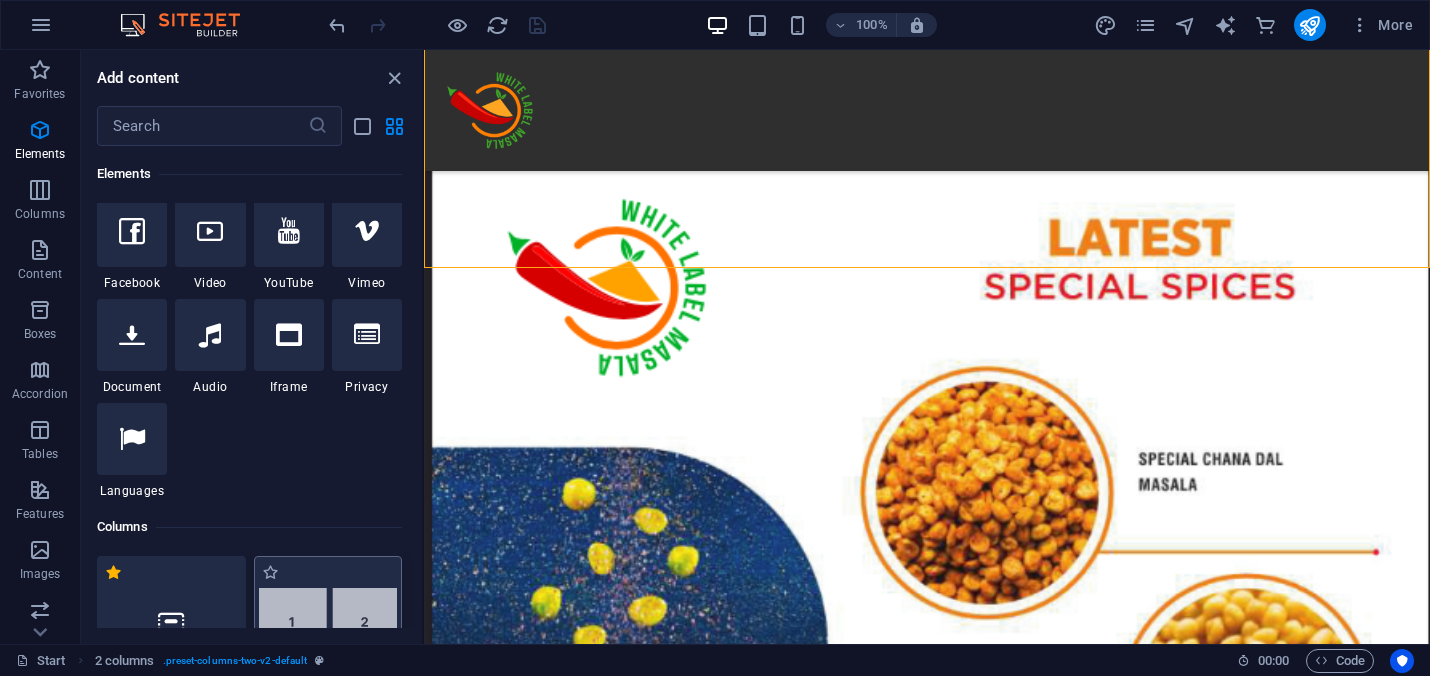 click at bounding box center [328, 622] 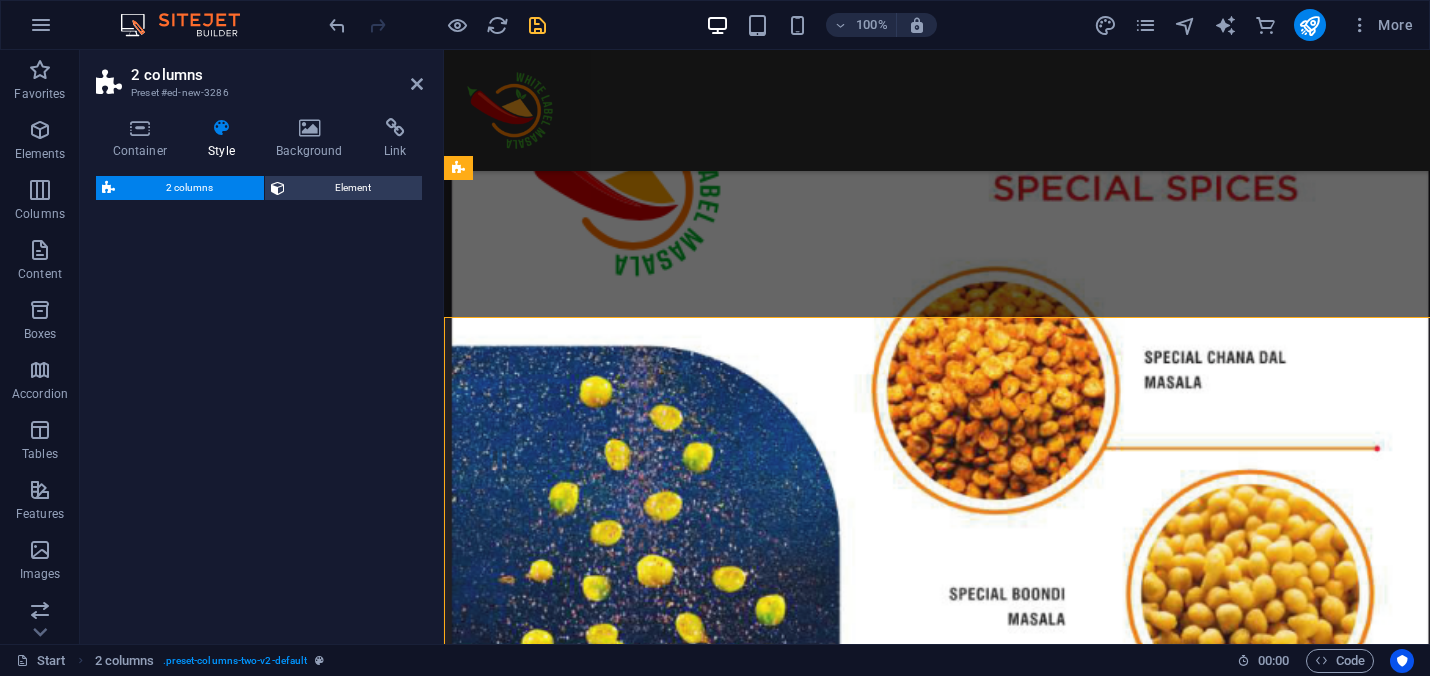 scroll, scrollTop: 9457, scrollLeft: 0, axis: vertical 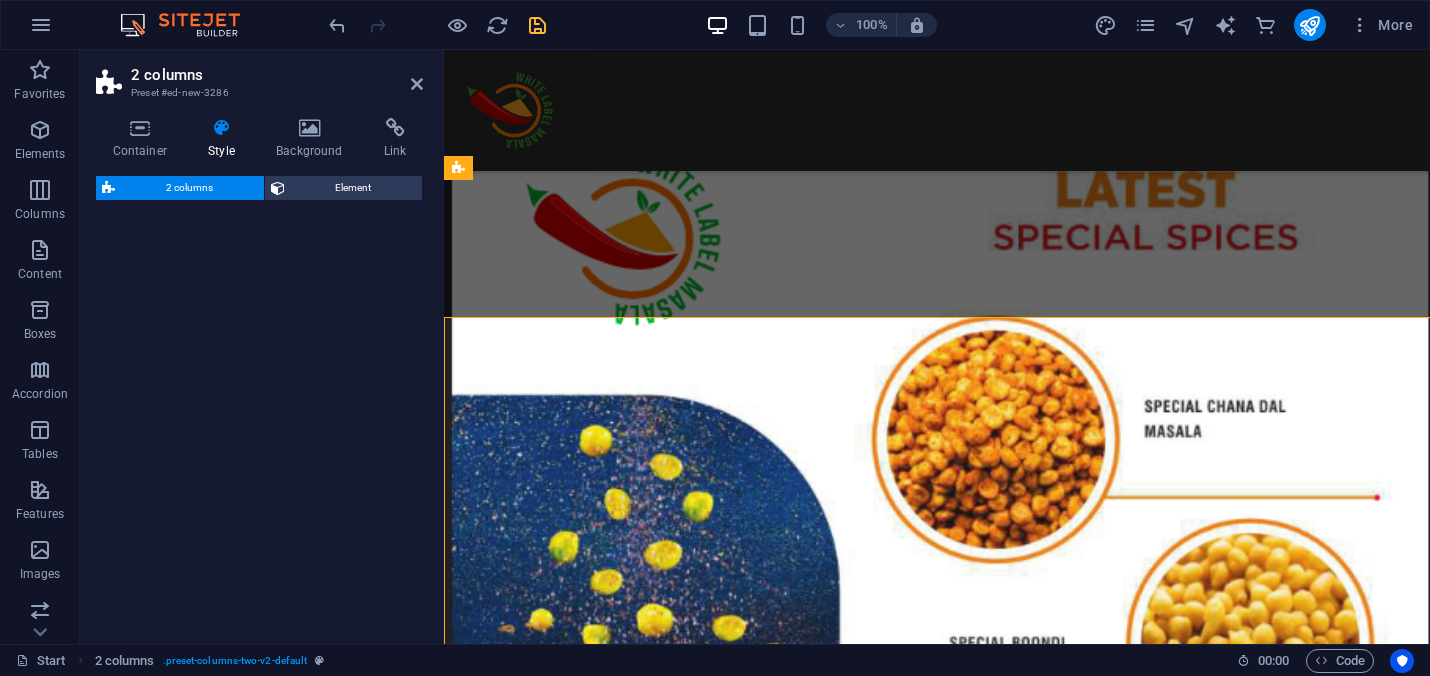 select on "rem" 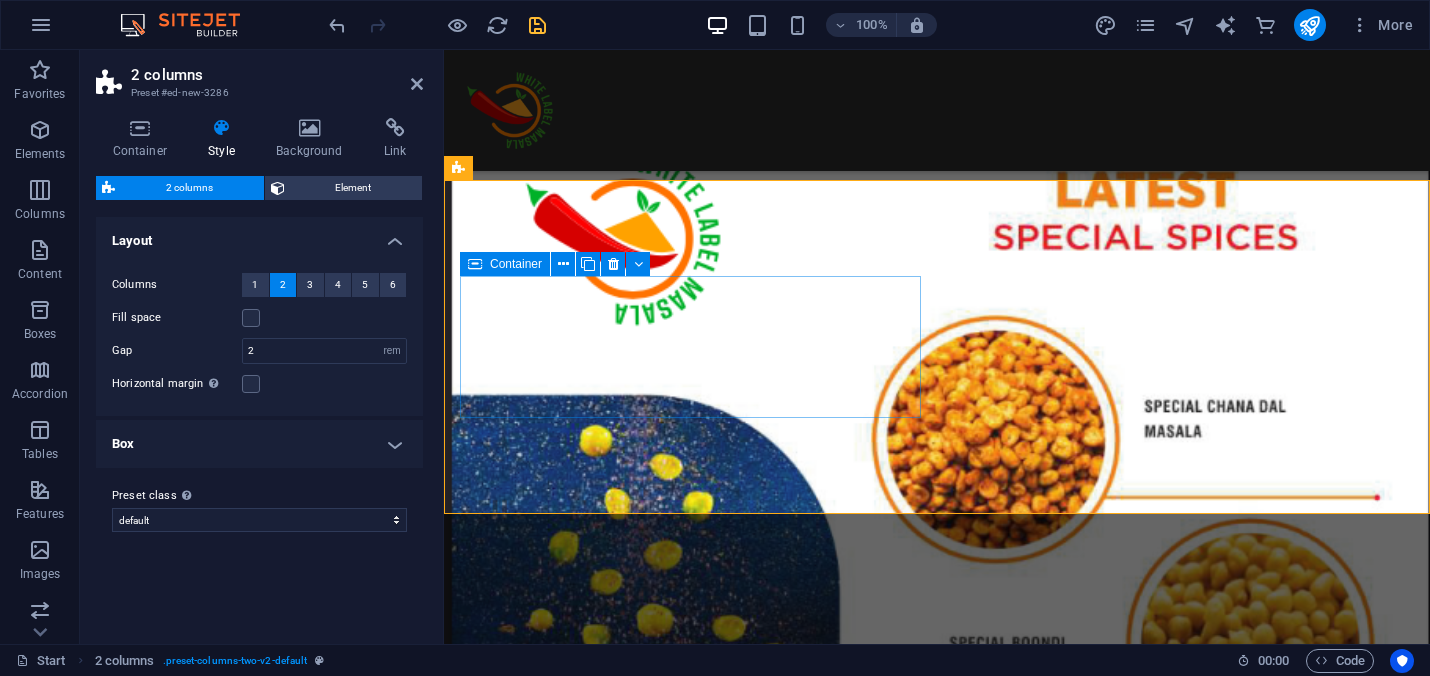 click on "Drop content here or  Add elements  Paste clipboard" at bounding box center (690, 3593) 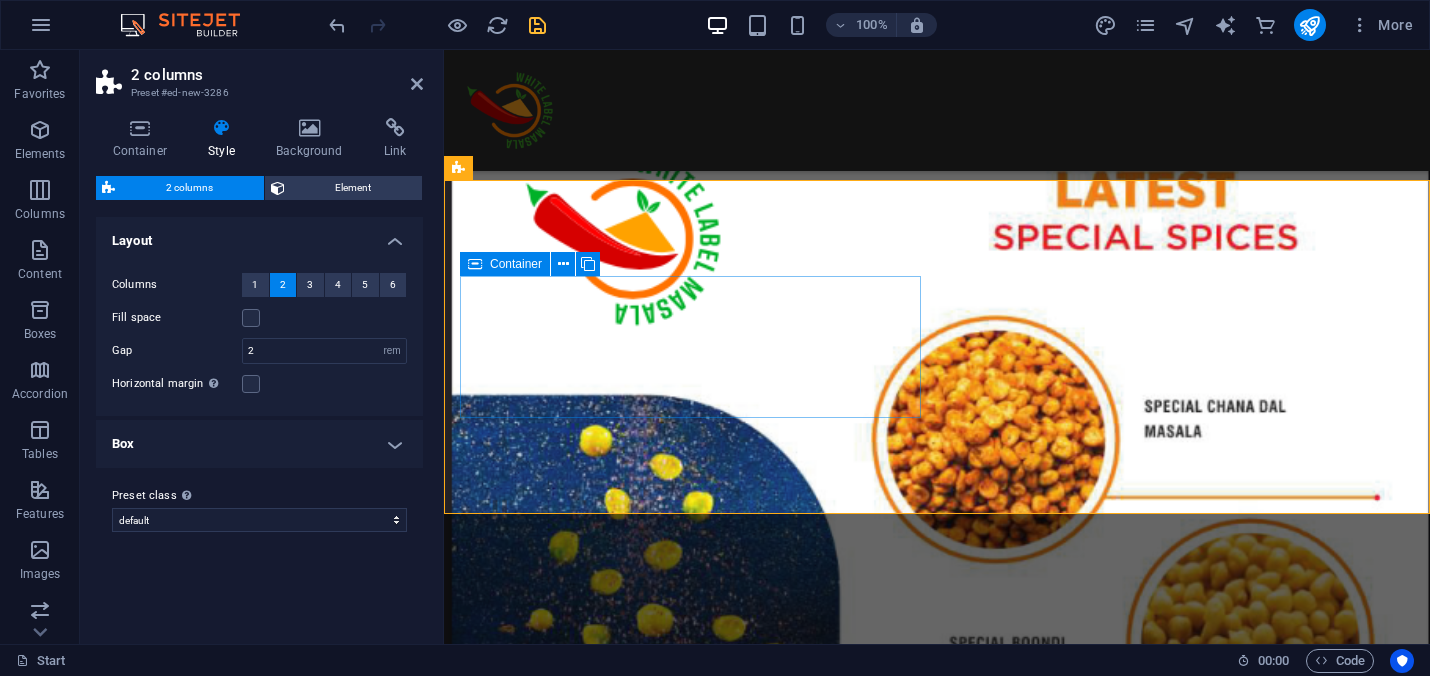 click on "Drop content here or  Add elements  Paste clipboard" at bounding box center [690, 3593] 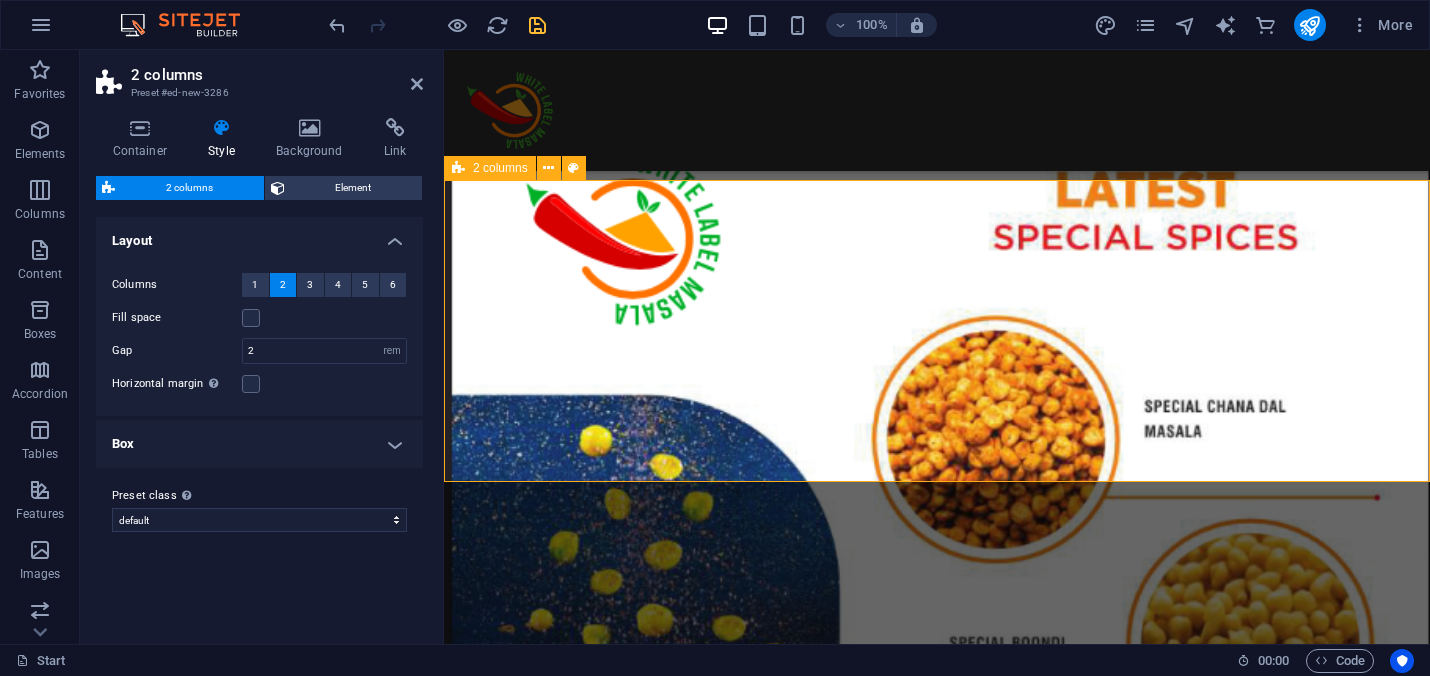 click on "Drop content here or  Add elements  Paste clipboard" at bounding box center [937, 3577] 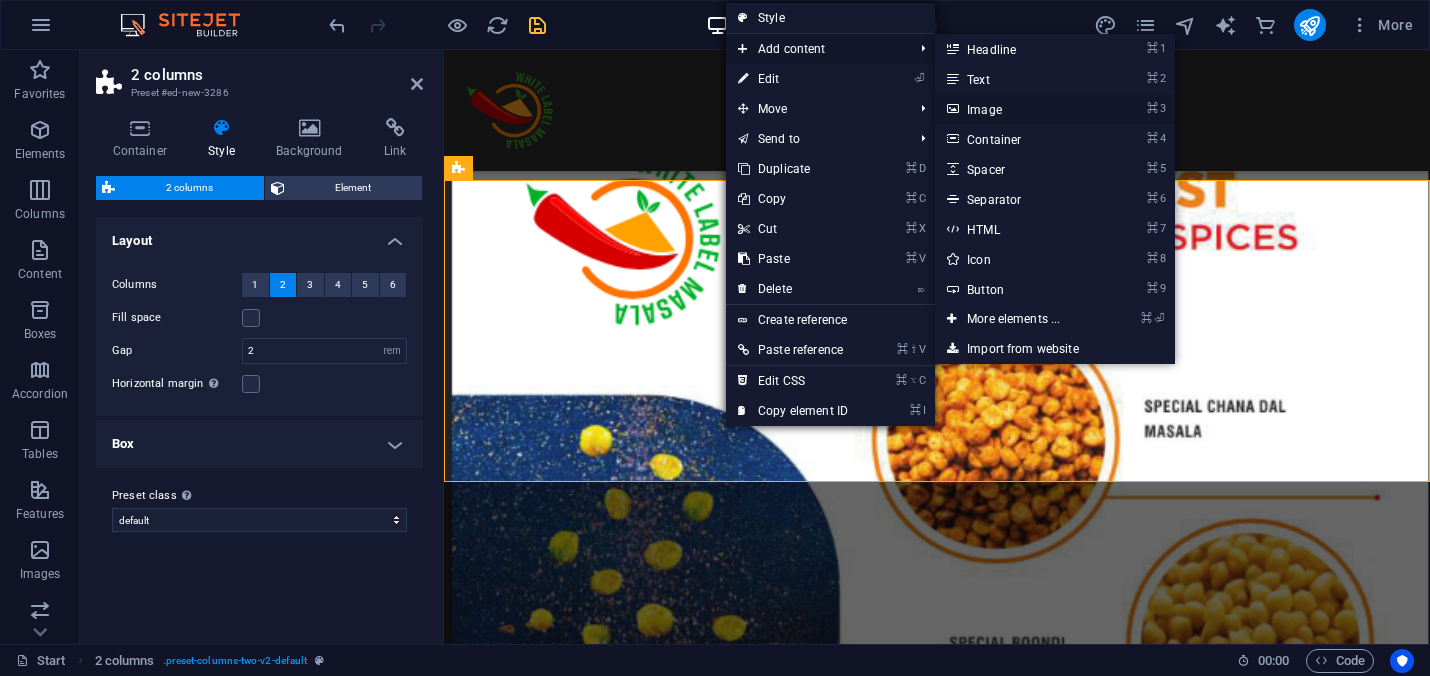 click on "⌘ 3  Image" at bounding box center (1017, 109) 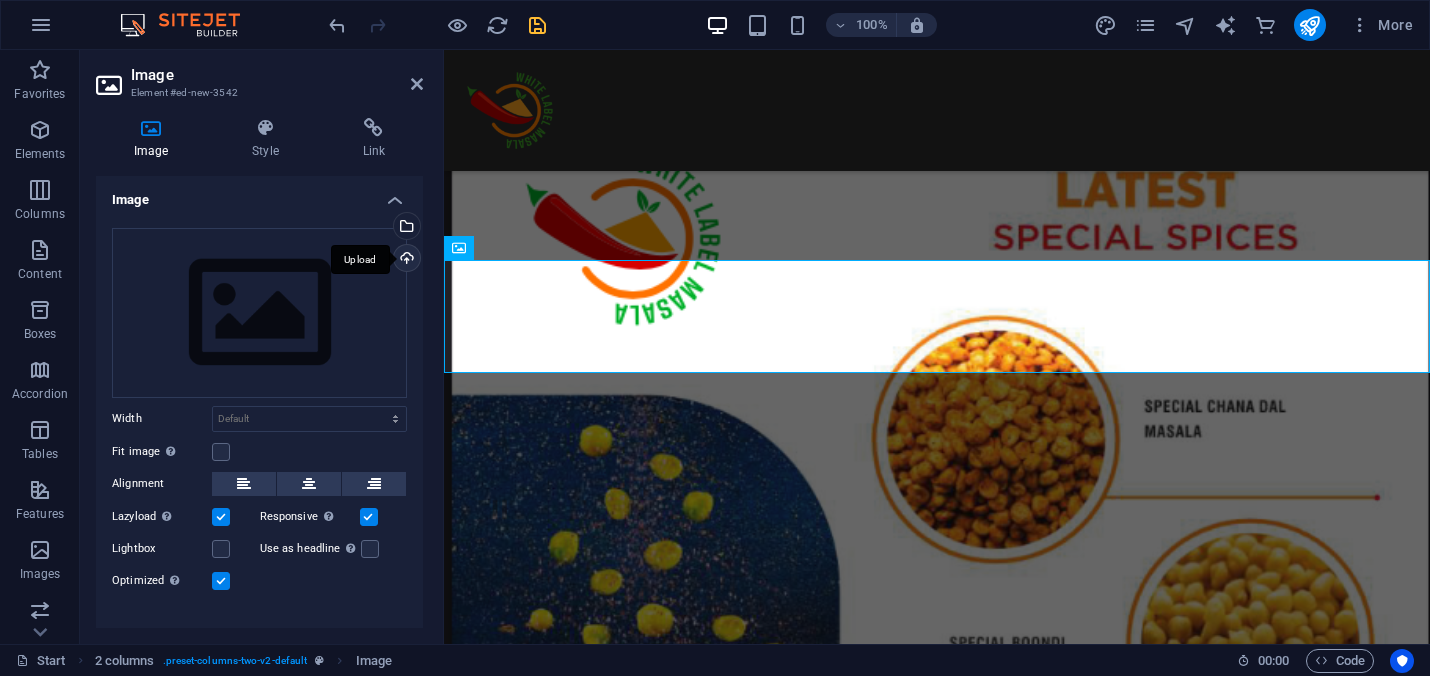 click on "Upload" at bounding box center (405, 260) 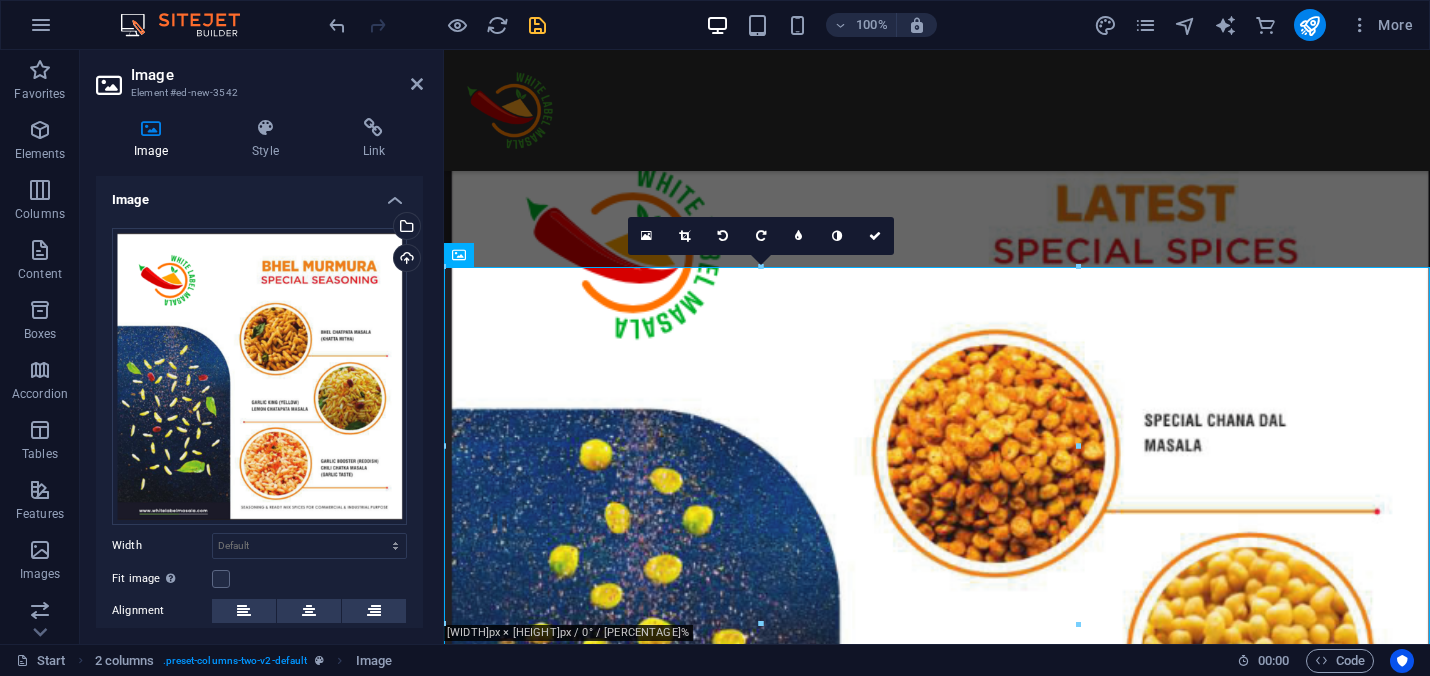 scroll, scrollTop: 9442, scrollLeft: 0, axis: vertical 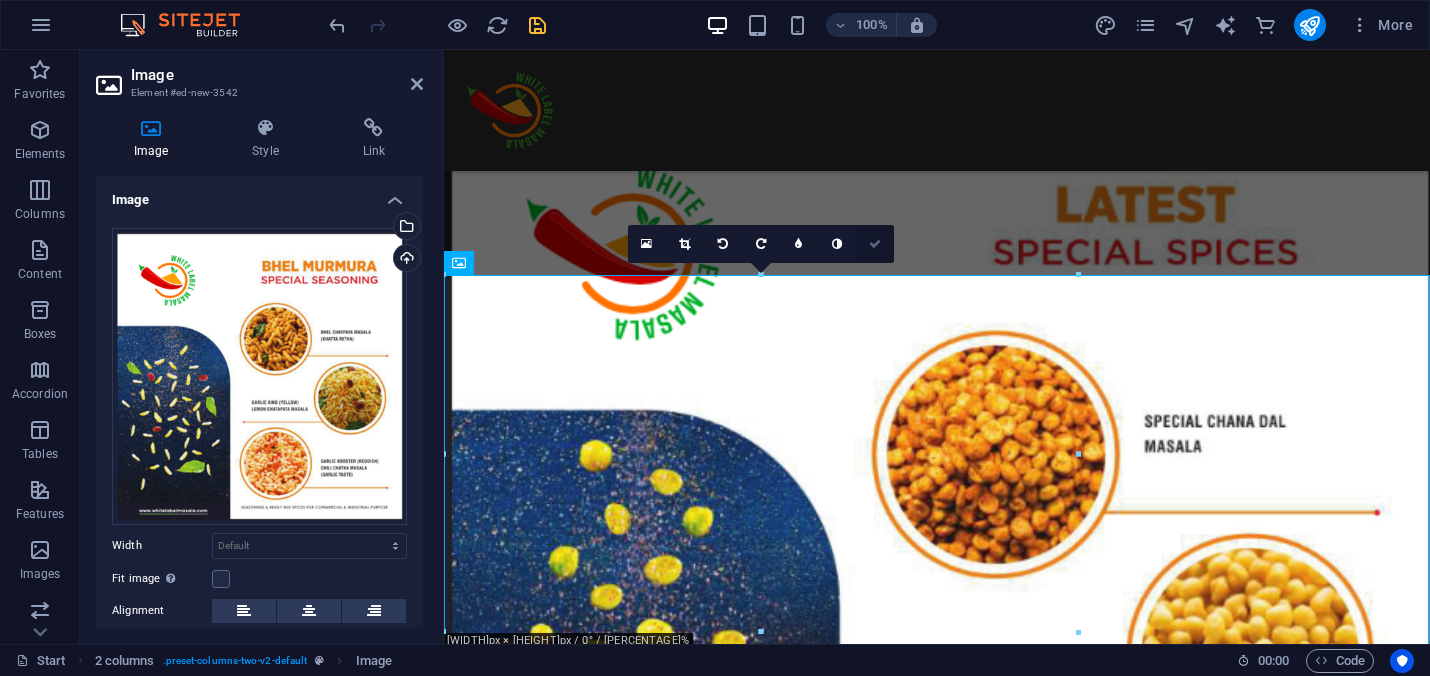 click at bounding box center (875, 244) 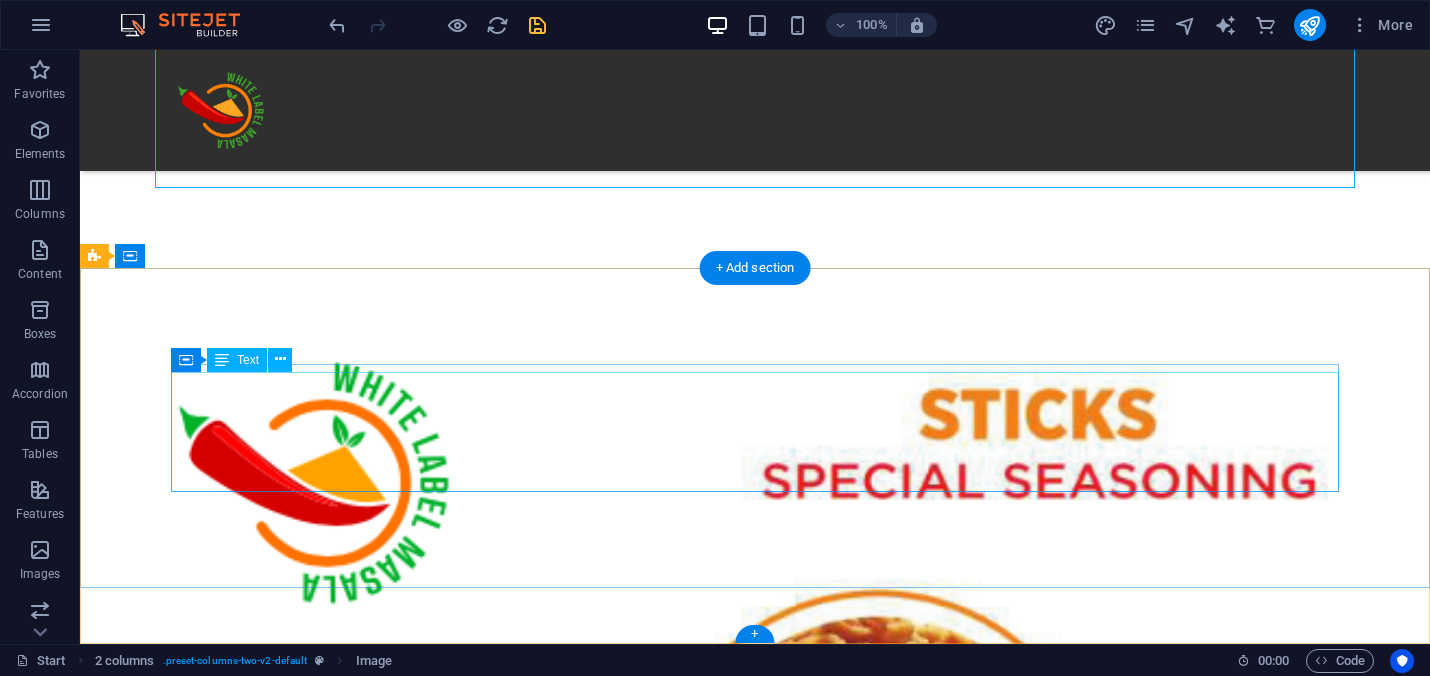 scroll, scrollTop: 12204, scrollLeft: 0, axis: vertical 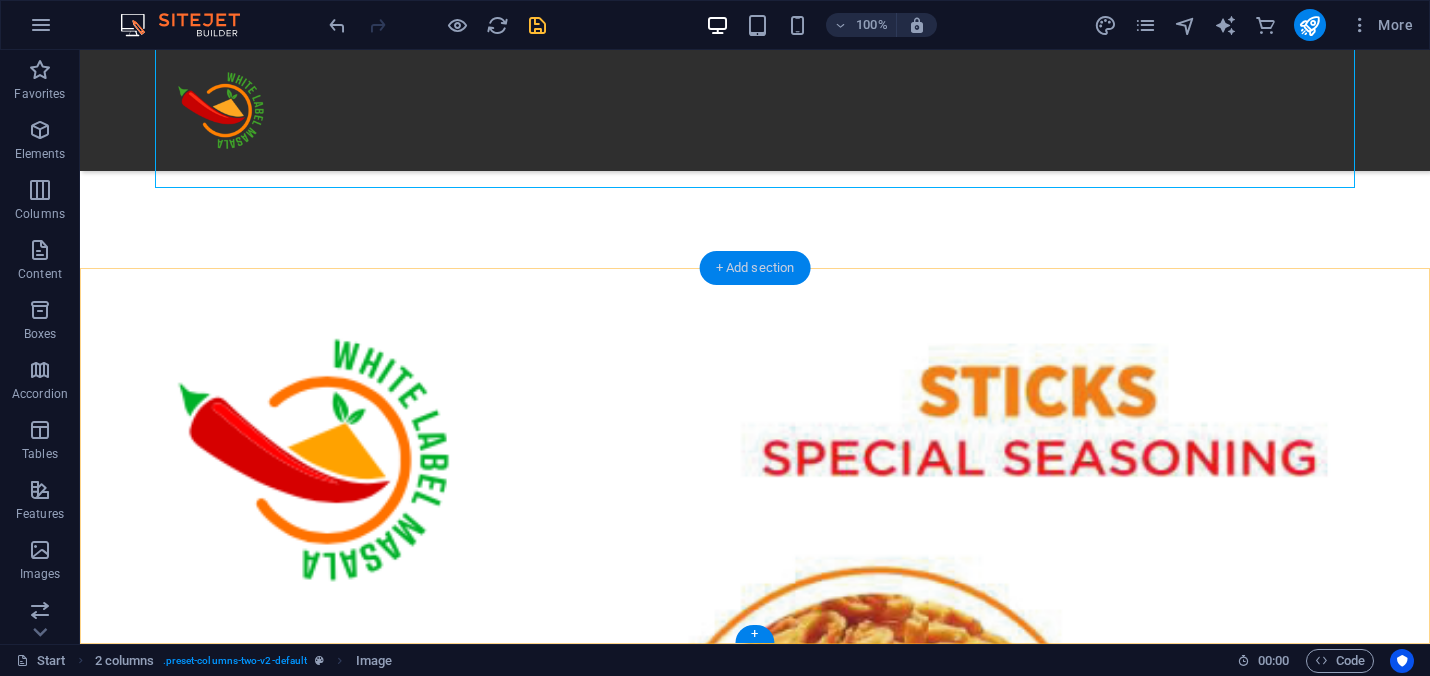 click on "+ Add section" at bounding box center [755, 268] 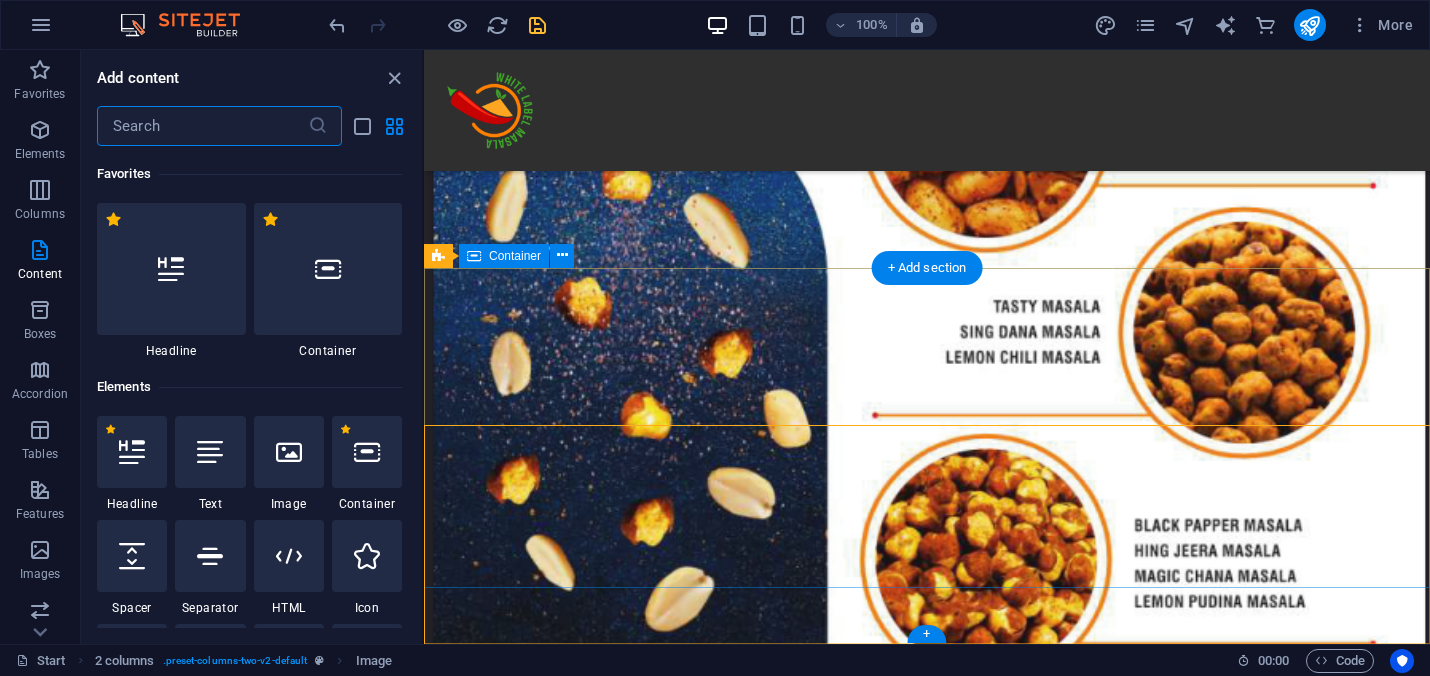 scroll, scrollTop: 10679, scrollLeft: 0, axis: vertical 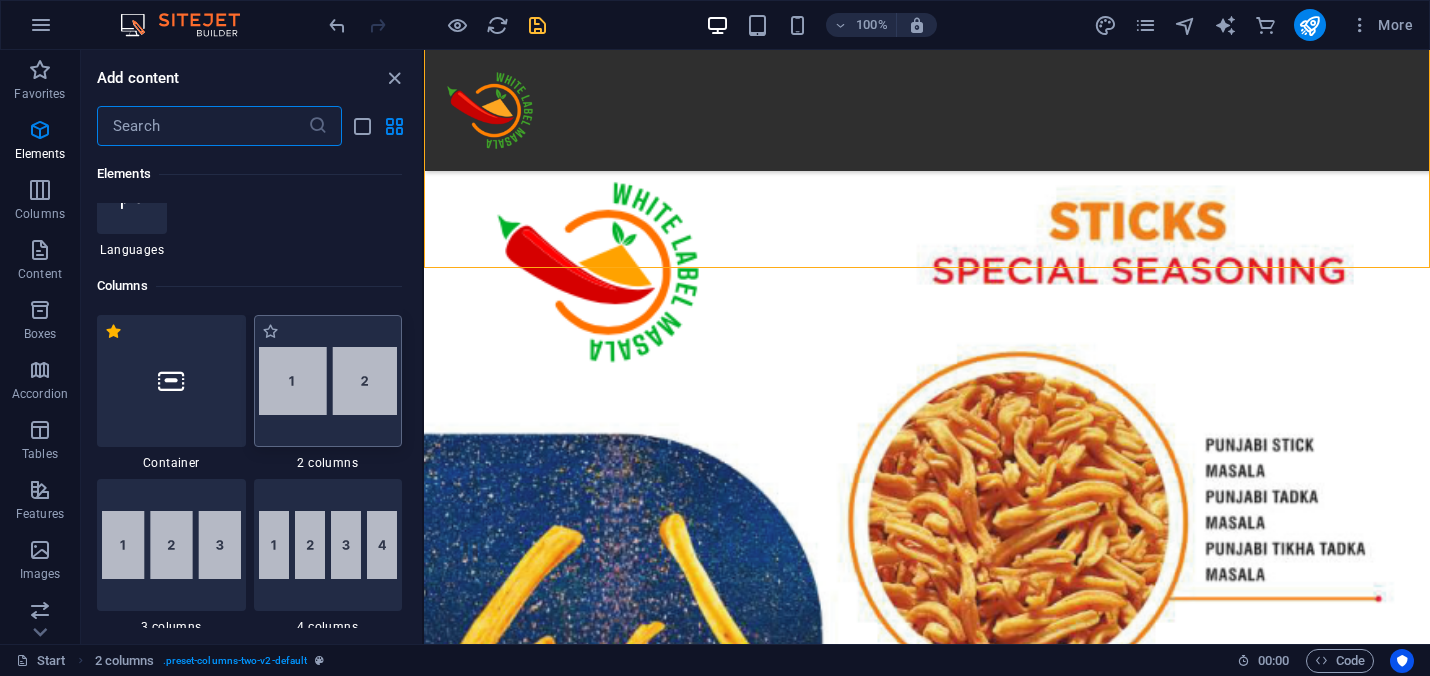click at bounding box center (328, 381) 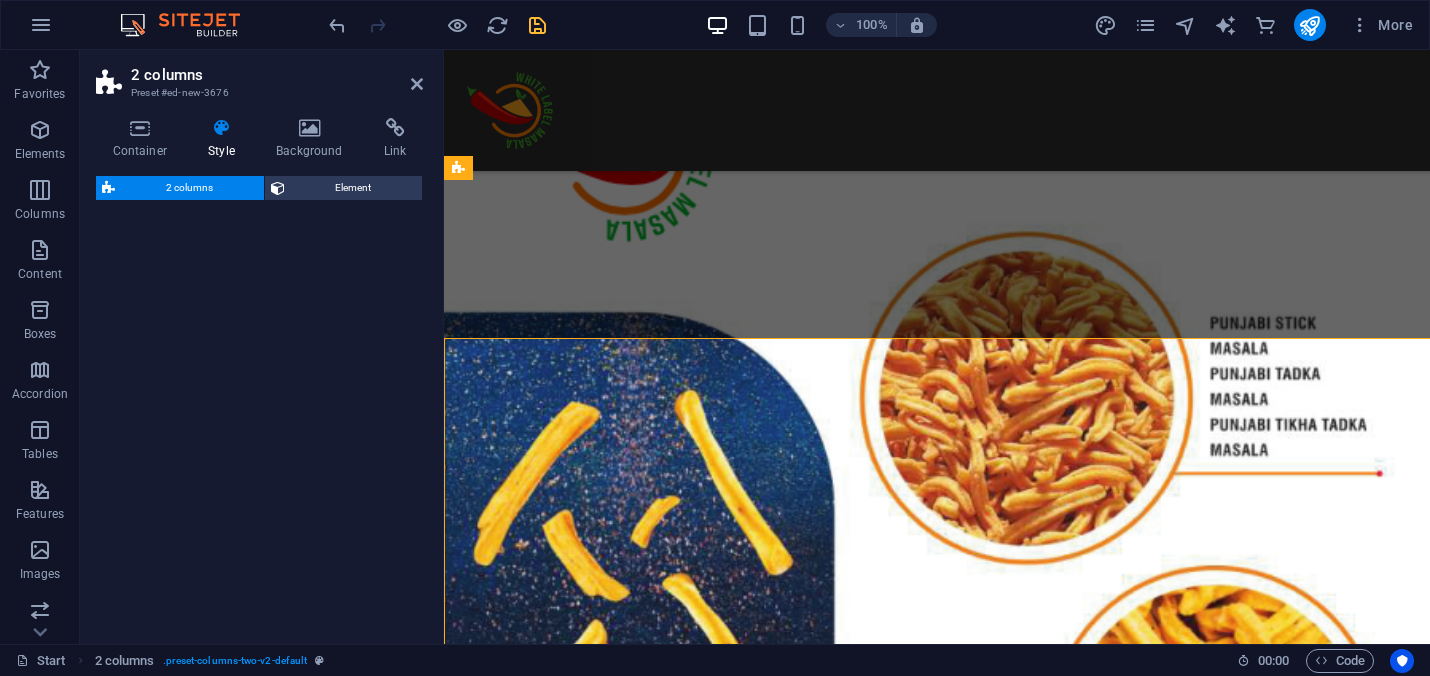 select on "rem" 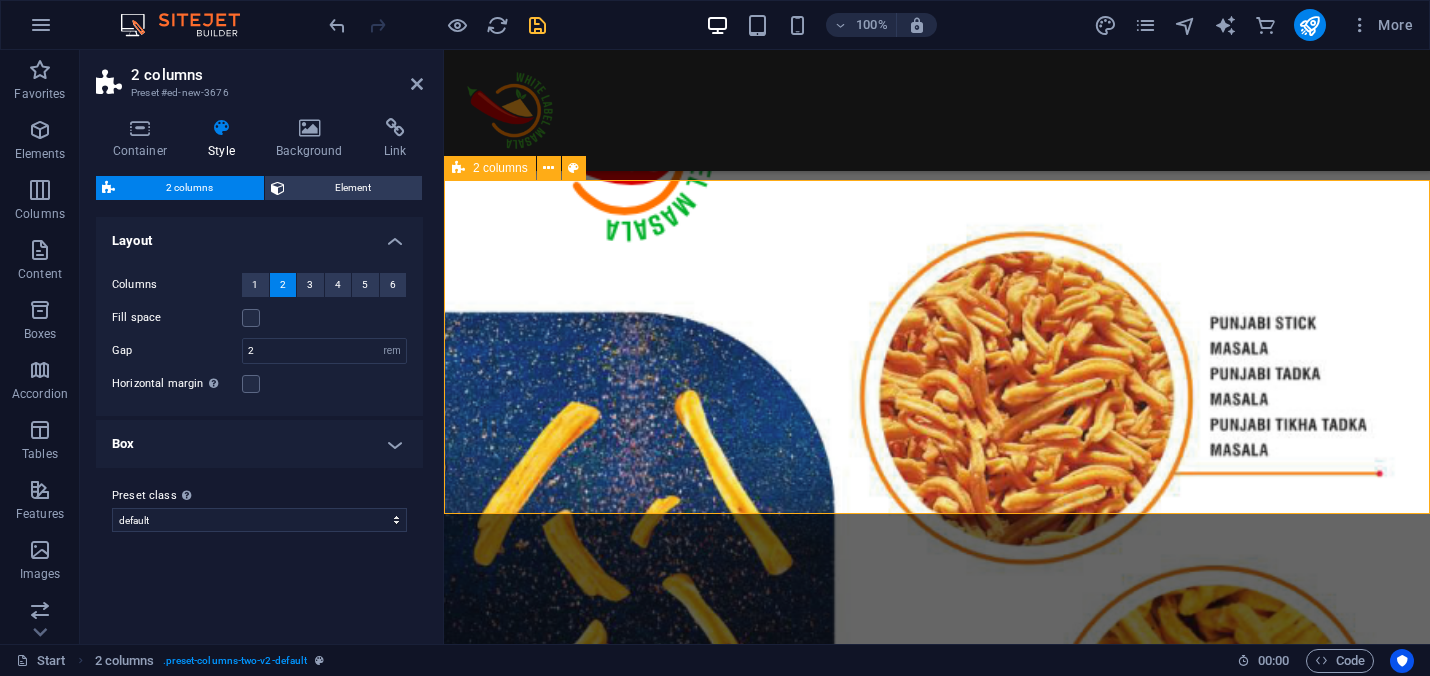 scroll, scrollTop: 10609, scrollLeft: 0, axis: vertical 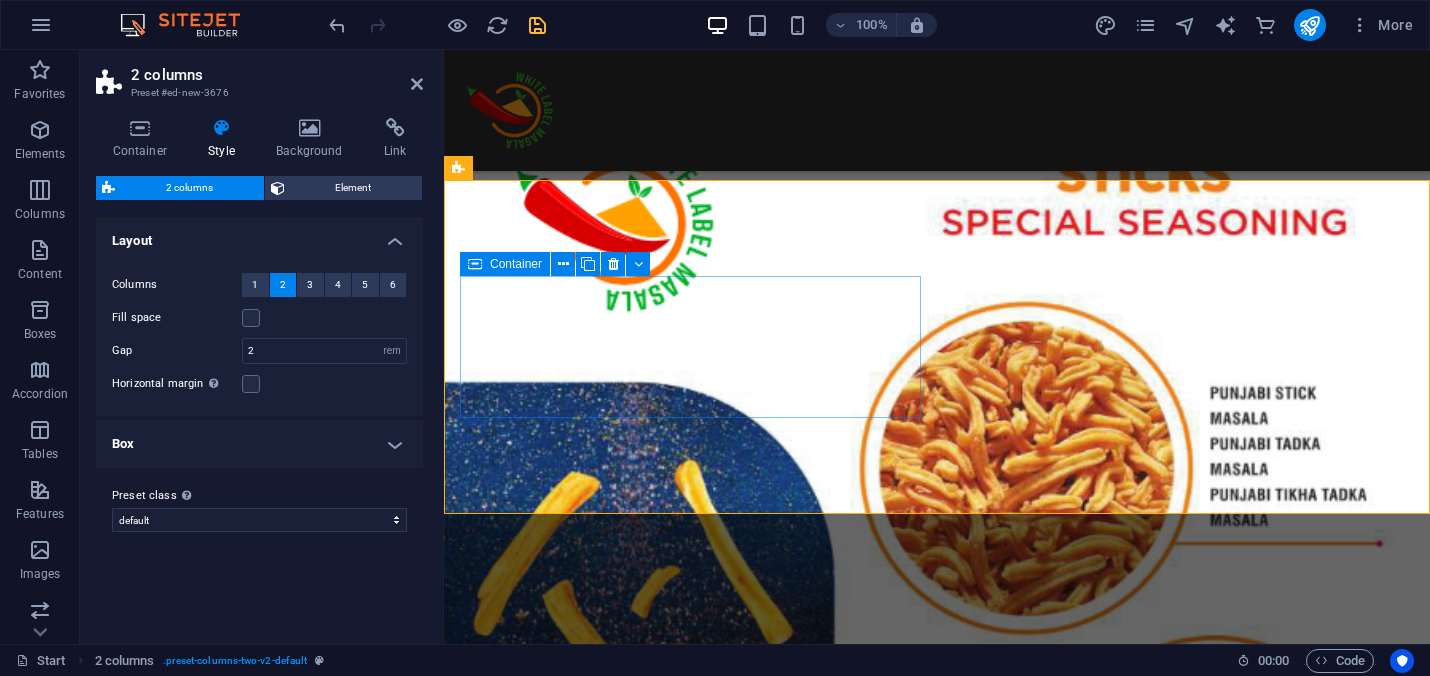 click on "Drop content here or  Add elements  Paste clipboard" at bounding box center [690, 3593] 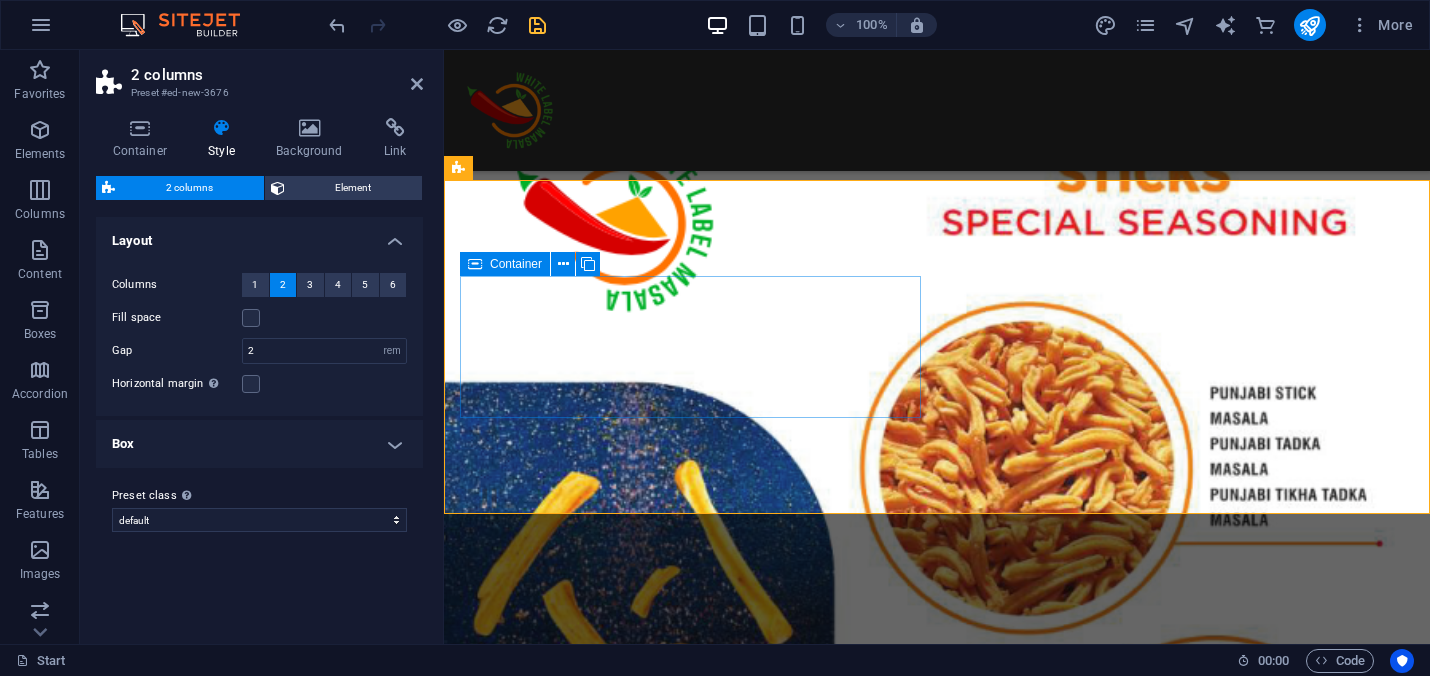 click on "Drop content here or  Add elements  Paste clipboard" at bounding box center [690, 3593] 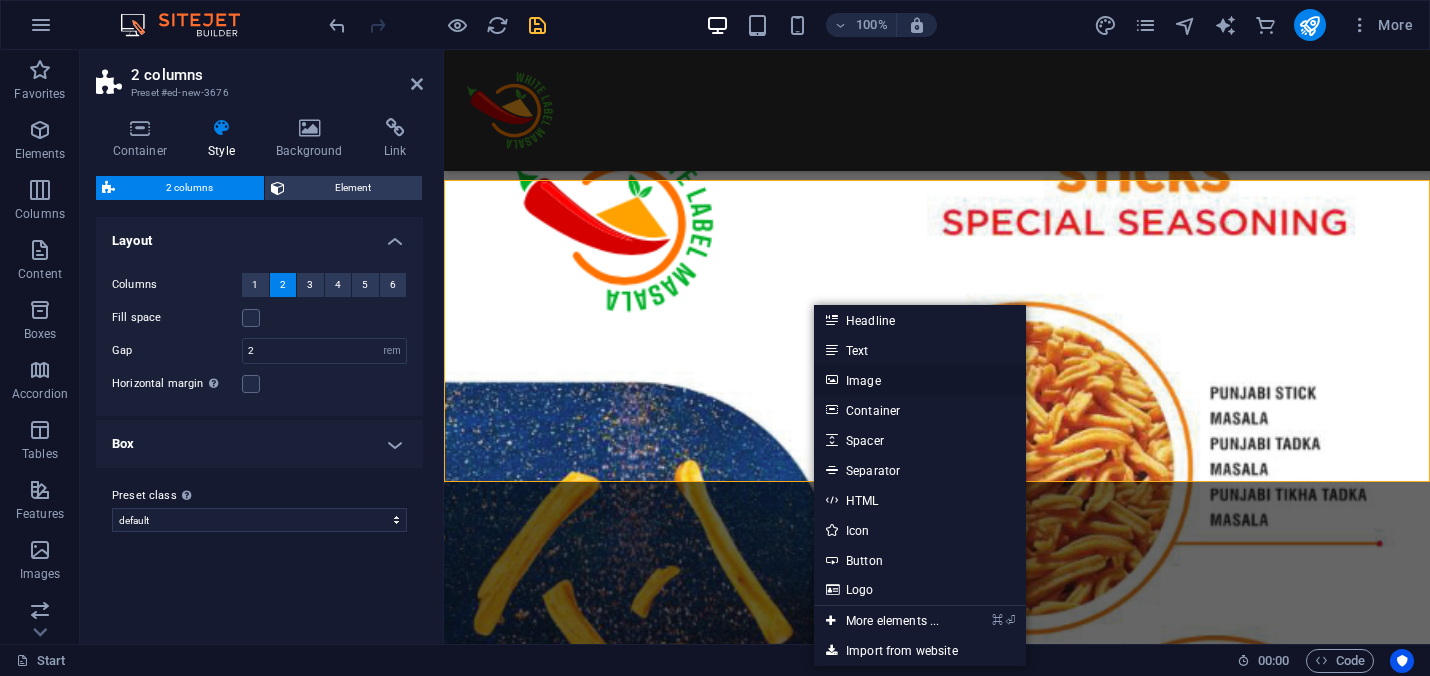 click on "Image" at bounding box center (920, 380) 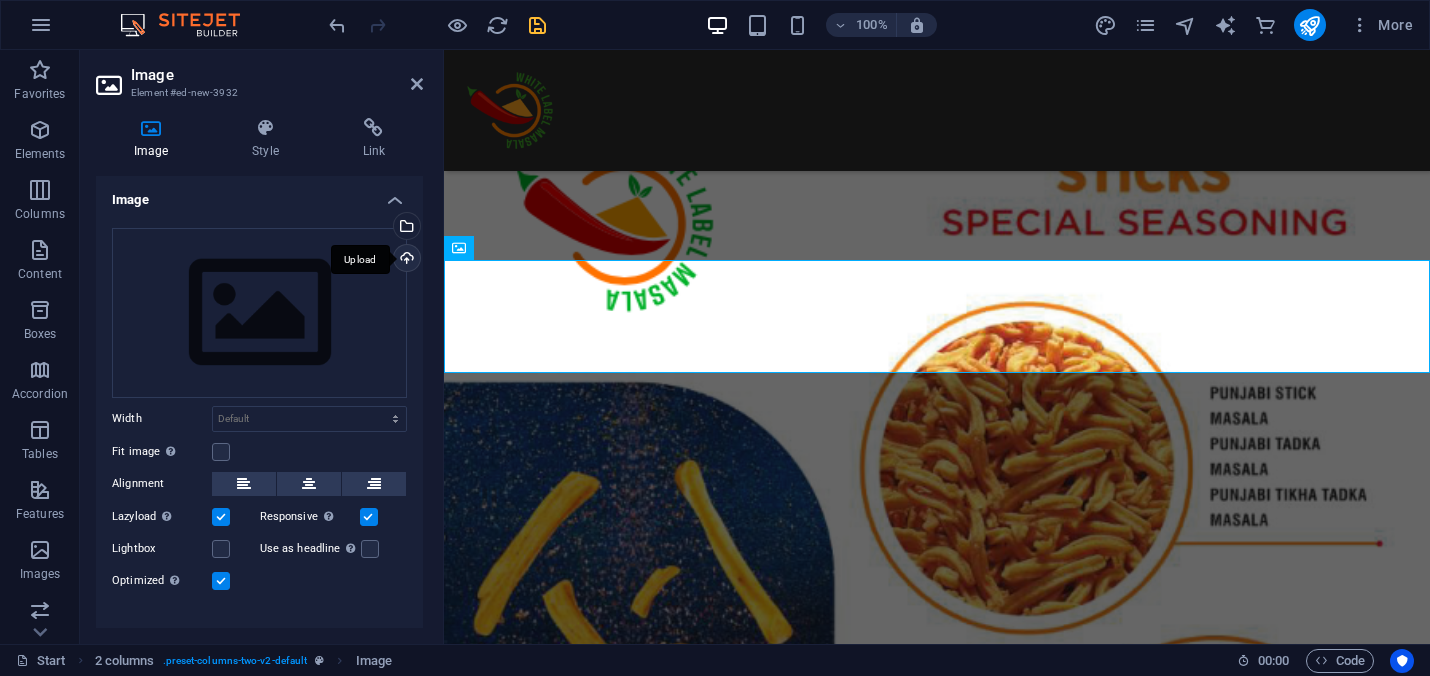 click on "Upload" at bounding box center [405, 260] 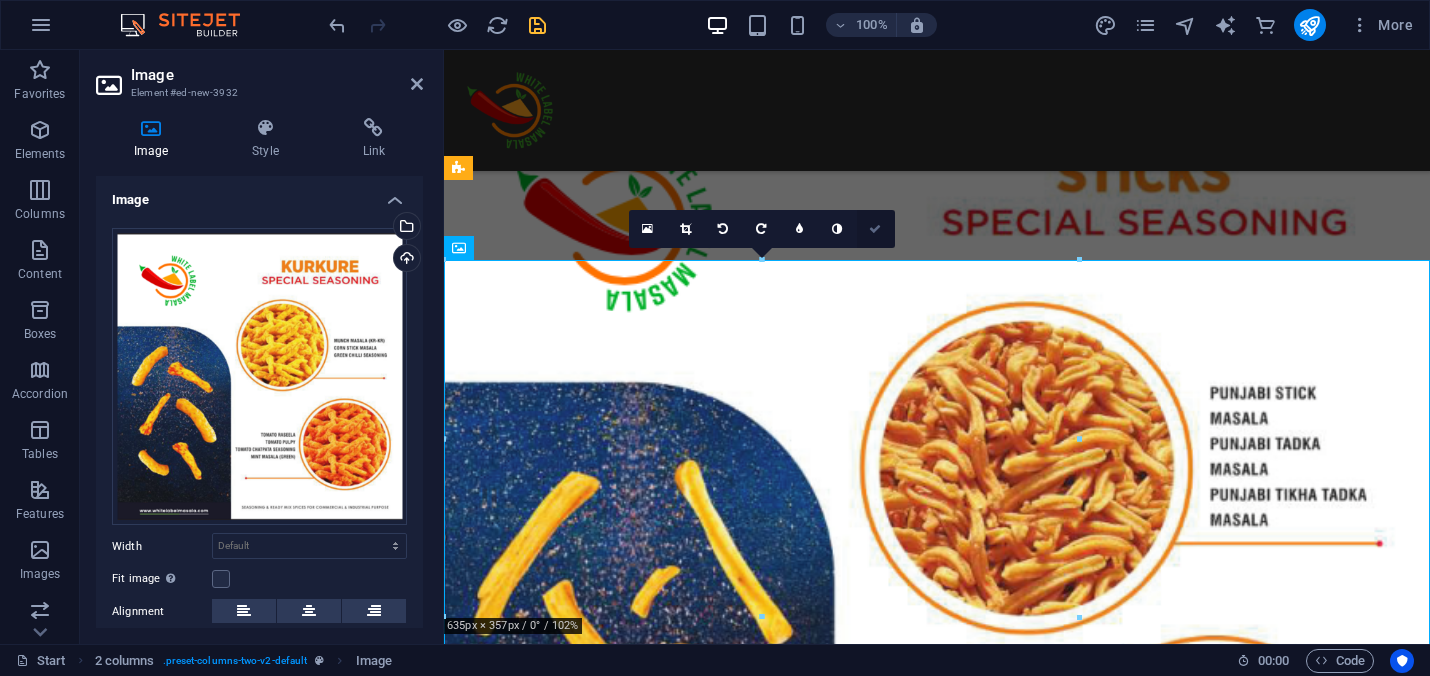 click at bounding box center [875, 229] 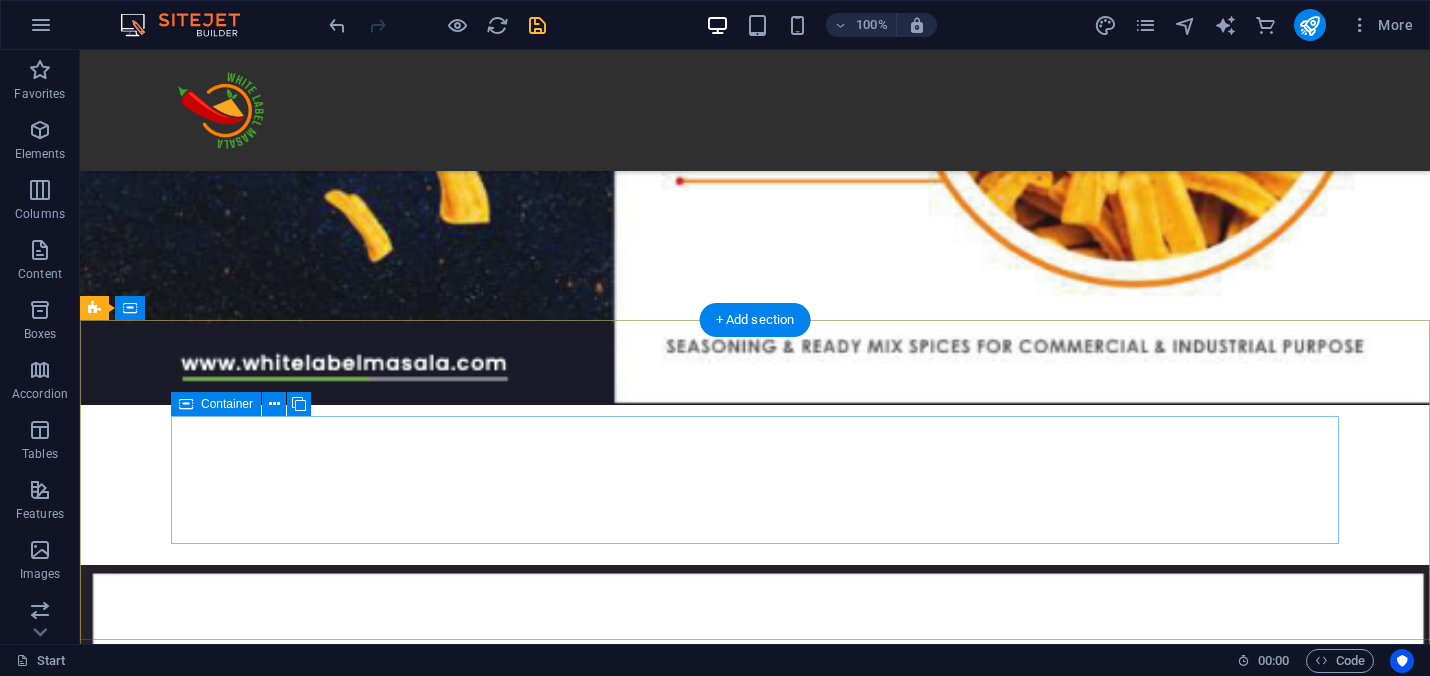 scroll, scrollTop: 13575, scrollLeft: 0, axis: vertical 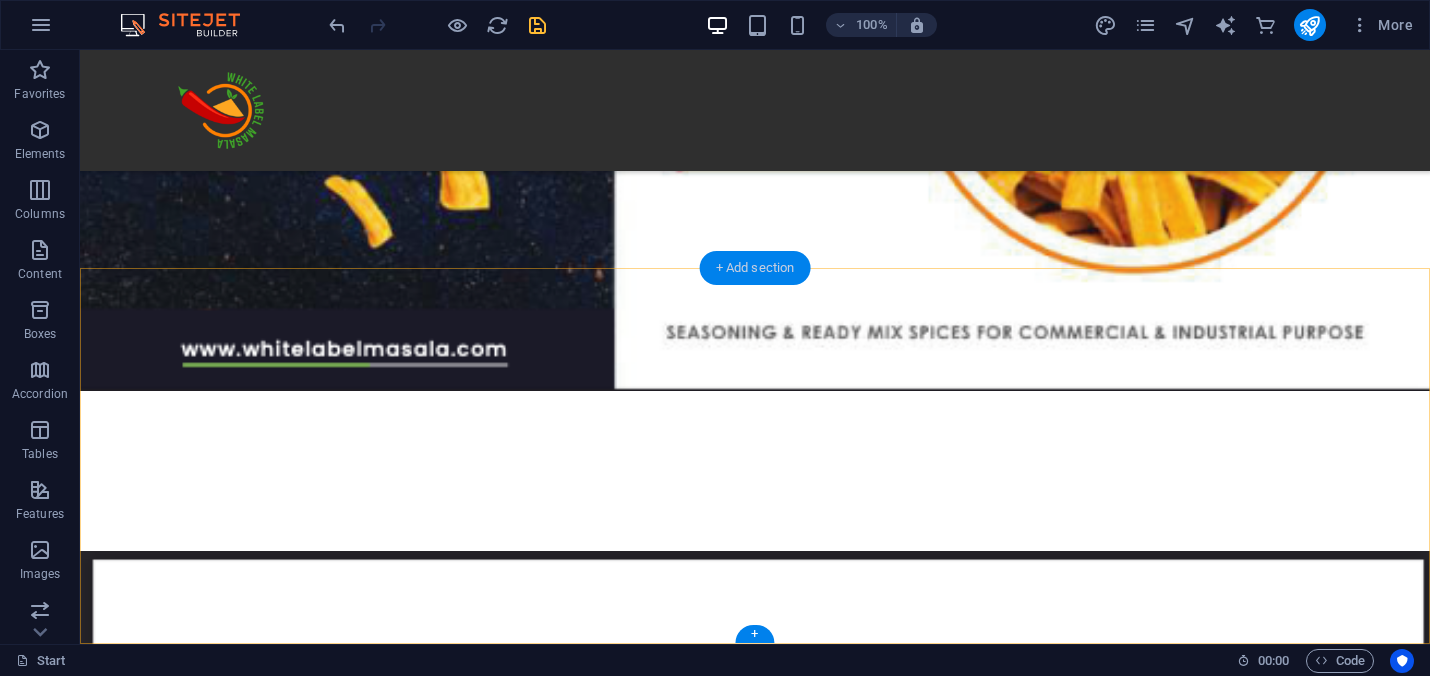 click on "+ Add section" at bounding box center [755, 268] 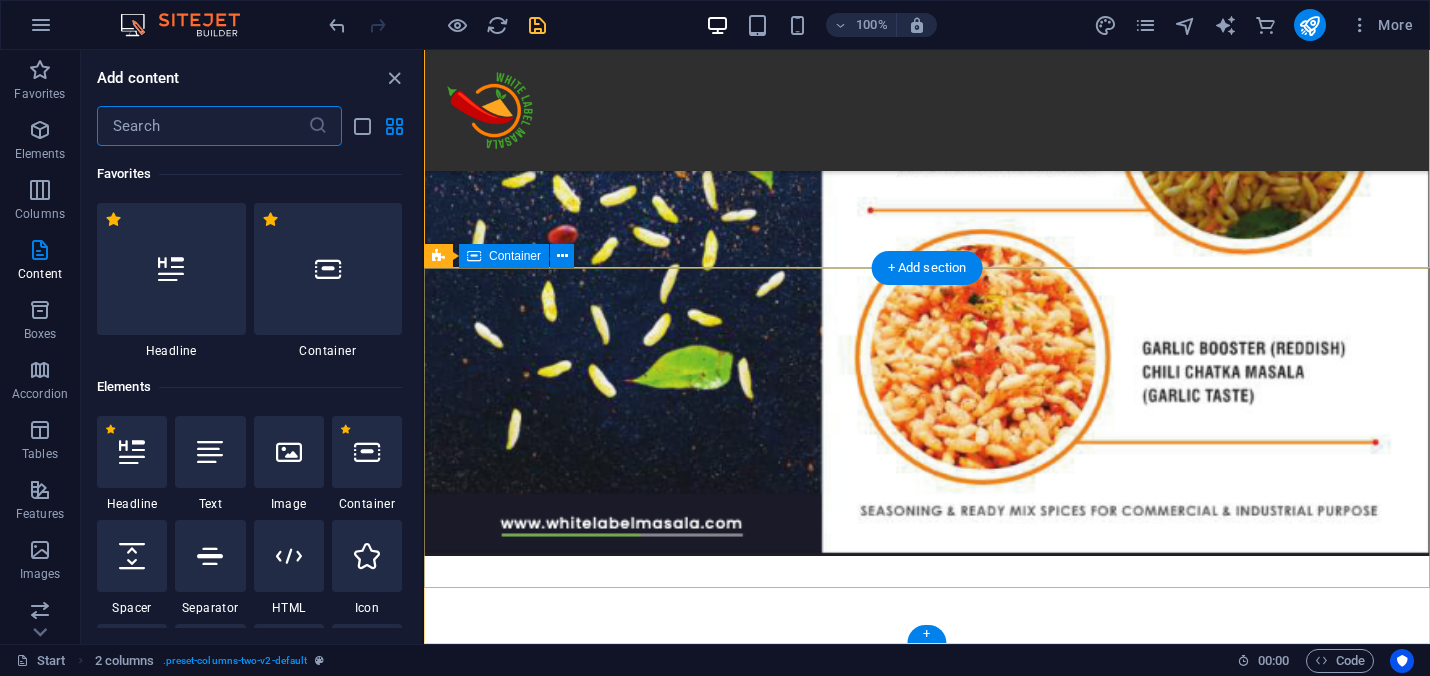 scroll, scrollTop: 11854, scrollLeft: 0, axis: vertical 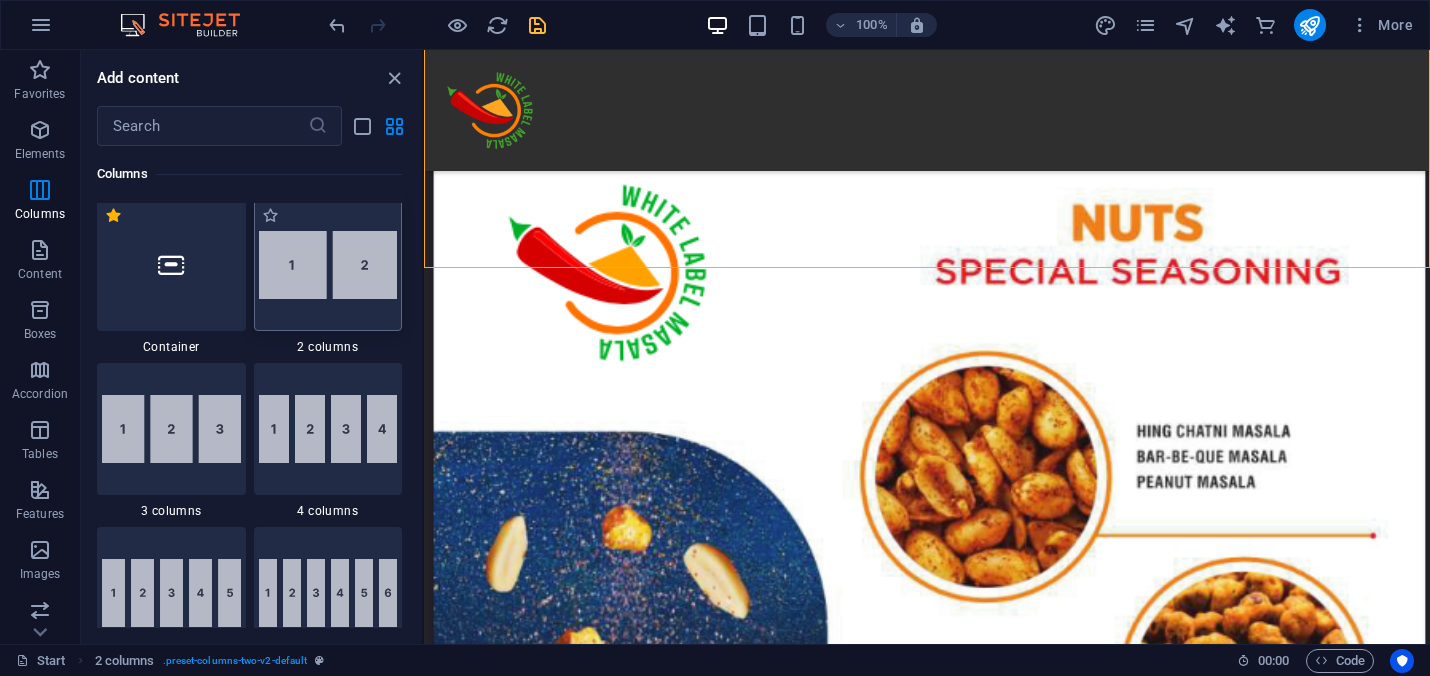 click at bounding box center (328, 265) 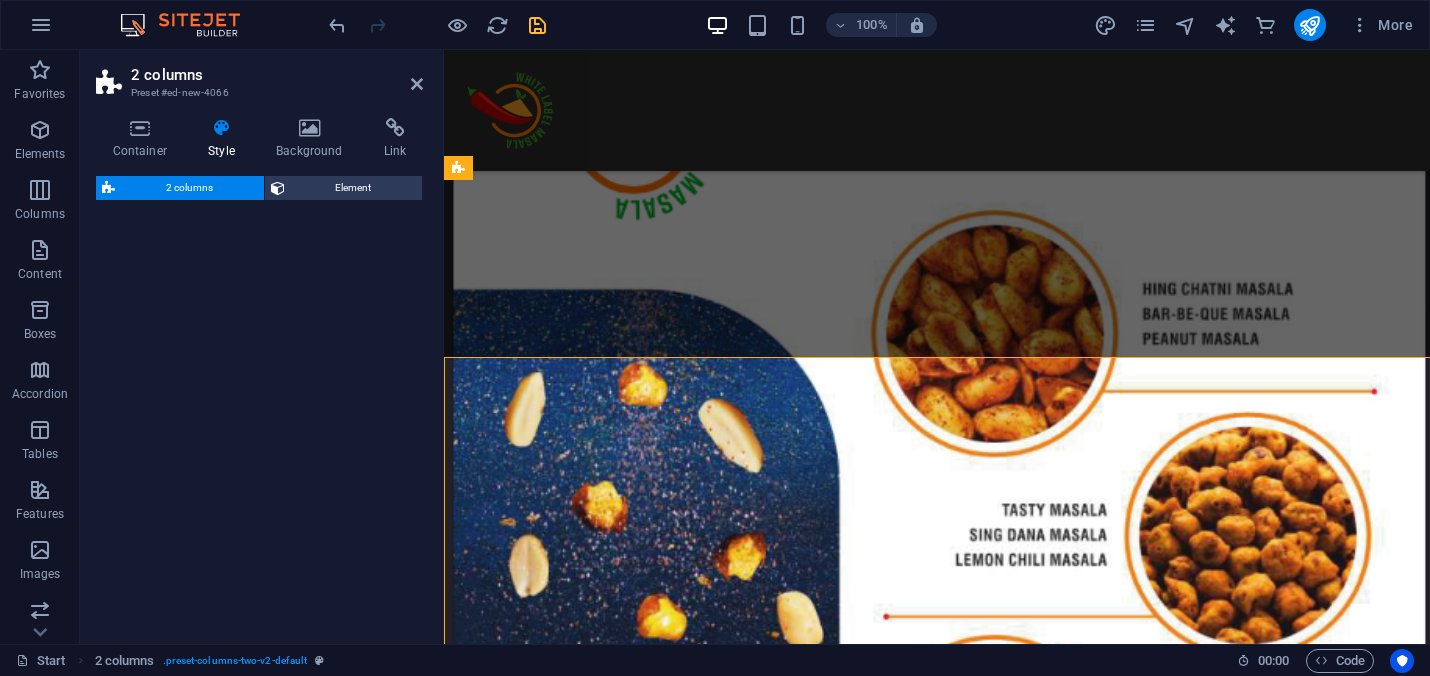 select on "rem" 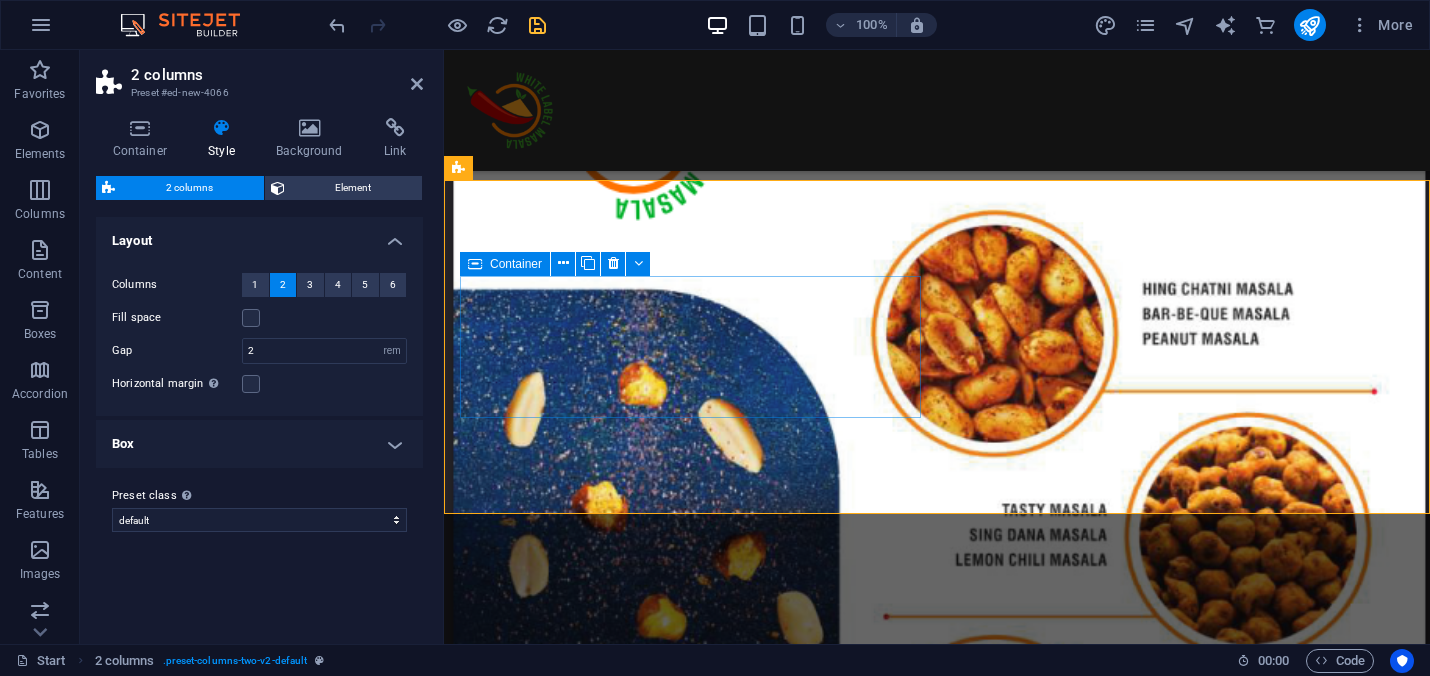 scroll, scrollTop: 11765, scrollLeft: 0, axis: vertical 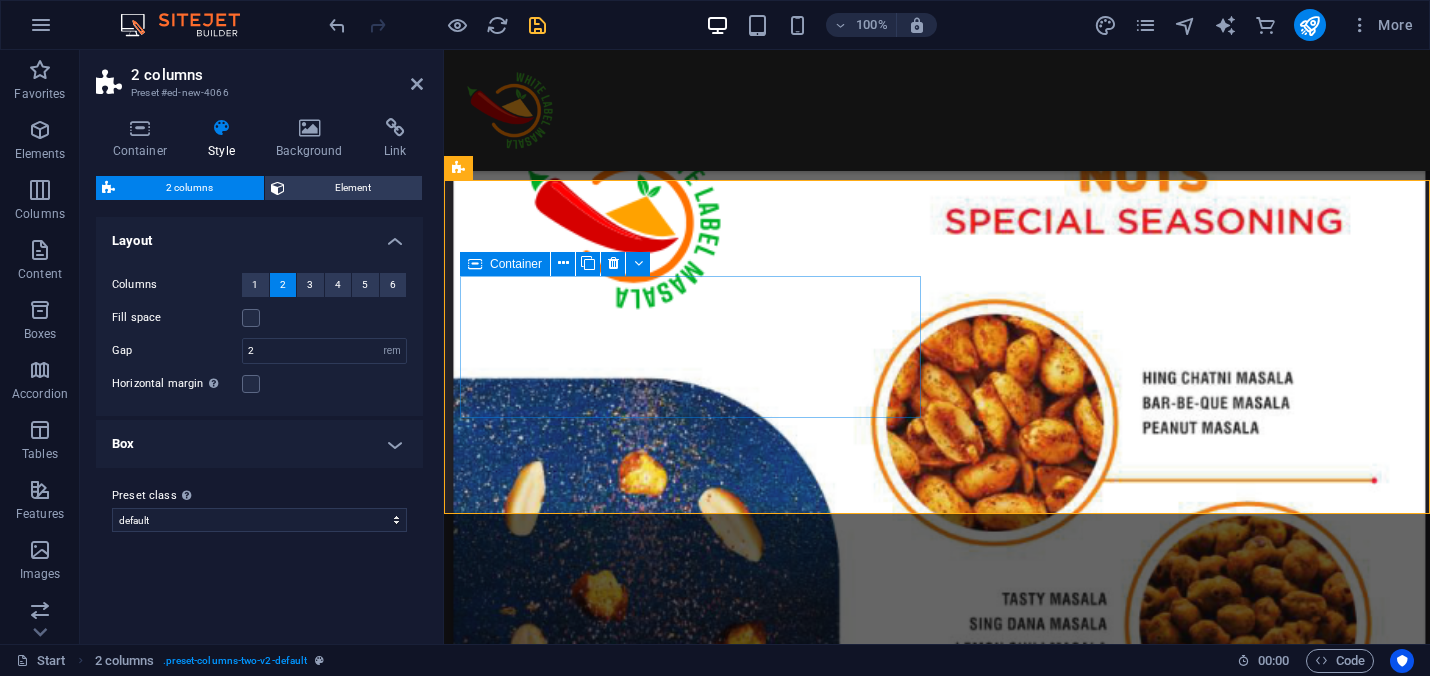 click on "Drop content here or  Add elements  Paste clipboard" at bounding box center [690, 3593] 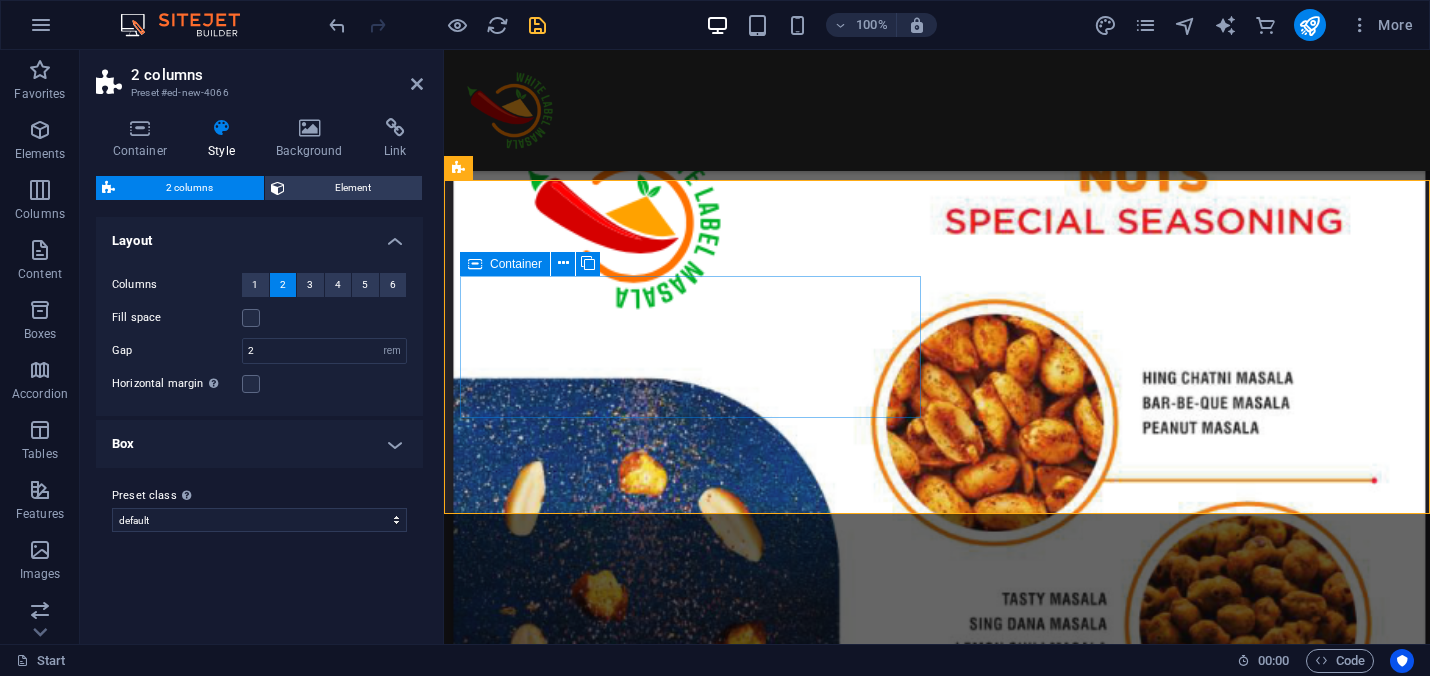 click on "Drop content here or  Add elements  Paste clipboard" at bounding box center [690, 3593] 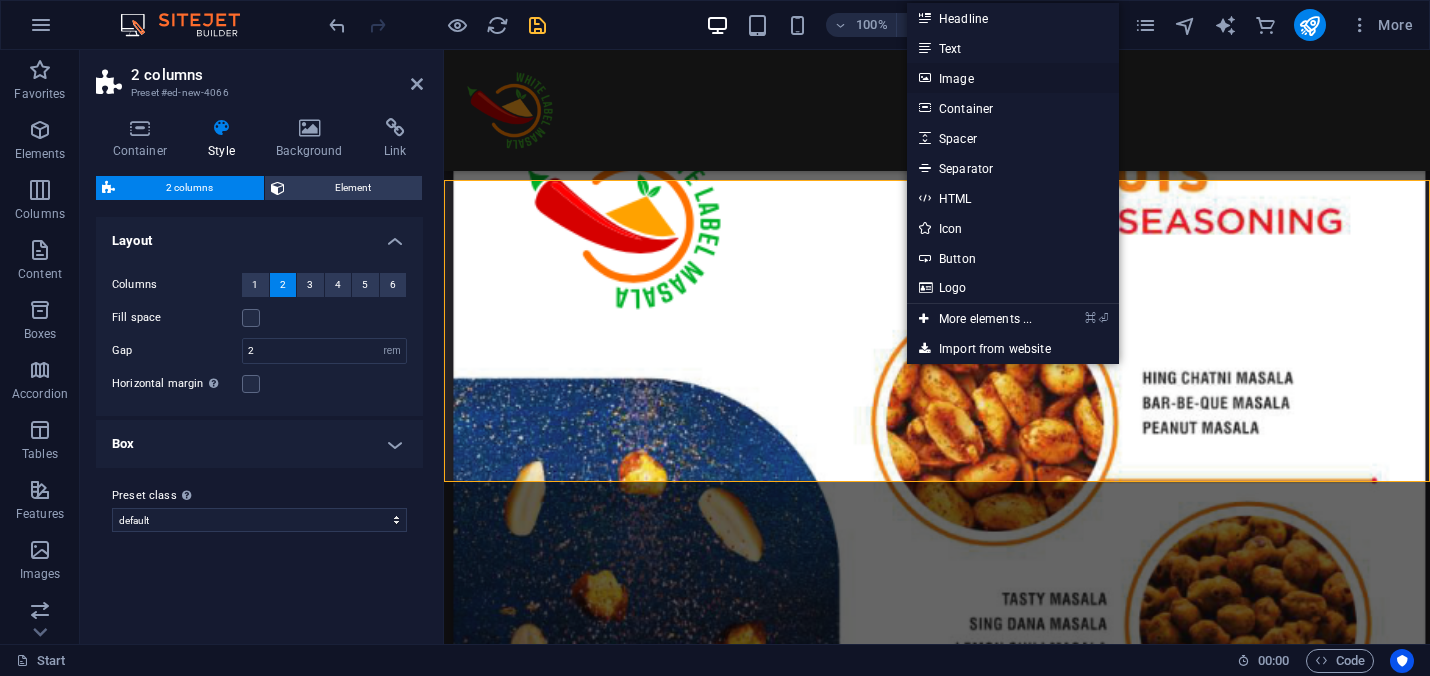 click on "Image" at bounding box center (1013, 78) 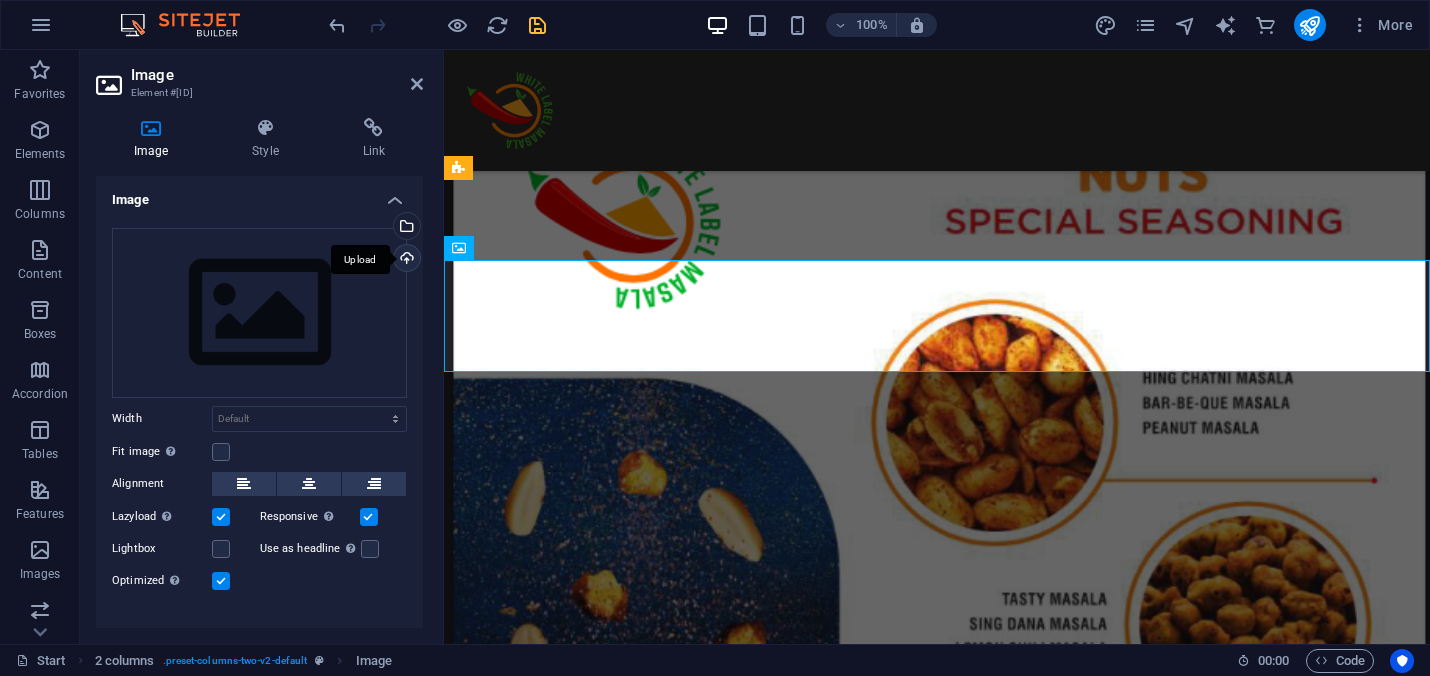 click on "Upload" at bounding box center [405, 260] 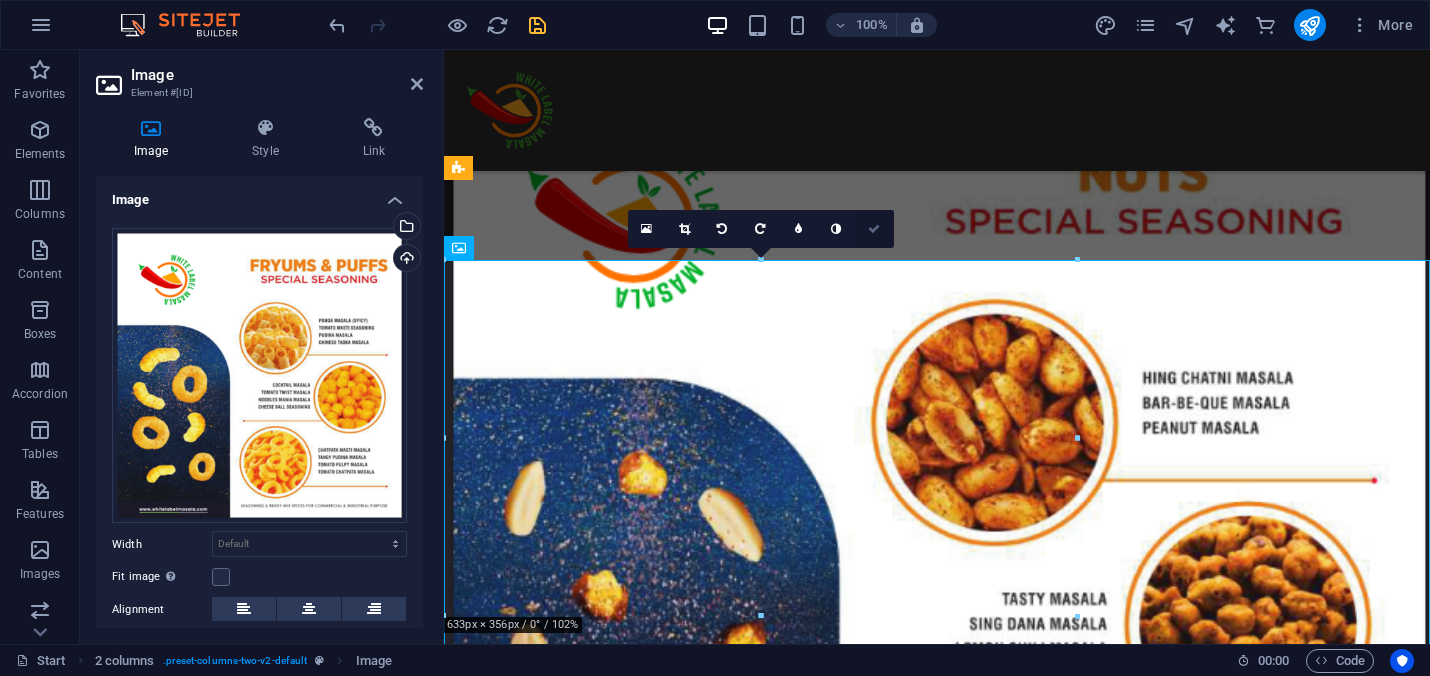 click at bounding box center (874, 229) 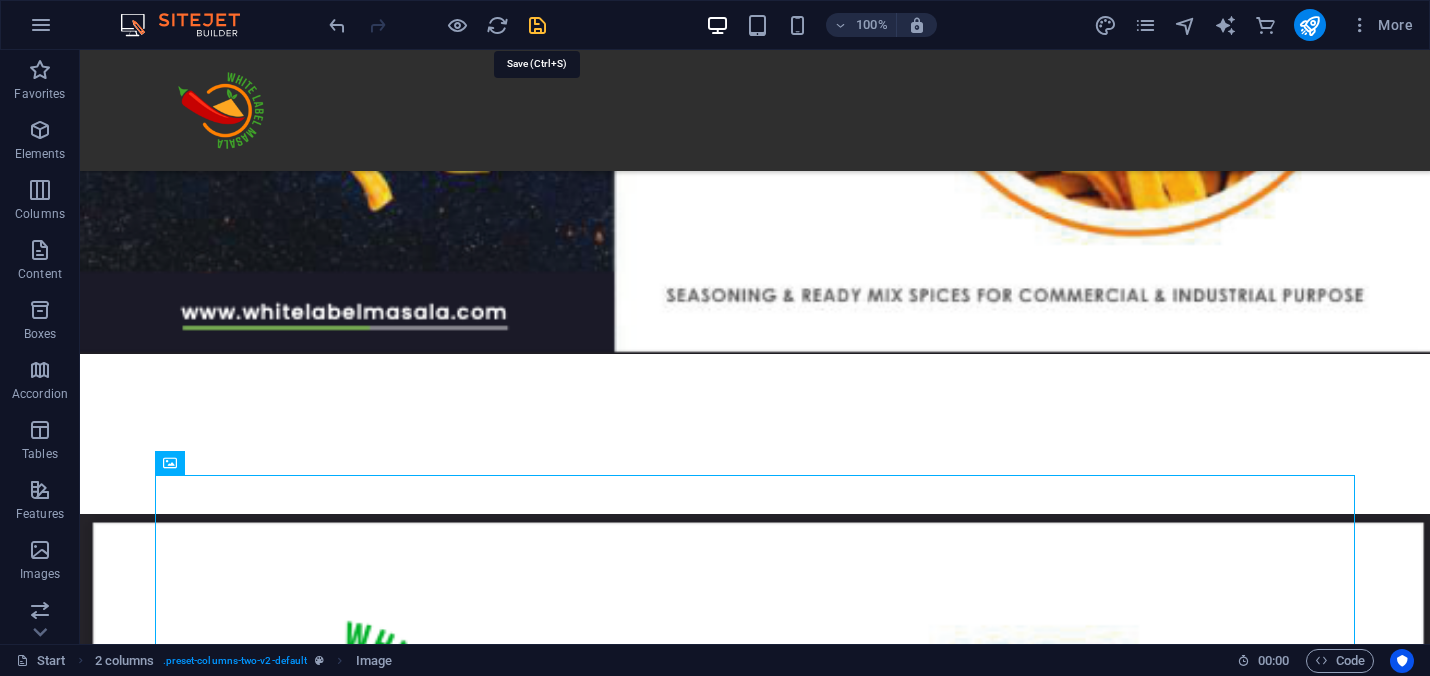 click at bounding box center (537, 25) 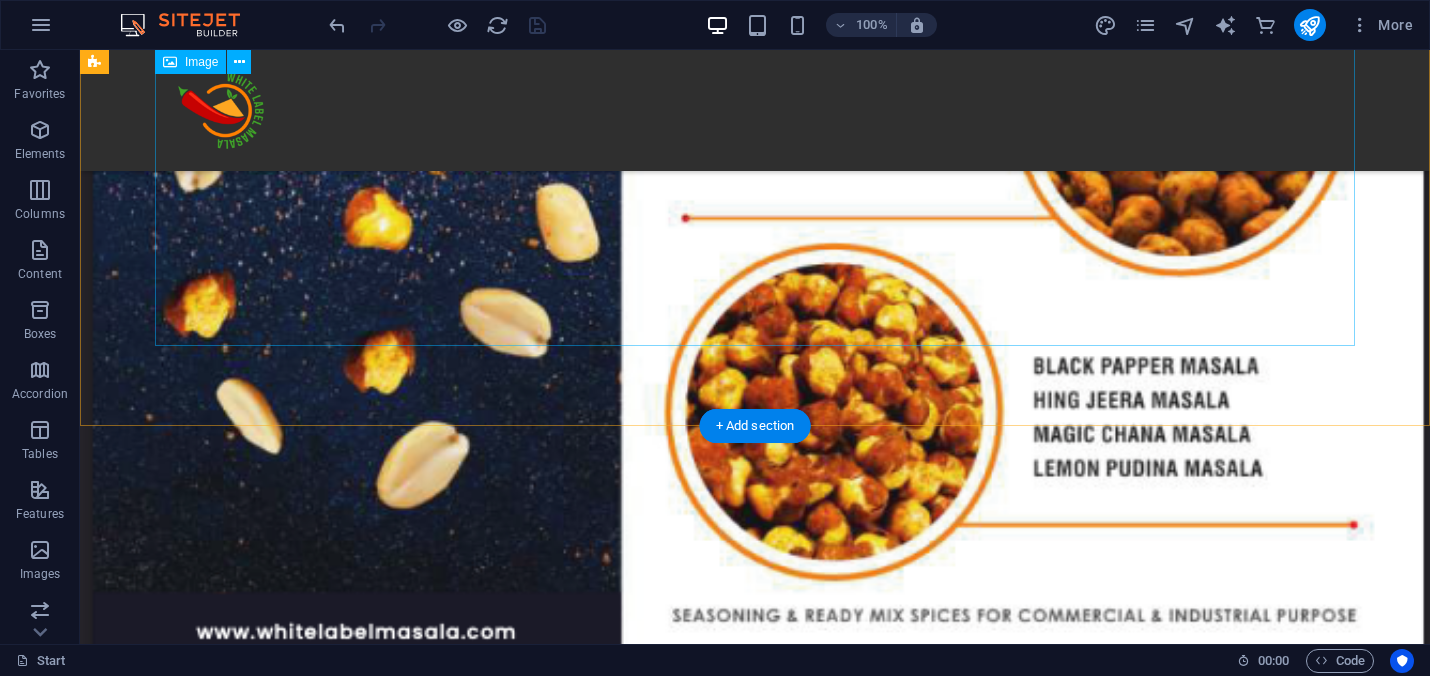 scroll, scrollTop: 14937, scrollLeft: 0, axis: vertical 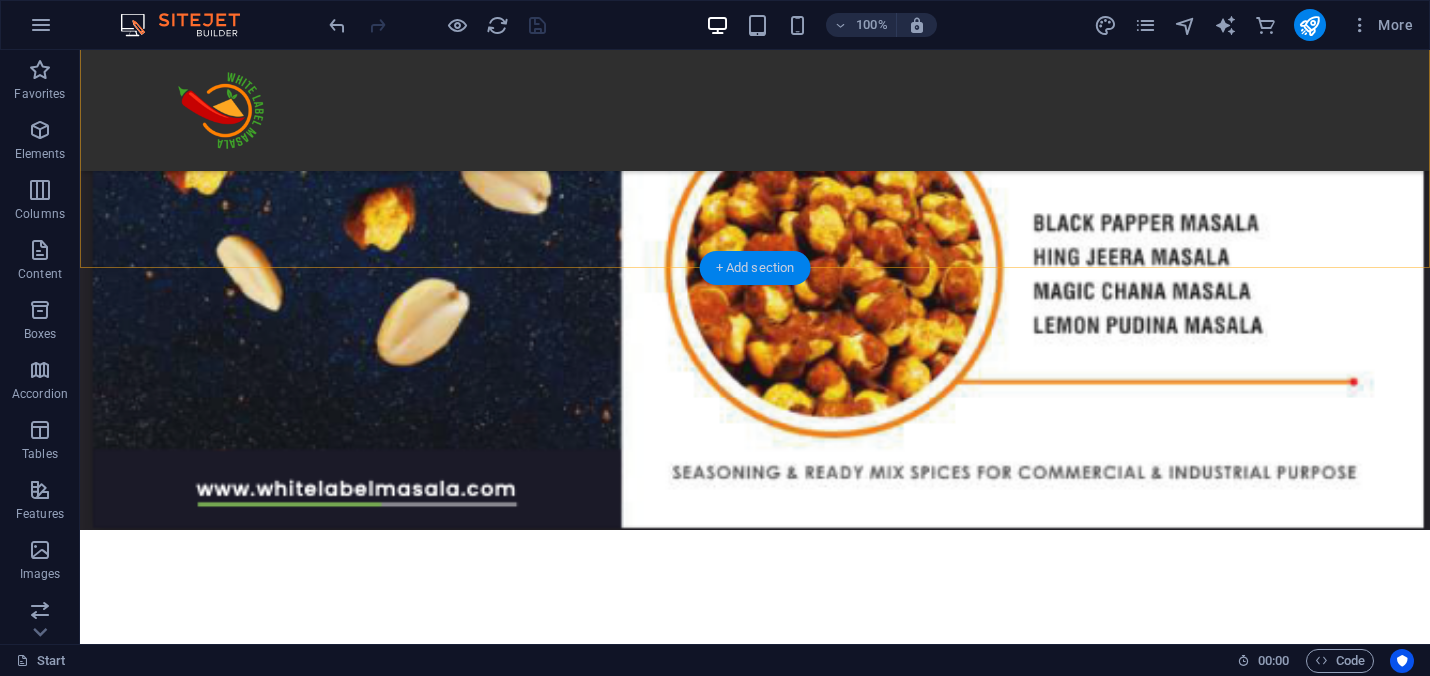 click on "+ Add section" at bounding box center [755, 268] 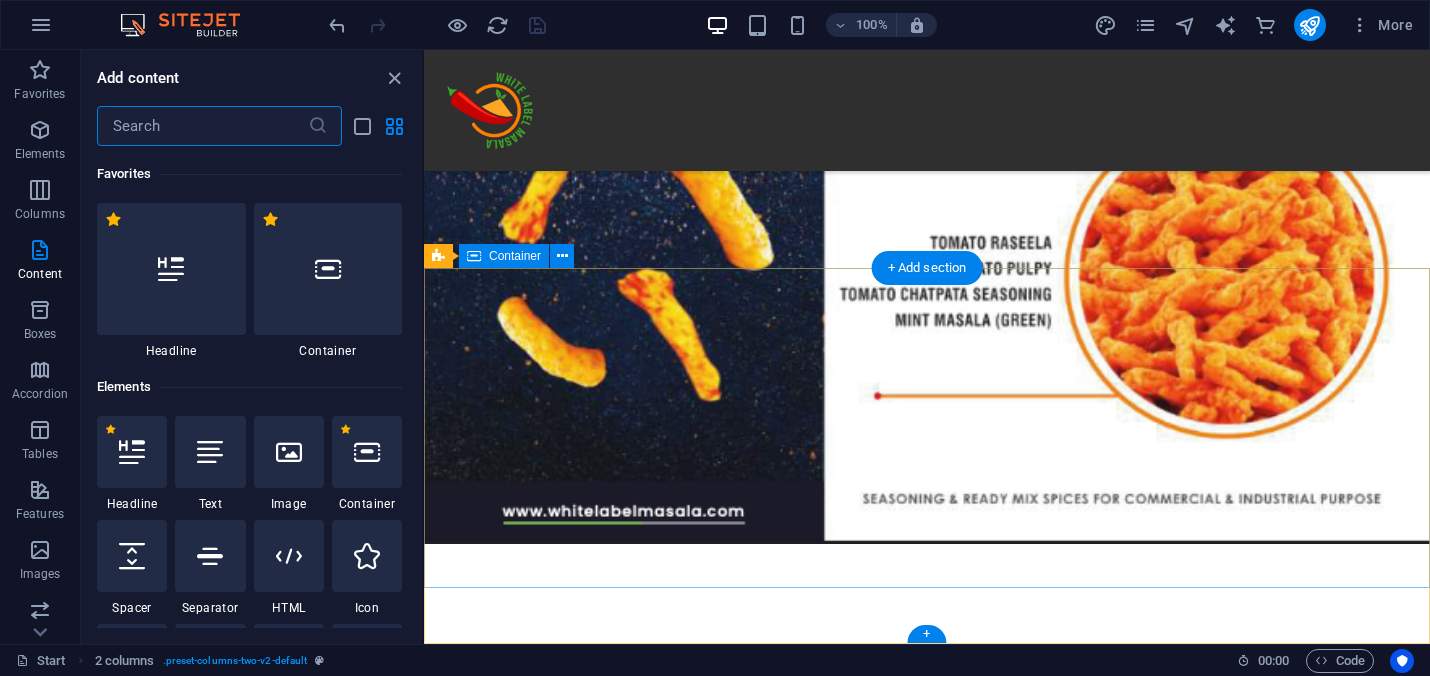 scroll, scrollTop: 13022, scrollLeft: 0, axis: vertical 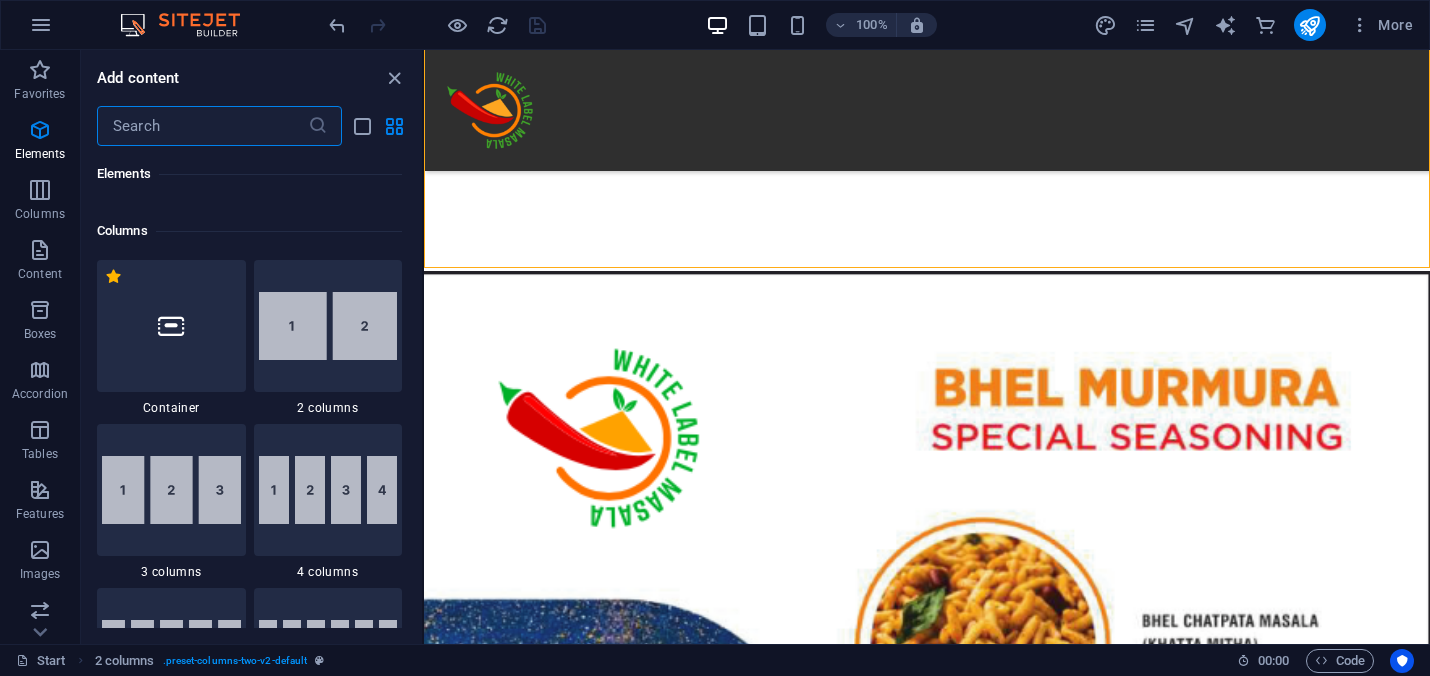 click at bounding box center [328, 326] 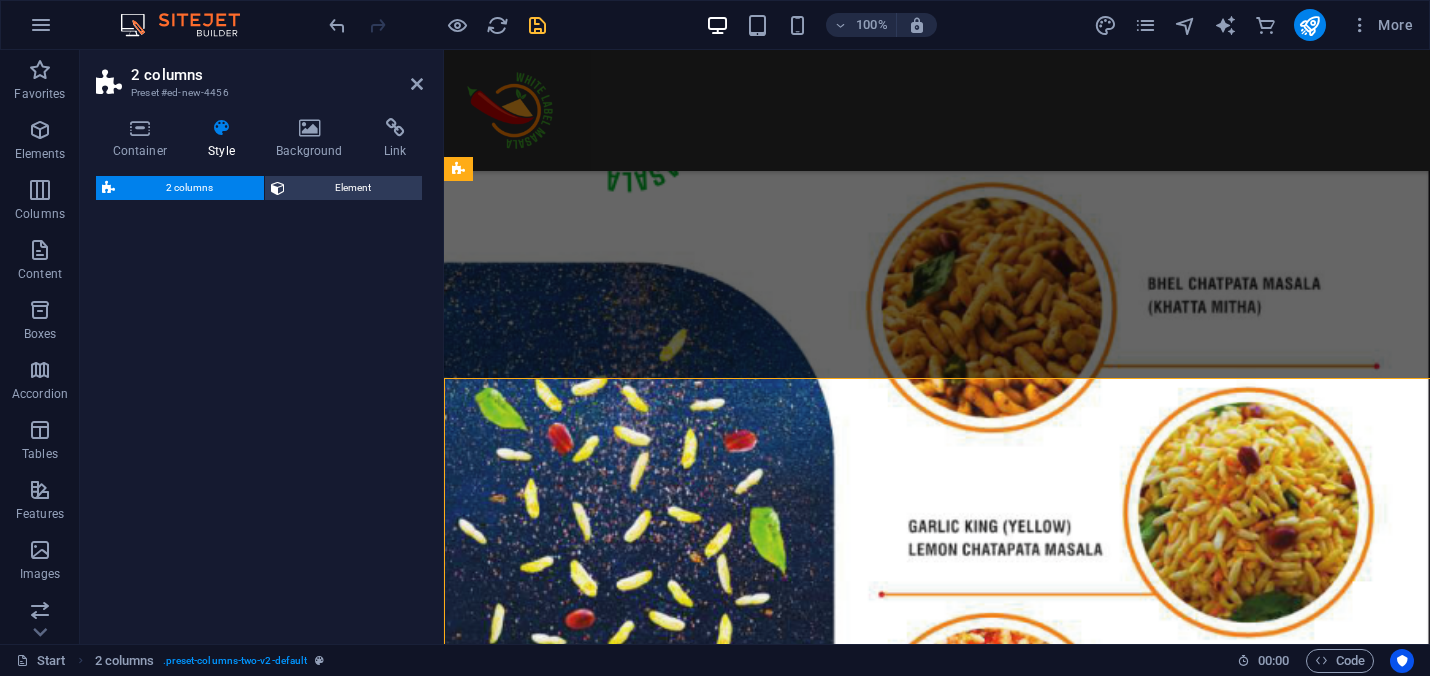 select on "rem" 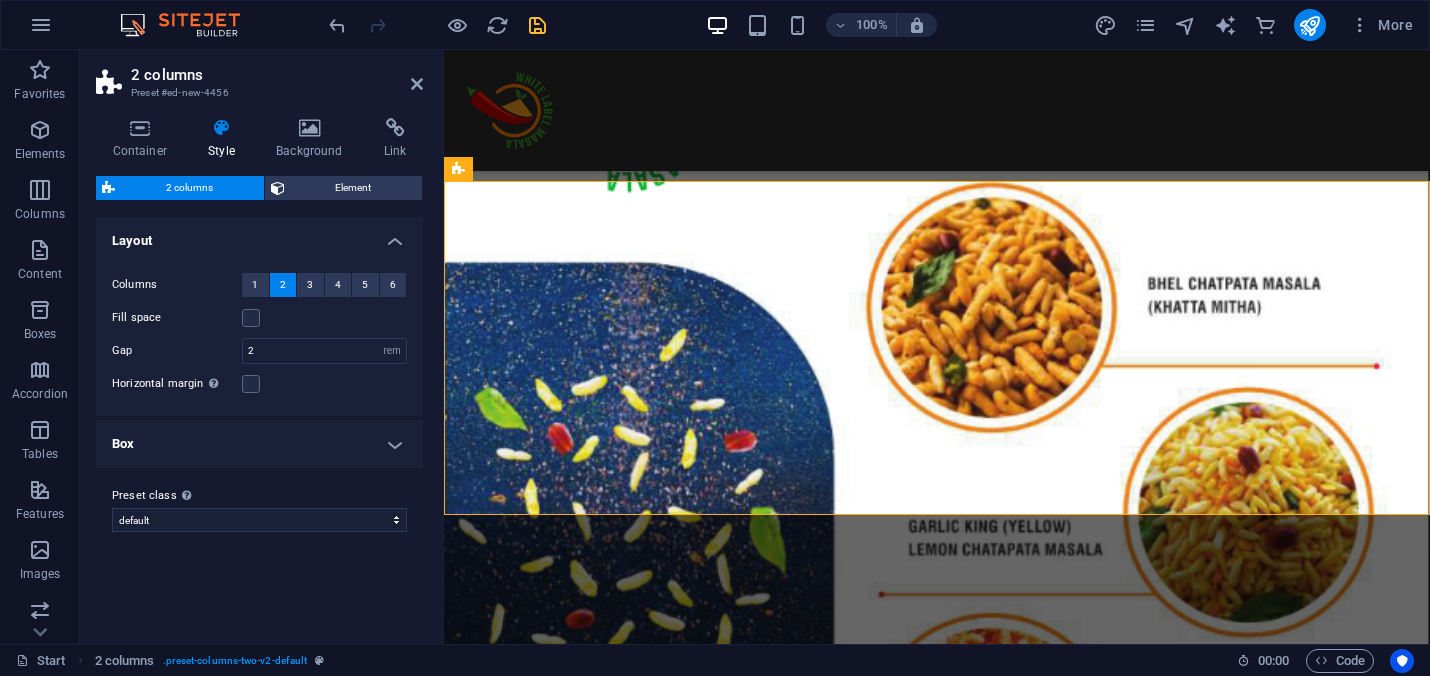 scroll, scrollTop: 12912, scrollLeft: 0, axis: vertical 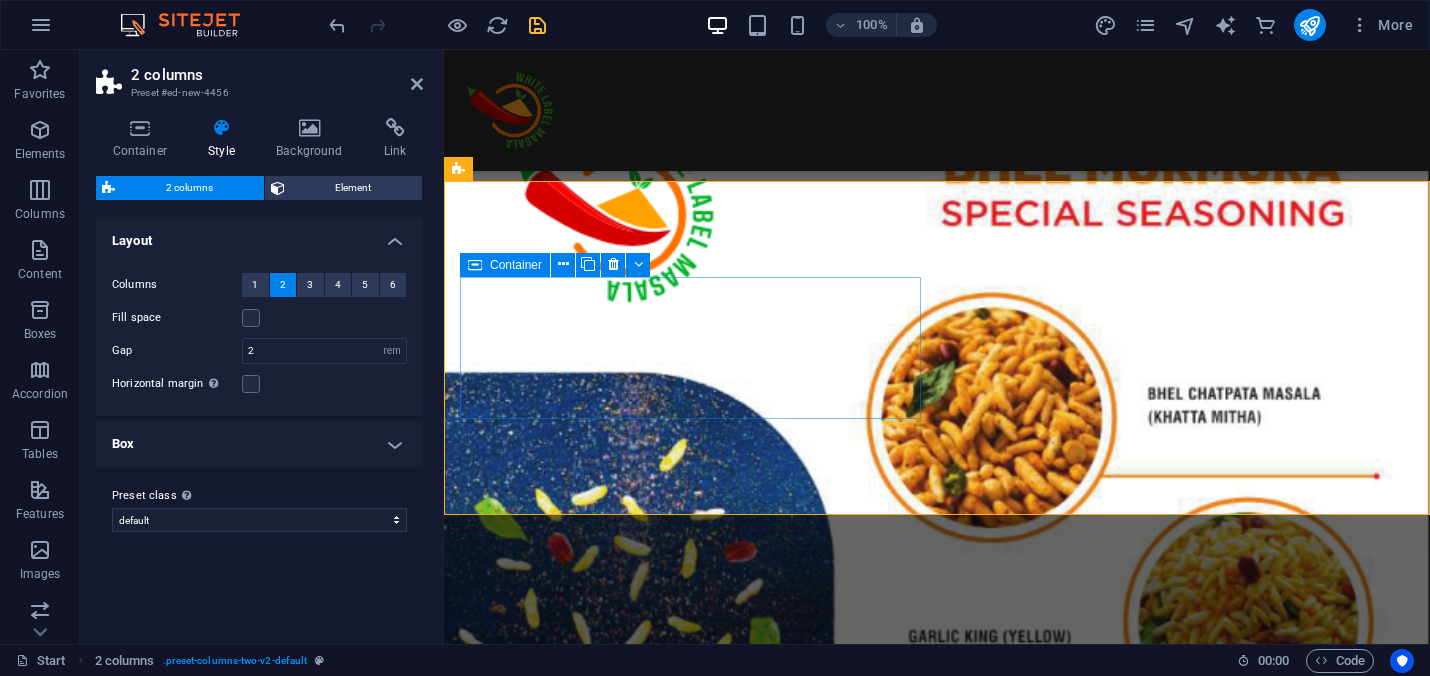 click on "Drop content here or  Add elements  Paste clipboard" at bounding box center (690, 3594) 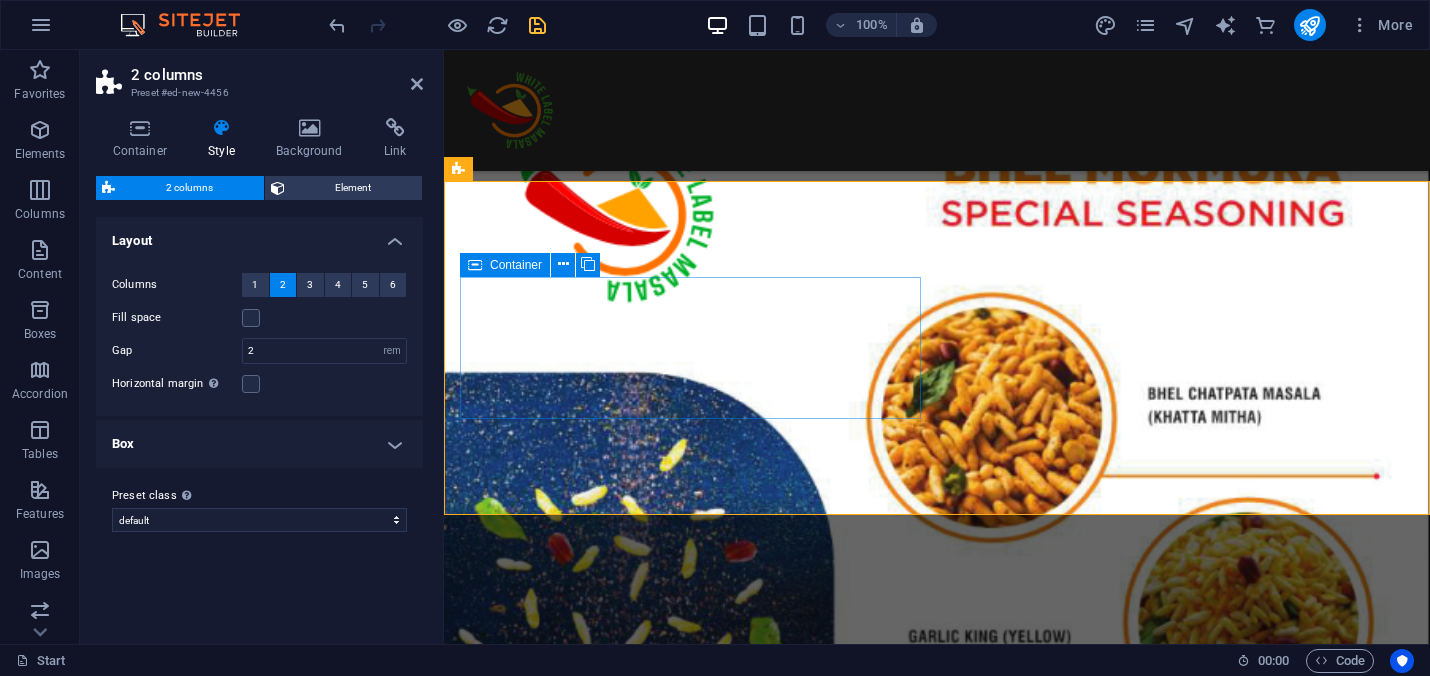 click on "Drop content here or  Add elements  Paste clipboard" at bounding box center [690, 3594] 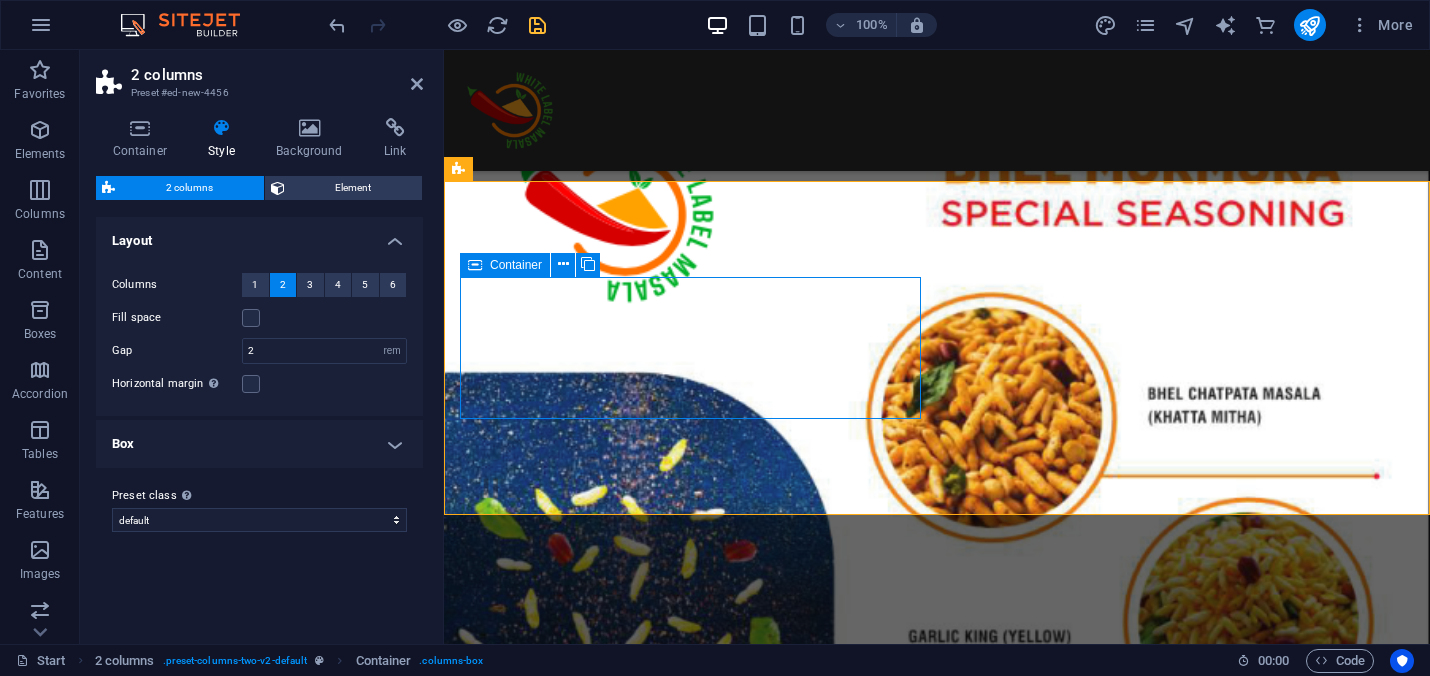 click on "Drop content here or  Add elements  Paste clipboard" at bounding box center (690, 3594) 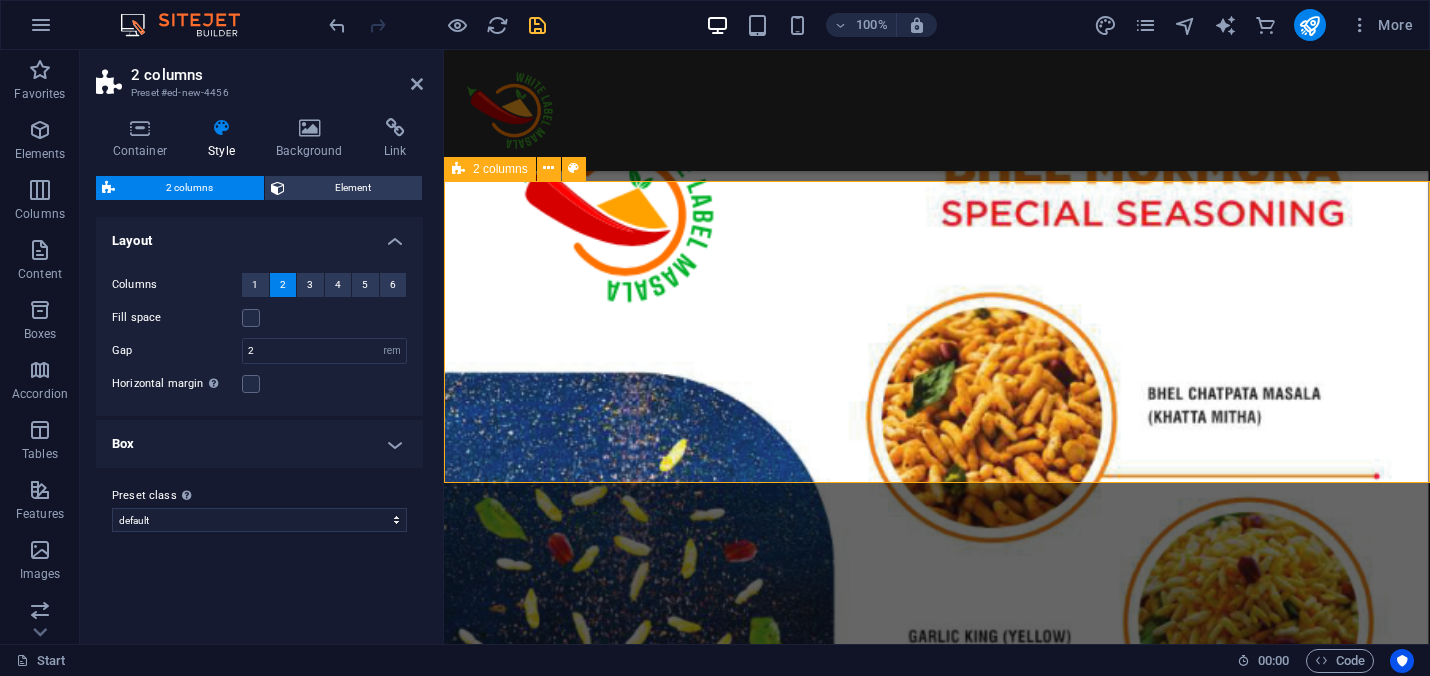 click on "Drop content here or  Add elements  Paste clipboard" at bounding box center (937, 3578) 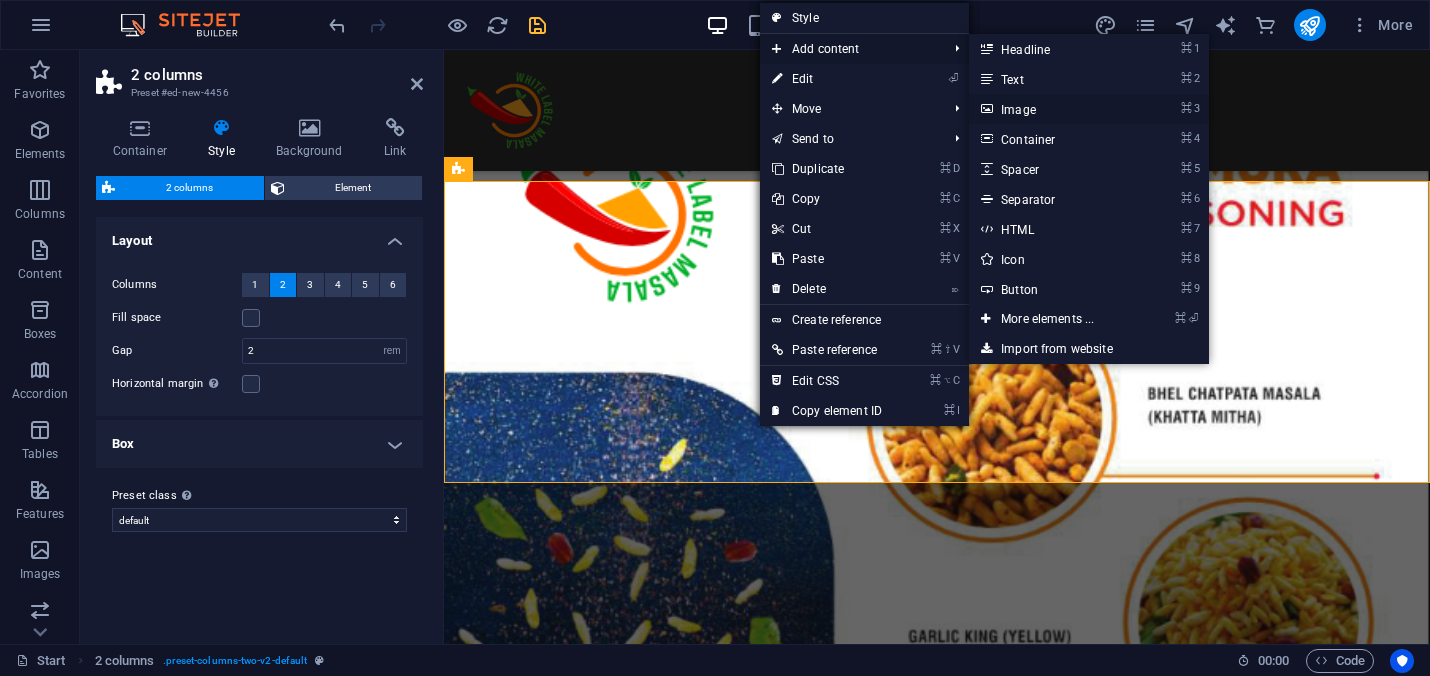 click on "⌘ 3  Image" at bounding box center [1051, 109] 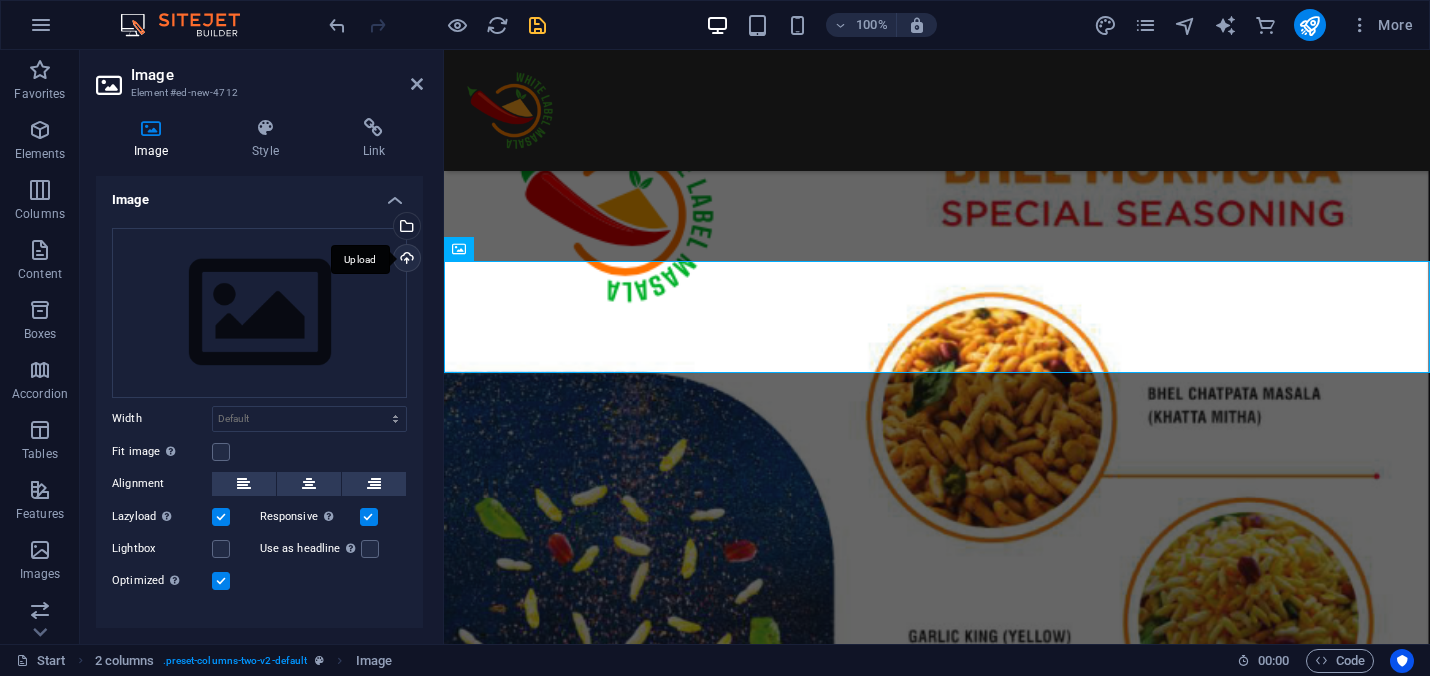 click on "Upload" at bounding box center [405, 260] 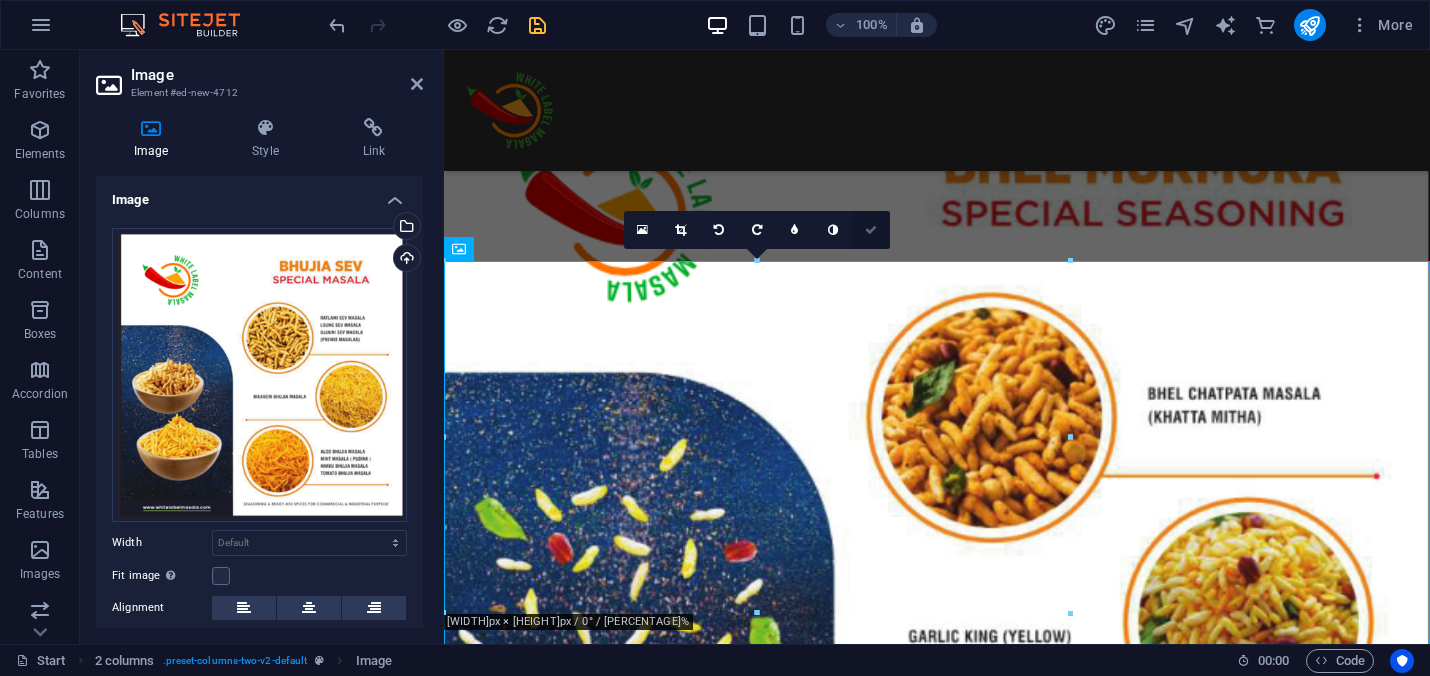 click at bounding box center (871, 230) 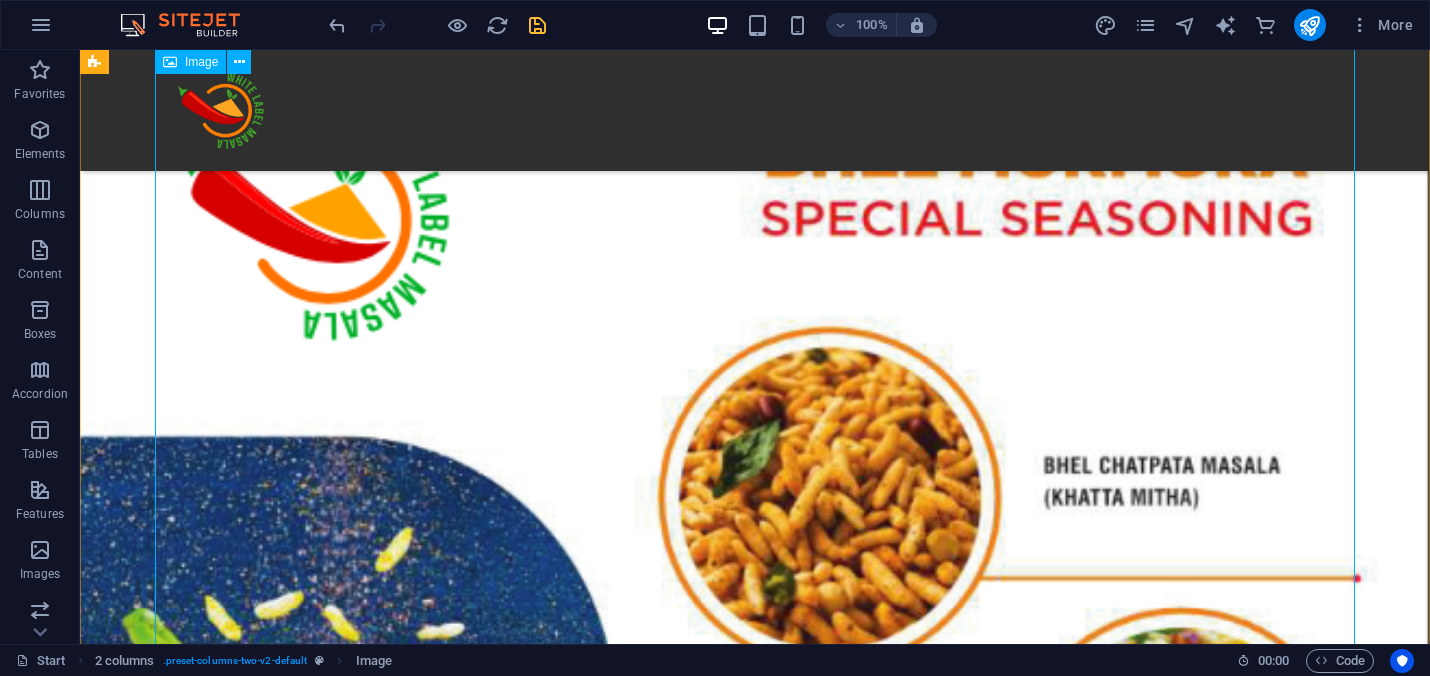 scroll, scrollTop: 16293, scrollLeft: 0, axis: vertical 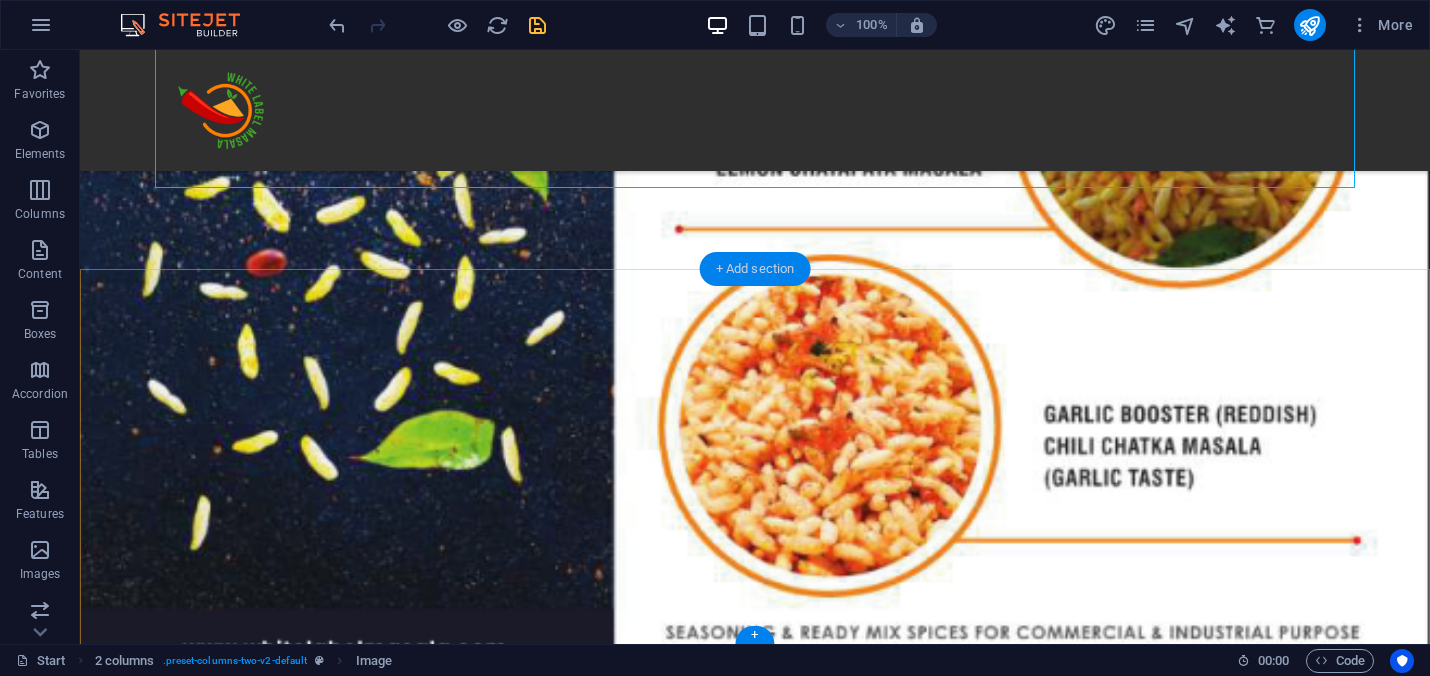 click on "+ Add section" at bounding box center [755, 269] 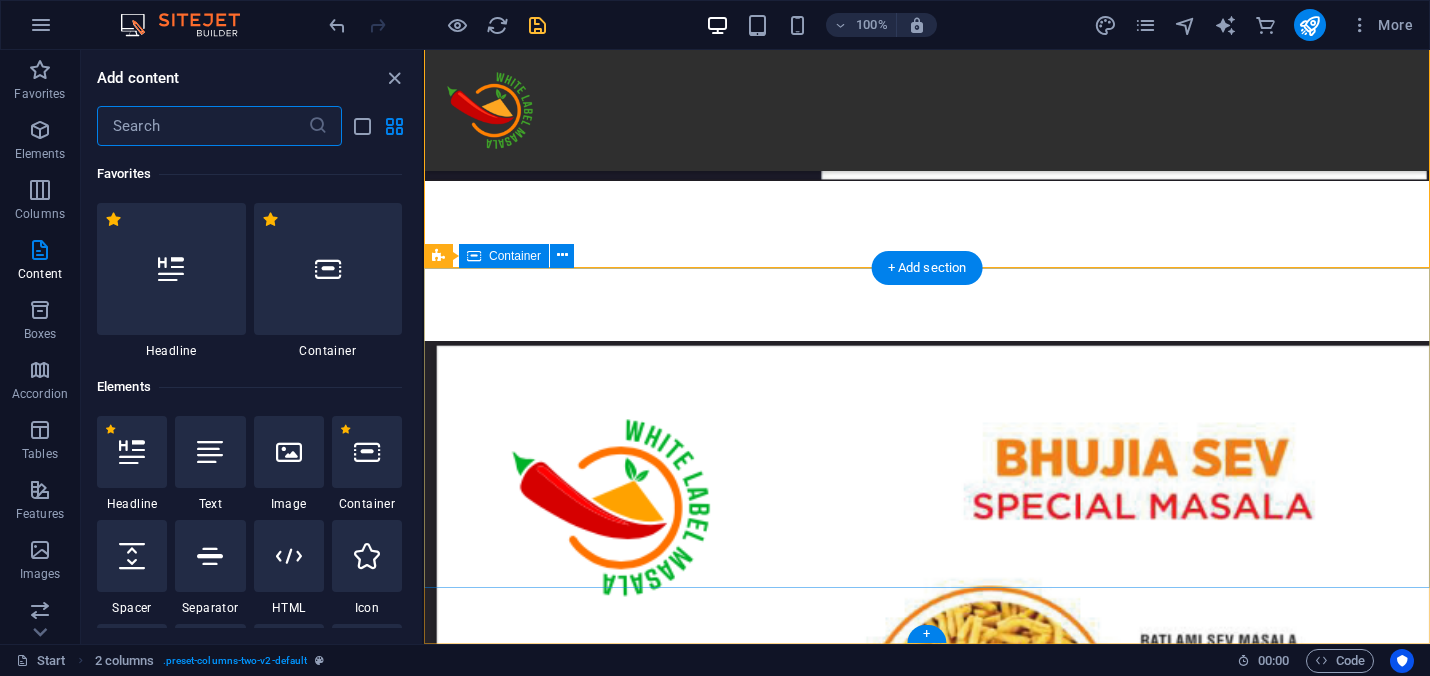 scroll, scrollTop: 14185, scrollLeft: 0, axis: vertical 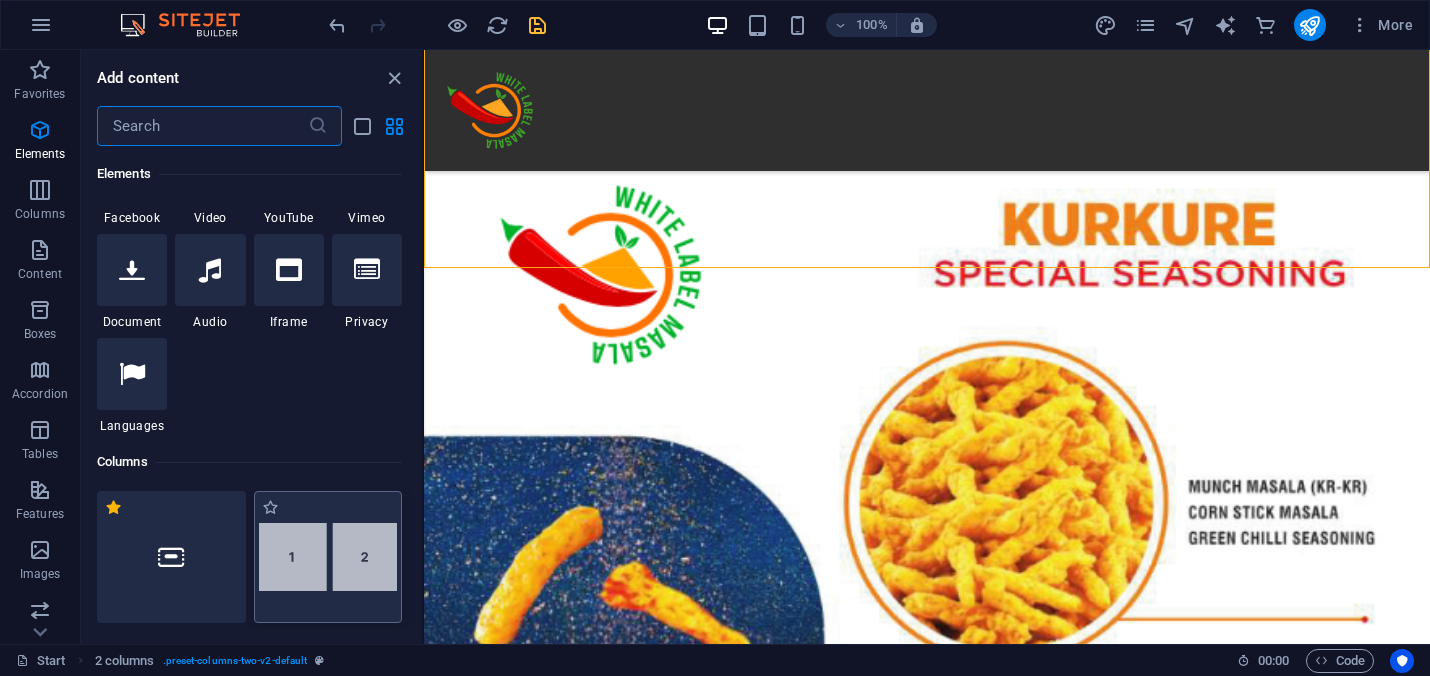 click at bounding box center (328, 557) 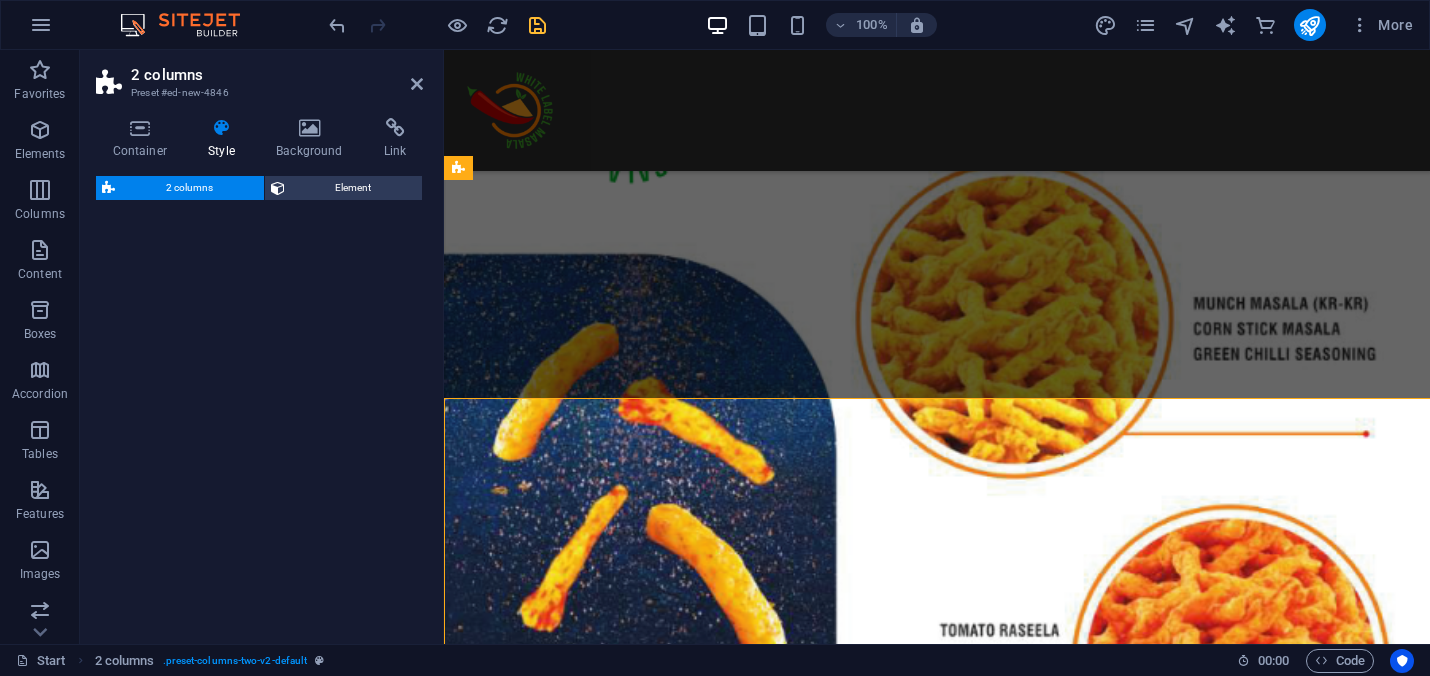 select on "rem" 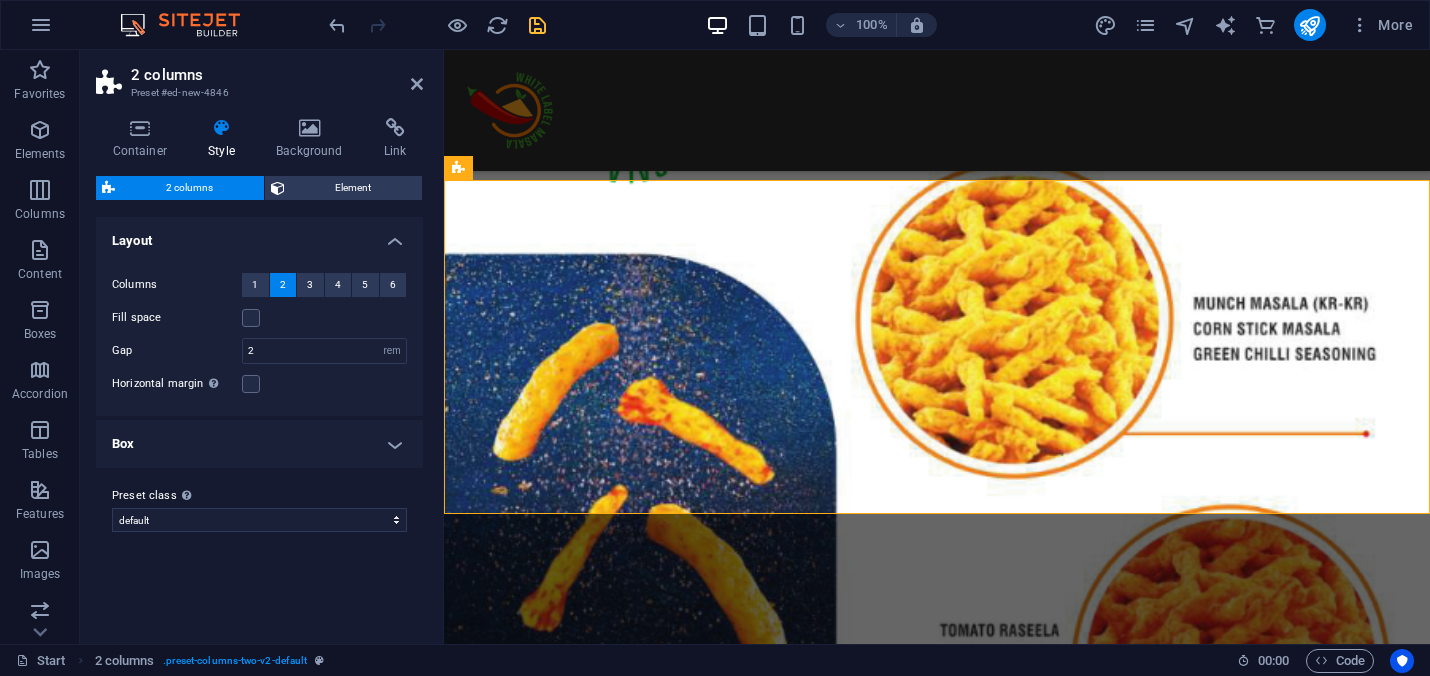 scroll, scrollTop: 14055, scrollLeft: 0, axis: vertical 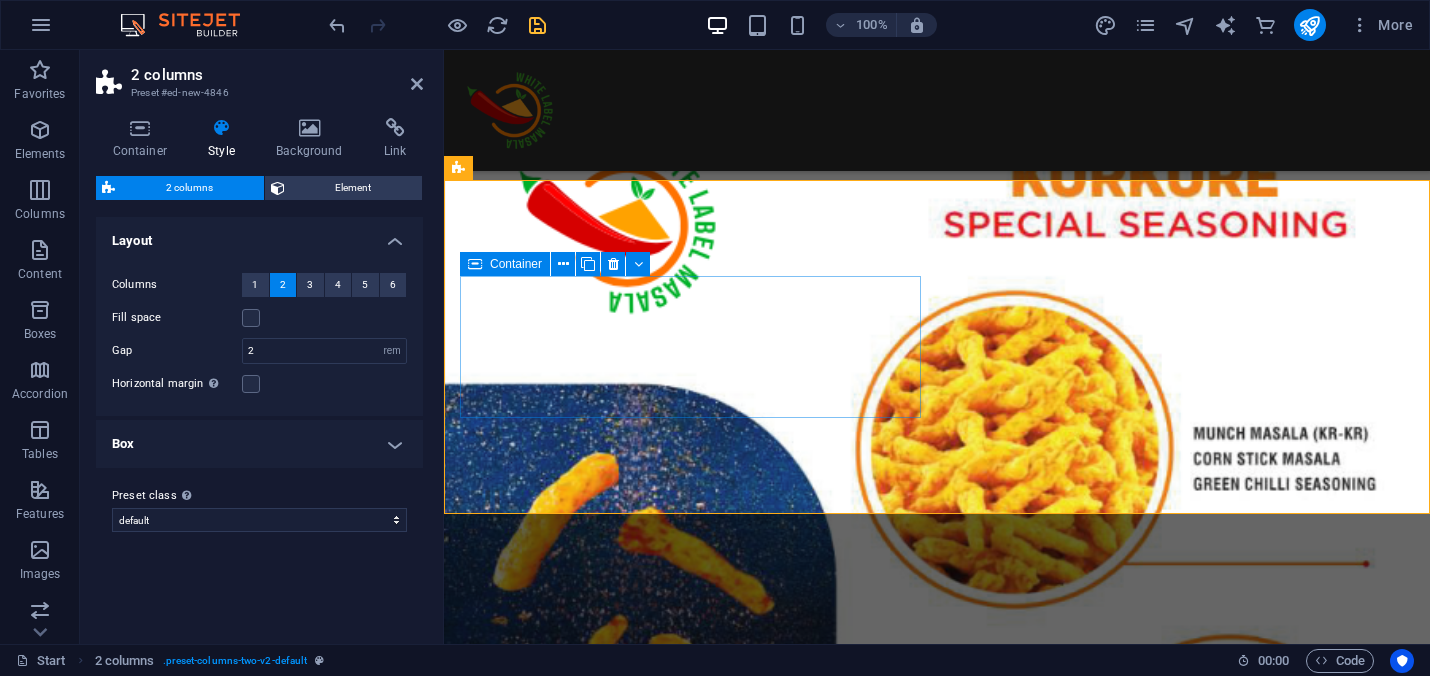 click on "Drop content here or  Add elements  Paste clipboard" at bounding box center [690, 3593] 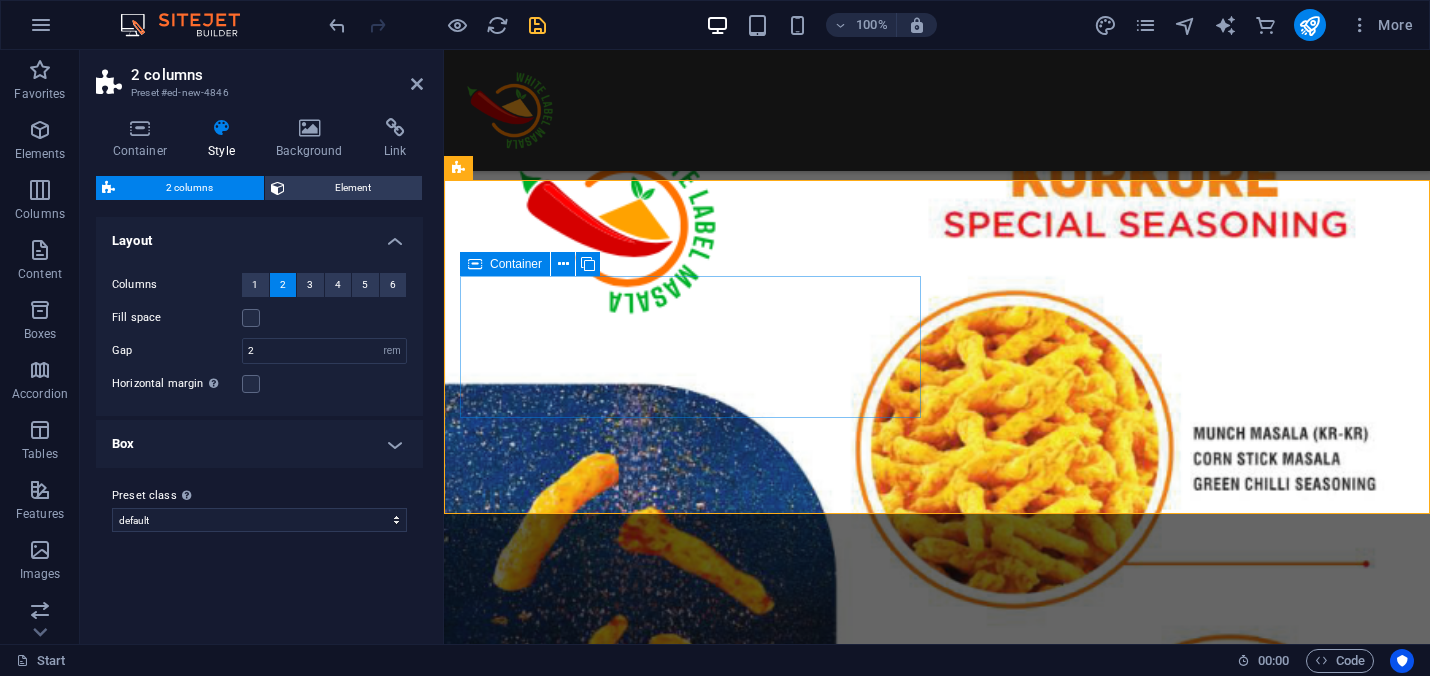 click on "Drop content here or  Add elements  Paste clipboard" at bounding box center [690, 3593] 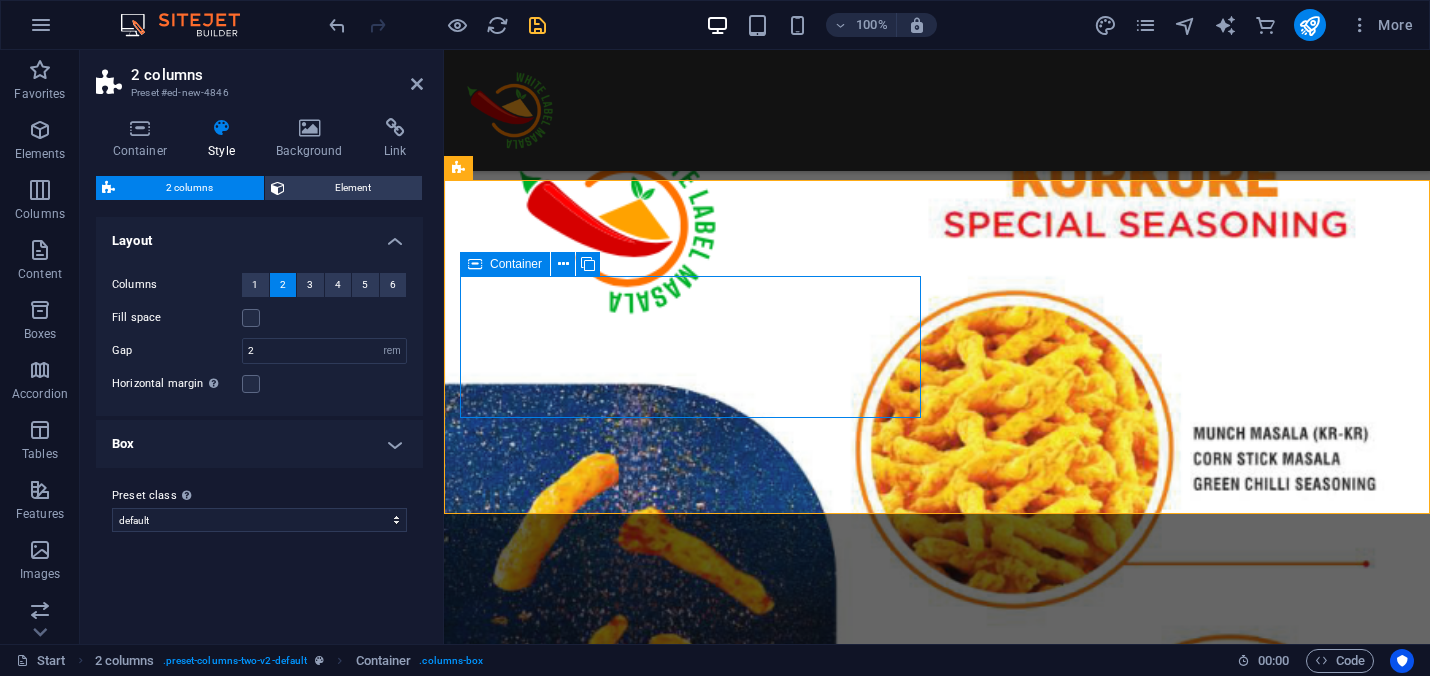 scroll, scrollTop: 16168, scrollLeft: 0, axis: vertical 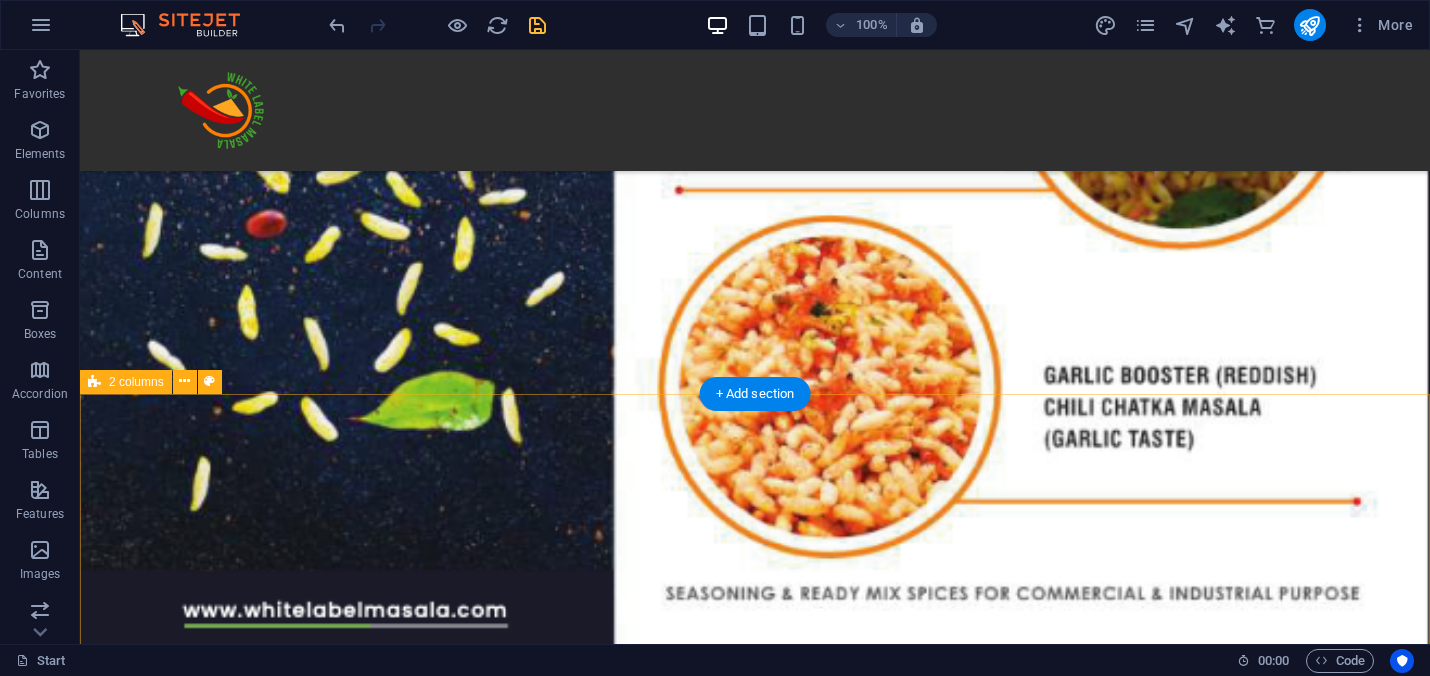 click on "Drop content here or  Add elements  Paste clipboard" at bounding box center [680, 5426] 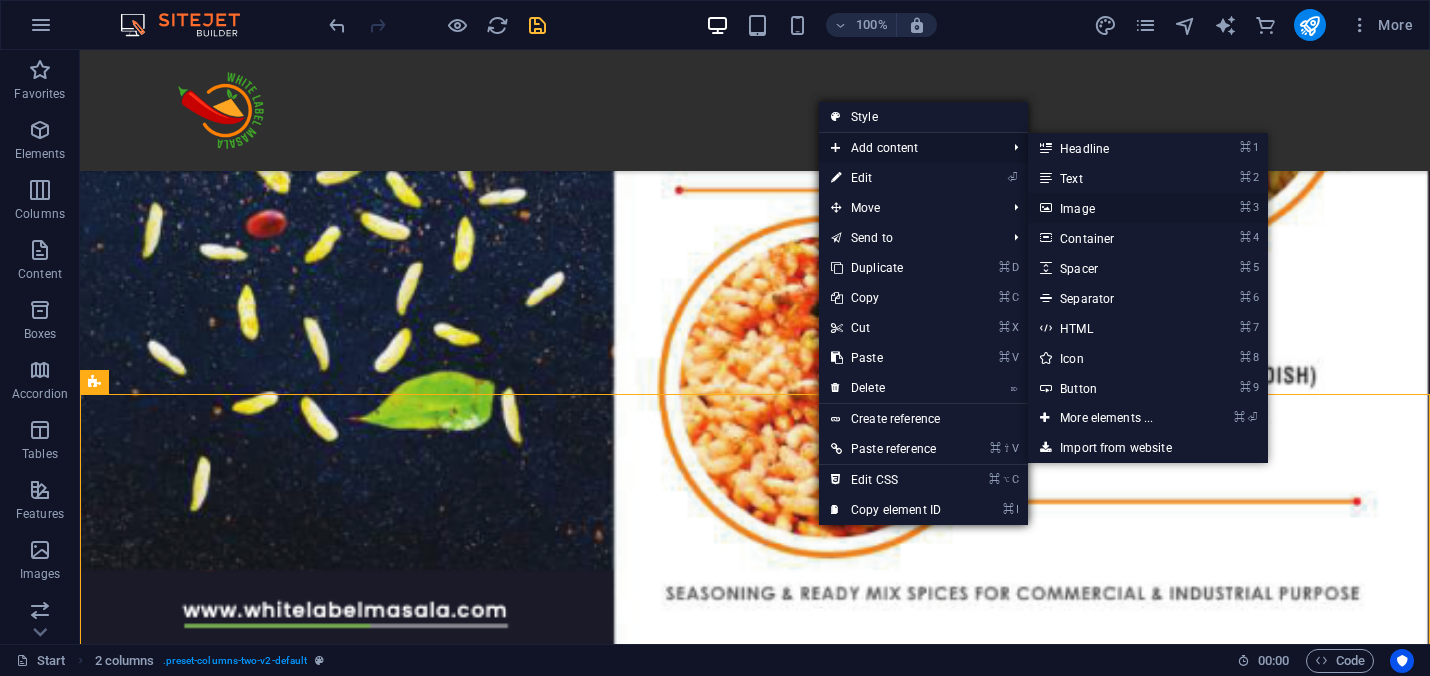 click on "⌘ 3  Image" at bounding box center (1110, 208) 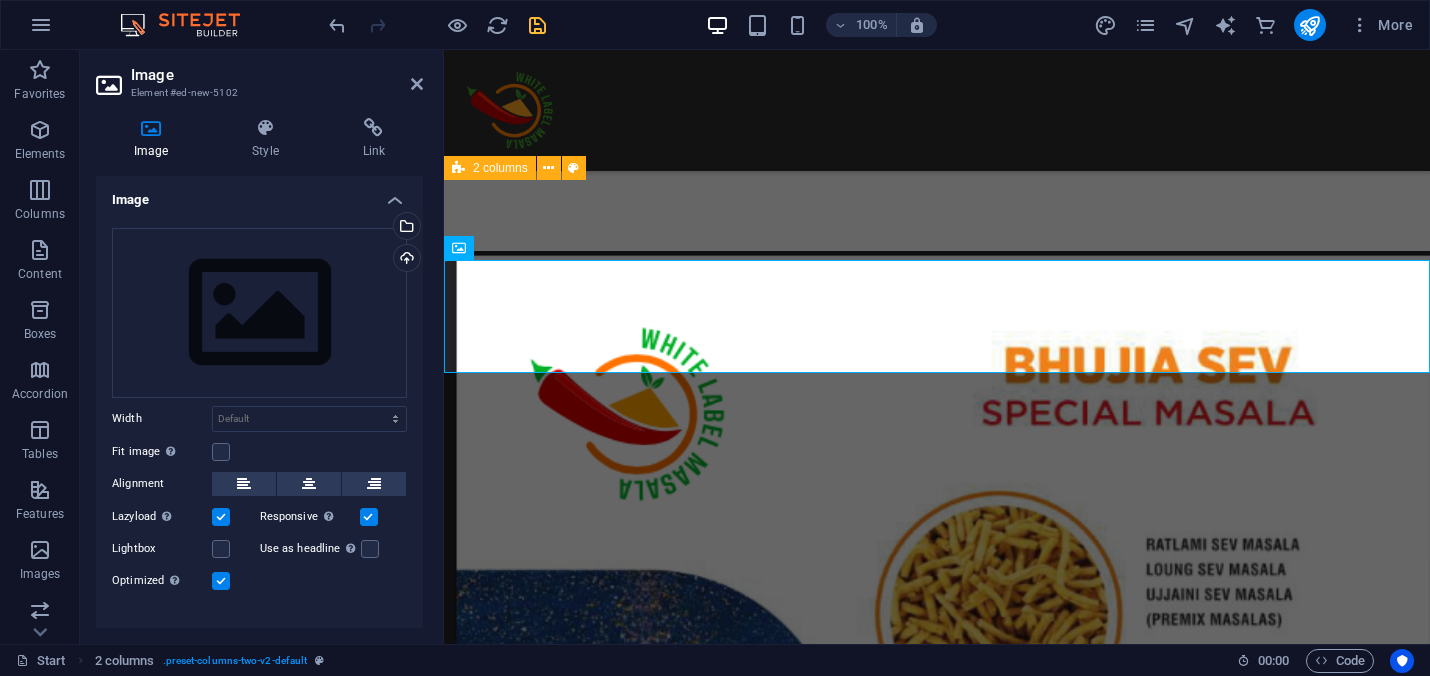 scroll, scrollTop: 14055, scrollLeft: 0, axis: vertical 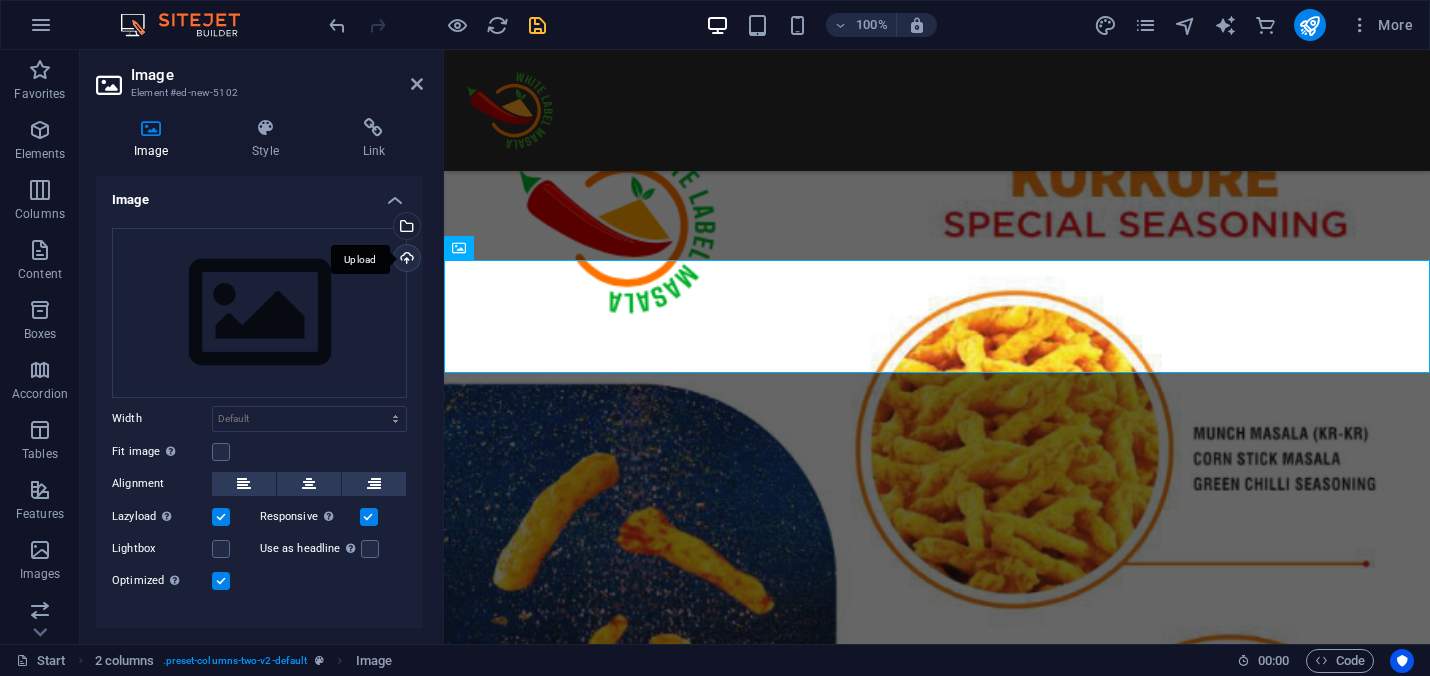click on "Upload" at bounding box center (405, 260) 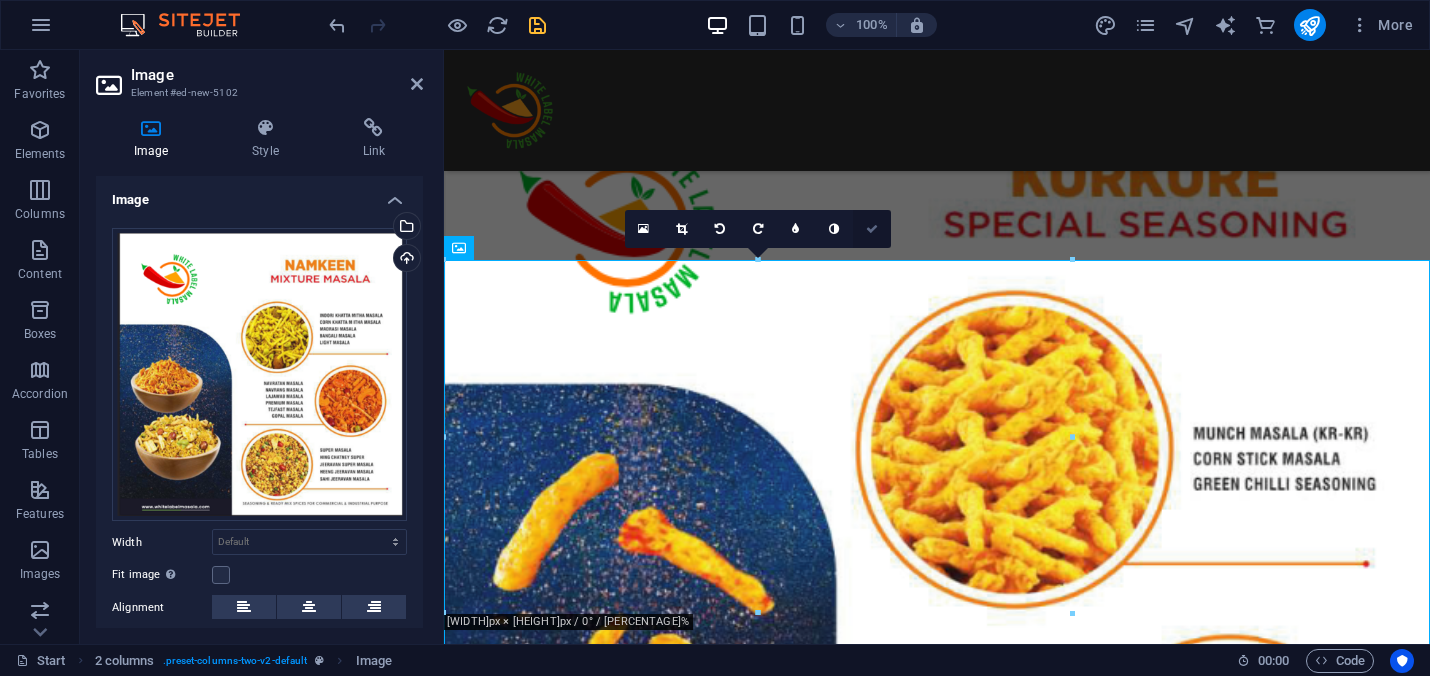 click at bounding box center (872, 229) 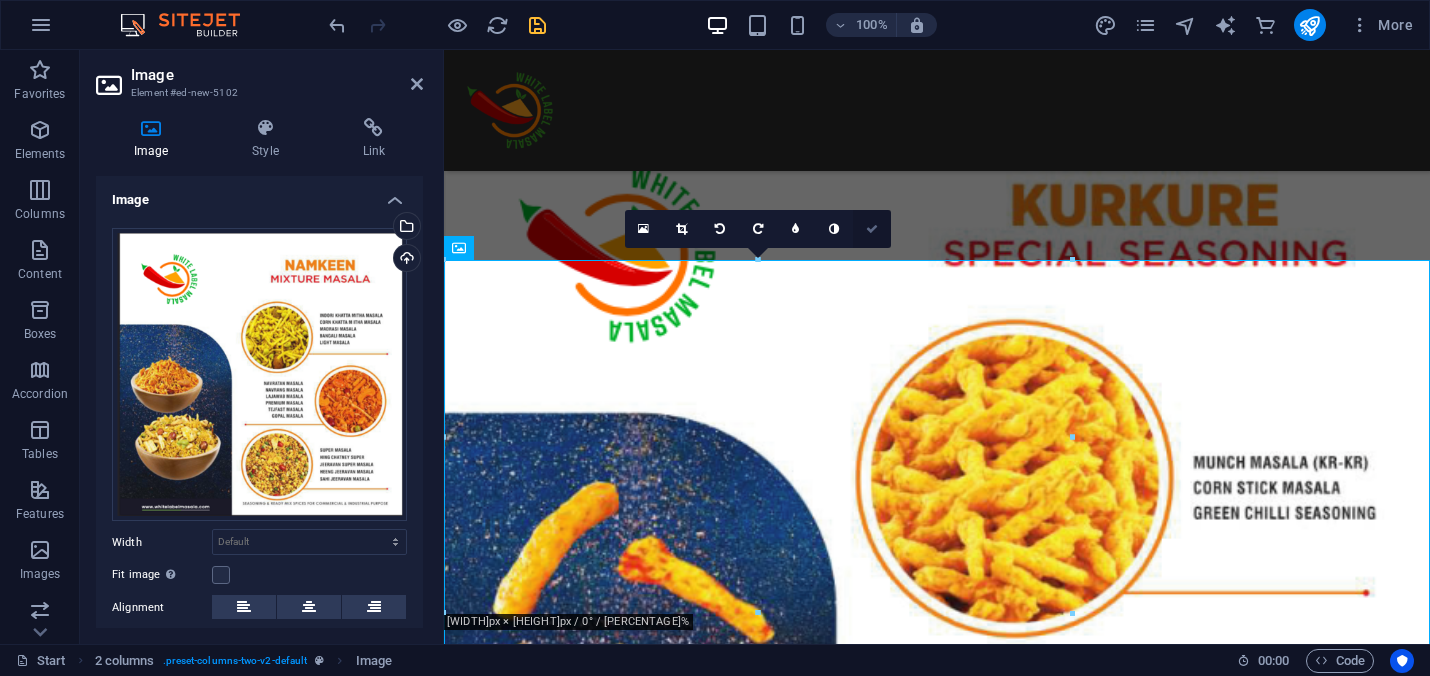 scroll, scrollTop: 16168, scrollLeft: 0, axis: vertical 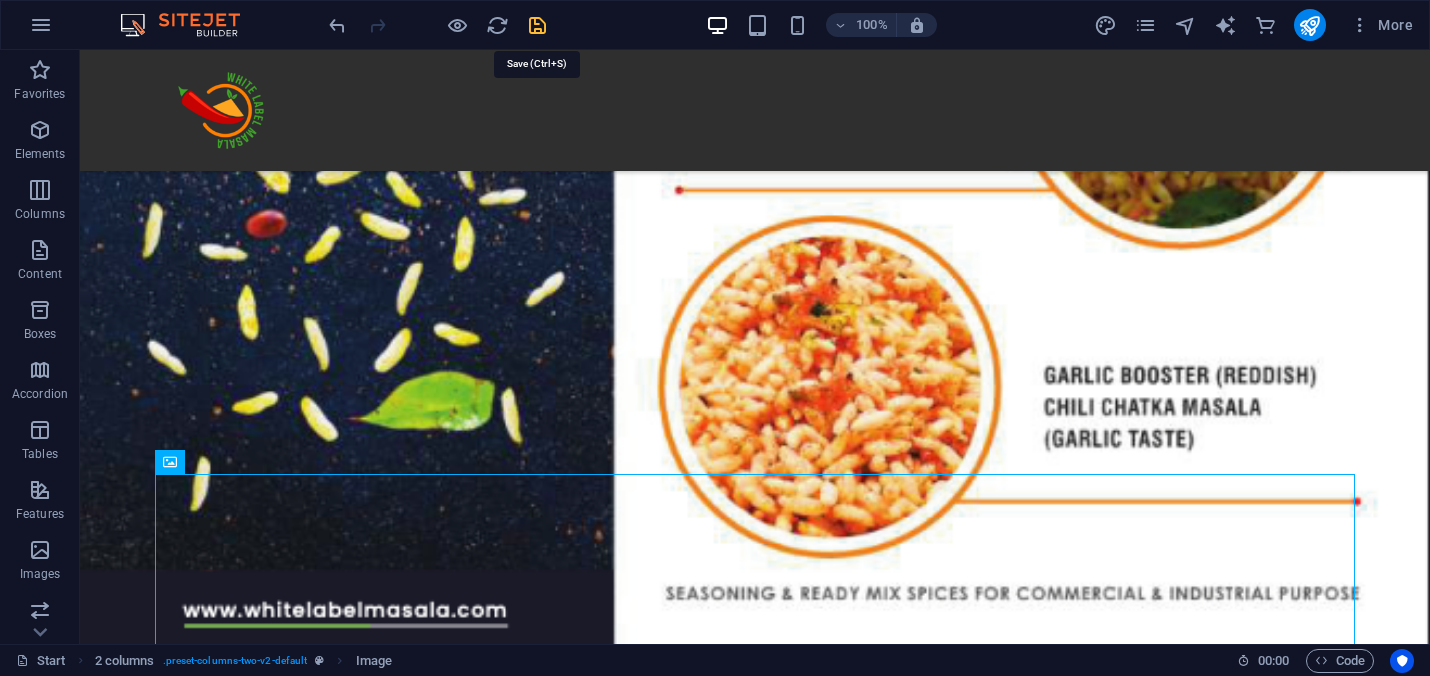 click at bounding box center (537, 25) 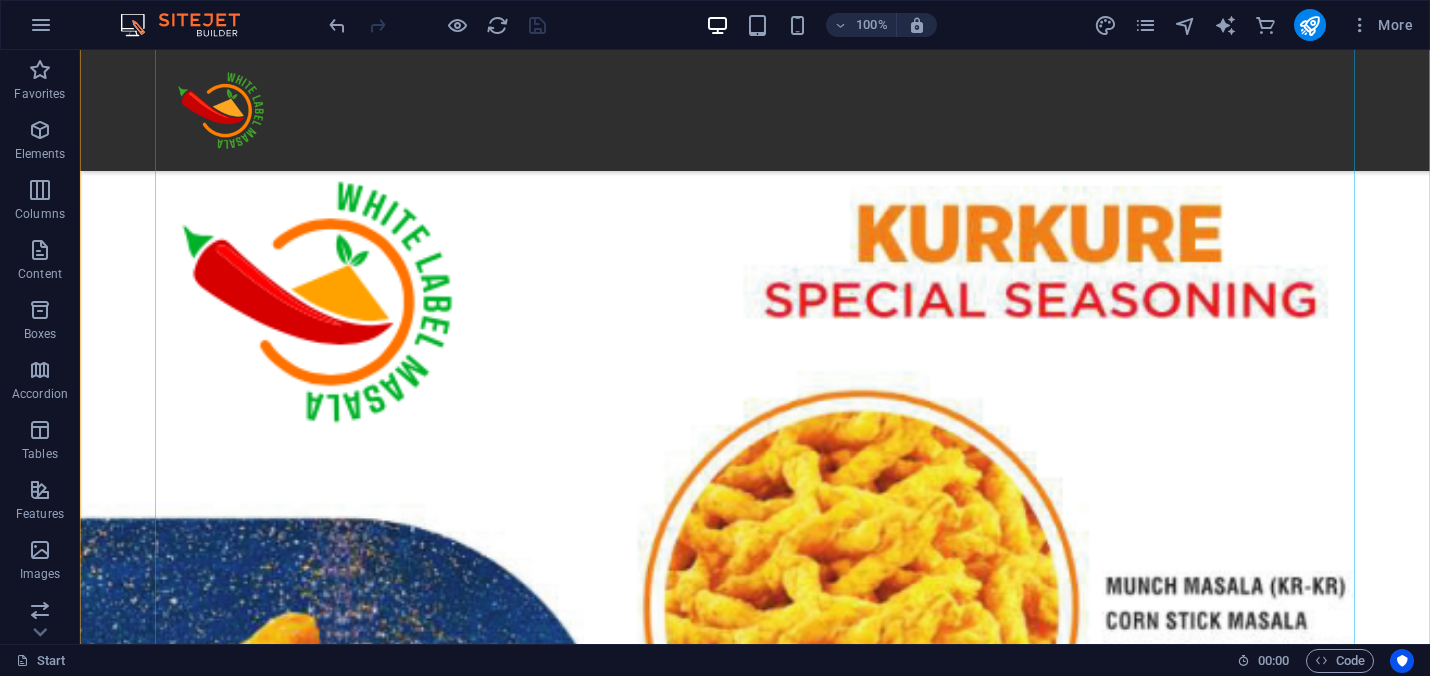 scroll, scrollTop: 17648, scrollLeft: 0, axis: vertical 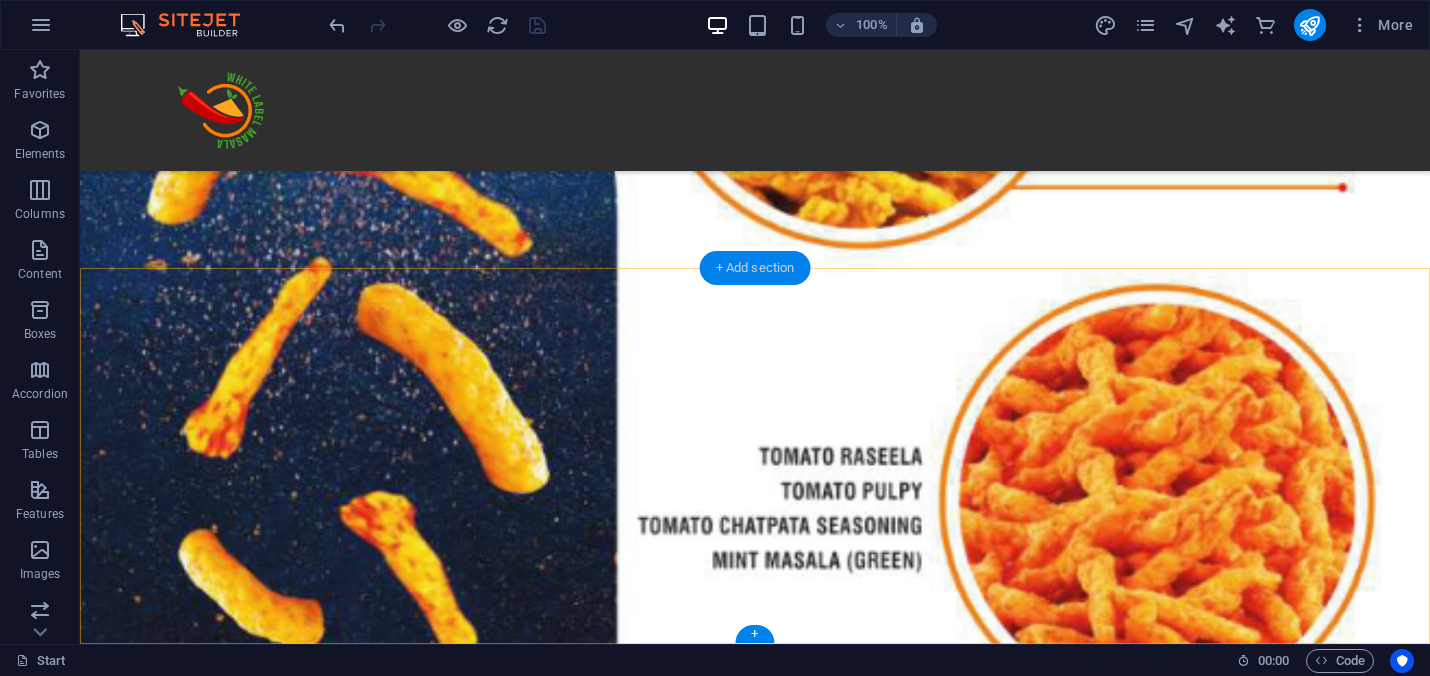 click on "+ Add section" at bounding box center [755, 268] 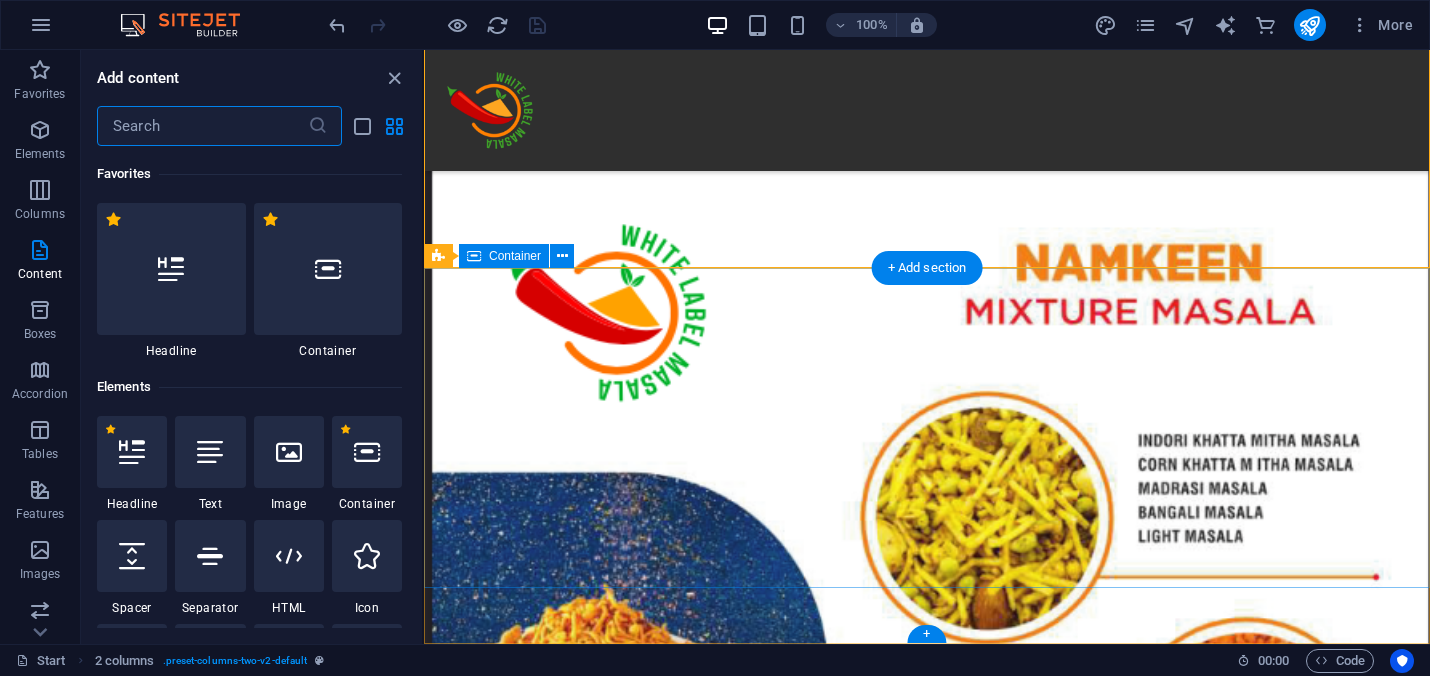 scroll, scrollTop: 15346, scrollLeft: 0, axis: vertical 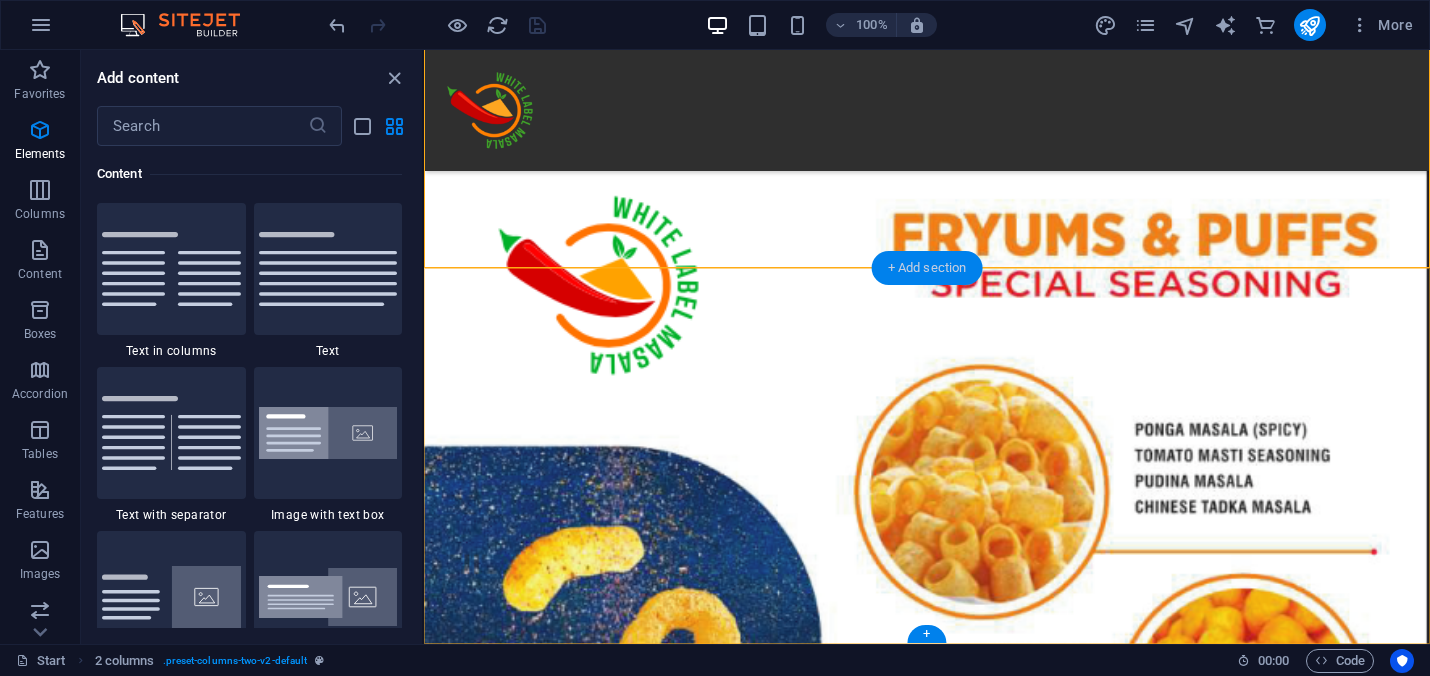 click on "+ Add section" at bounding box center [927, 268] 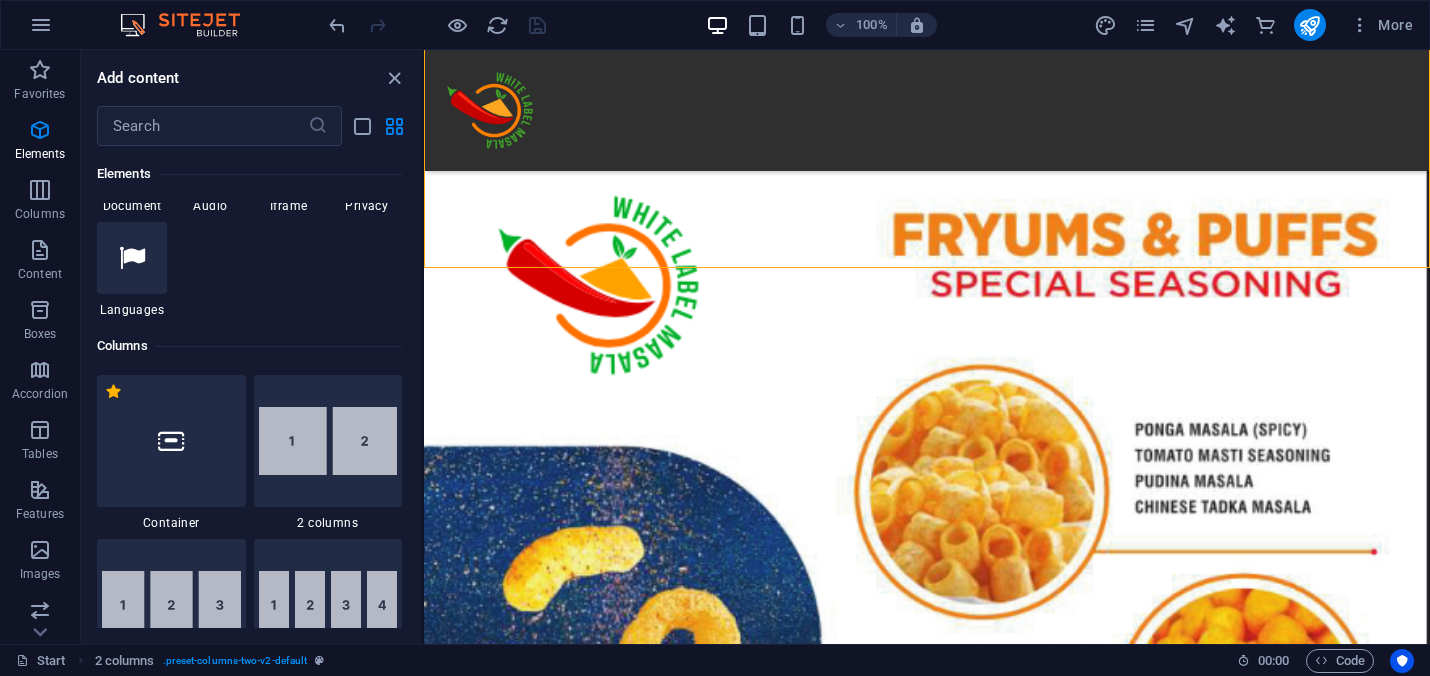scroll, scrollTop: 836, scrollLeft: 0, axis: vertical 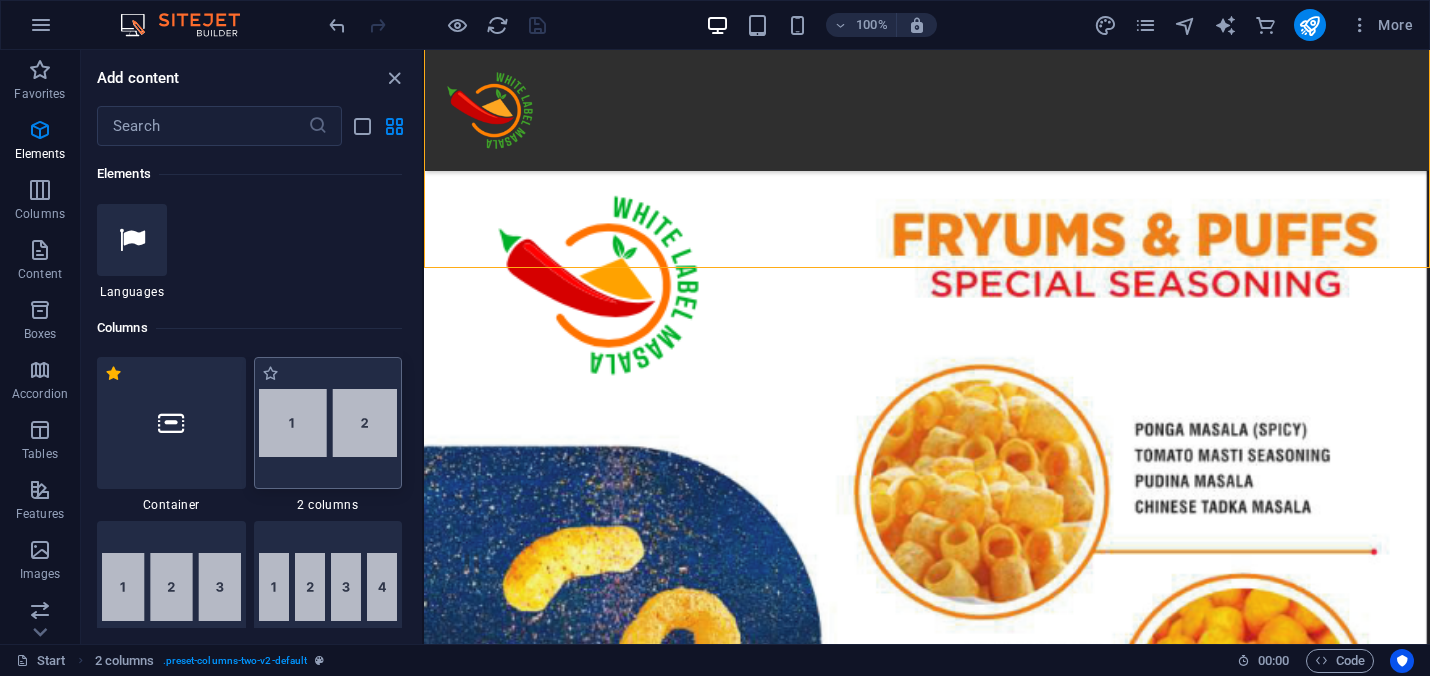 click at bounding box center (328, 423) 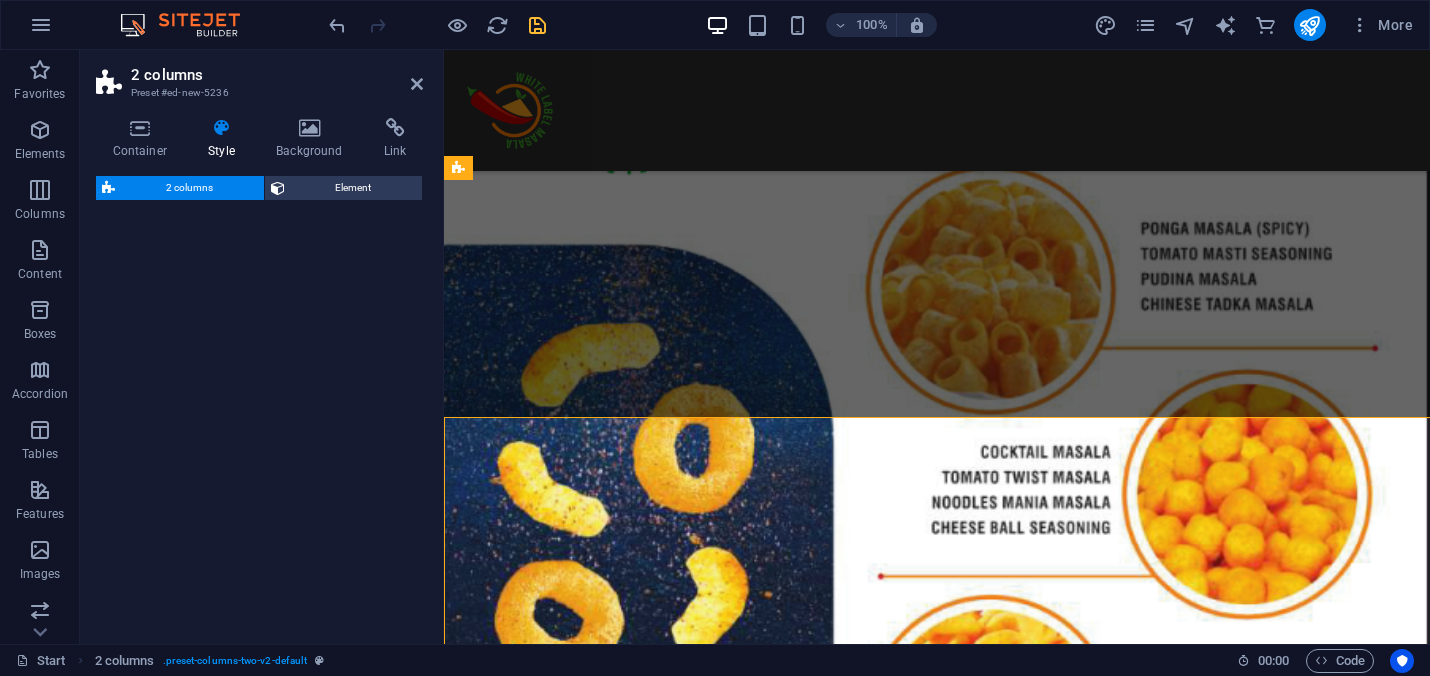 select on "rem" 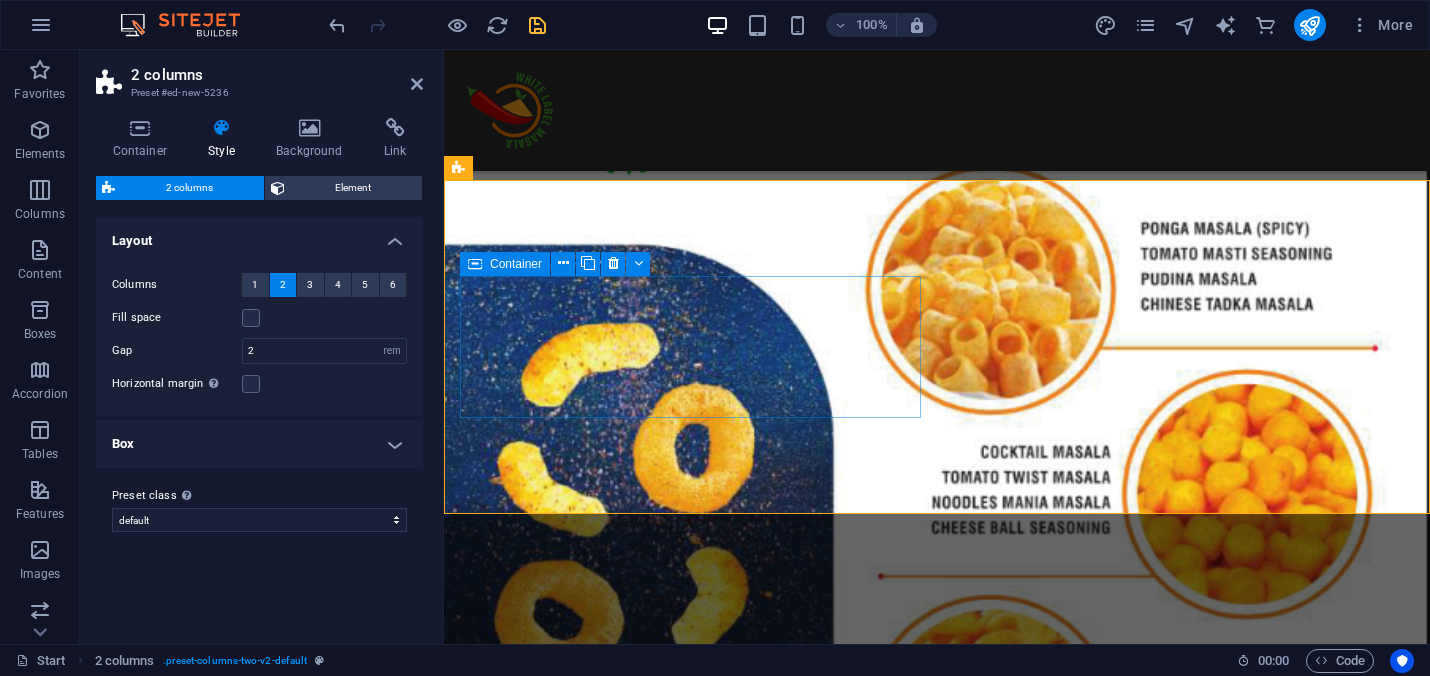 scroll, scrollTop: 15197, scrollLeft: 0, axis: vertical 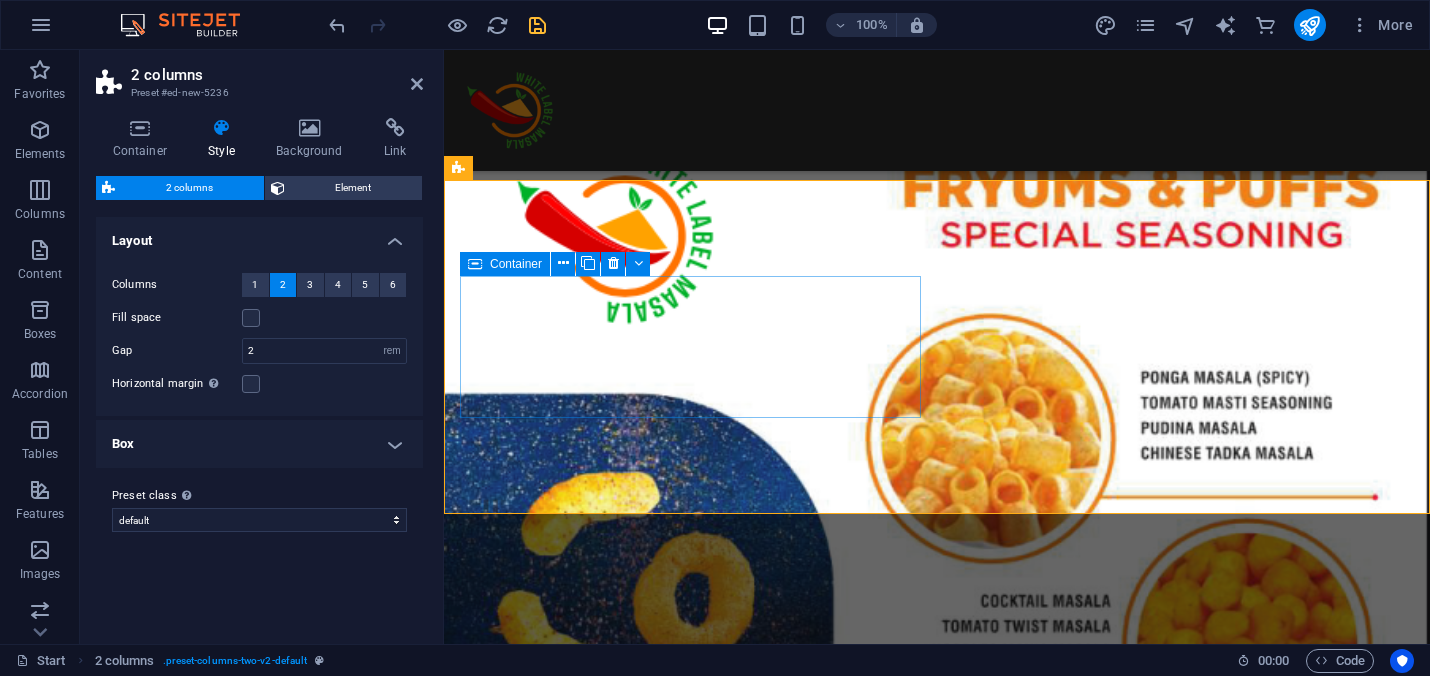 click on "Drop content here or  Add elements  Paste clipboard" at bounding box center (690, 3593) 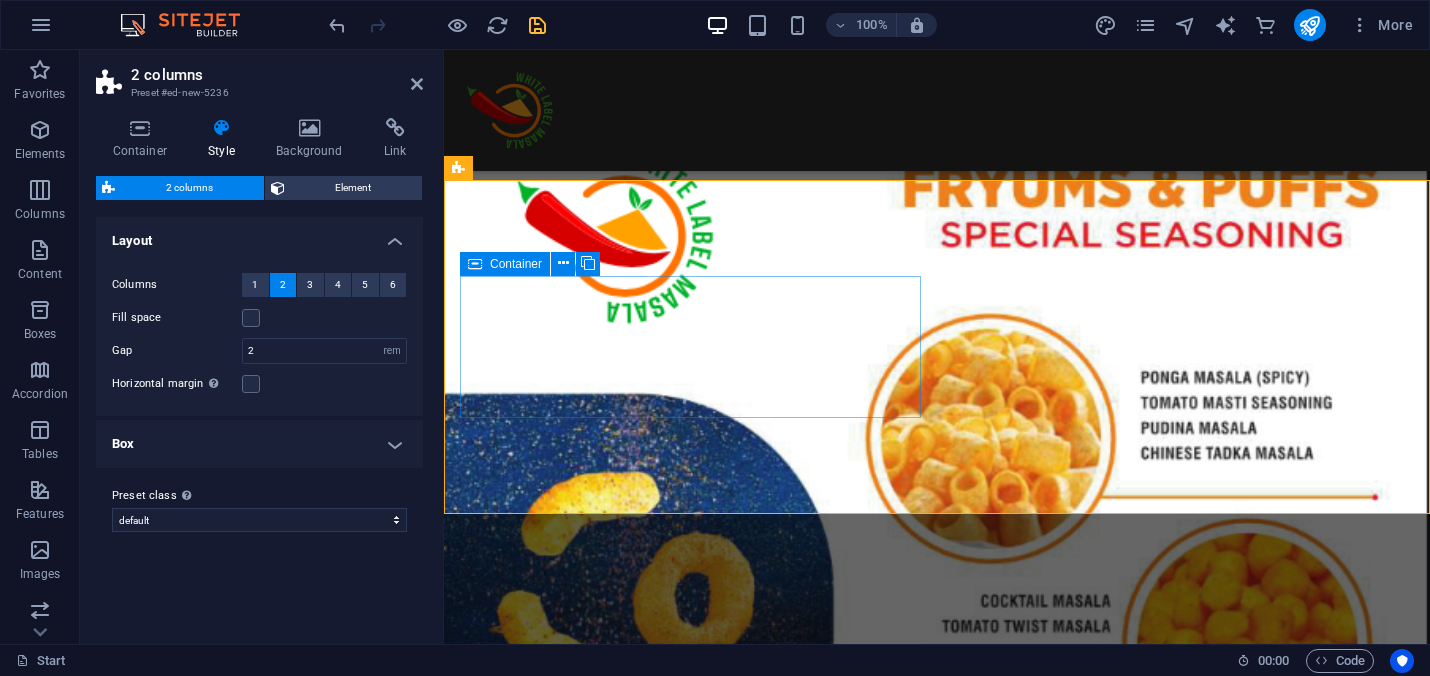 click on "Drop content here or  Add elements  Paste clipboard" at bounding box center [690, 3593] 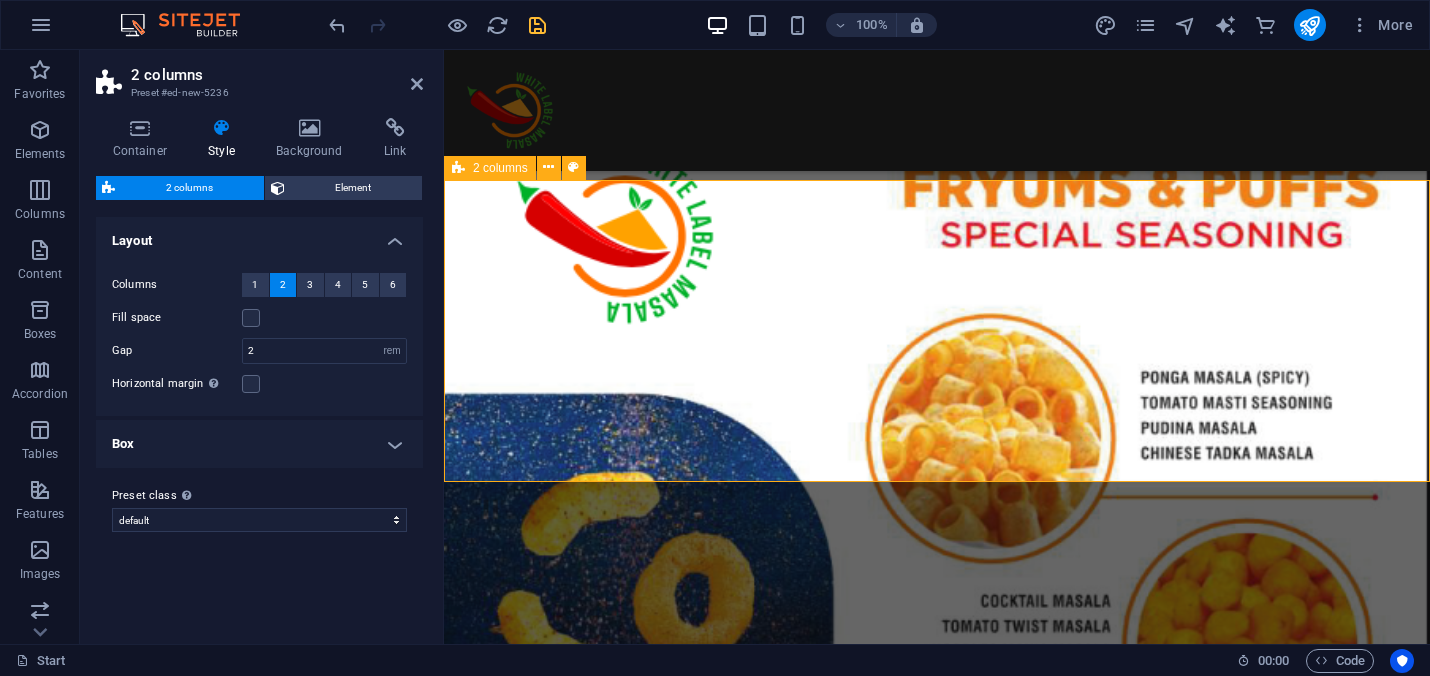 click on "Drop content here or  Add elements  Paste clipboard" at bounding box center [937, 3577] 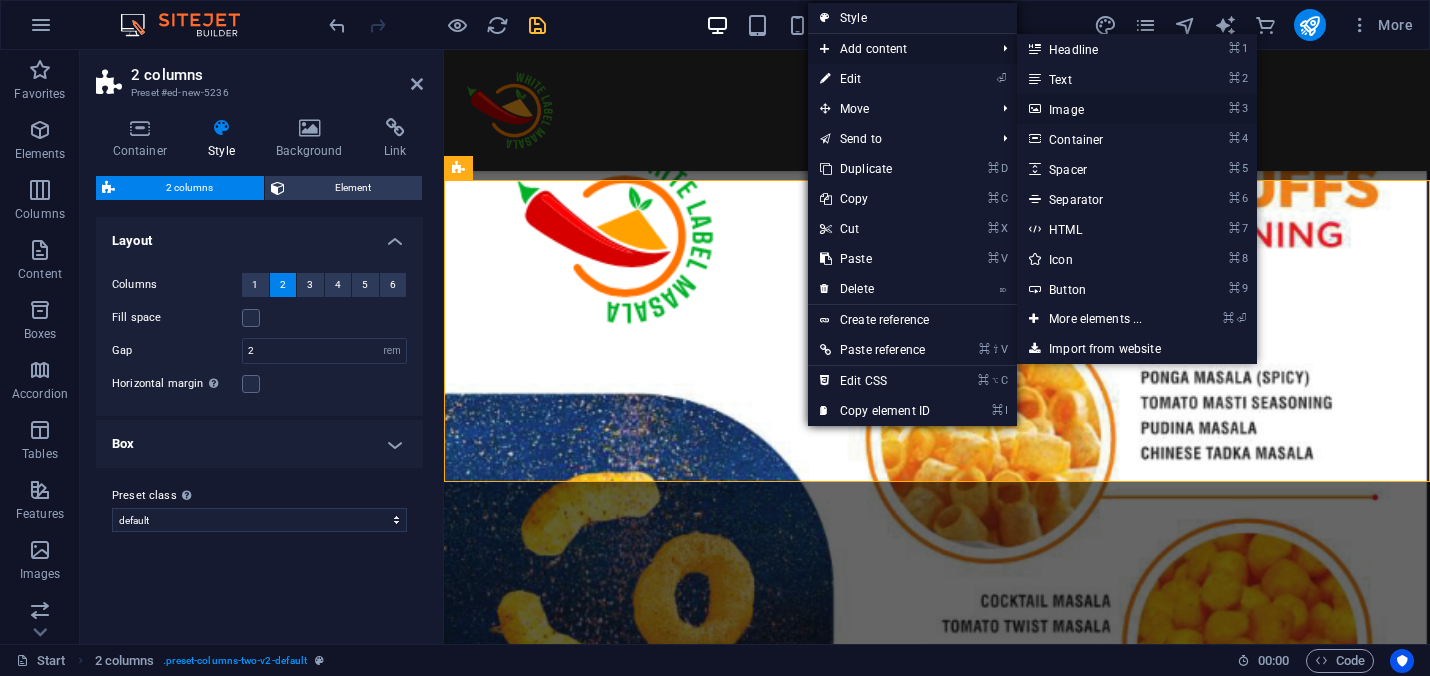 click on "⌘ 3  Image" at bounding box center (1099, 109) 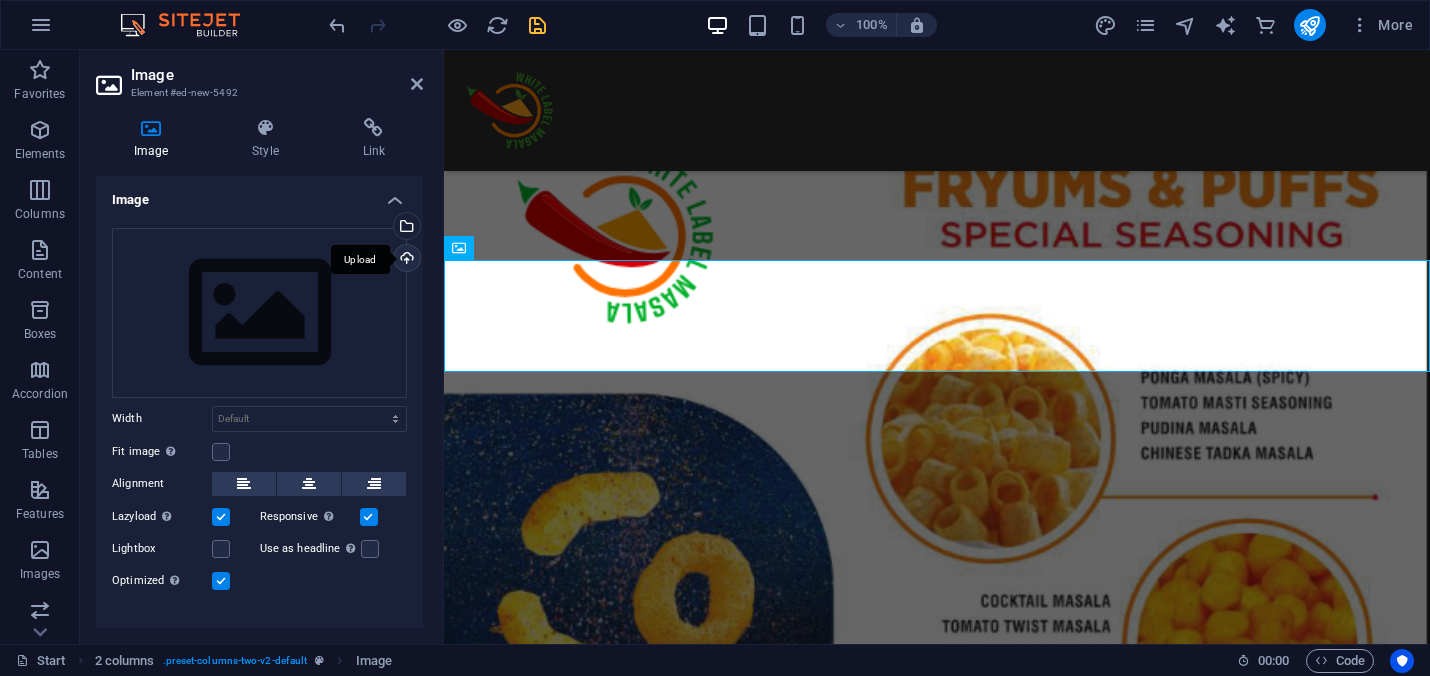 drag, startPoint x: 401, startPoint y: 255, endPoint x: 71, endPoint y: 155, distance: 344.8188 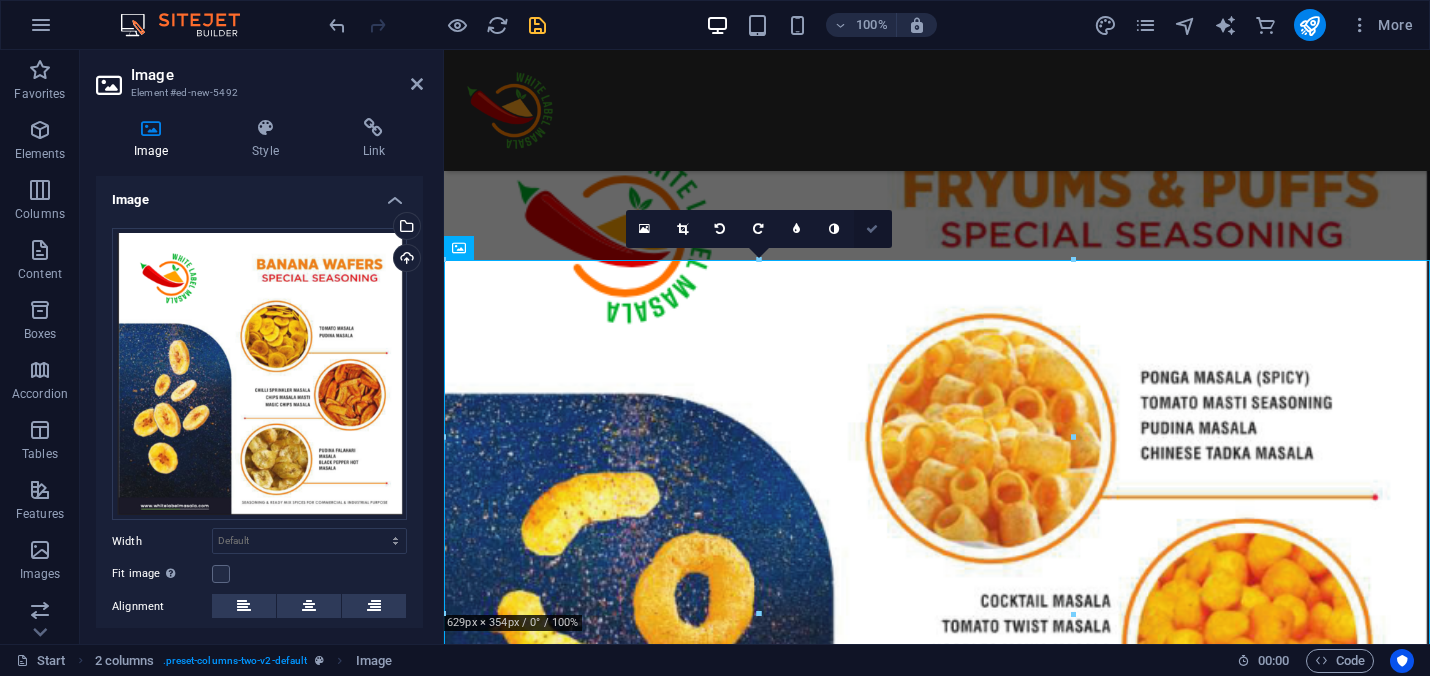 click at bounding box center (872, 229) 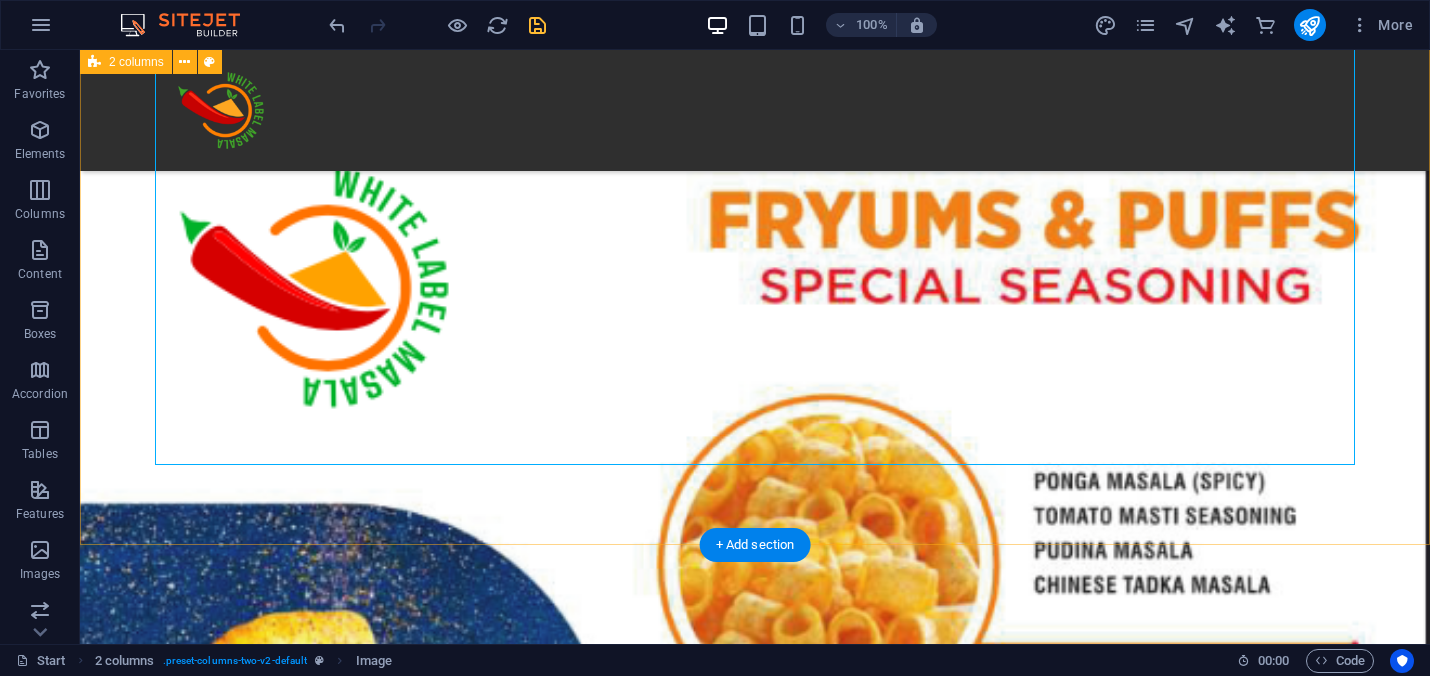 scroll, scrollTop: 19000, scrollLeft: 0, axis: vertical 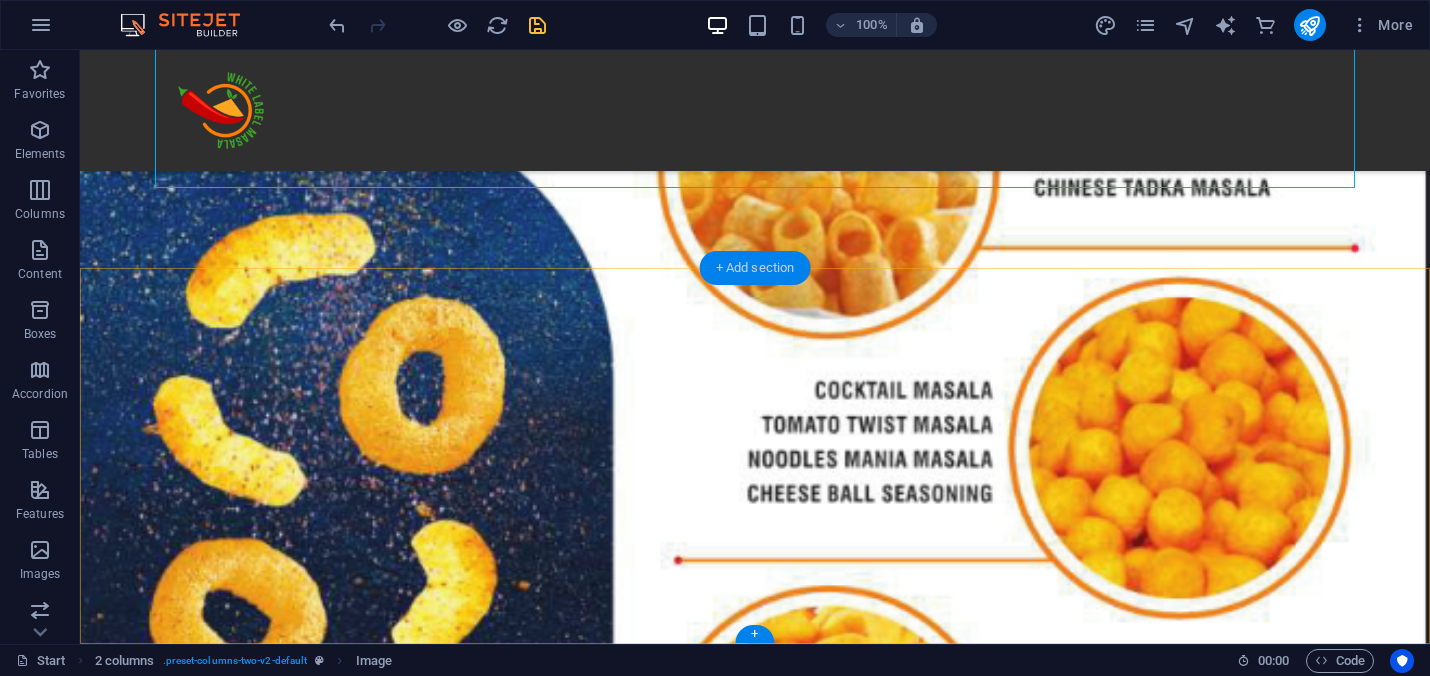 click on "+ Add section" at bounding box center [755, 268] 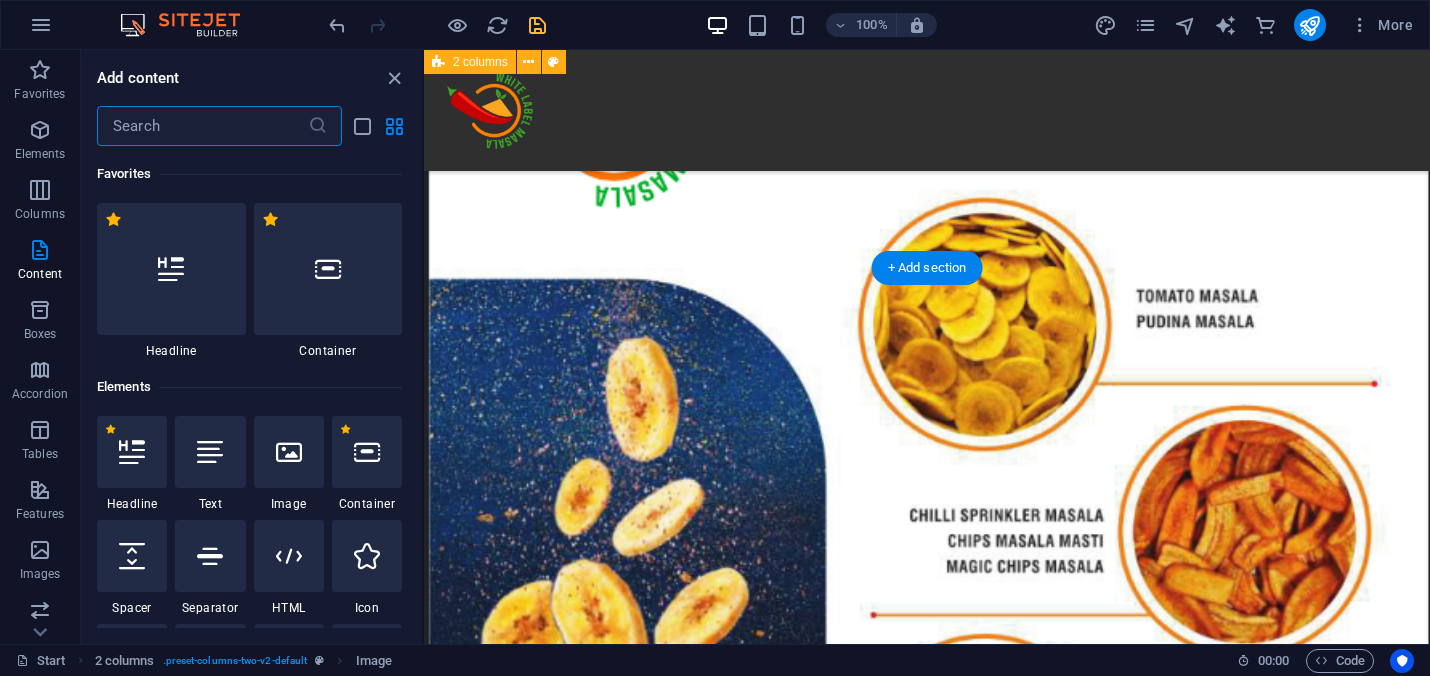 scroll, scrollTop: 16506, scrollLeft: 0, axis: vertical 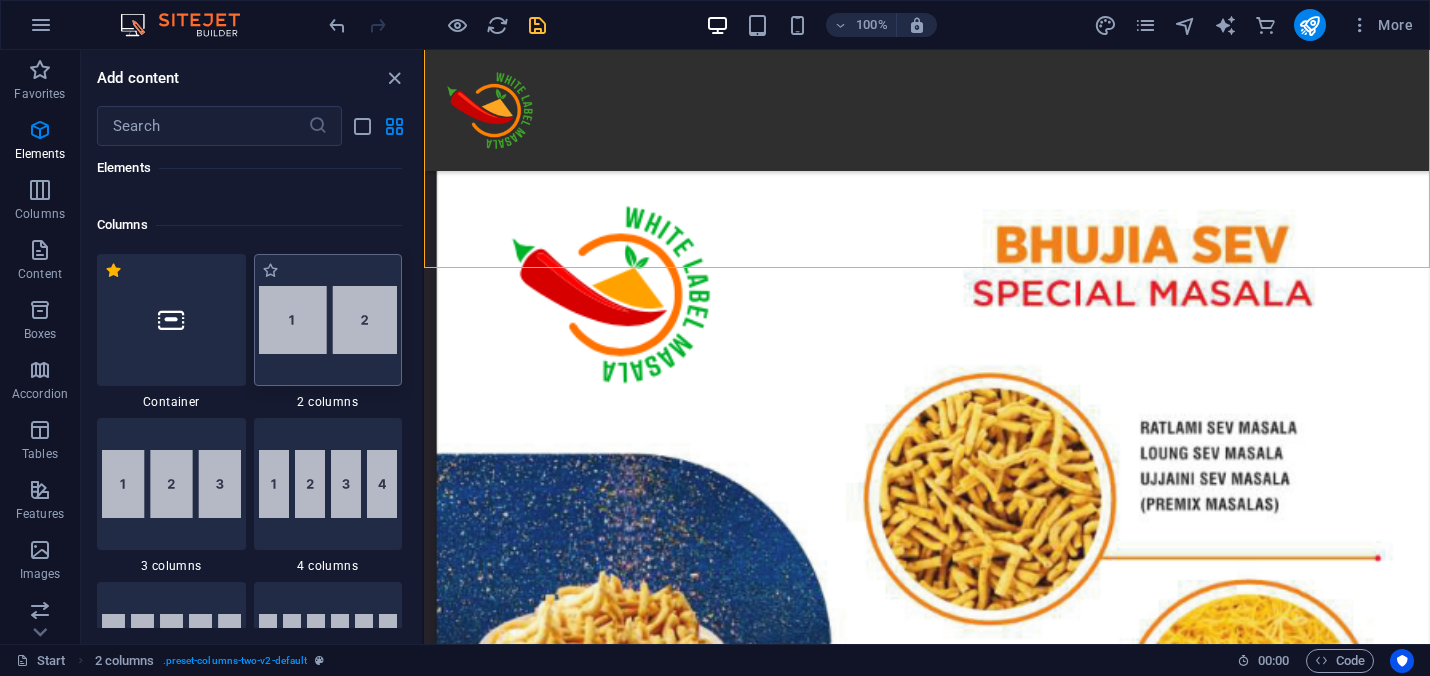 click at bounding box center [328, 320] 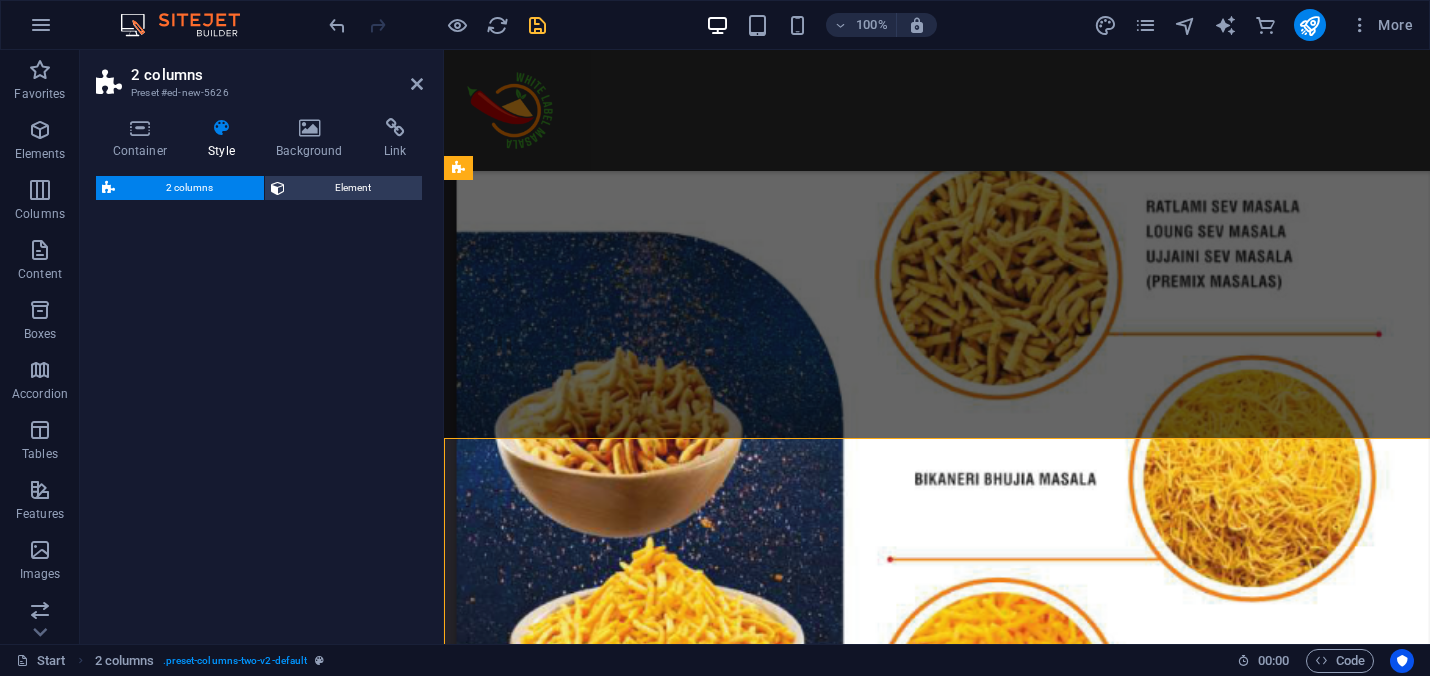 select on "rem" 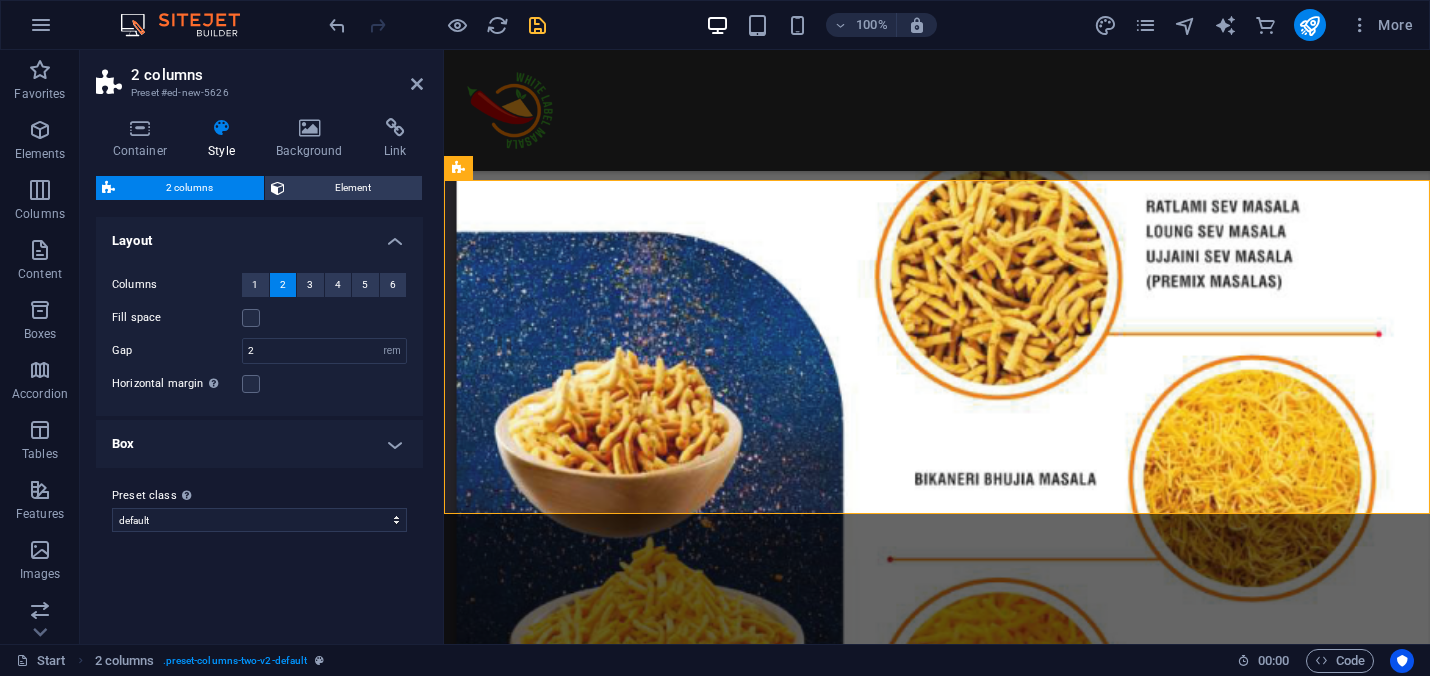 scroll, scrollTop: 16336, scrollLeft: 0, axis: vertical 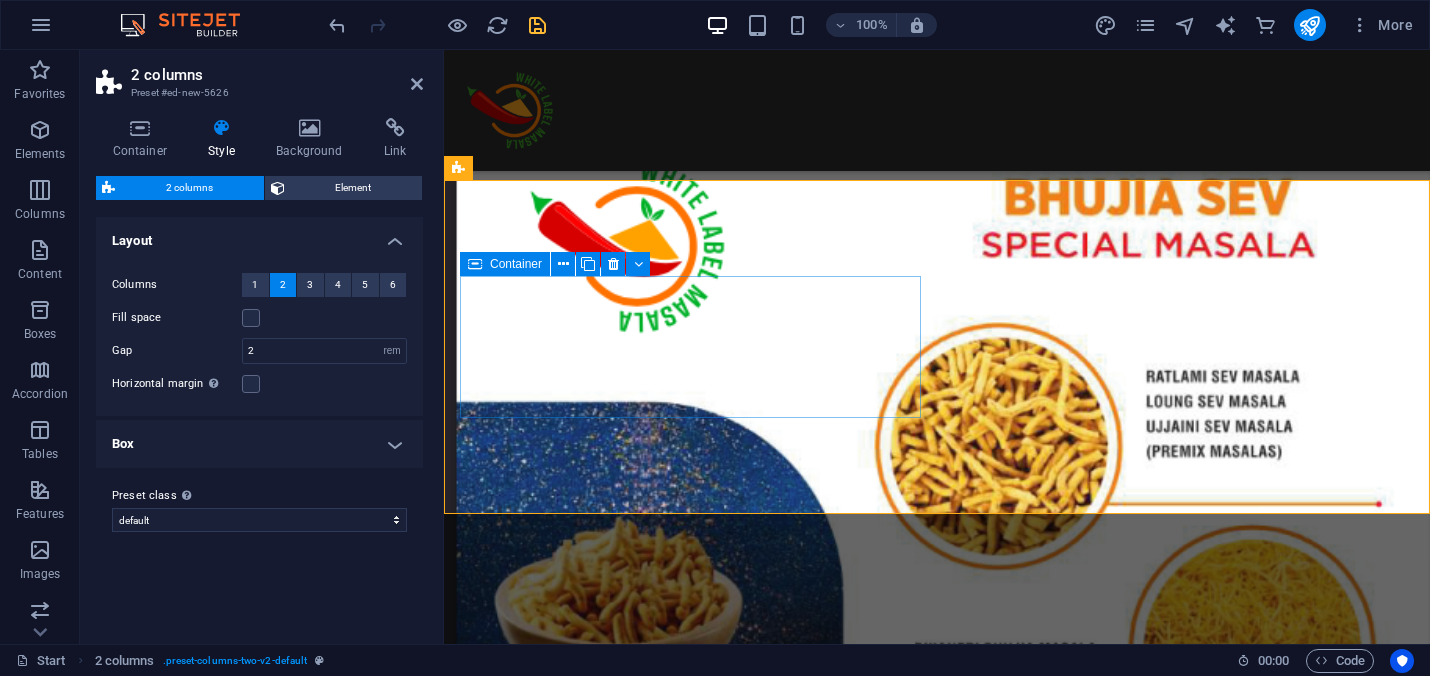 click on "Drop content here or  Add elements  Paste clipboard" at bounding box center [690, 3593] 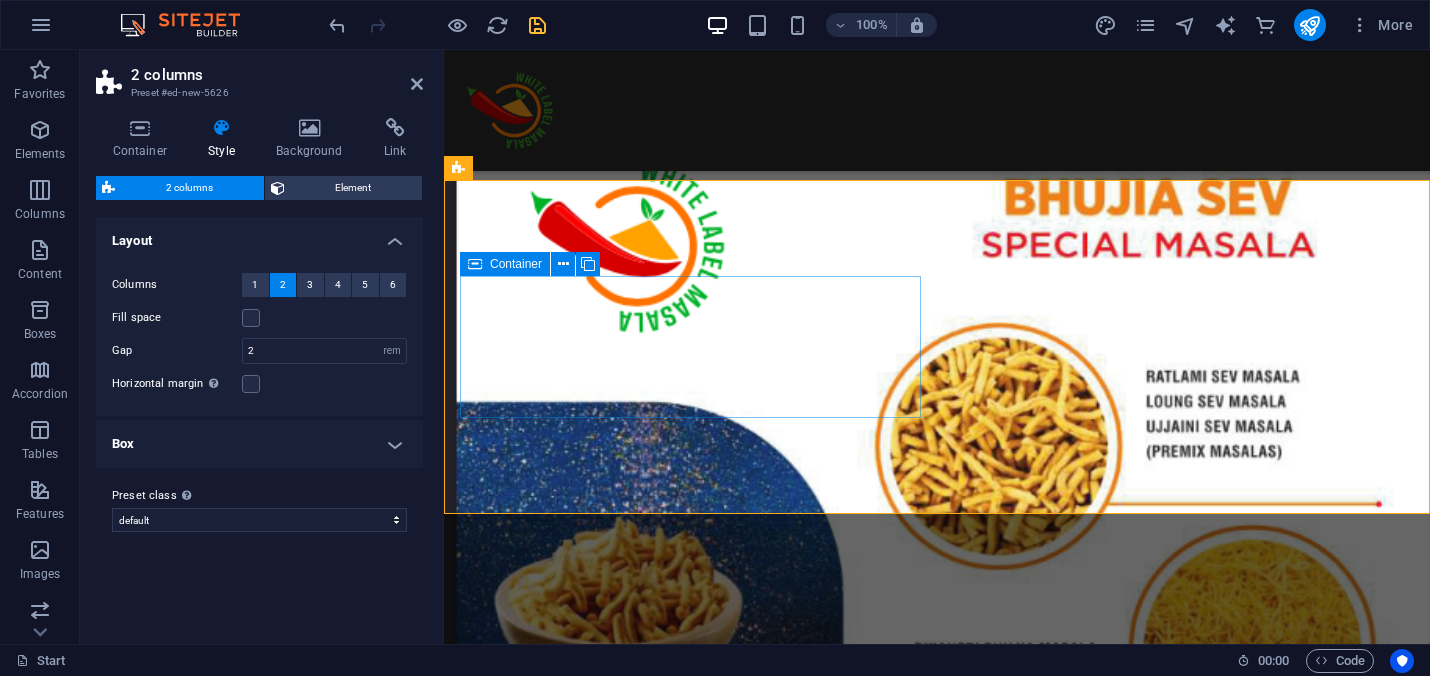 click on "Drop content here or  Add elements  Paste clipboard" at bounding box center [690, 3593] 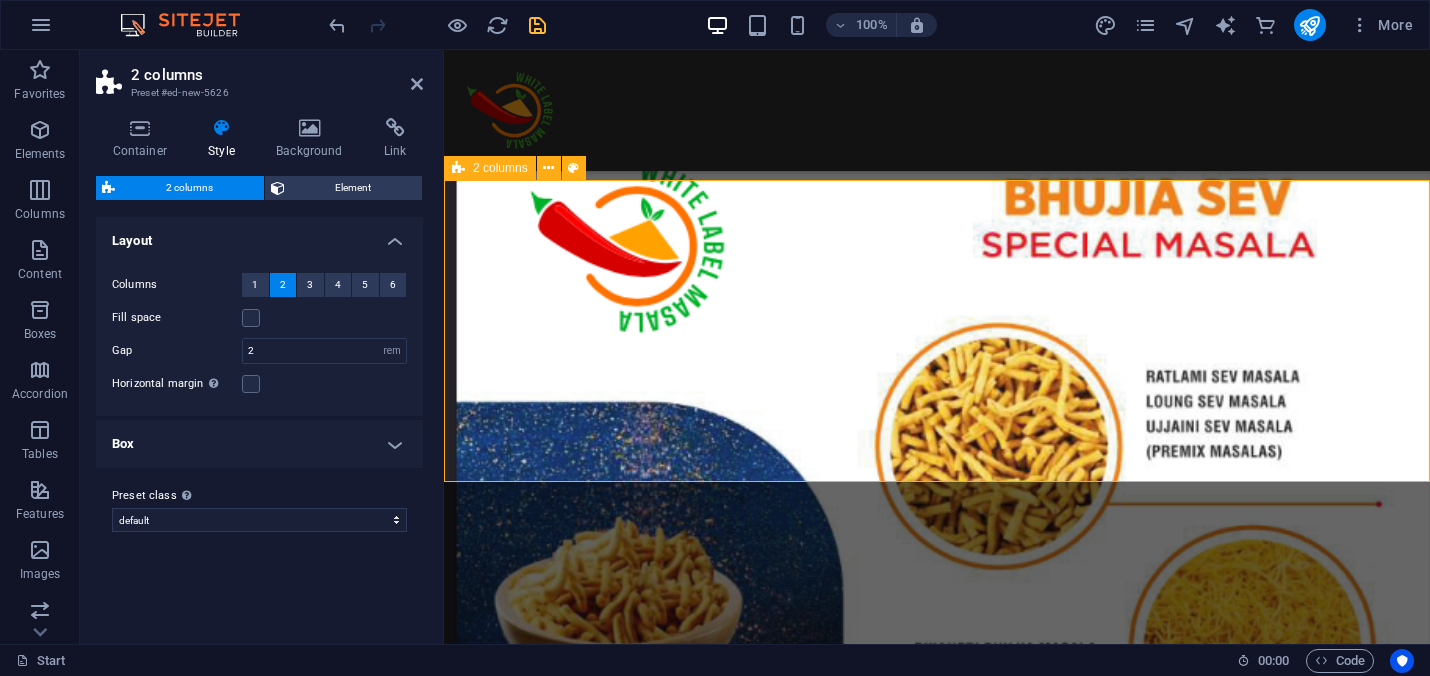 click on "Drop content here or  Add elements  Paste clipboard" at bounding box center [937, 3577] 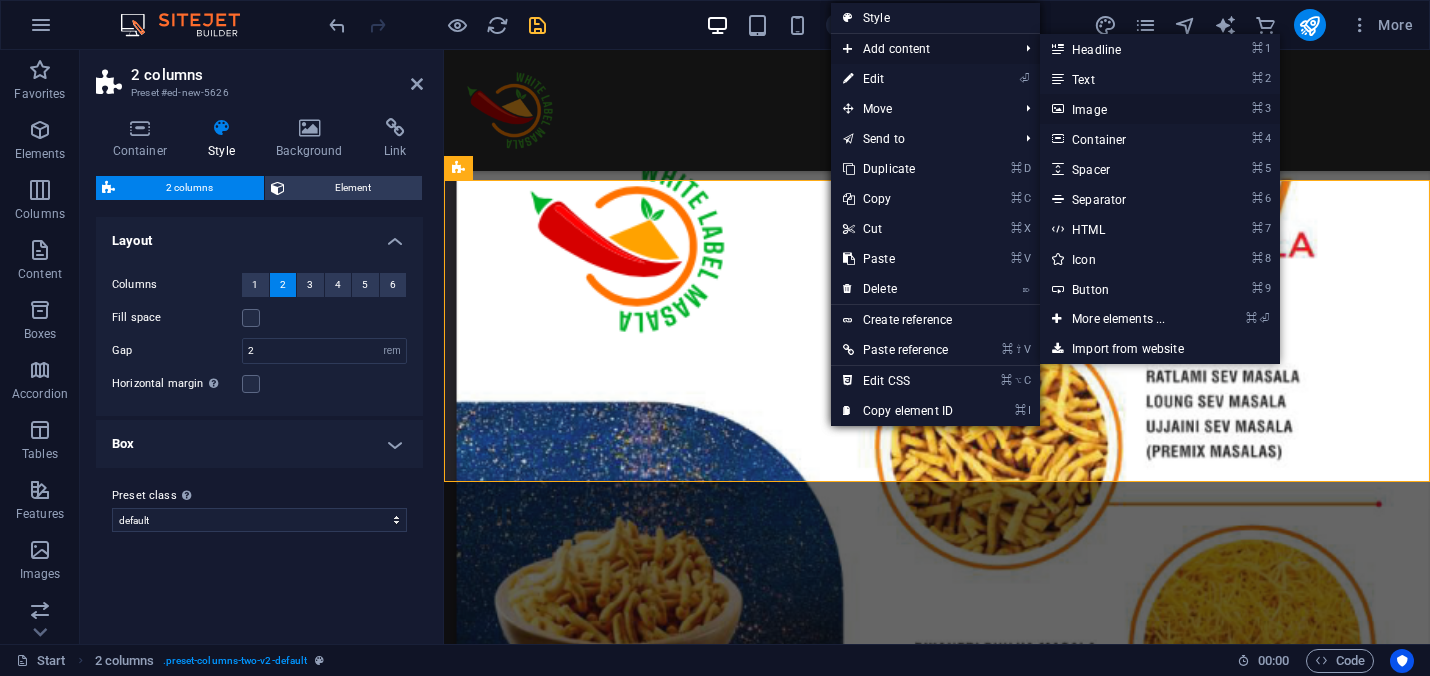 click on "⌘ 3  Image" at bounding box center (1122, 109) 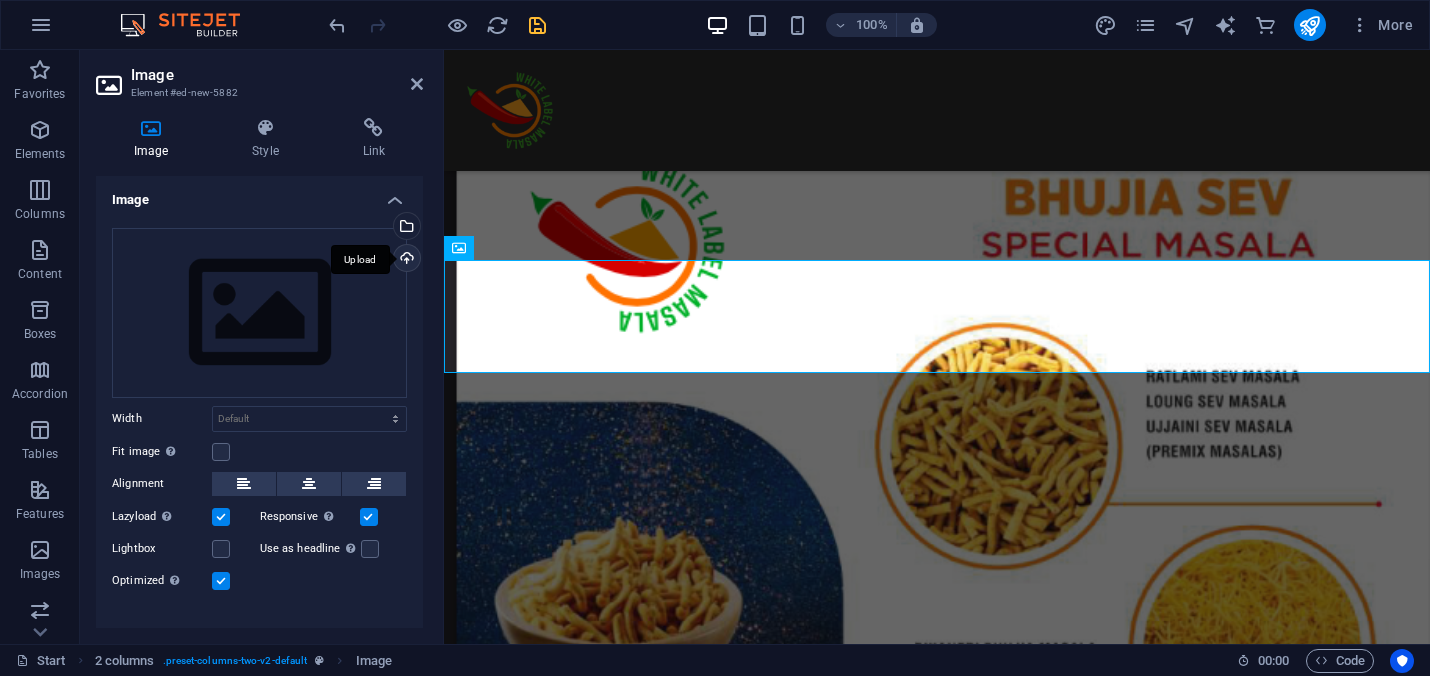 click on "Upload" at bounding box center (405, 260) 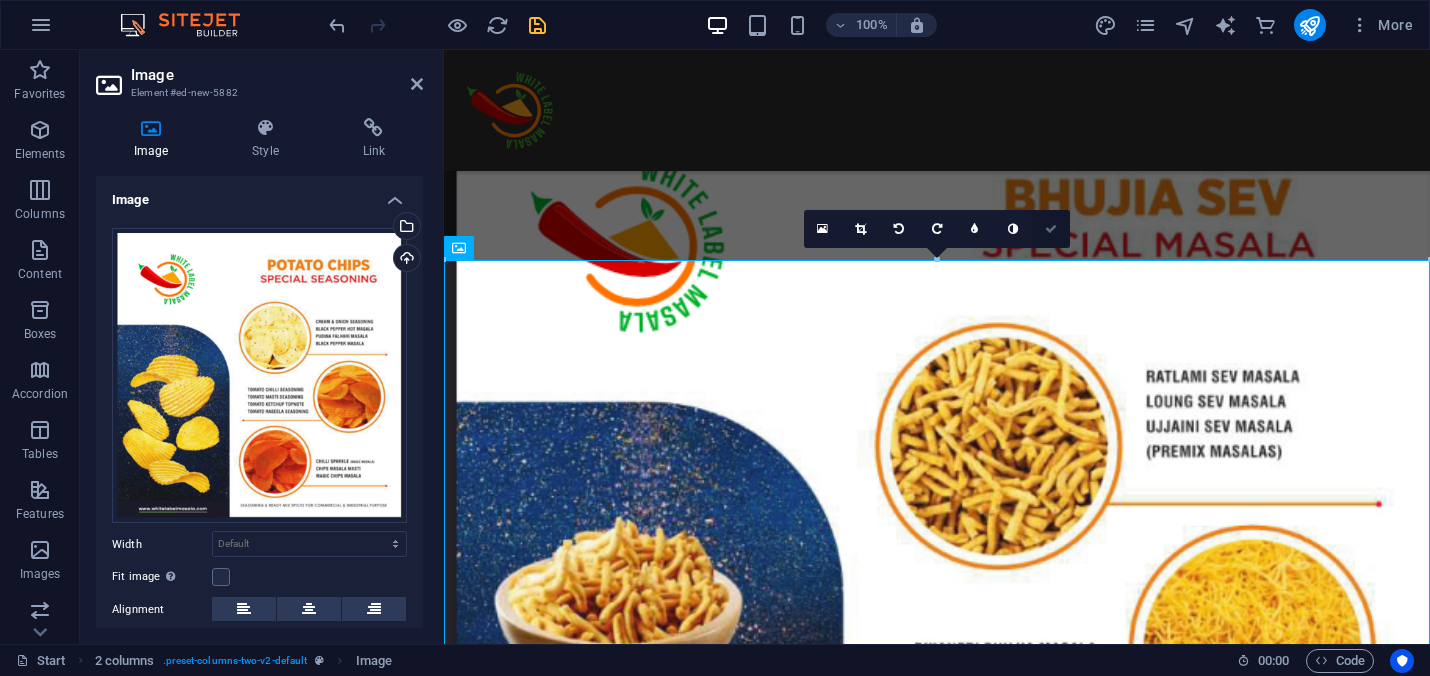 click at bounding box center [1051, 229] 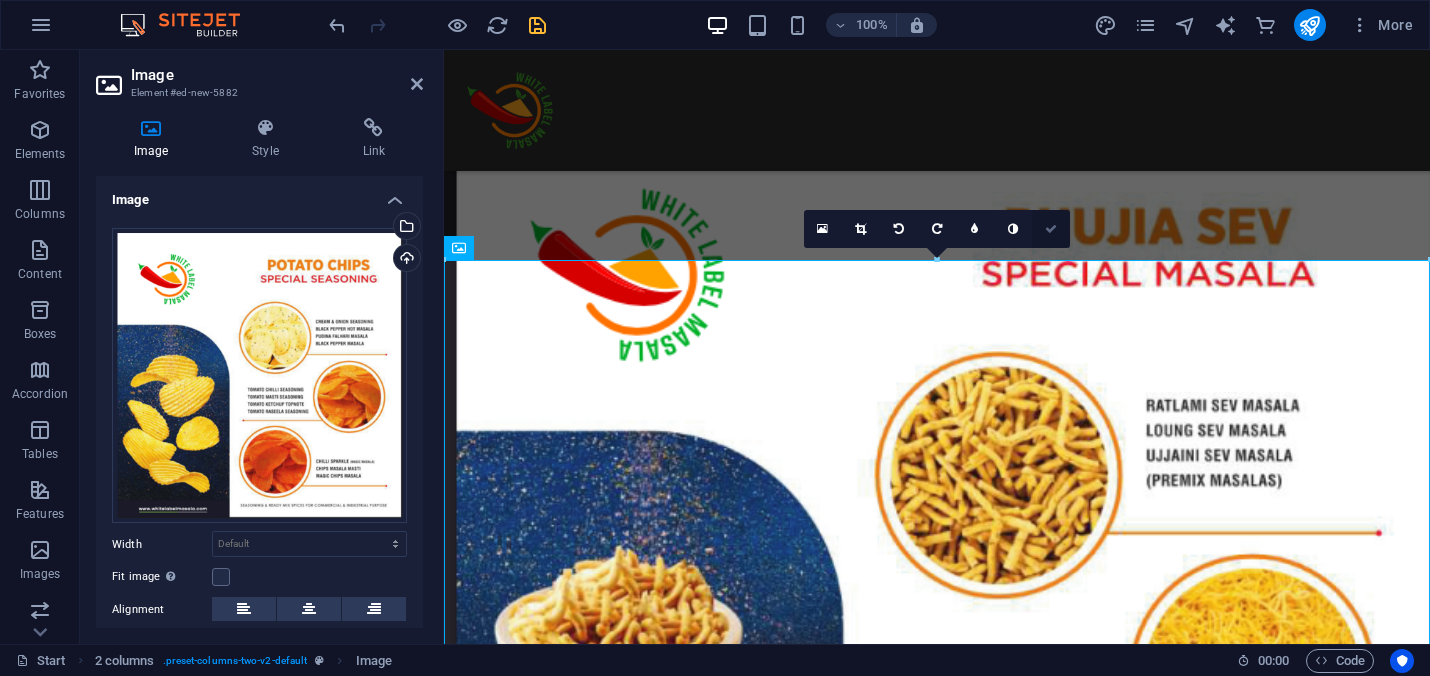 scroll, scrollTop: 18875, scrollLeft: 0, axis: vertical 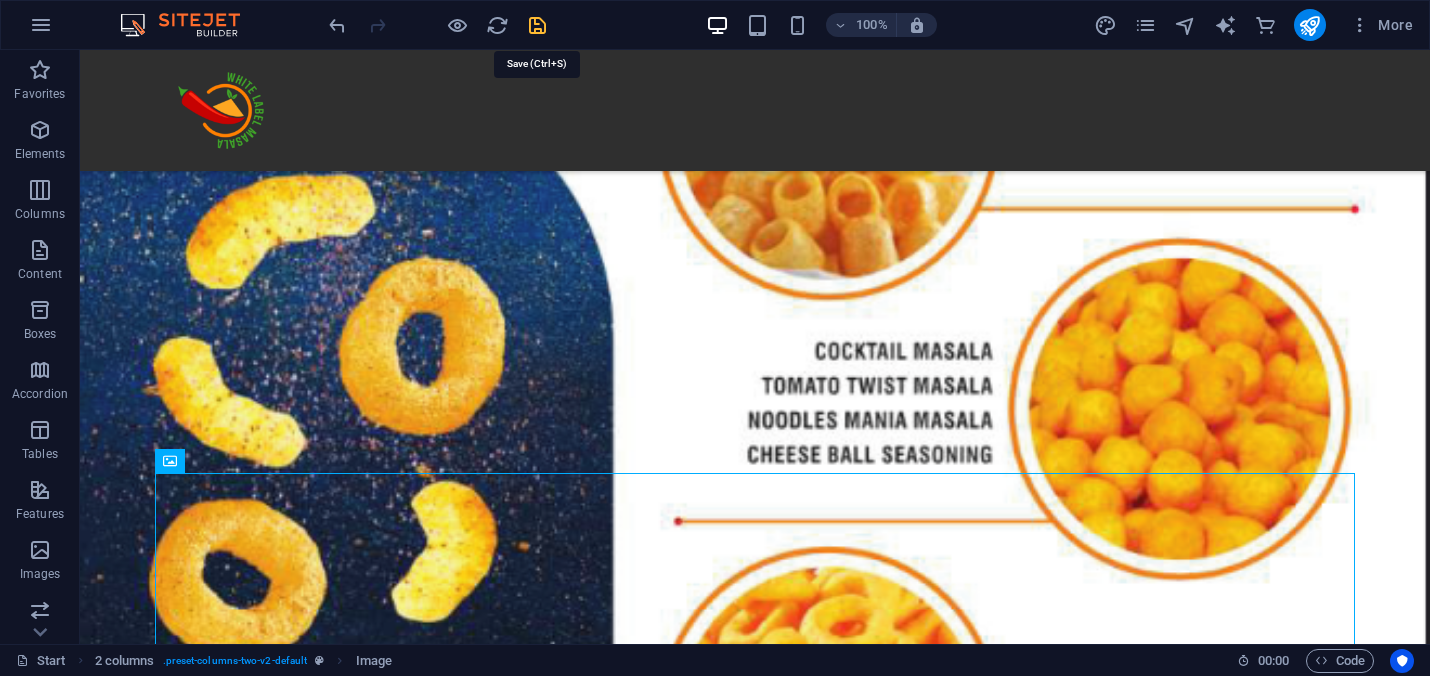 click at bounding box center [537, 25] 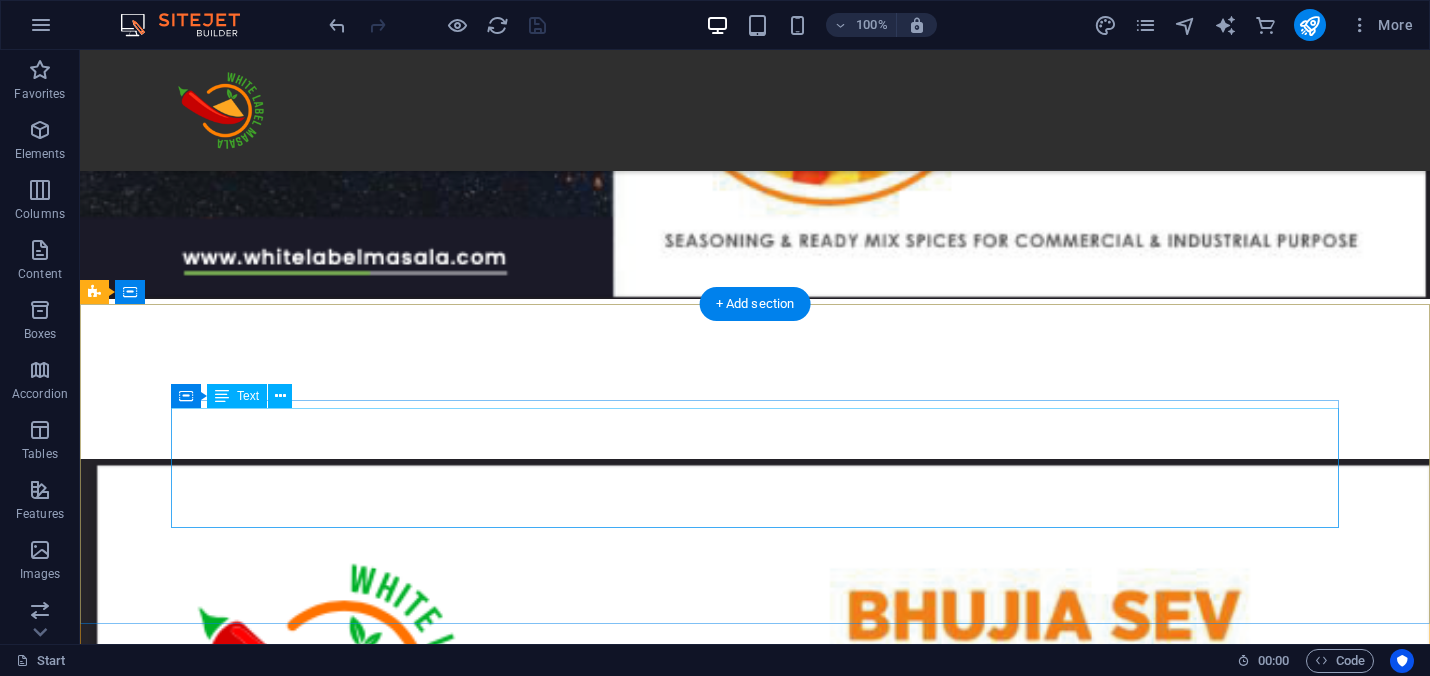 scroll, scrollTop: 20362, scrollLeft: 0, axis: vertical 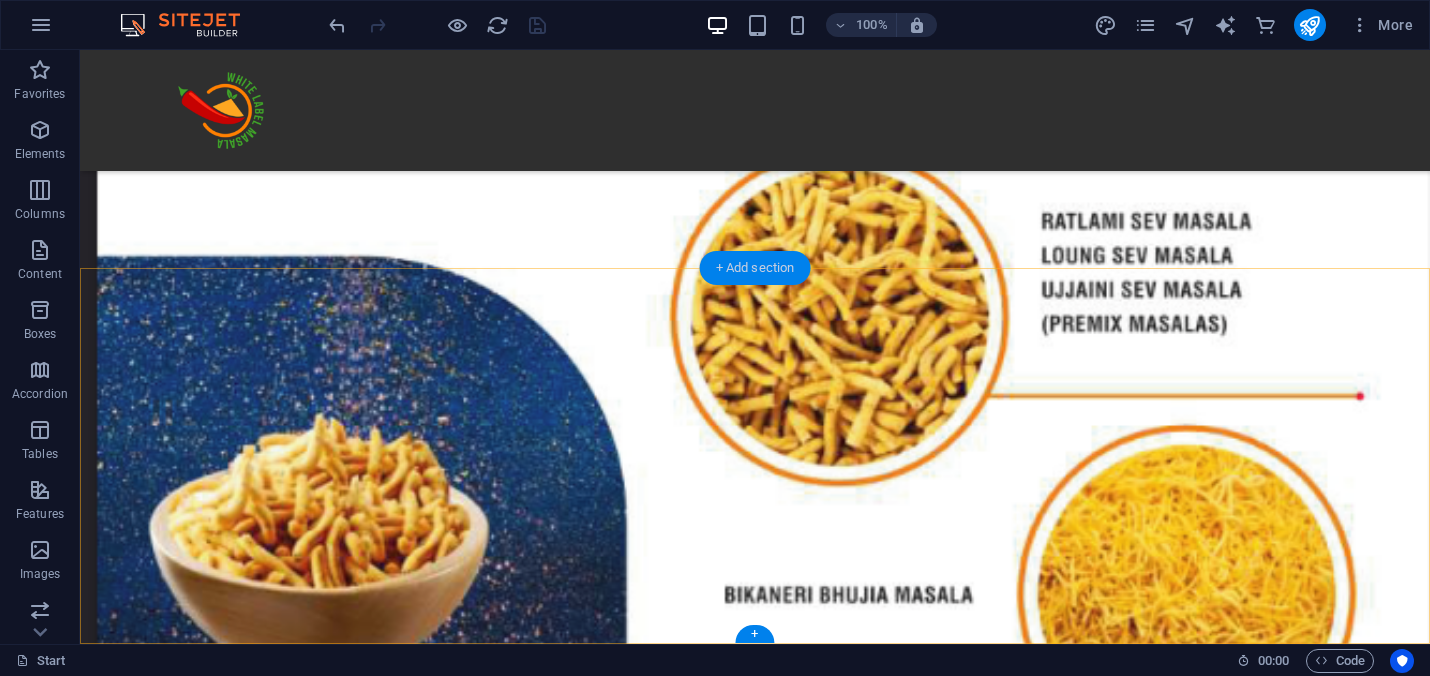 click on "+ Add section" at bounding box center [755, 268] 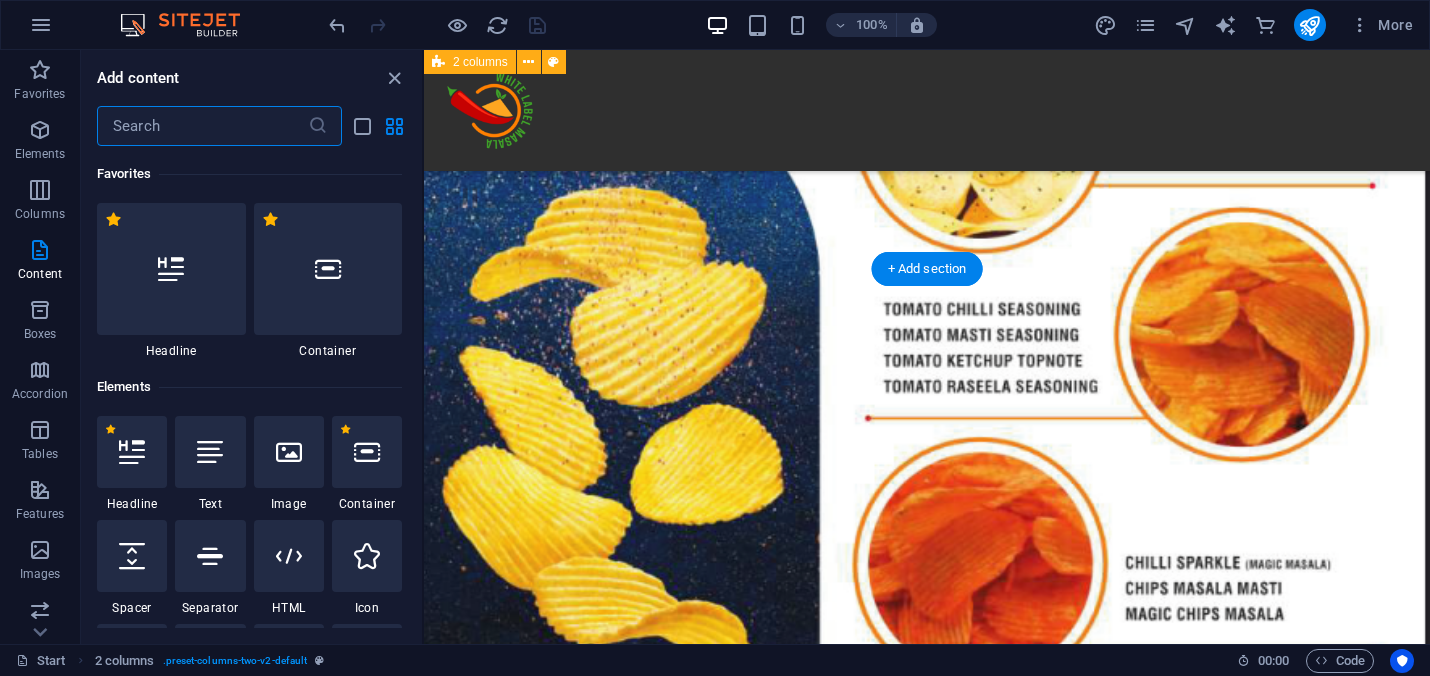 scroll, scrollTop: 17673, scrollLeft: 0, axis: vertical 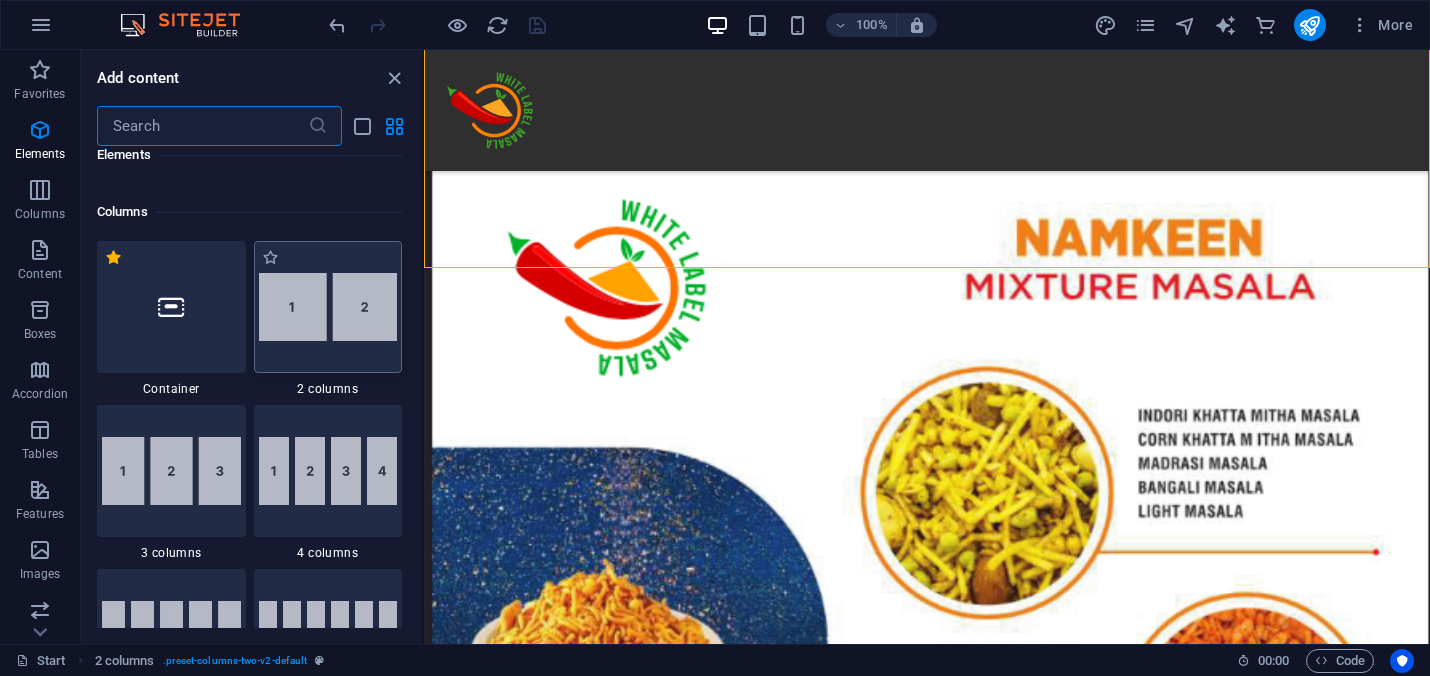 click at bounding box center (328, 307) 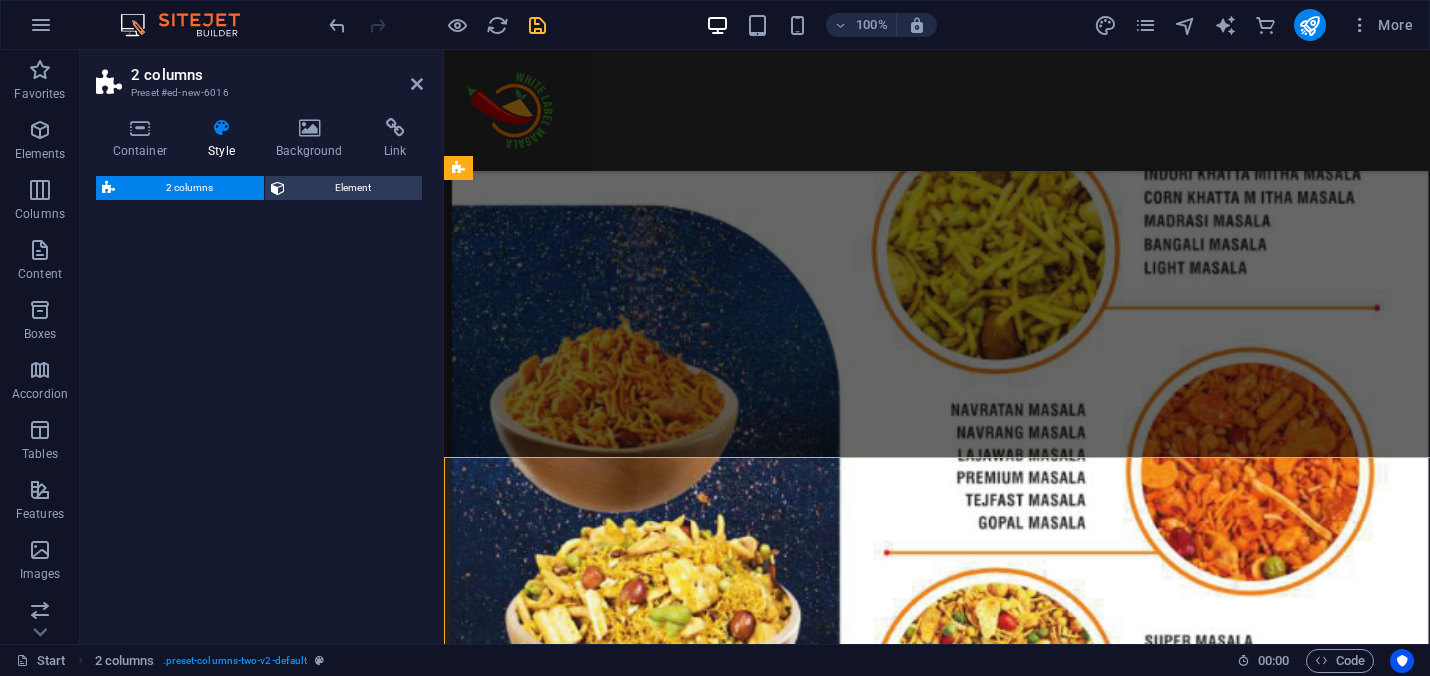scroll, scrollTop: 17484, scrollLeft: 0, axis: vertical 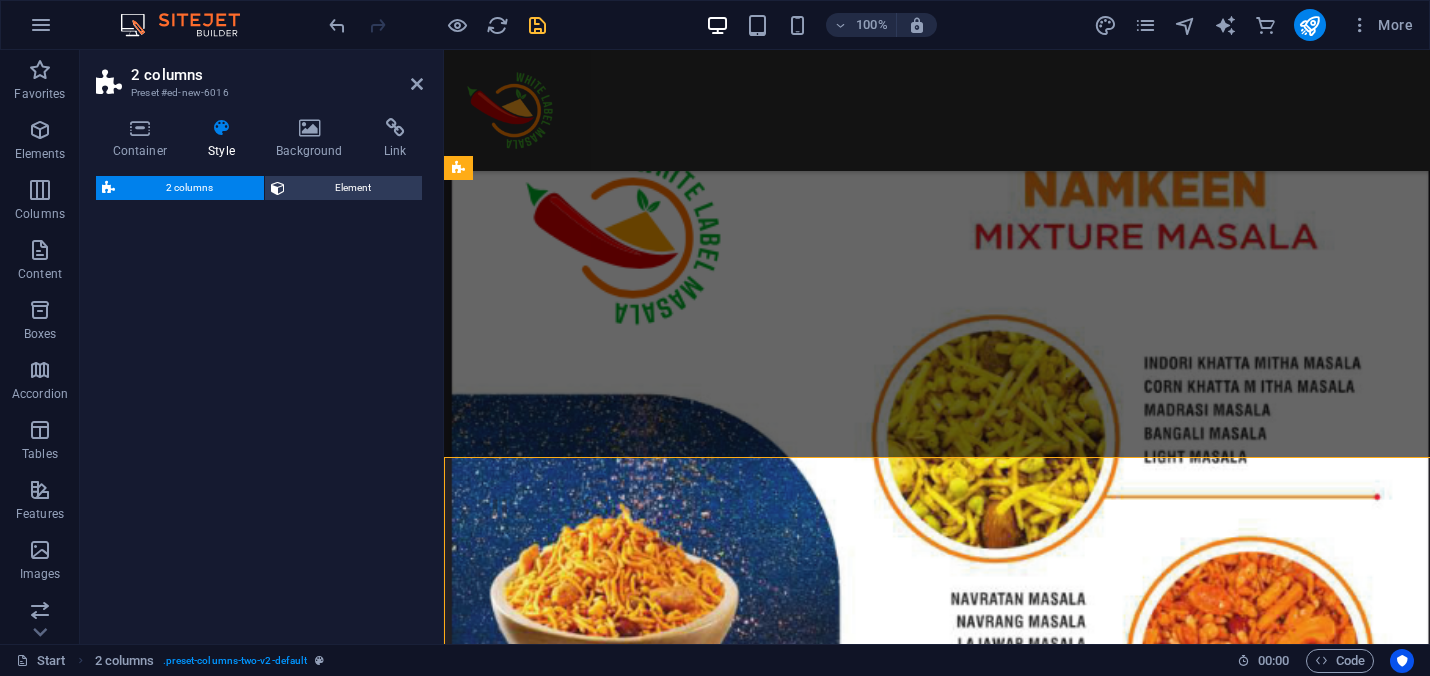 select on "rem" 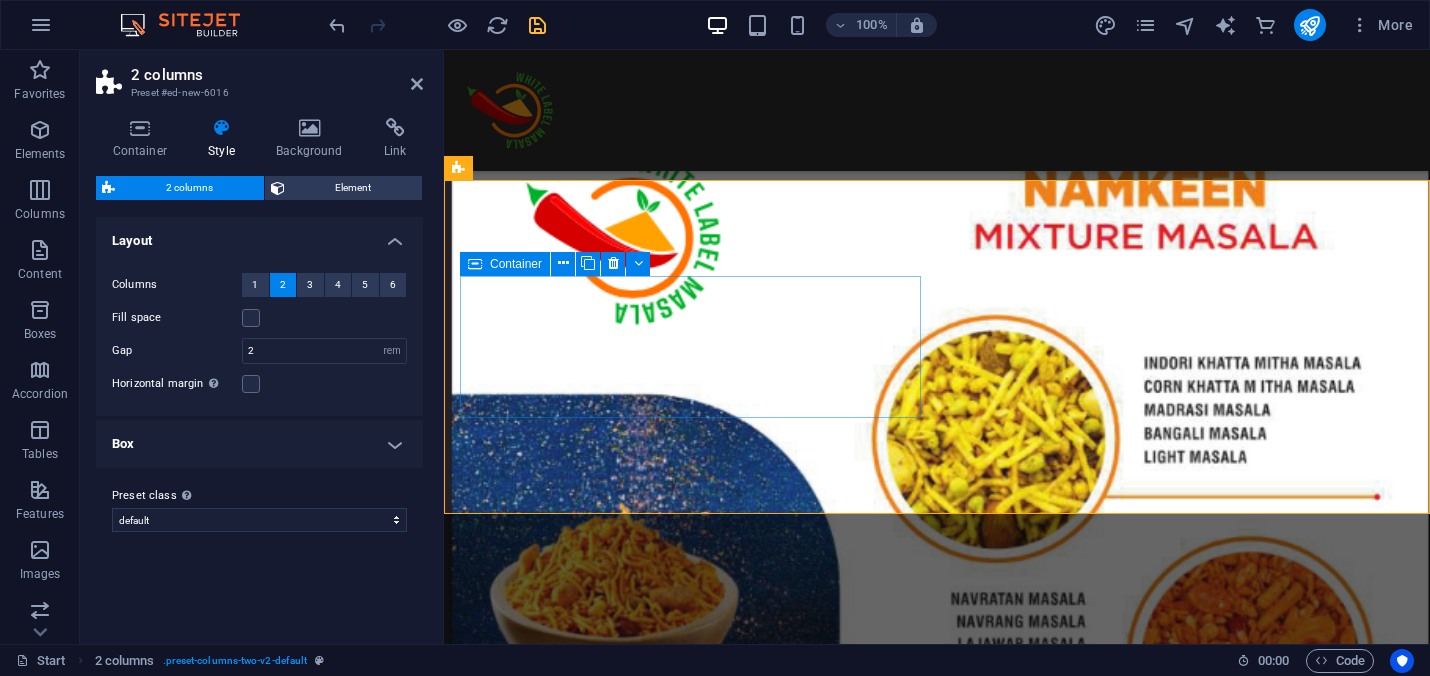 click on "Drop content here or  Add elements  Paste clipboard" at bounding box center (690, 3593) 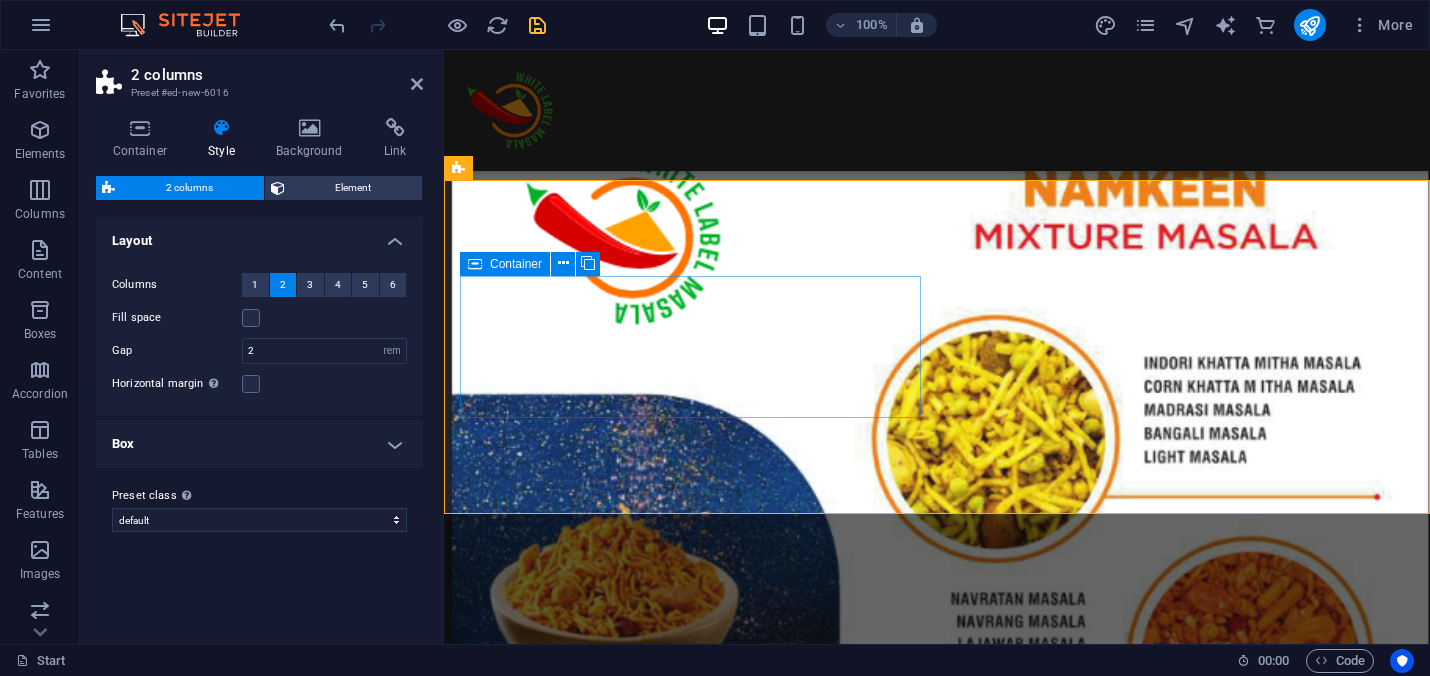 click on "Drop content here or  Add elements  Paste clipboard" at bounding box center (690, 3593) 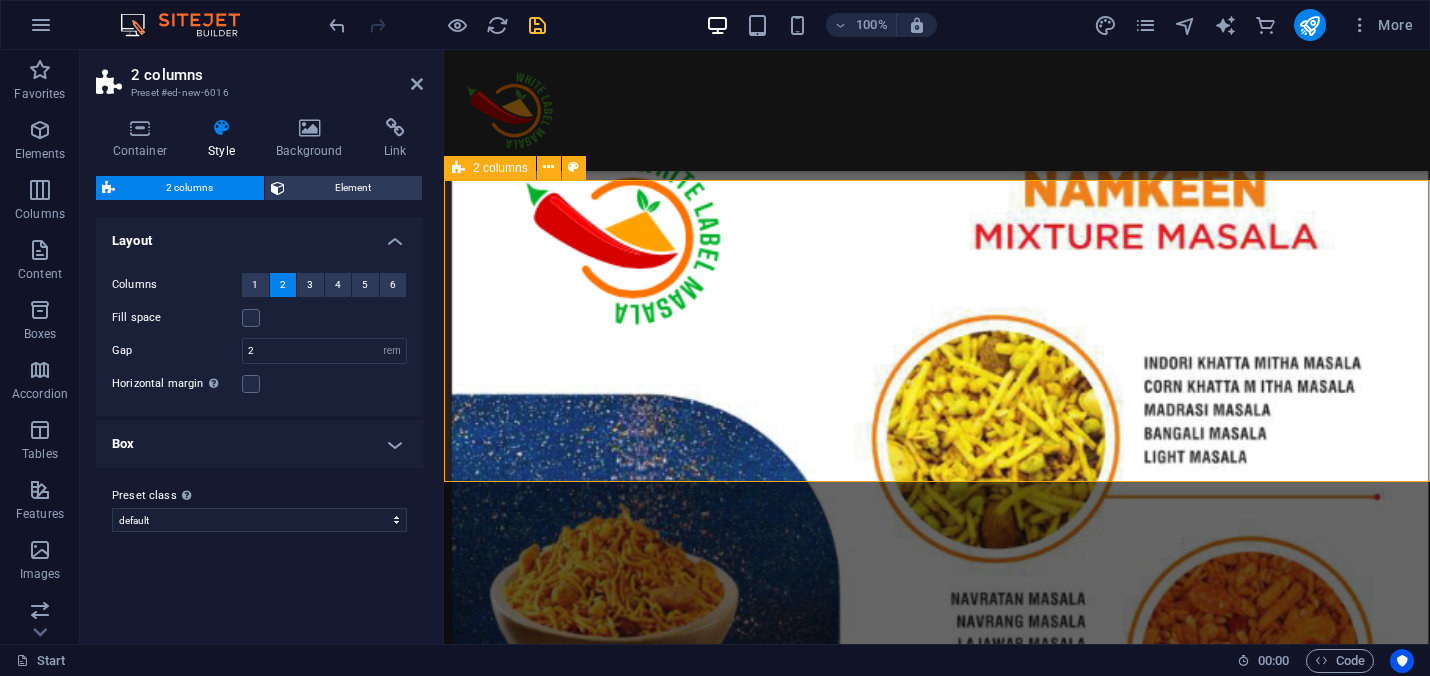 click on "Drop content here or  Add elements  Paste clipboard" at bounding box center [937, 3577] 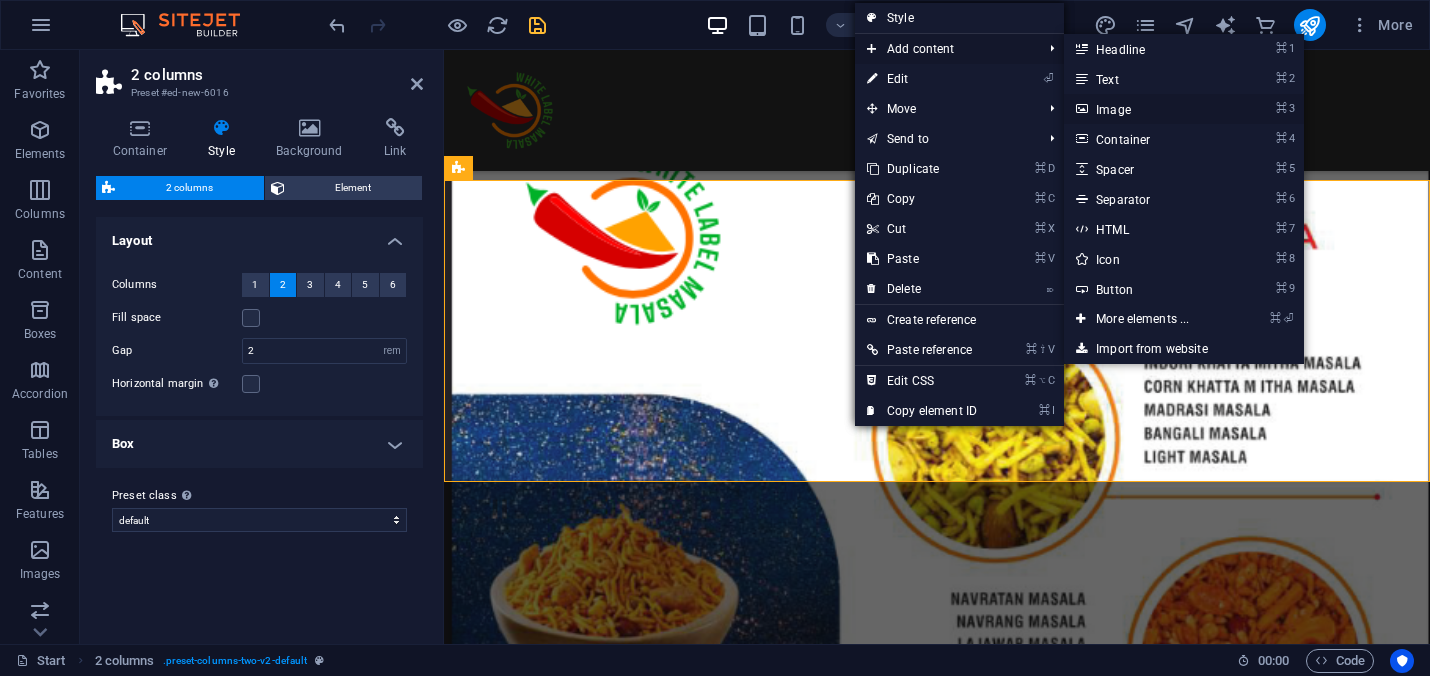 click on "⌘ 3  Image" at bounding box center [1146, 109] 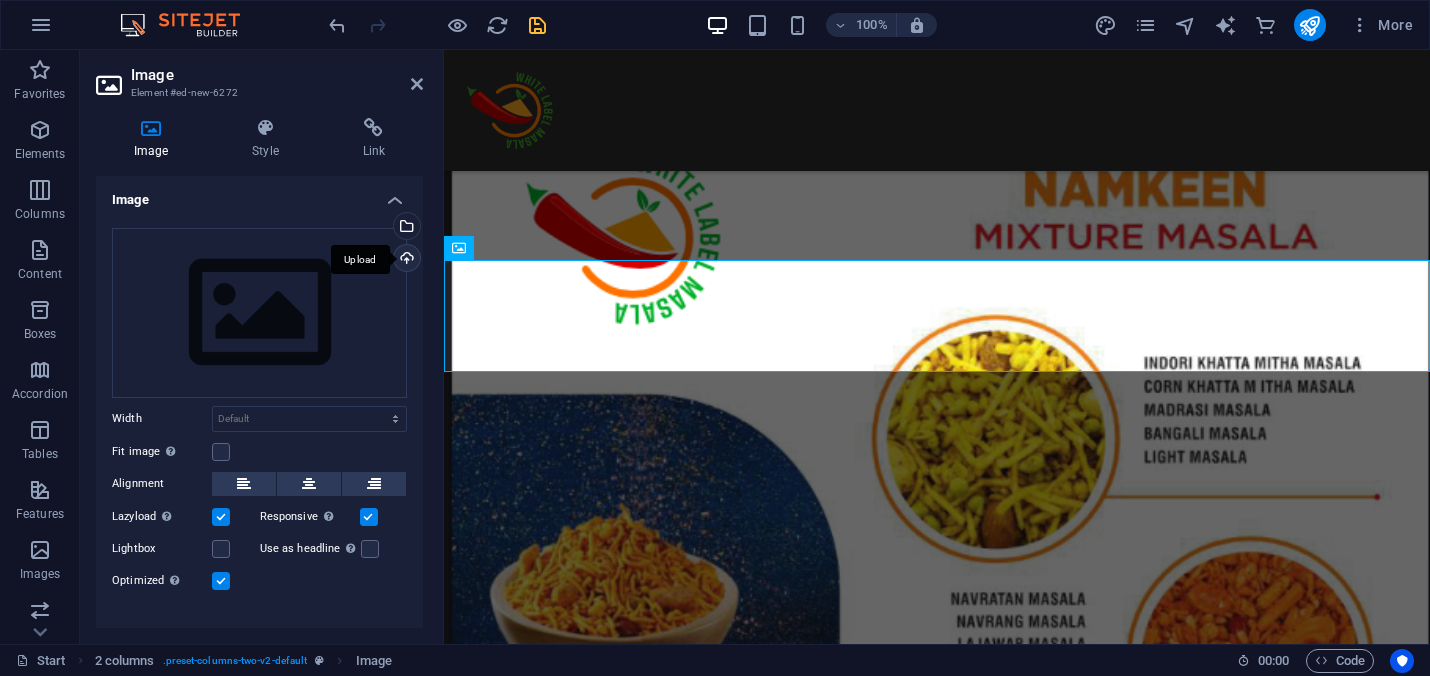 click on "Upload" at bounding box center [405, 260] 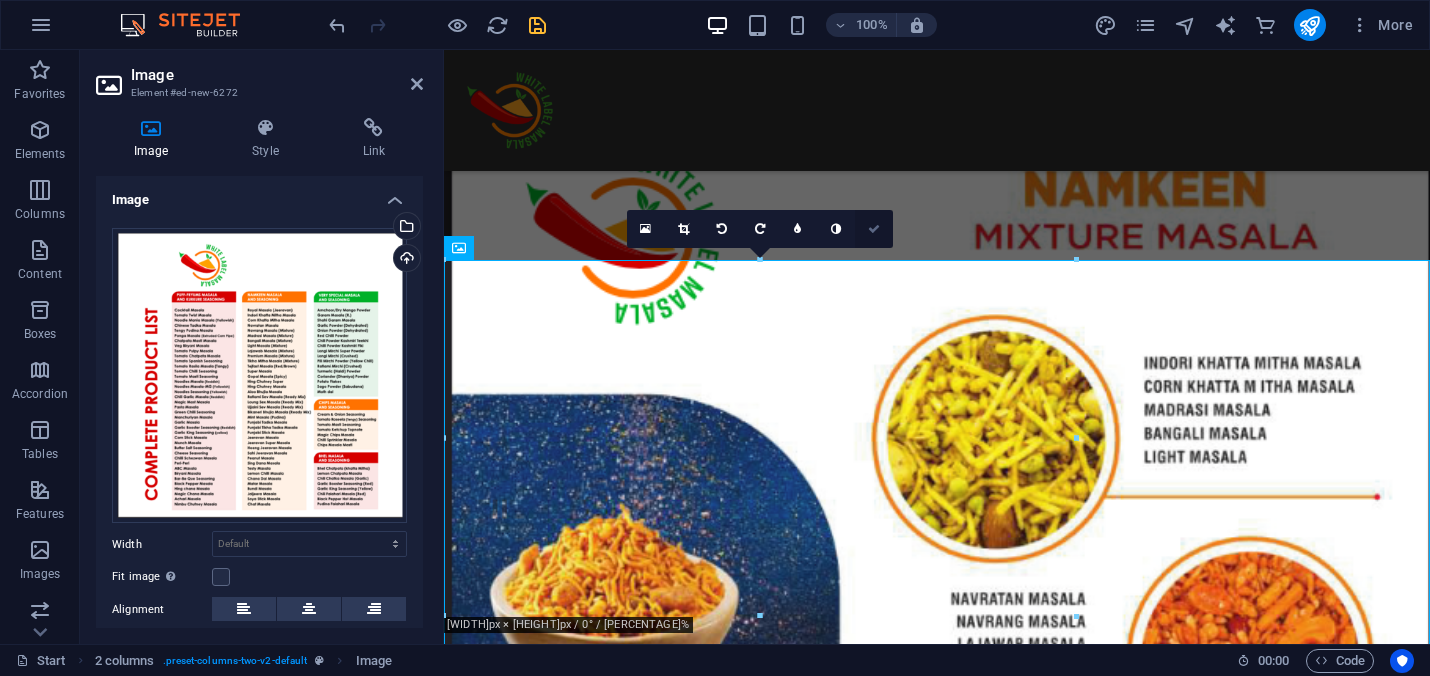 click at bounding box center (874, 229) 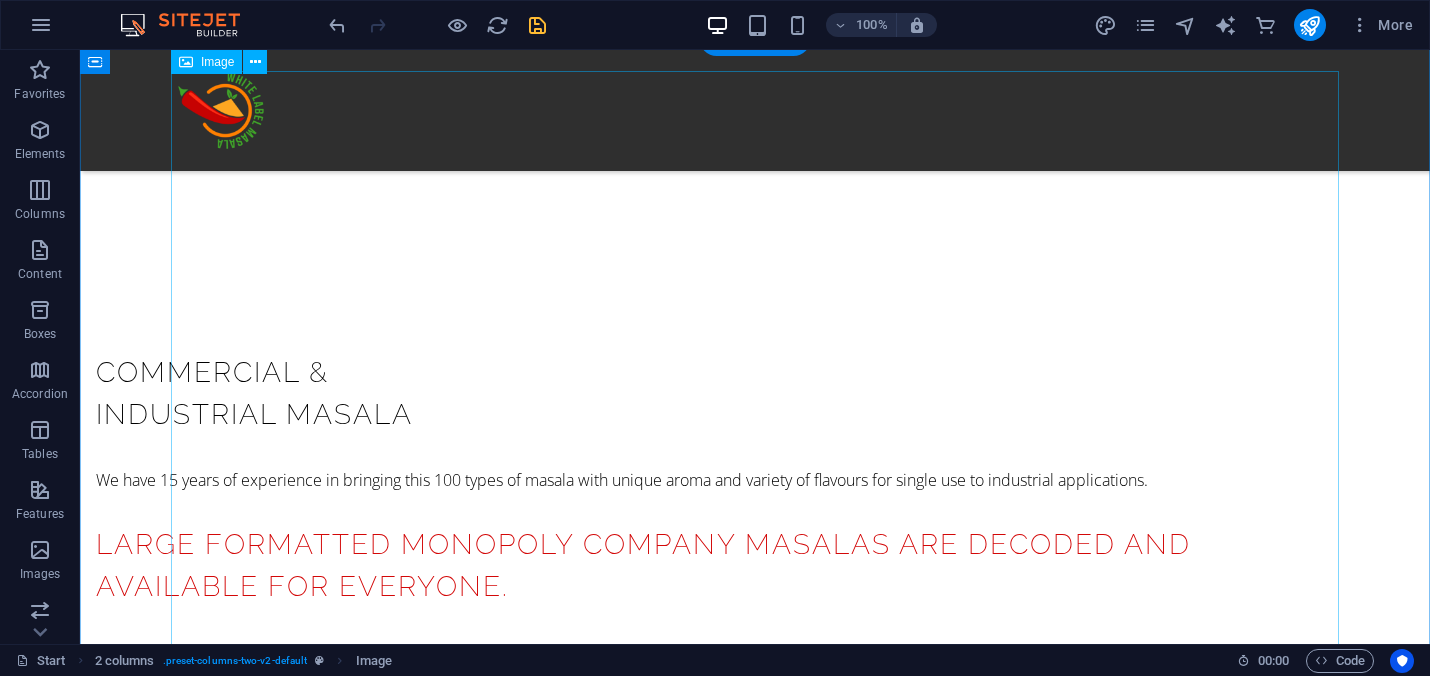 scroll, scrollTop: 1876, scrollLeft: 0, axis: vertical 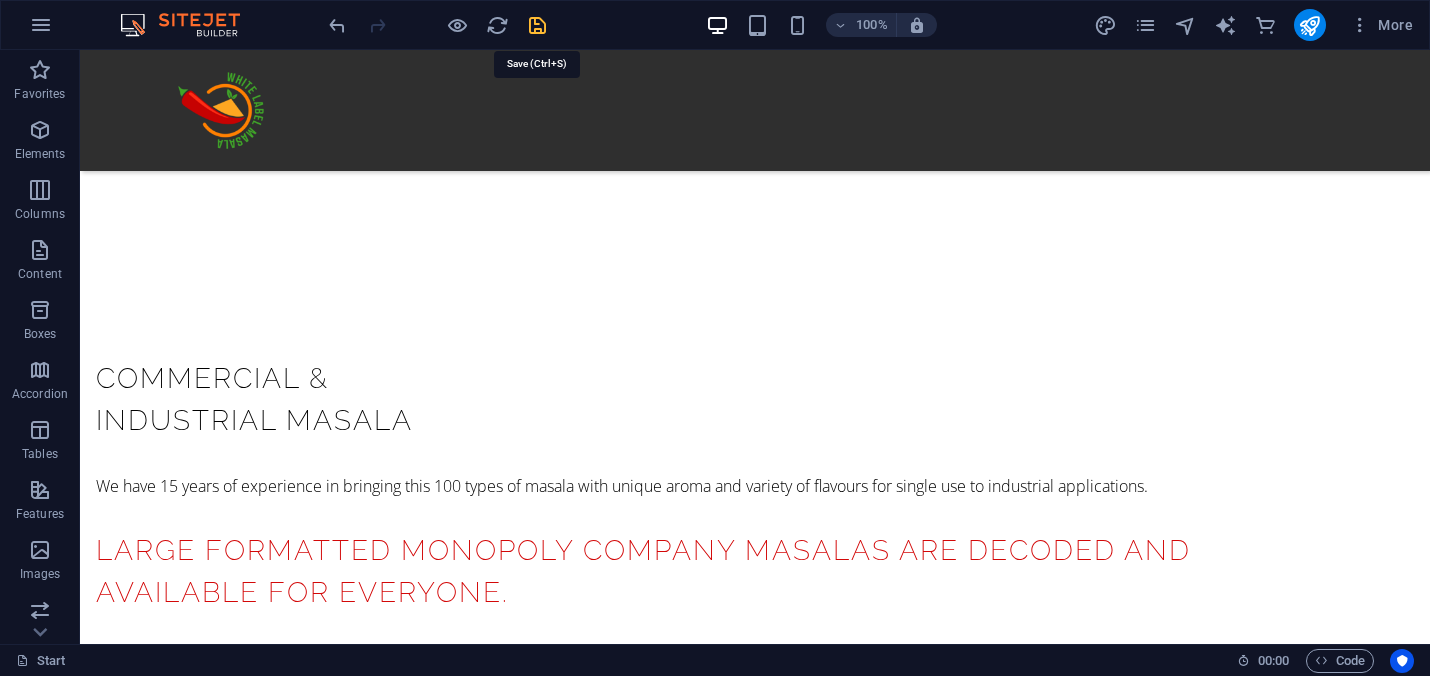 click at bounding box center (537, 25) 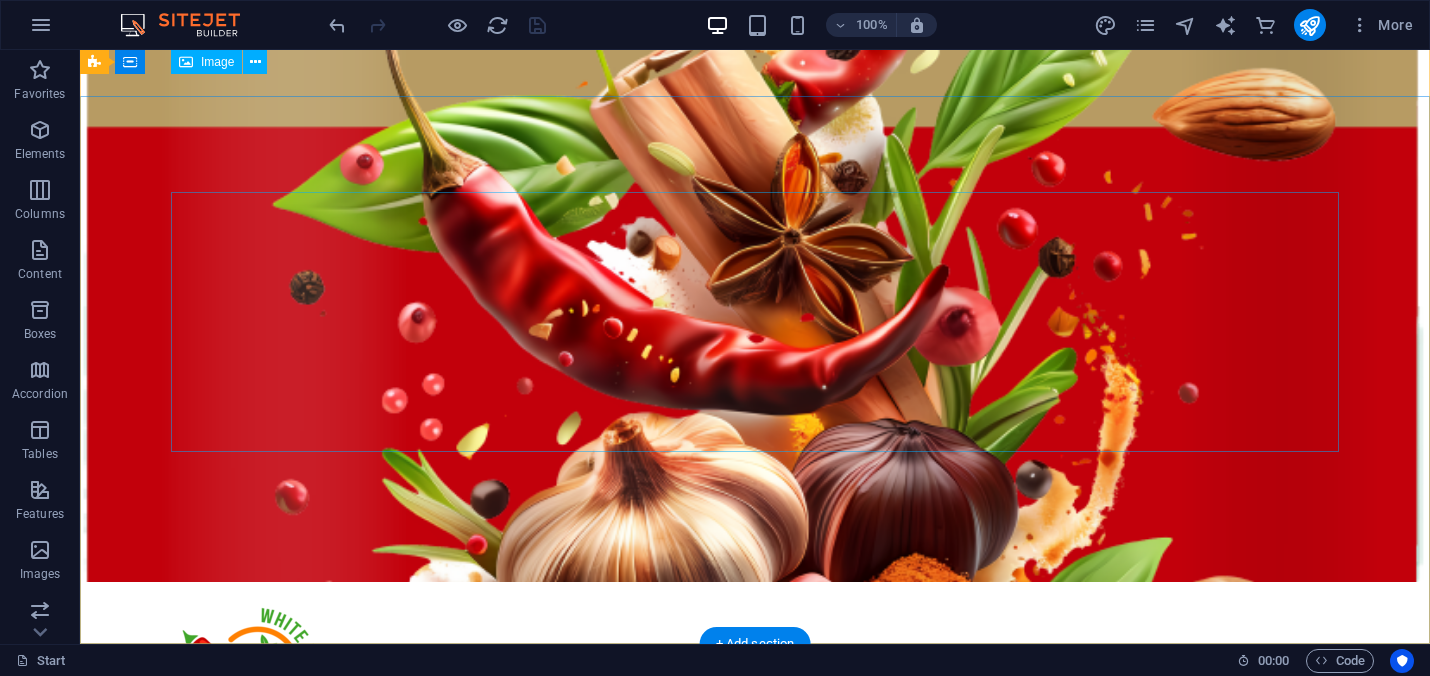 scroll, scrollTop: 128, scrollLeft: 0, axis: vertical 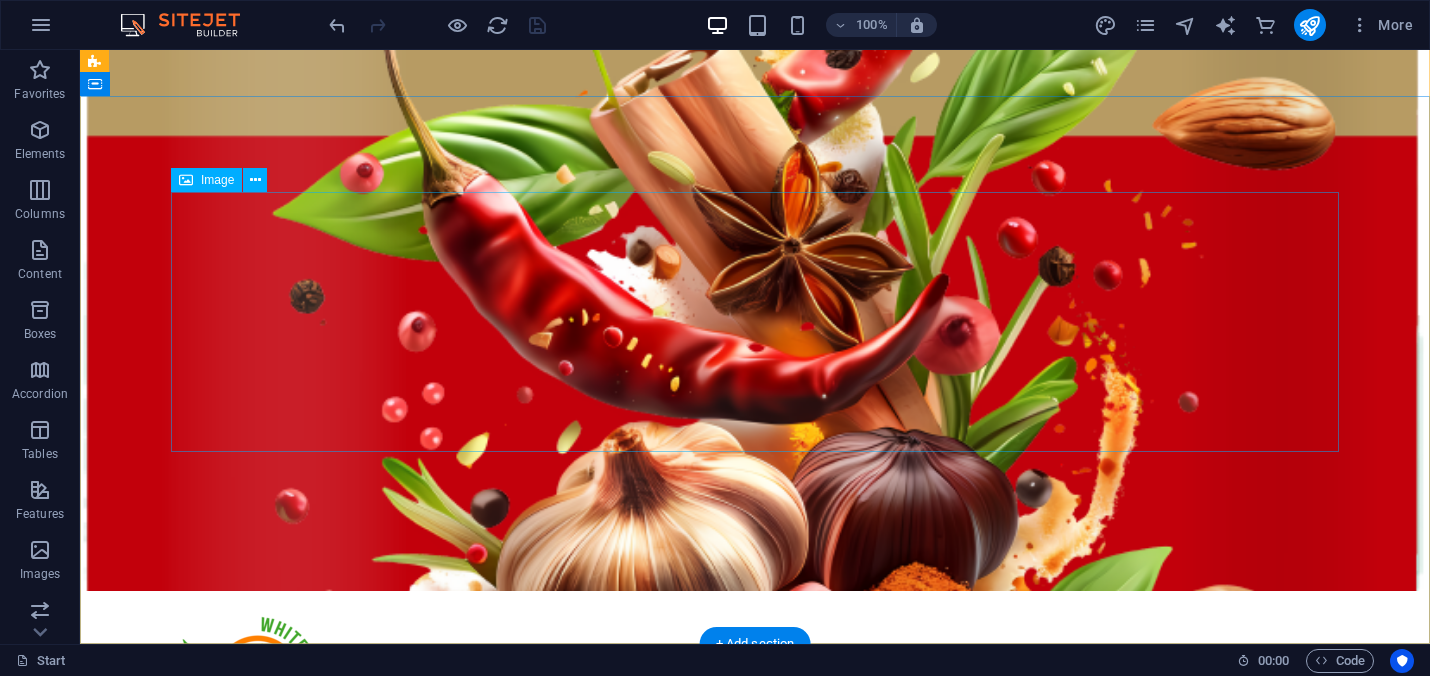 click at bounding box center (755, 991) 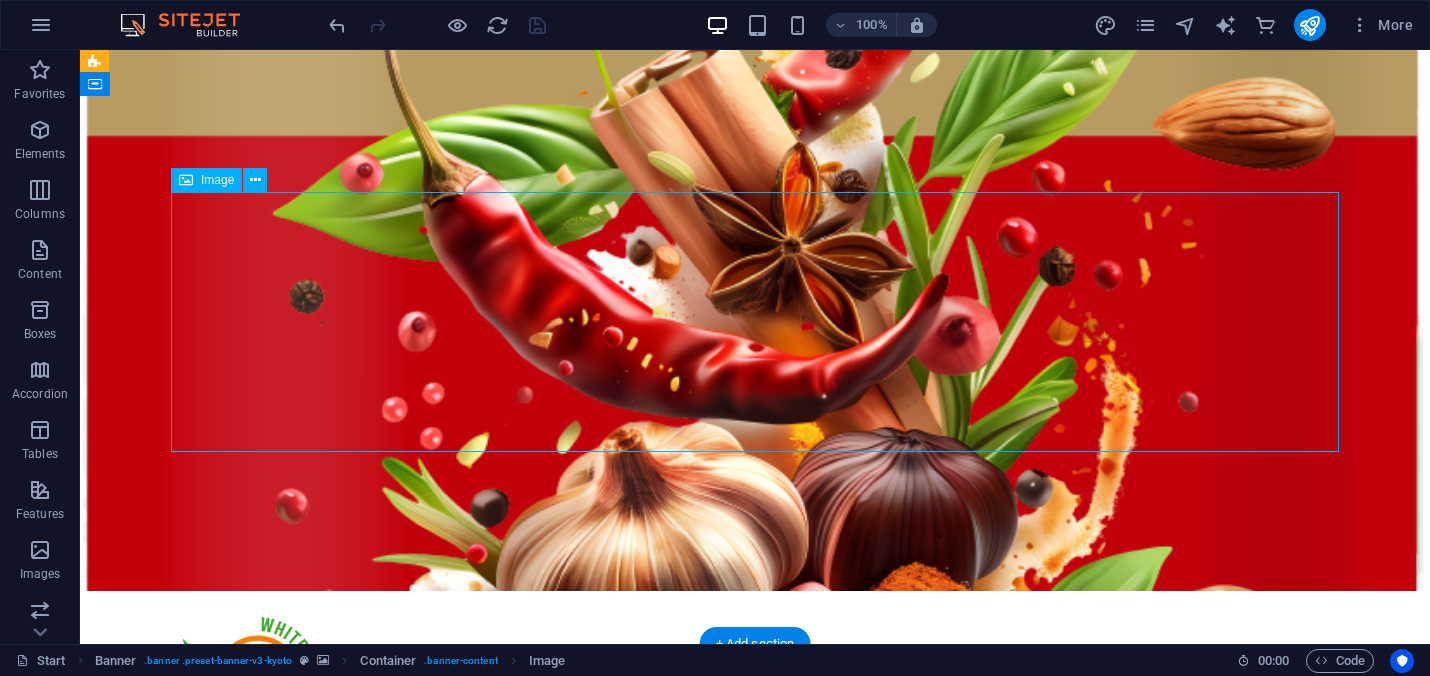 click at bounding box center [755, 991] 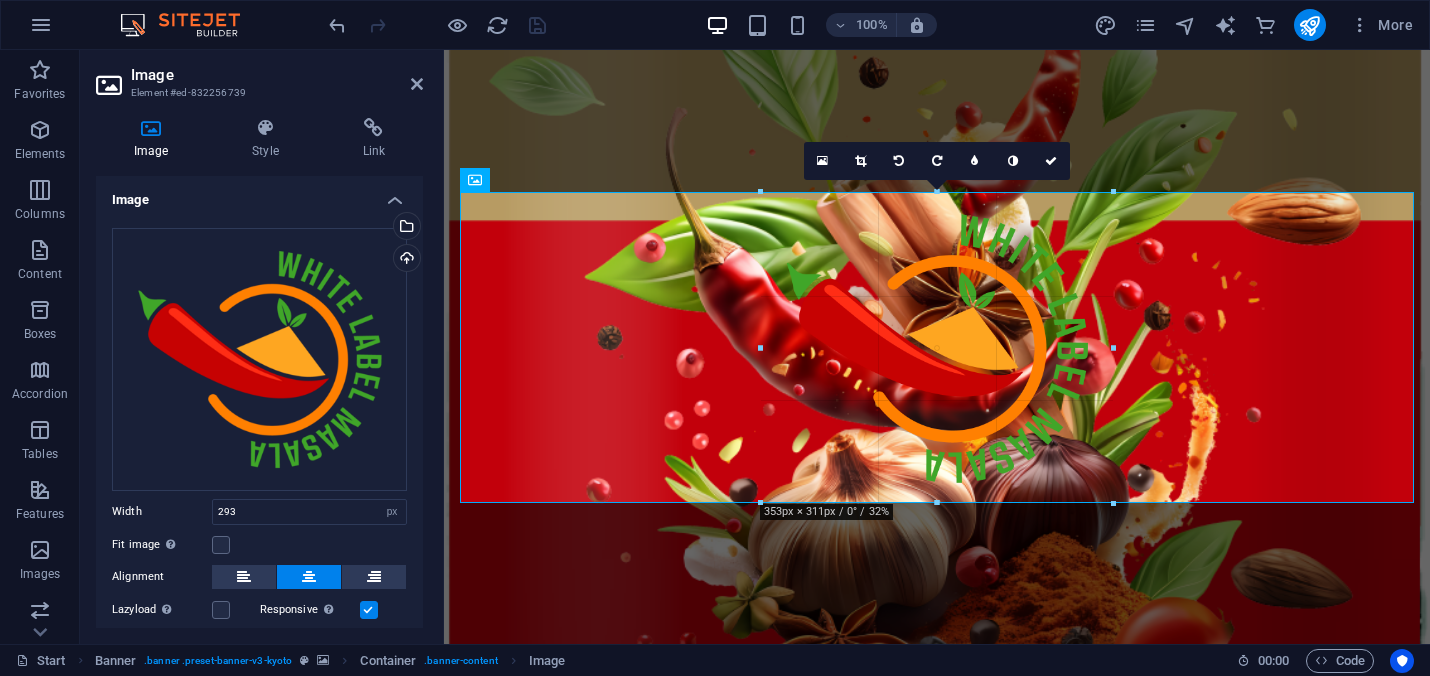 drag, startPoint x: 1083, startPoint y: 192, endPoint x: 679, endPoint y: 90, distance: 416.67734 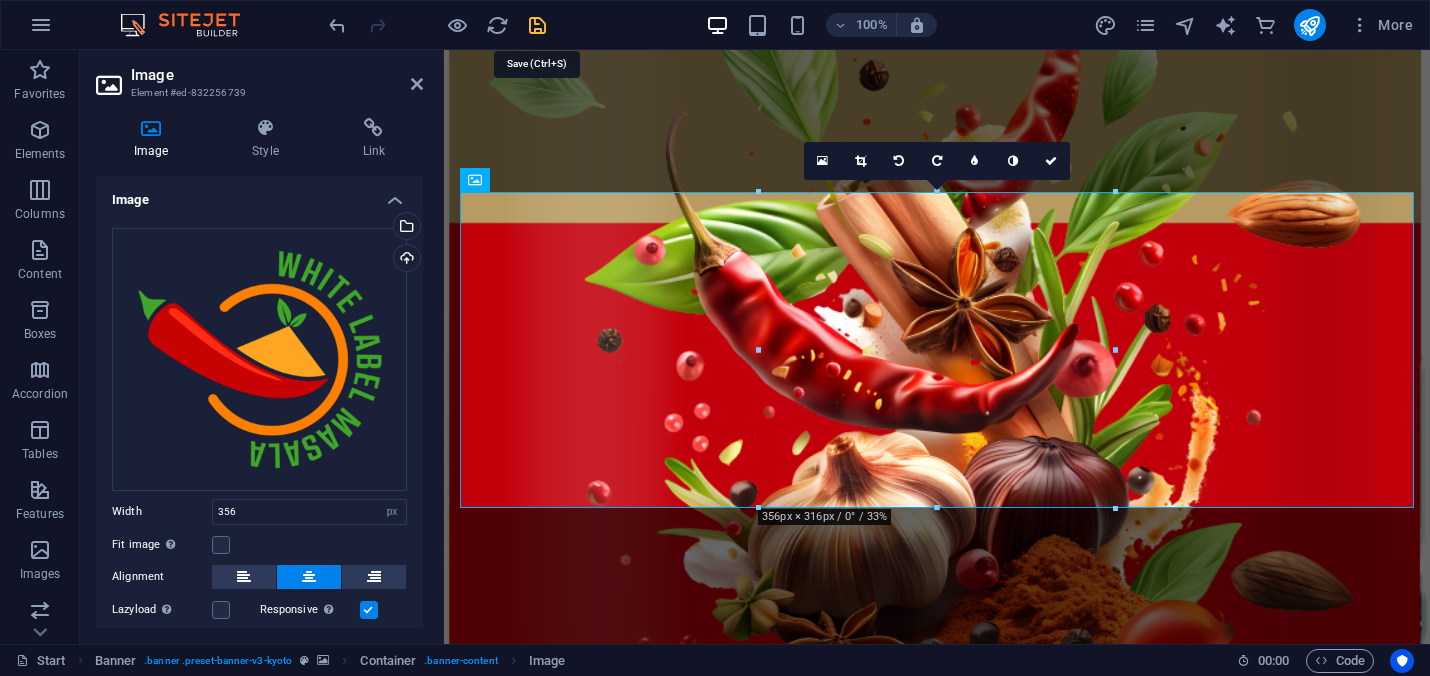 click at bounding box center [537, 25] 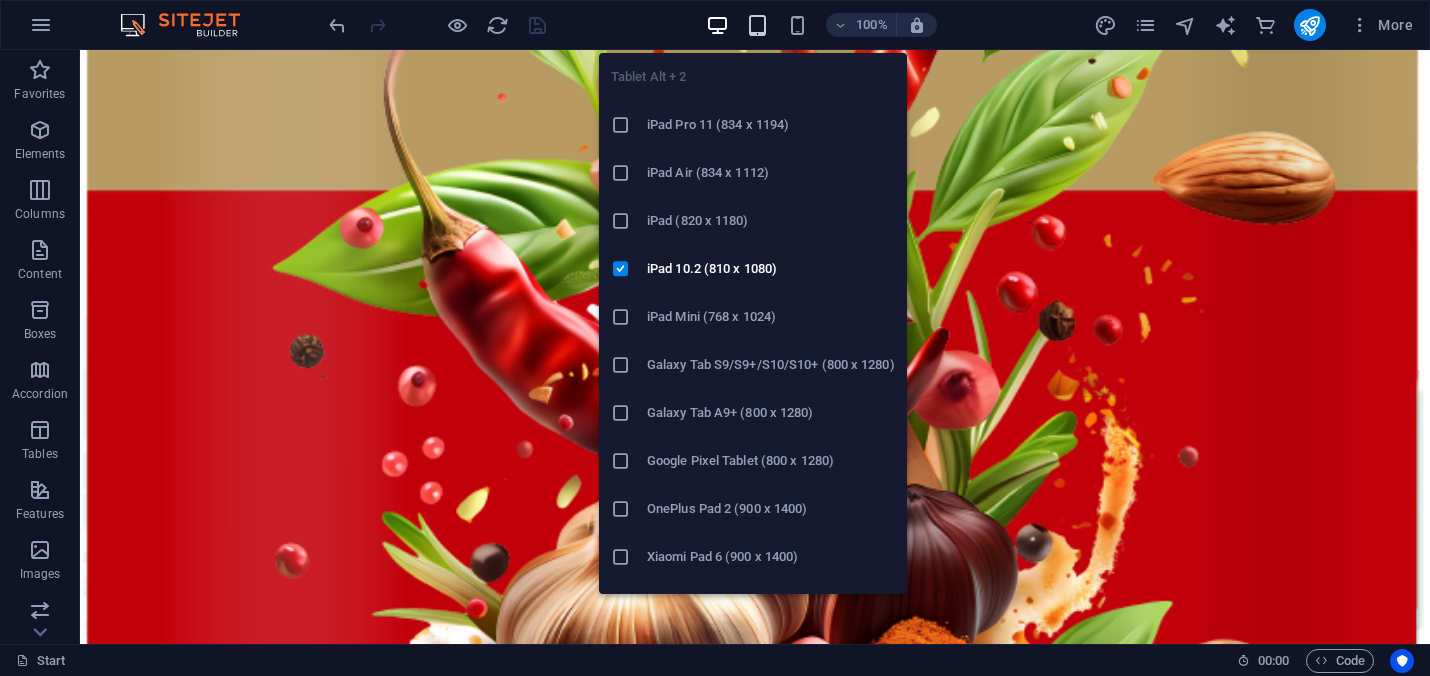 click at bounding box center [757, 25] 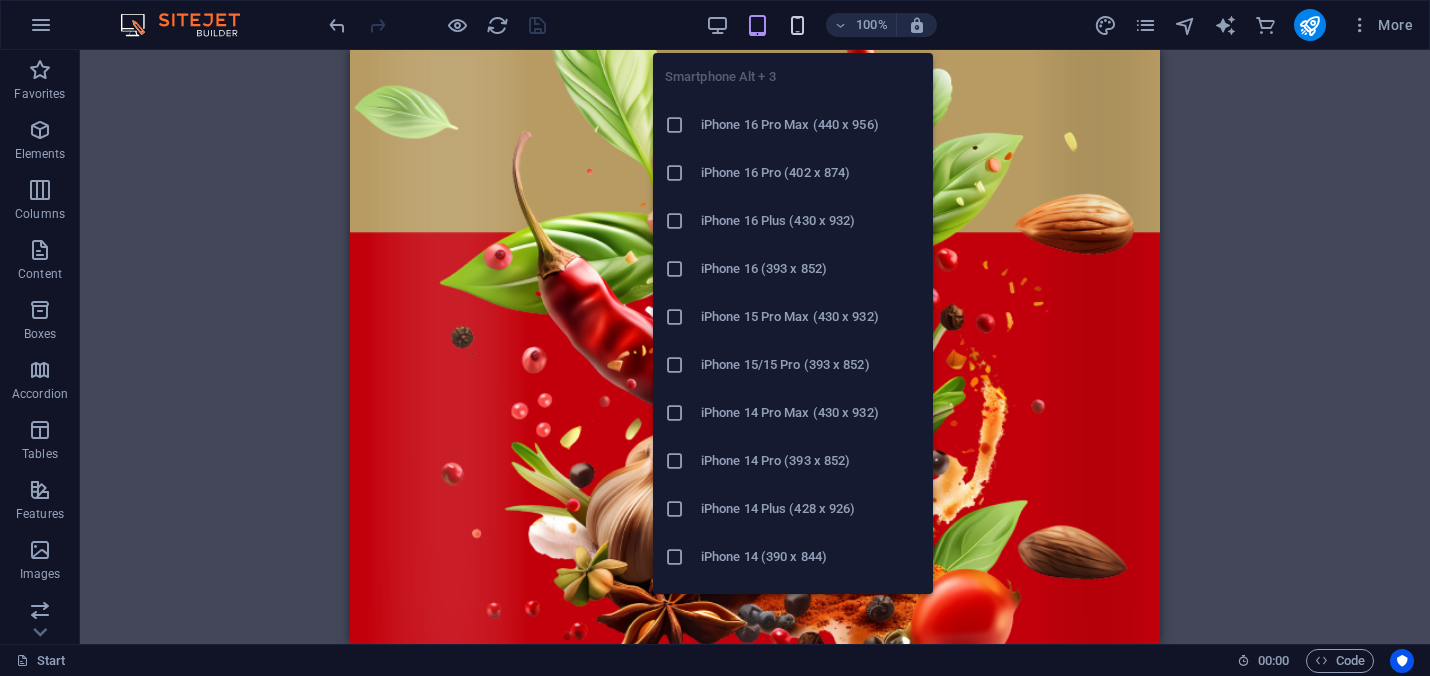 click at bounding box center [797, 25] 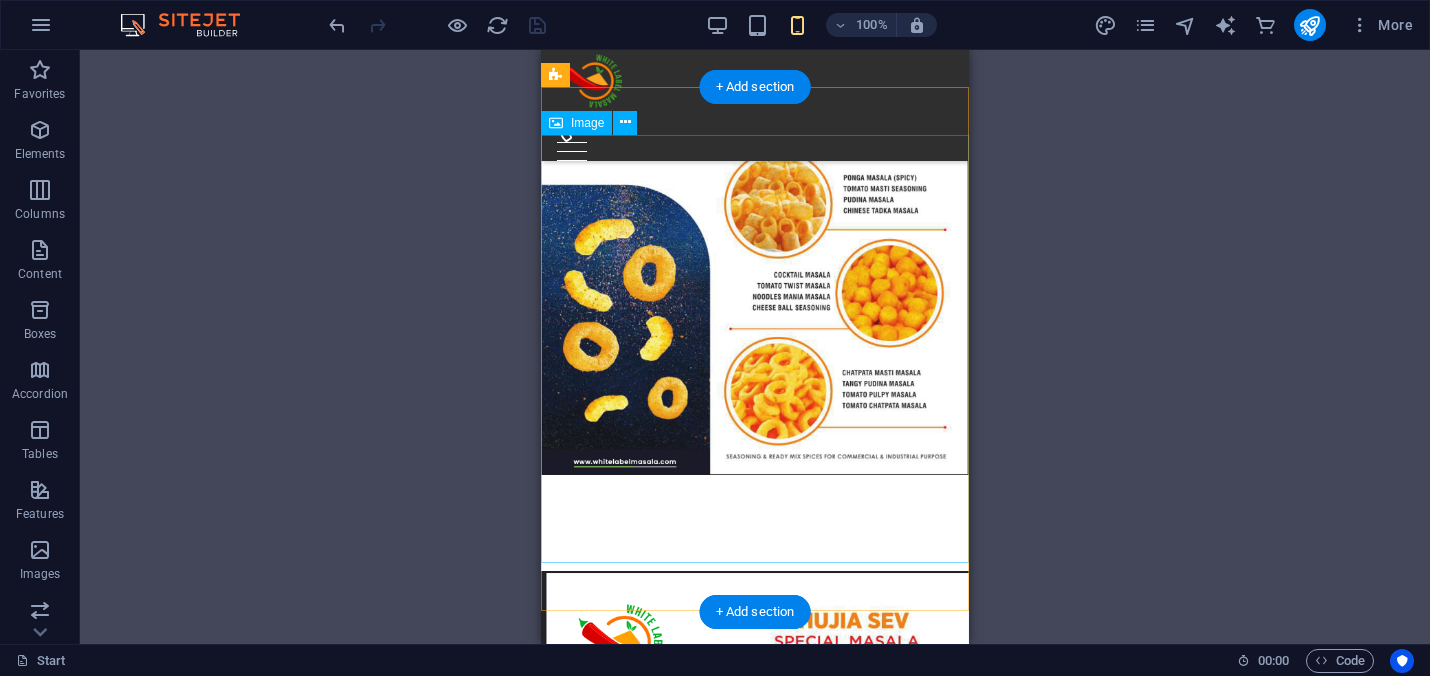 scroll, scrollTop: 8963, scrollLeft: 0, axis: vertical 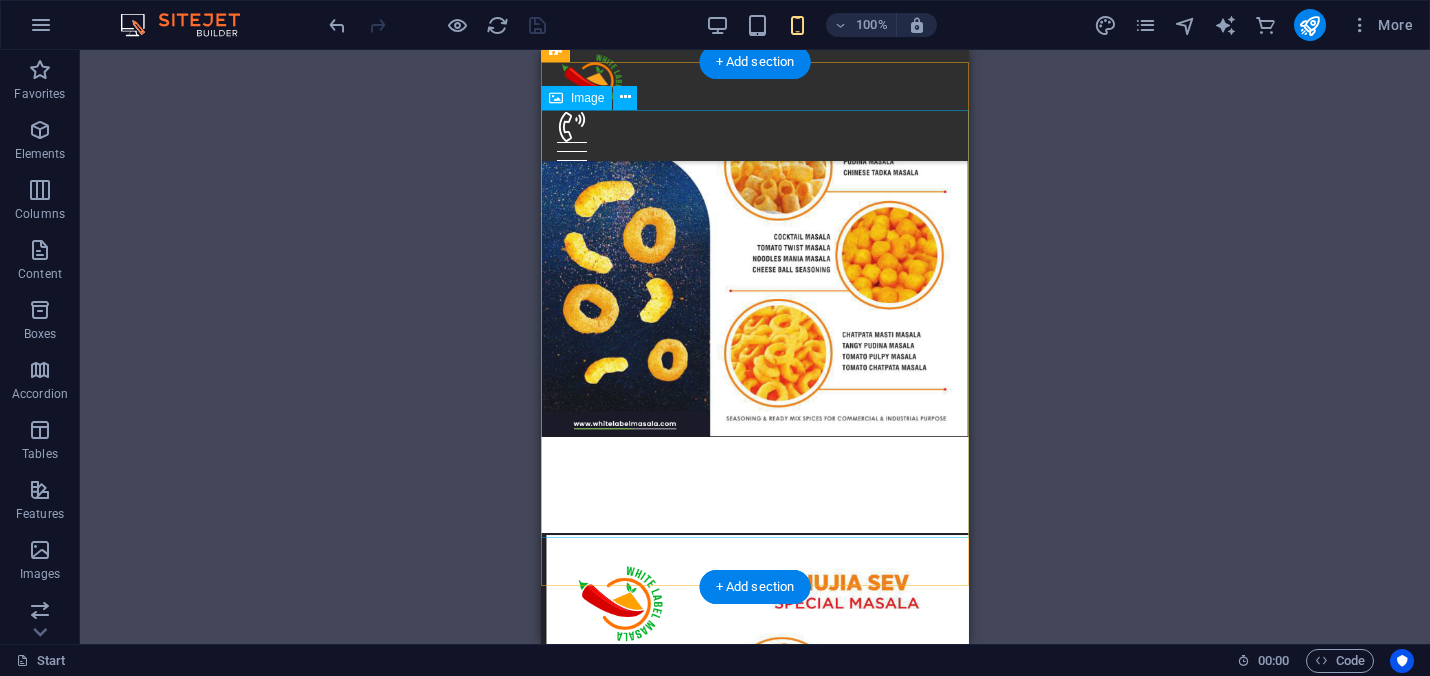 click at bounding box center [755, 2837] 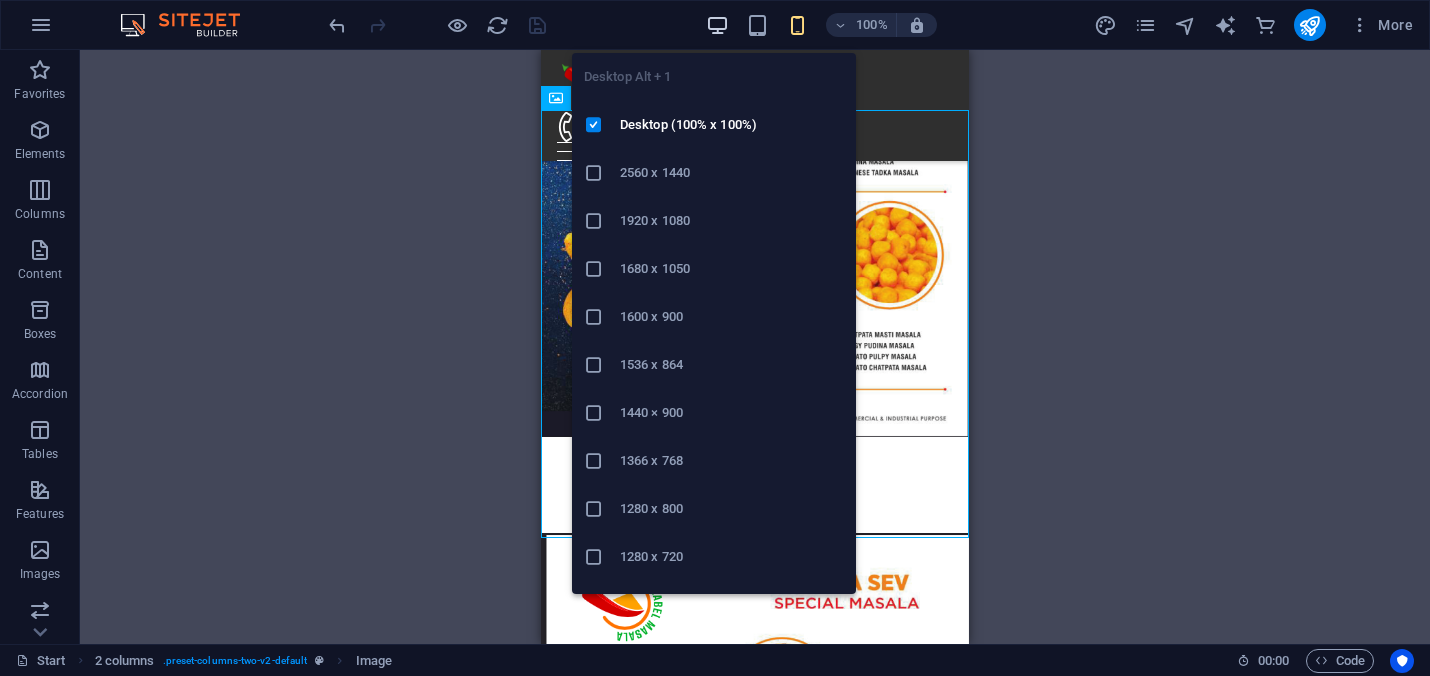 click at bounding box center (717, 25) 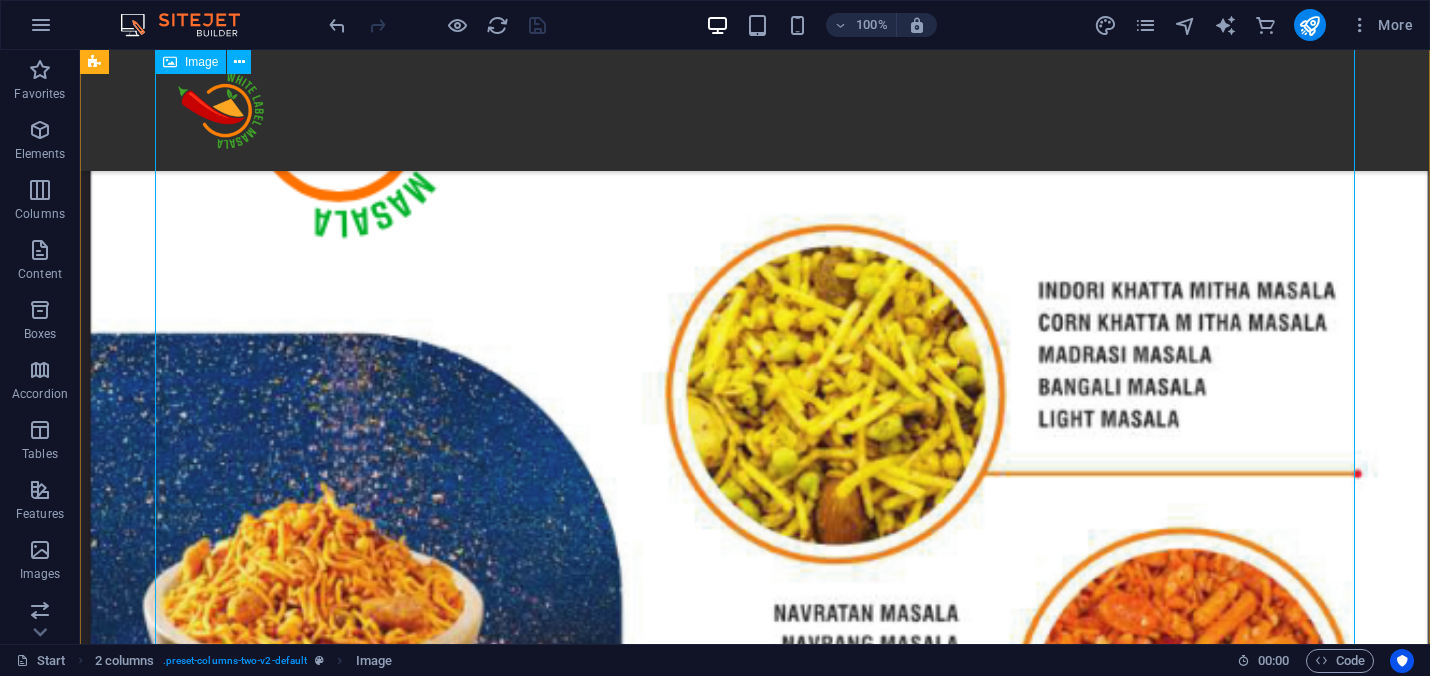 scroll, scrollTop: 21227, scrollLeft: 0, axis: vertical 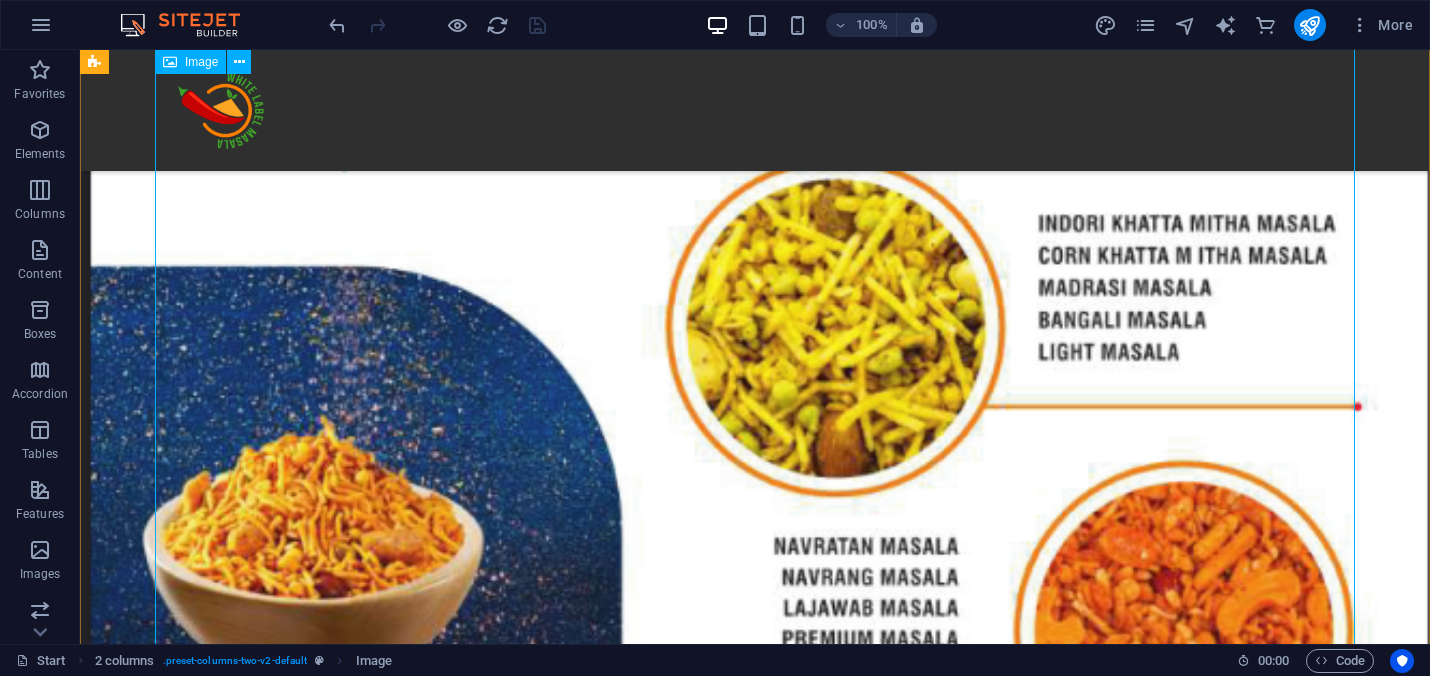 click at bounding box center (680, 5025) 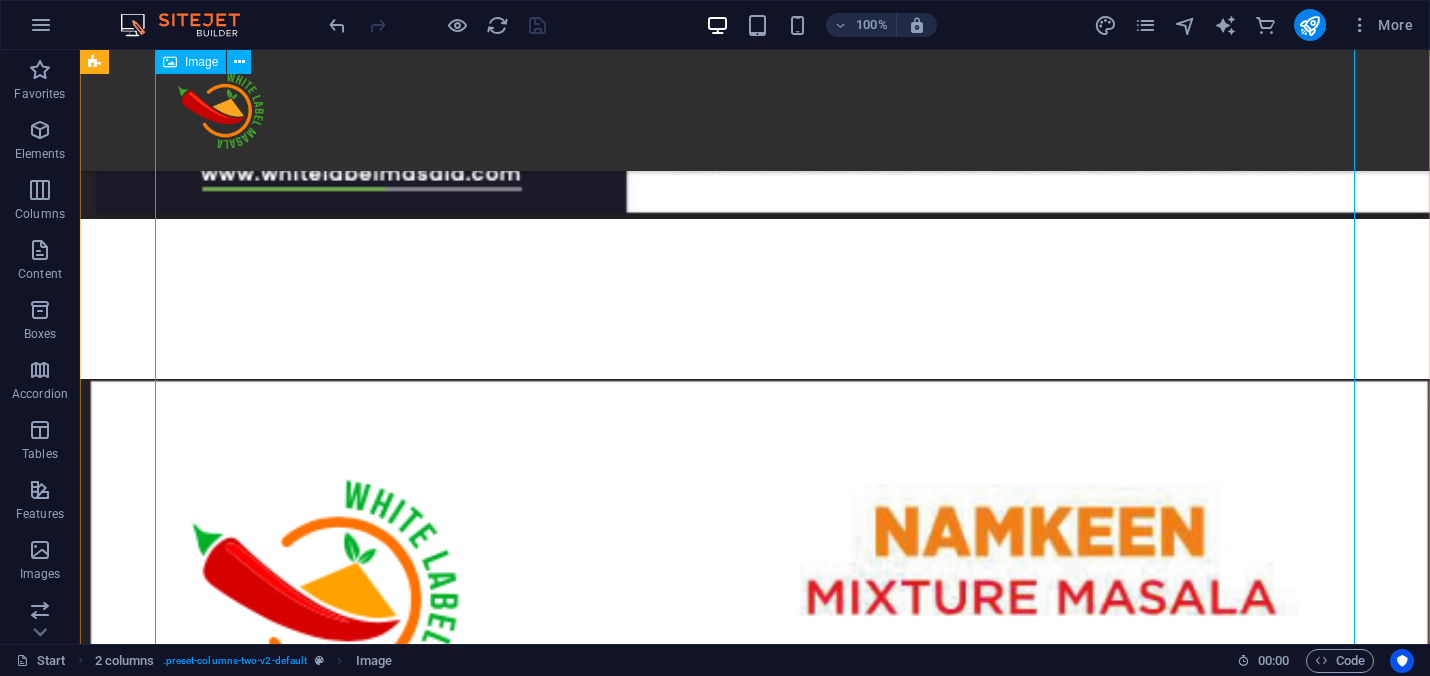 scroll, scrollTop: 18261, scrollLeft: 0, axis: vertical 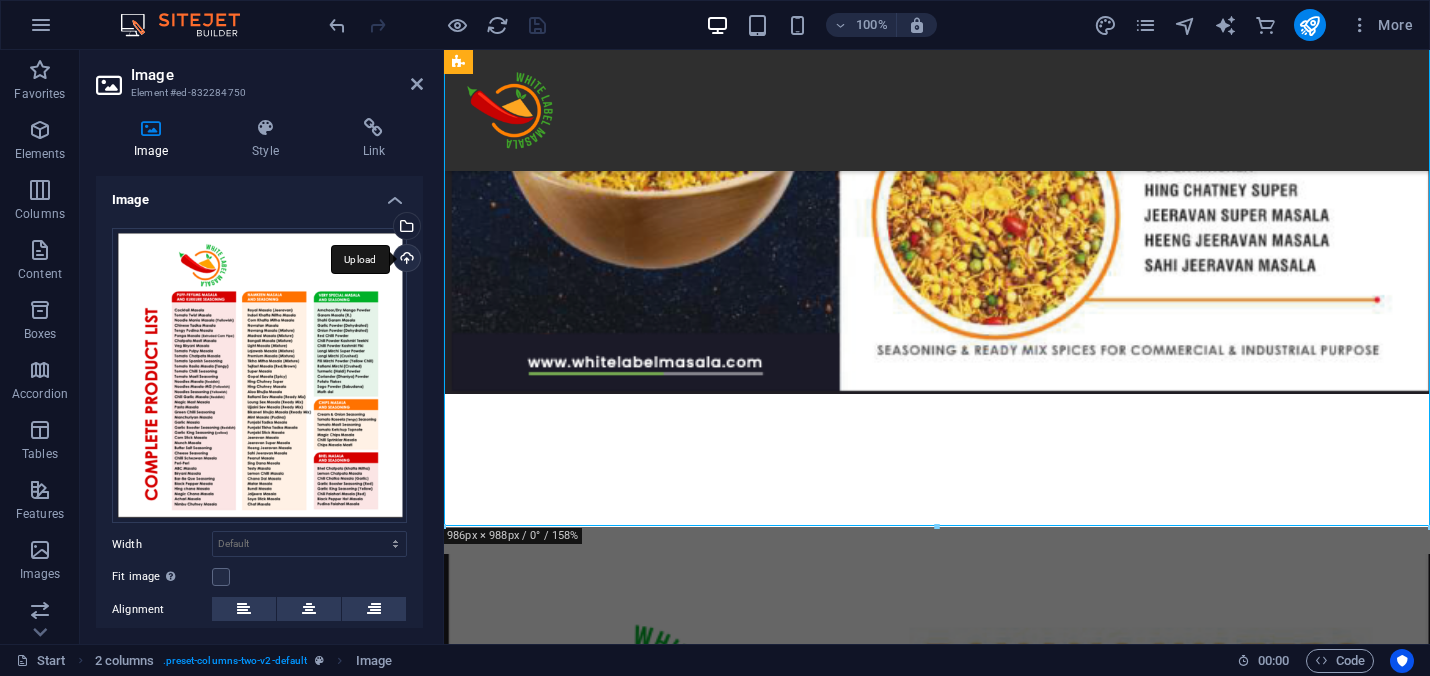 click on "Upload" at bounding box center [405, 260] 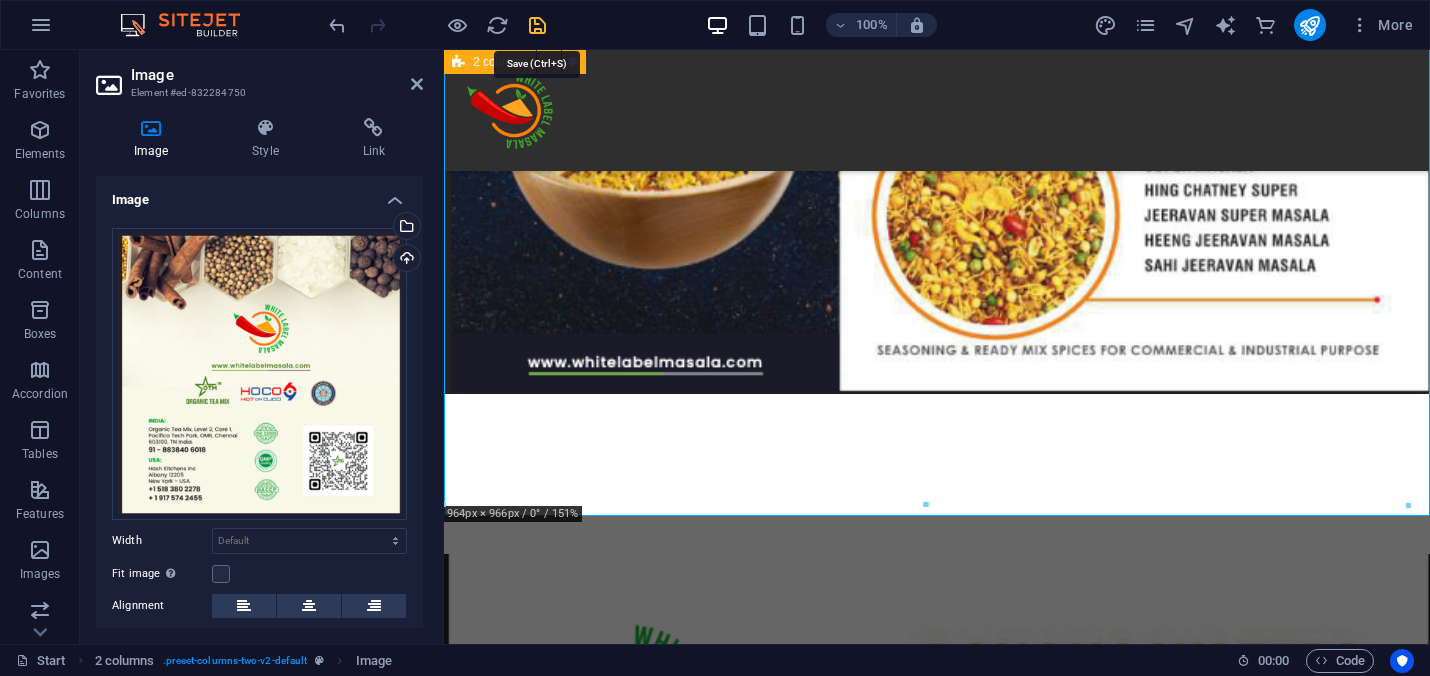 click at bounding box center (537, 25) 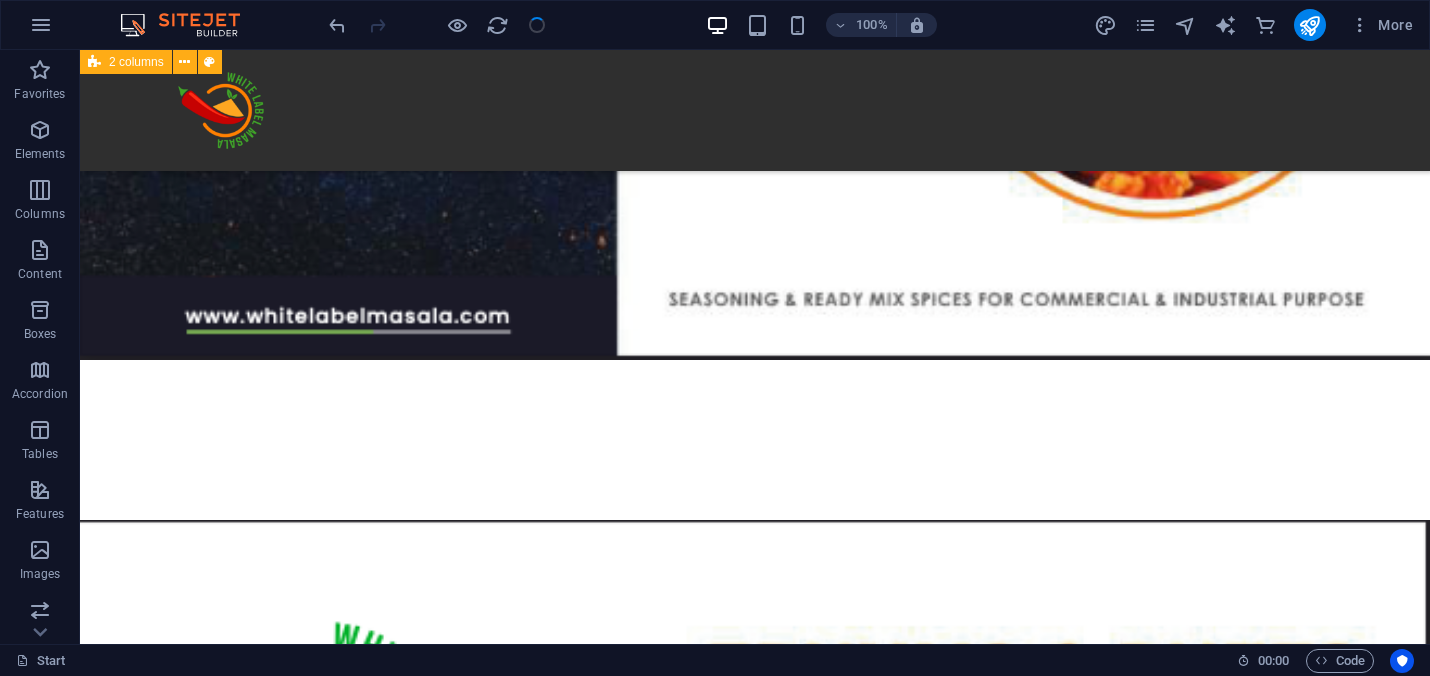 scroll, scrollTop: 21227, scrollLeft: 0, axis: vertical 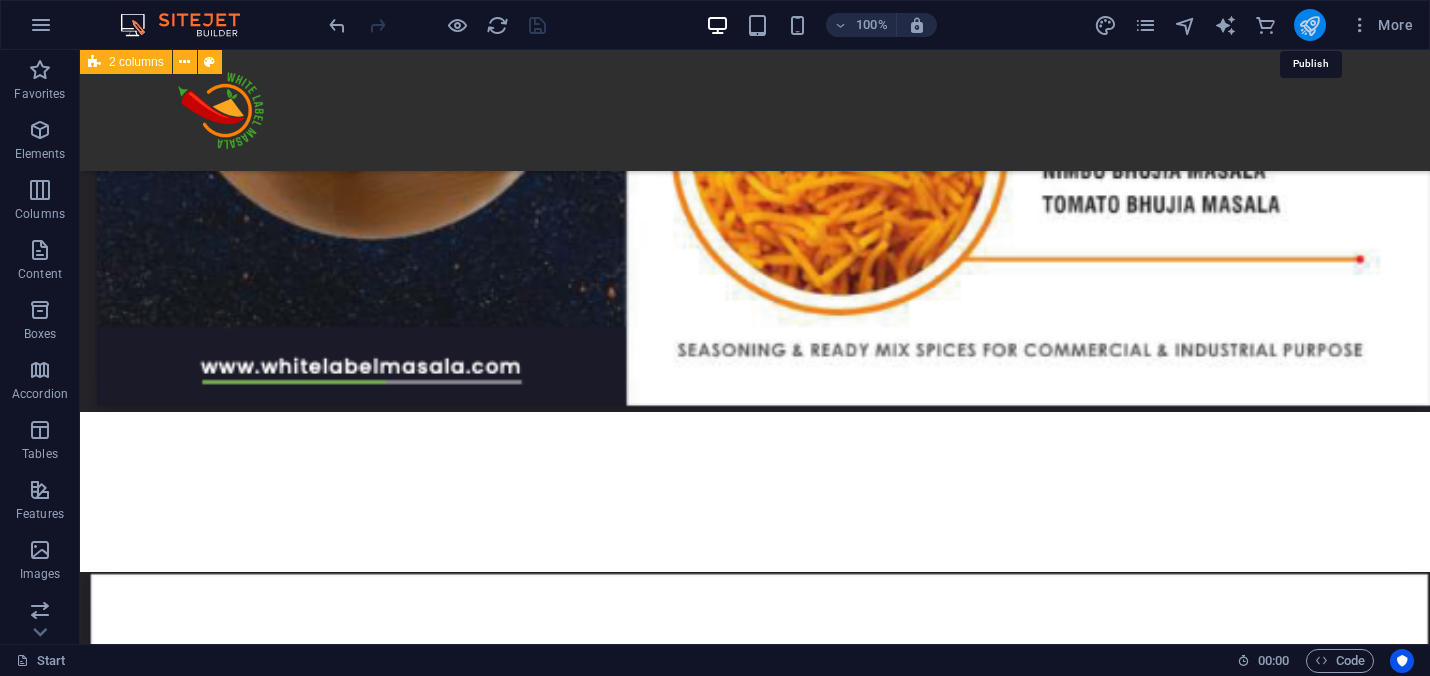 click at bounding box center [1309, 25] 